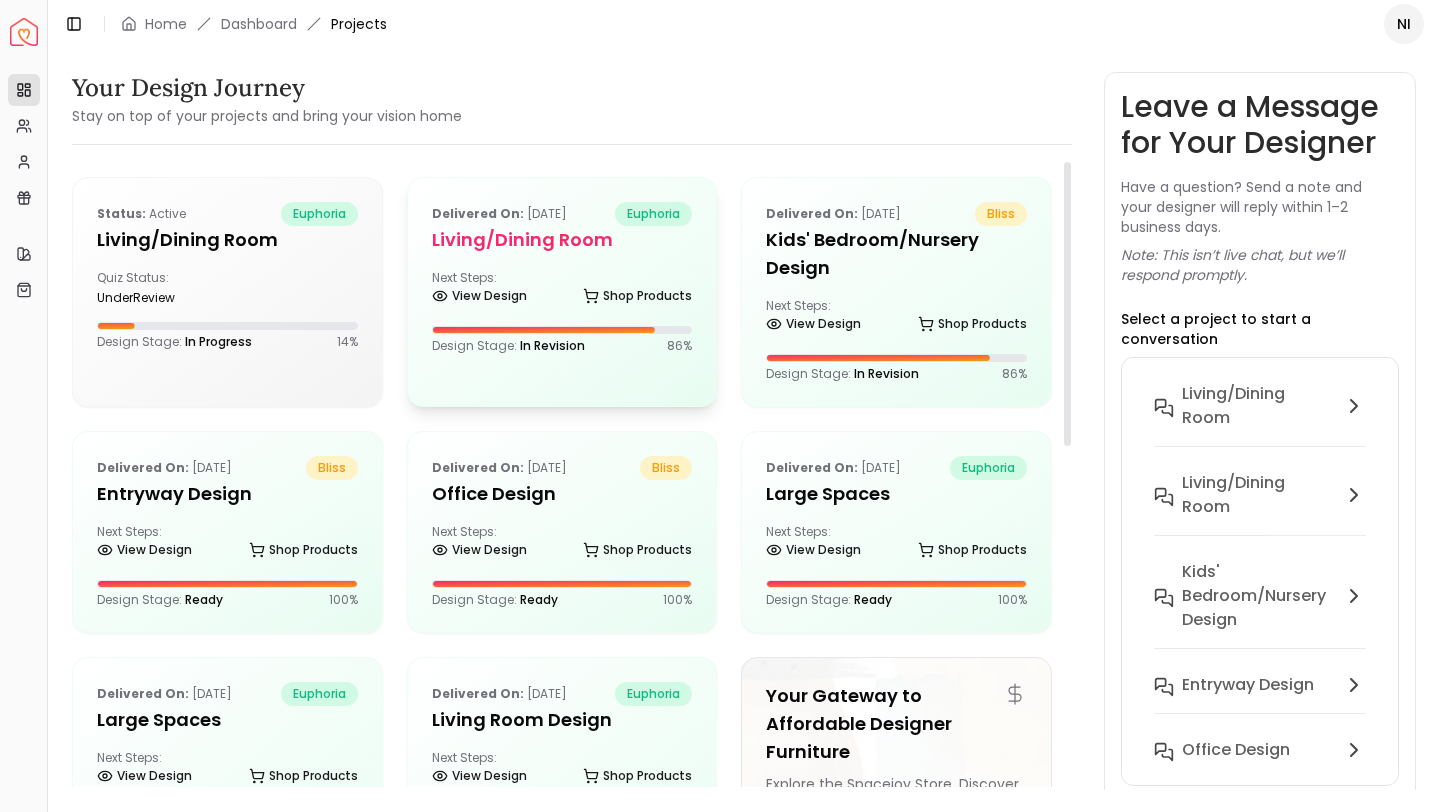 scroll, scrollTop: 0, scrollLeft: 0, axis: both 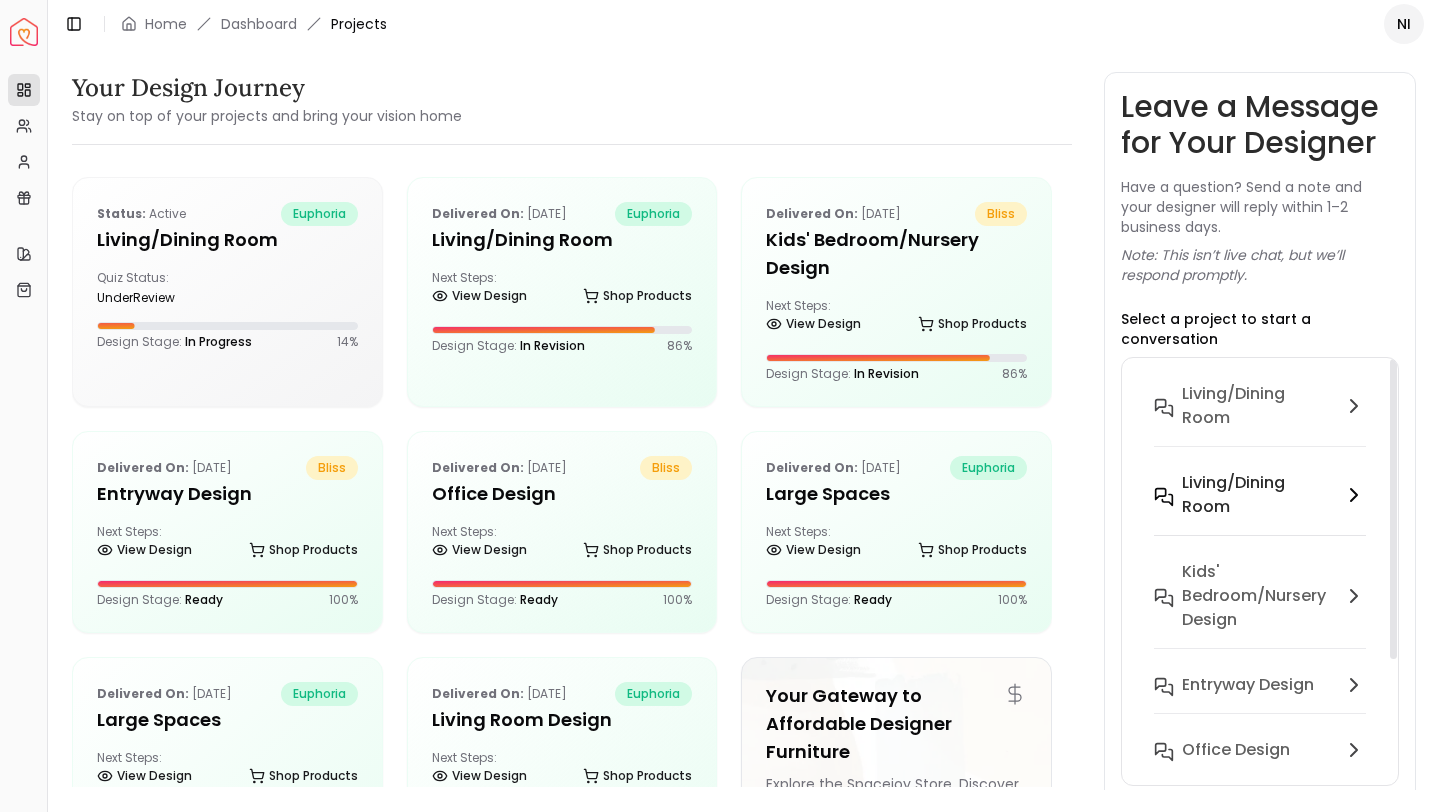 click on "Living/Dining Room" at bounding box center [1260, 507] 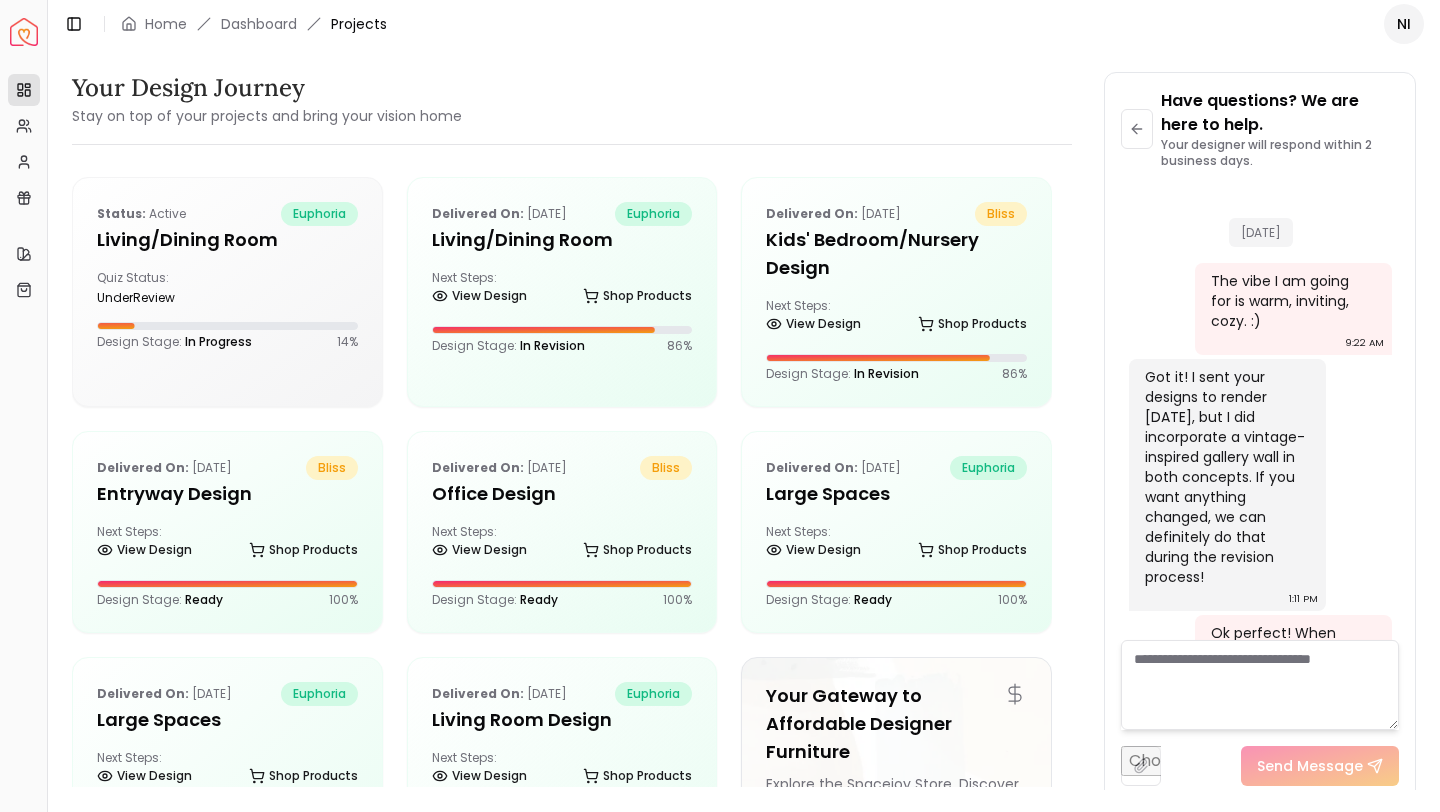 scroll, scrollTop: 4653, scrollLeft: 0, axis: vertical 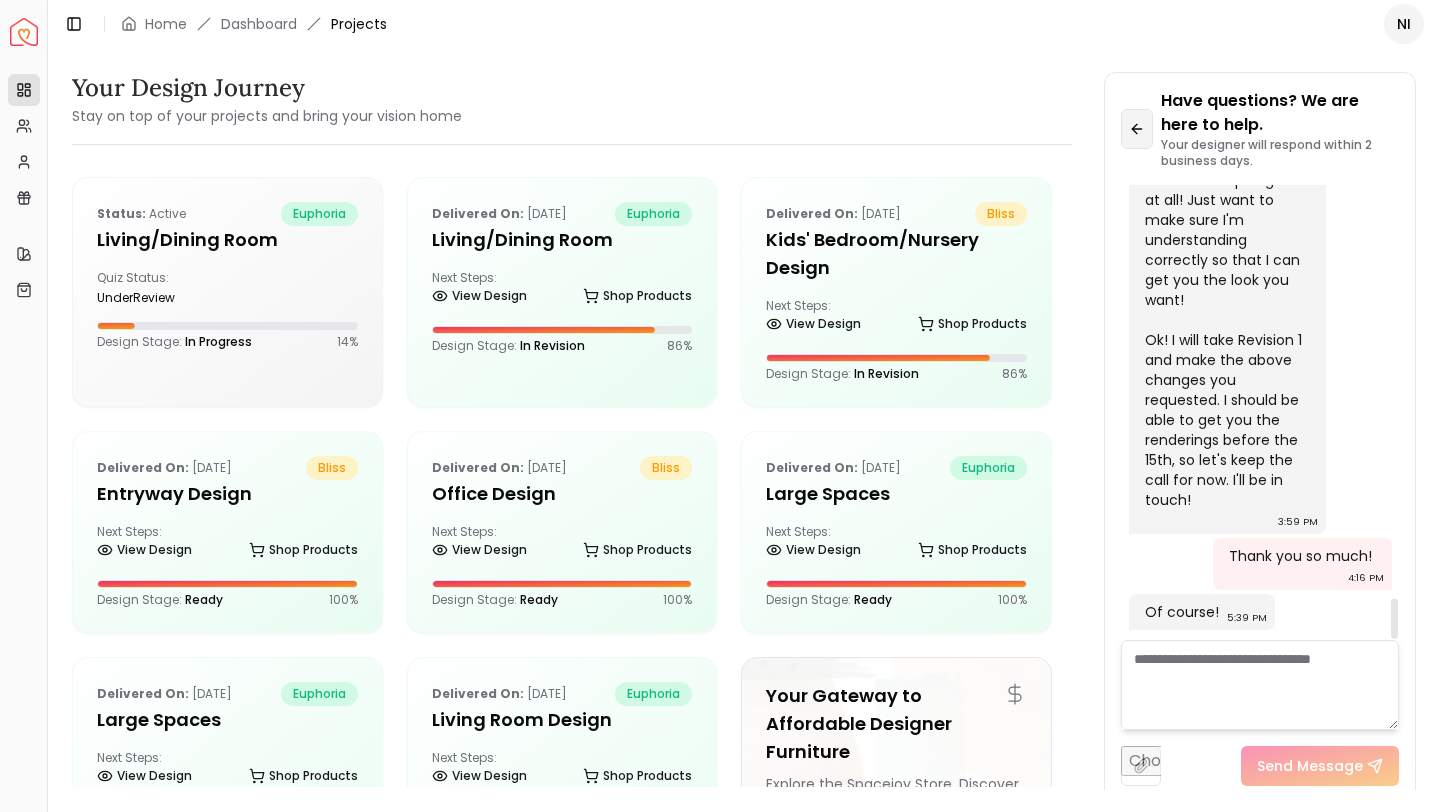 click 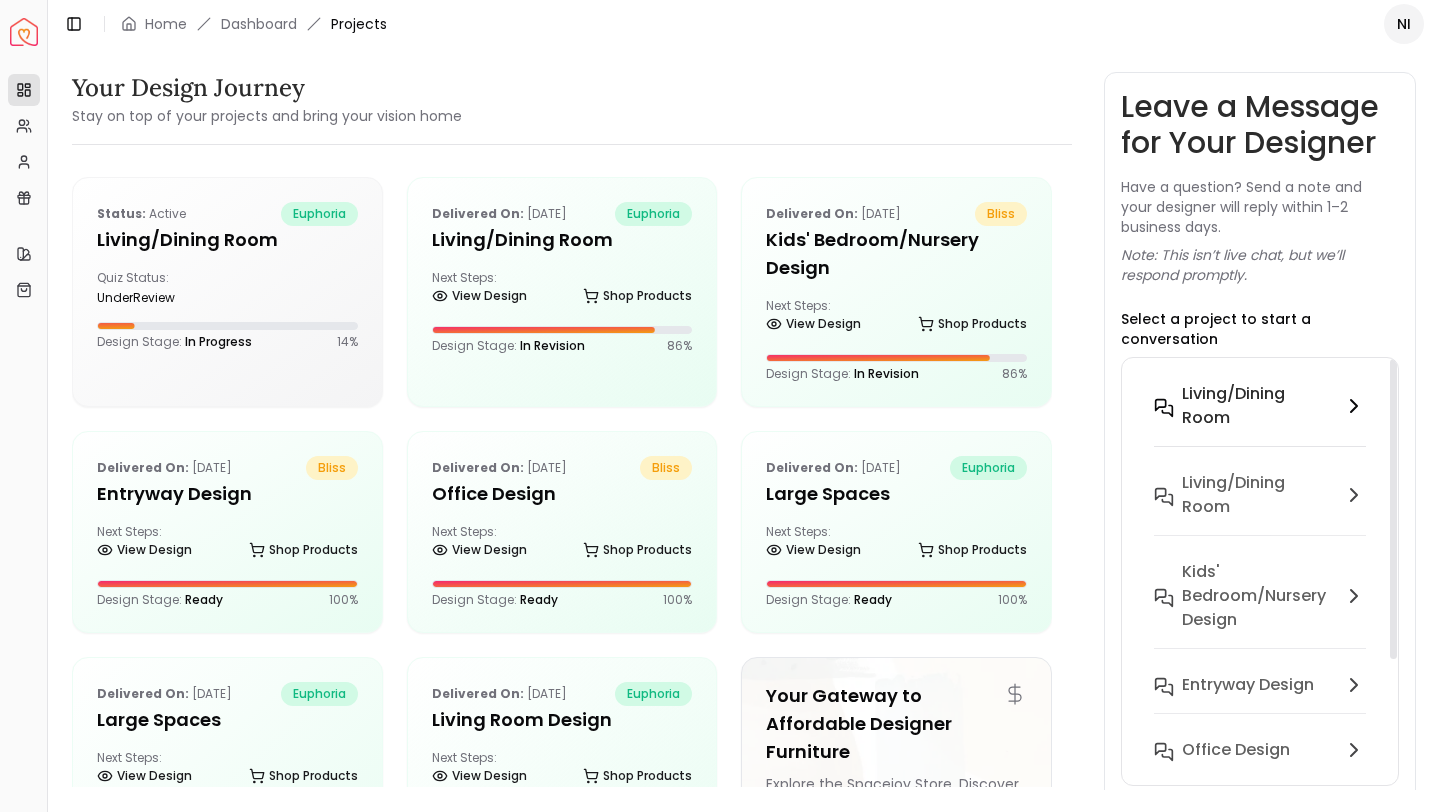 click on "Living/Dining Room" at bounding box center (1258, 406) 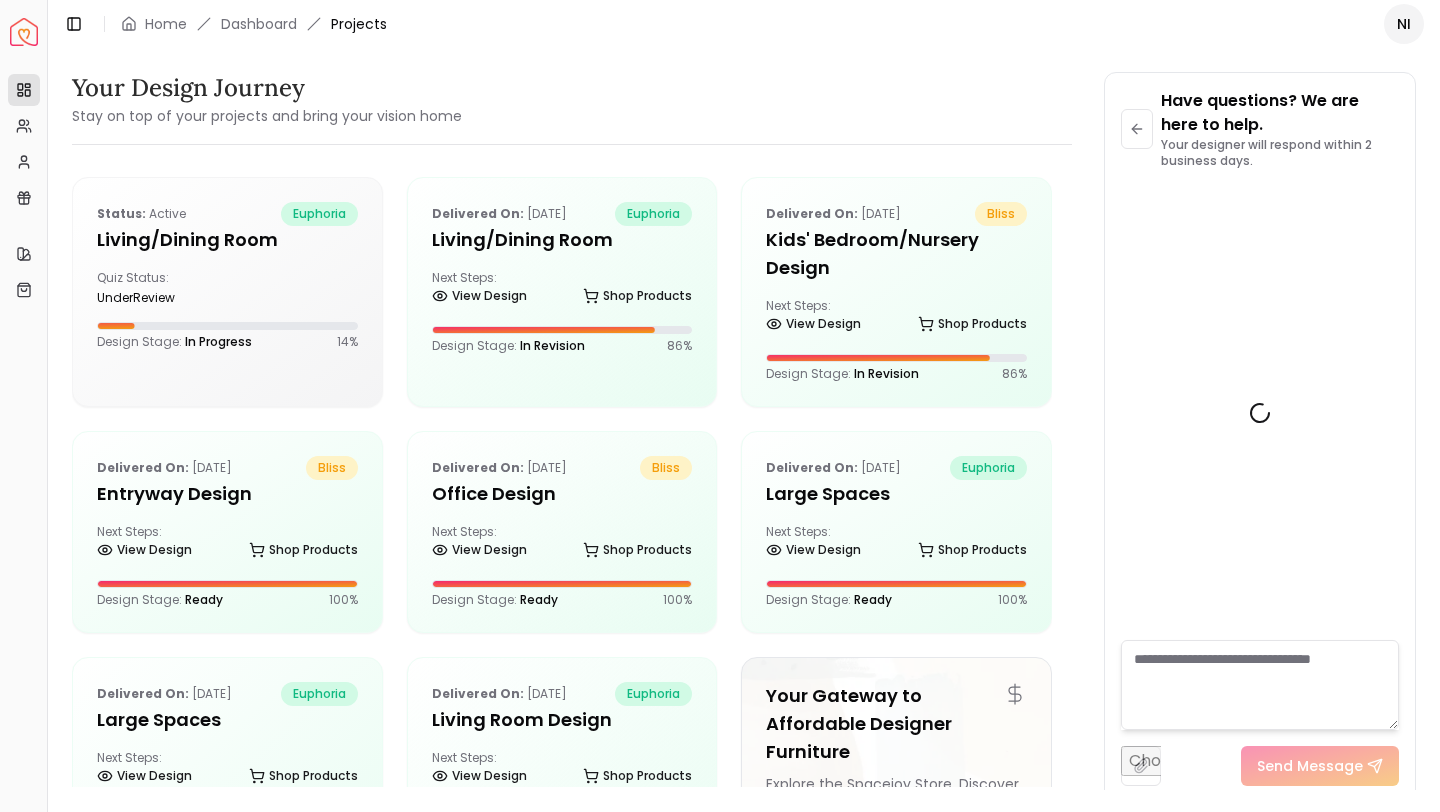 scroll, scrollTop: 1181, scrollLeft: 0, axis: vertical 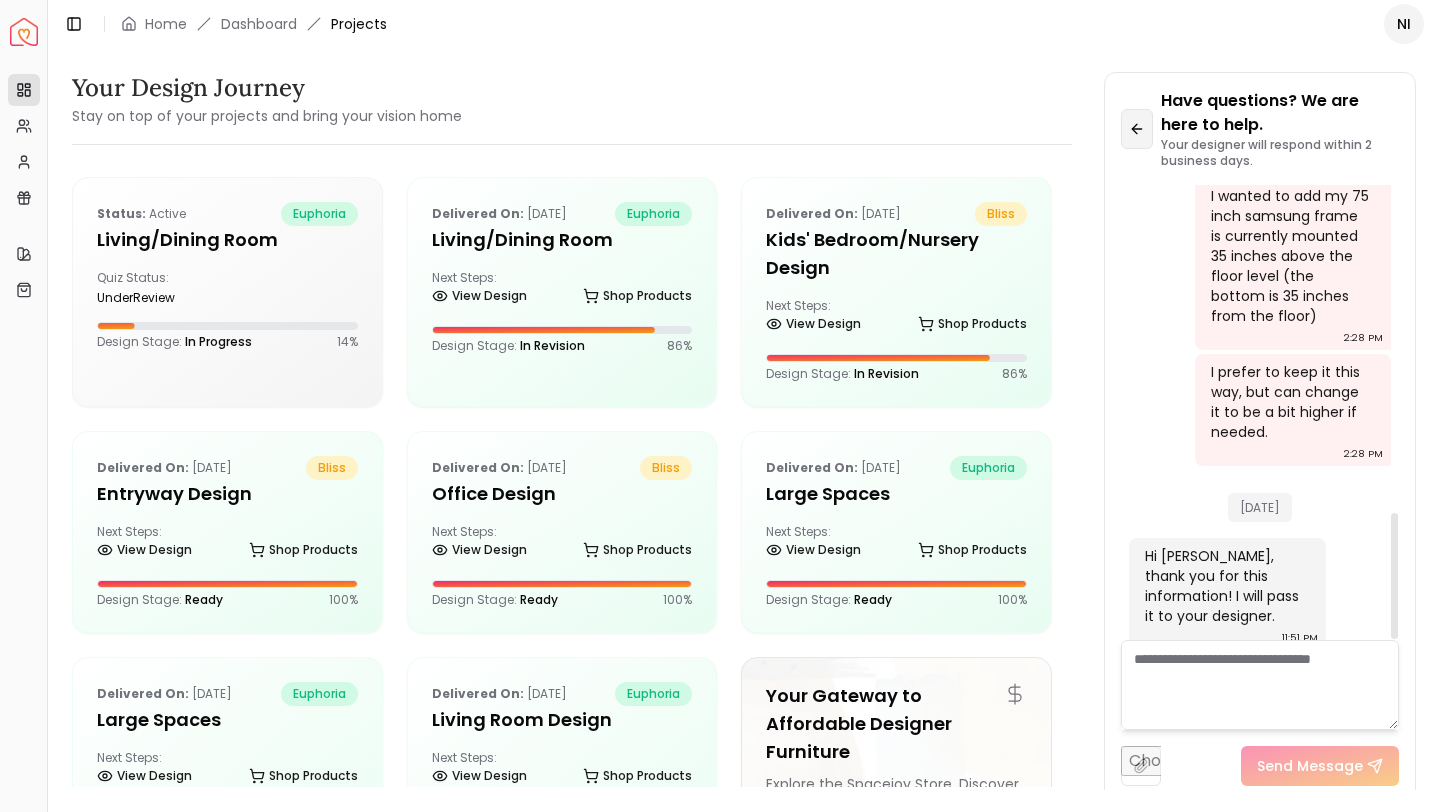 click at bounding box center [1137, 129] 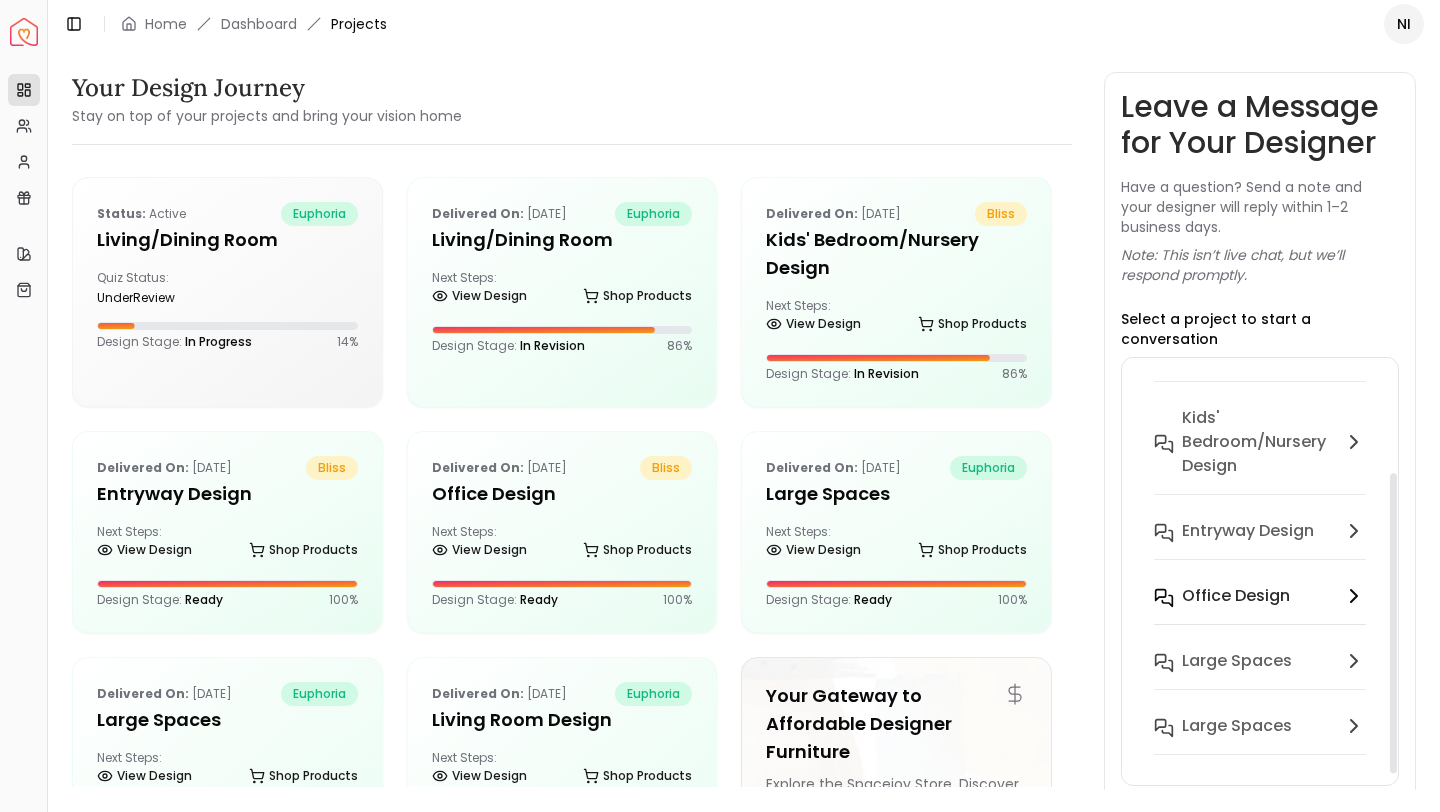 scroll, scrollTop: 160, scrollLeft: 0, axis: vertical 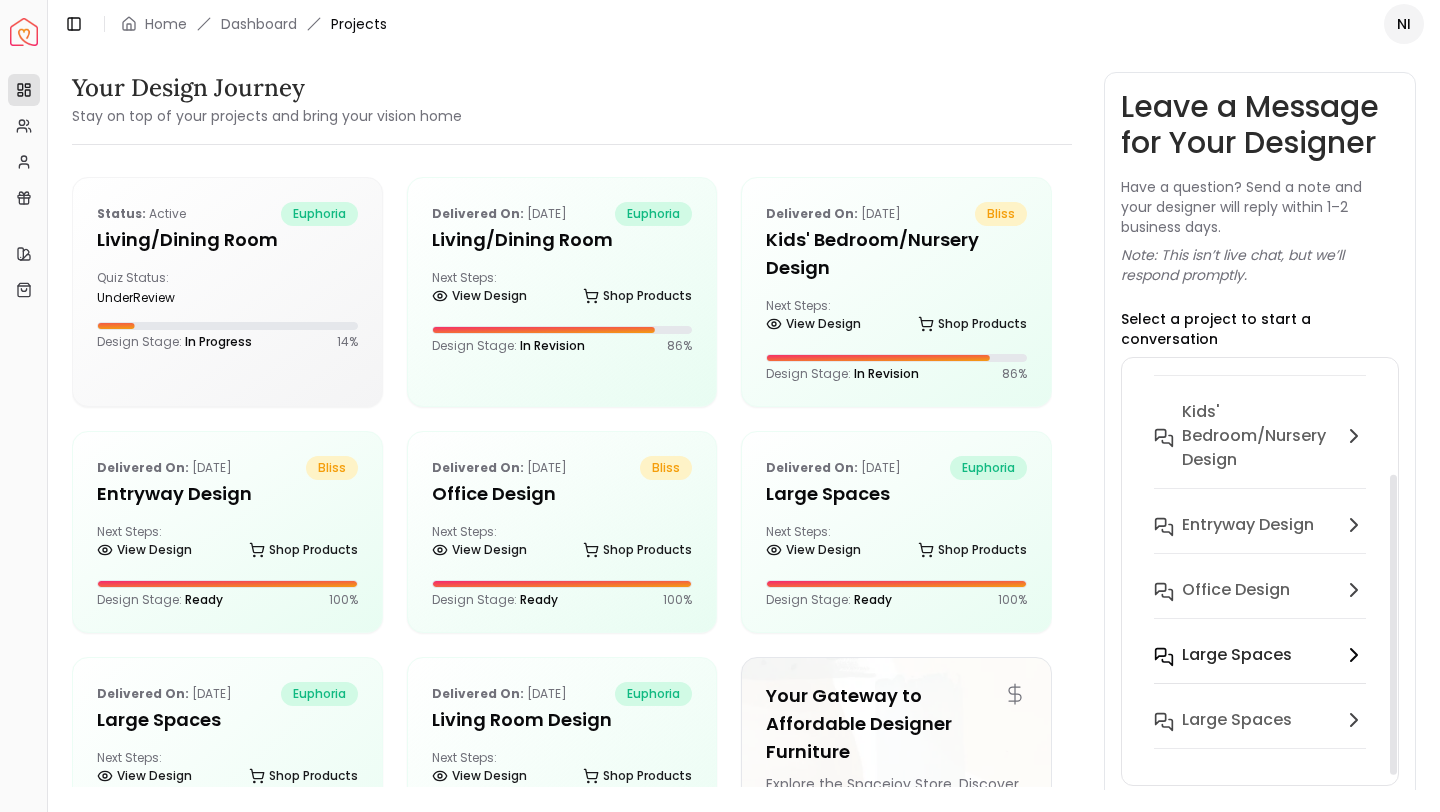 click on "Large Spaces" at bounding box center (1237, 655) 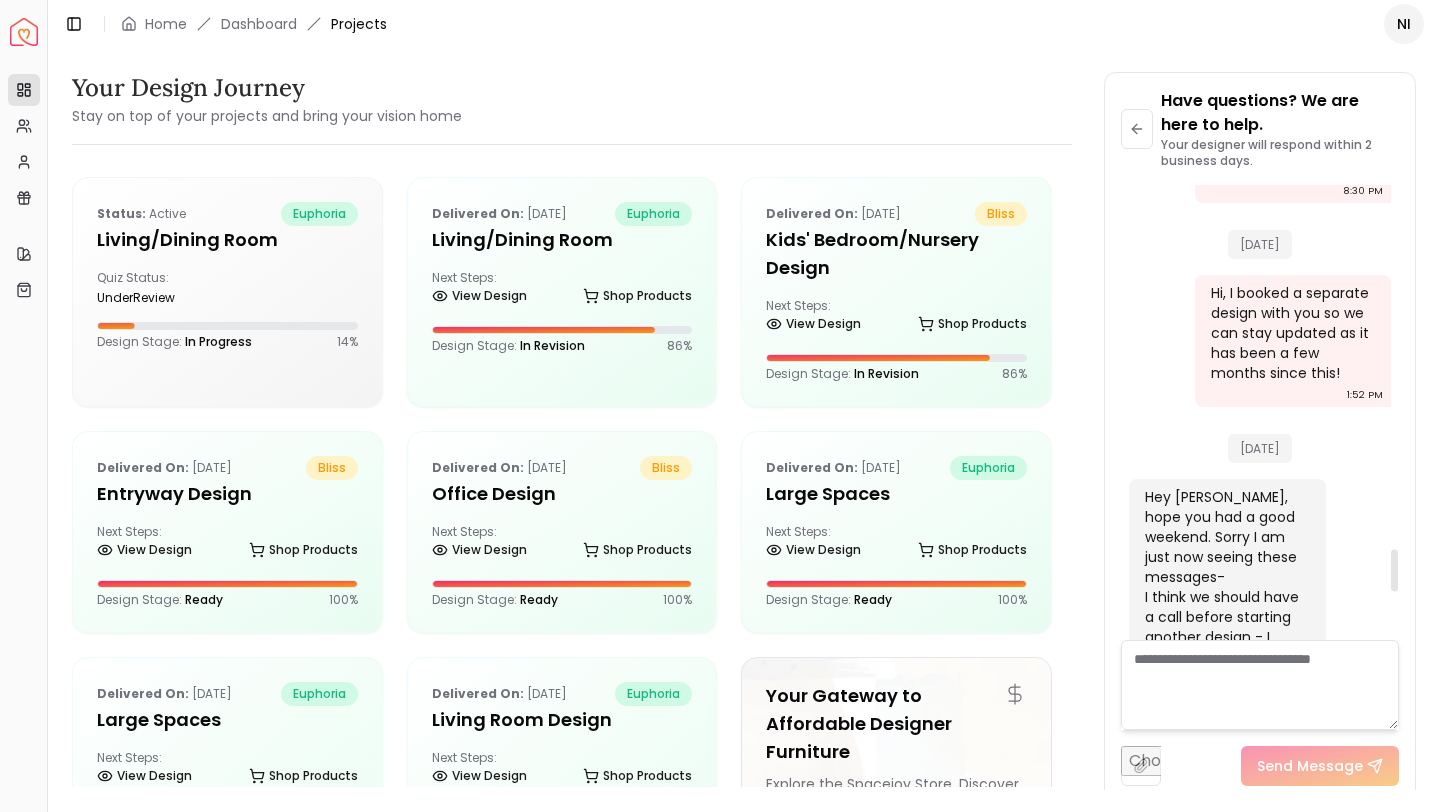 scroll, scrollTop: 4427, scrollLeft: 0, axis: vertical 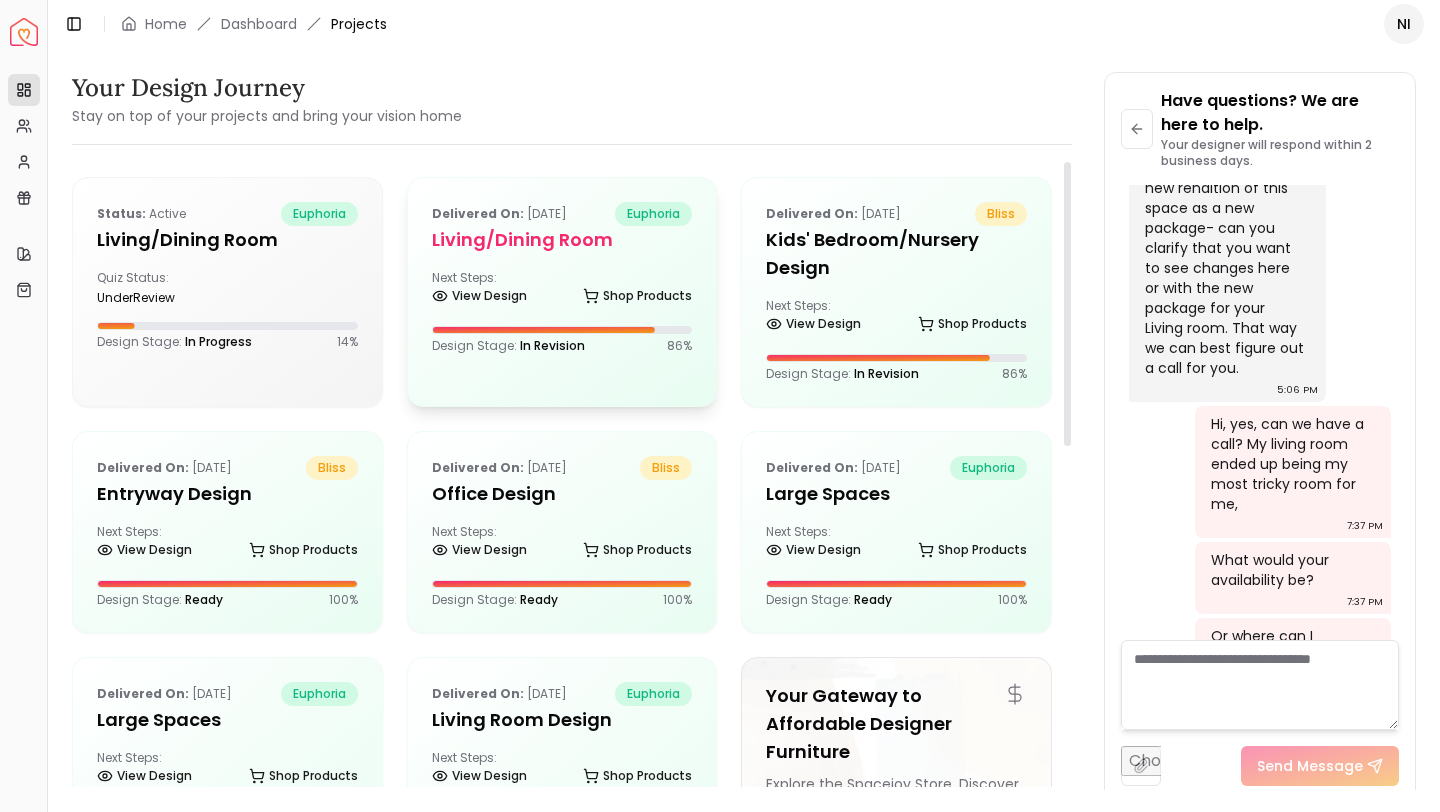 click on "Delivered on:   Jul 01, 2025 euphoria Living/Dining Room Next Steps: View Design Shop Products Design Stage:   In Revision 86 %" at bounding box center (562, 278) 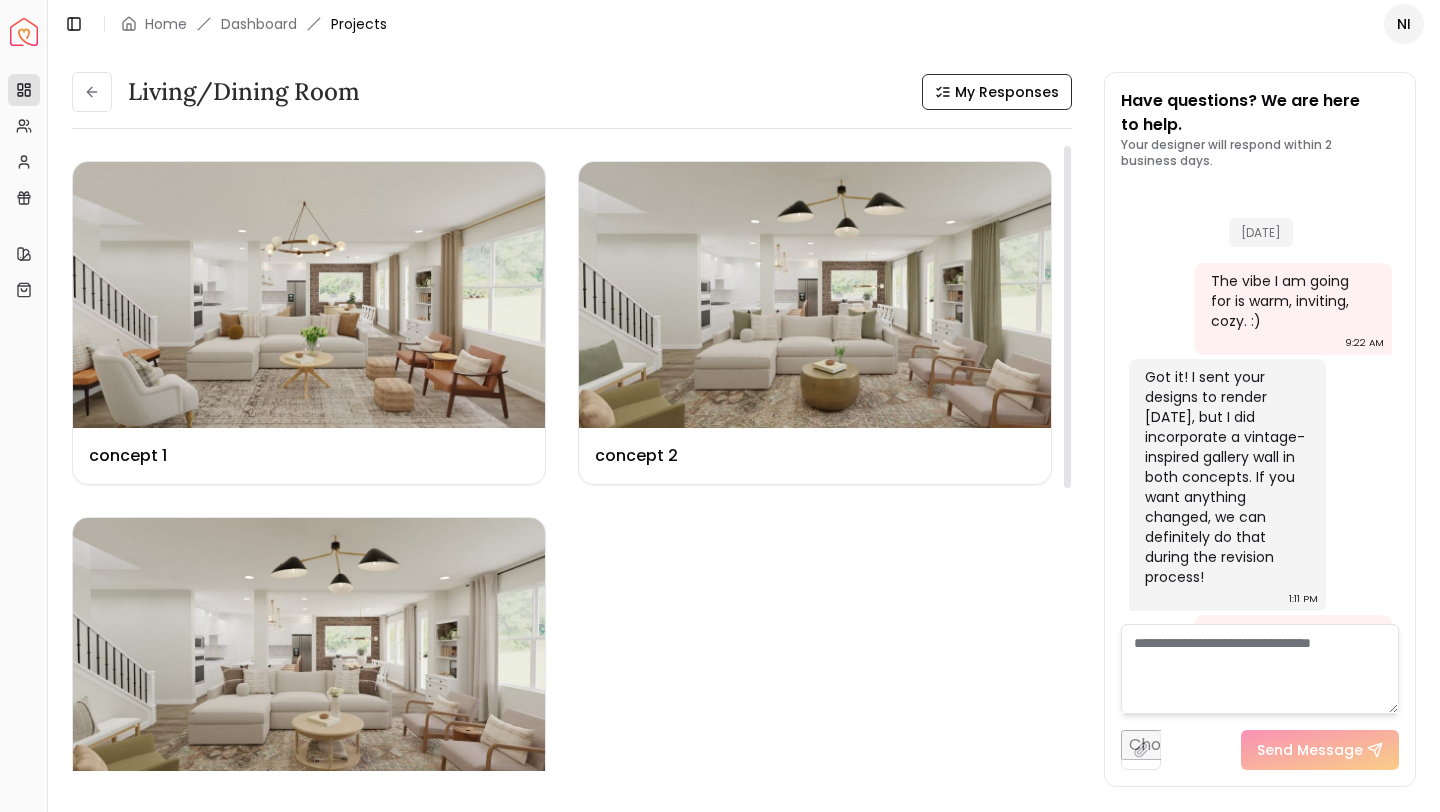 scroll, scrollTop: 4669, scrollLeft: 0, axis: vertical 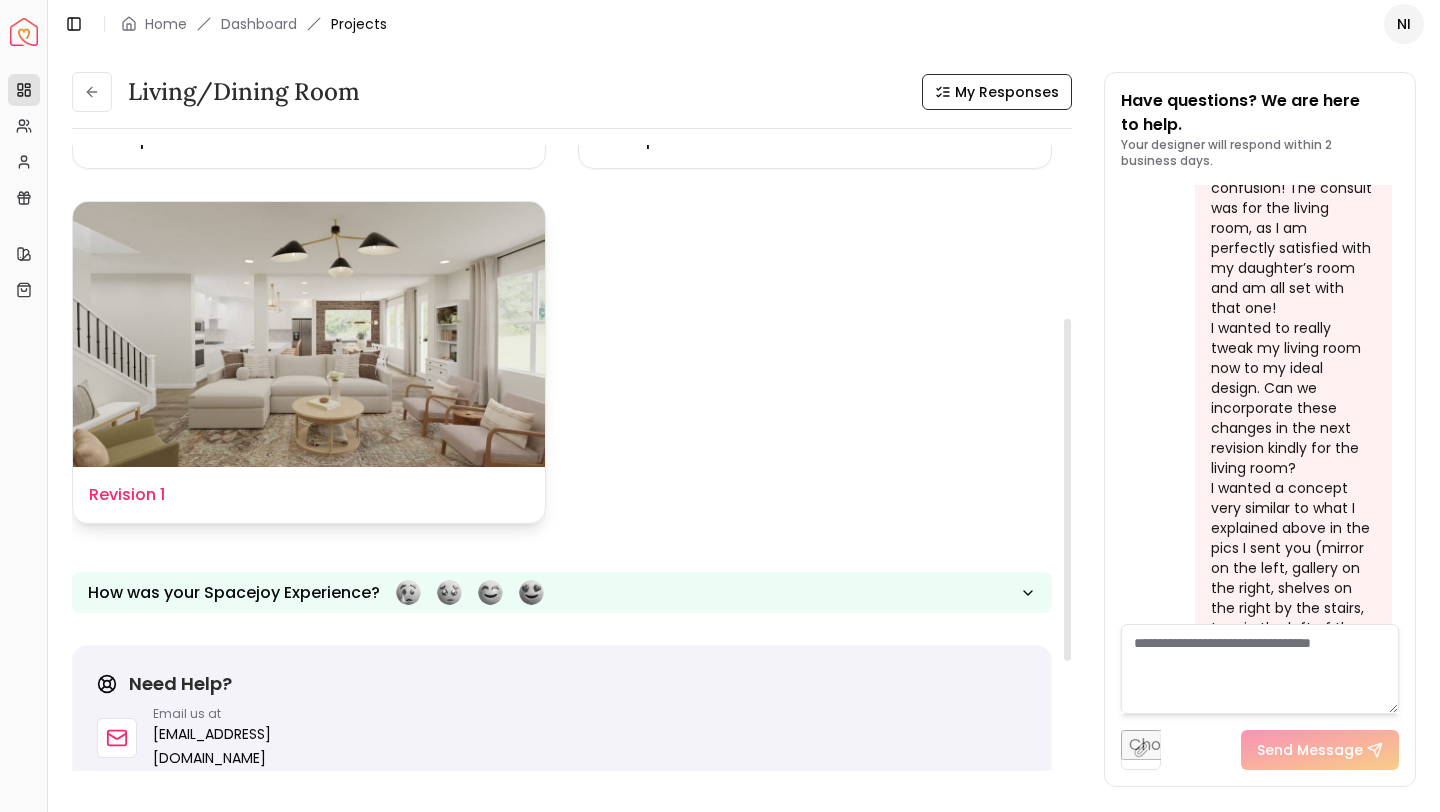 click on "Design Name Revision 1" at bounding box center [309, 495] 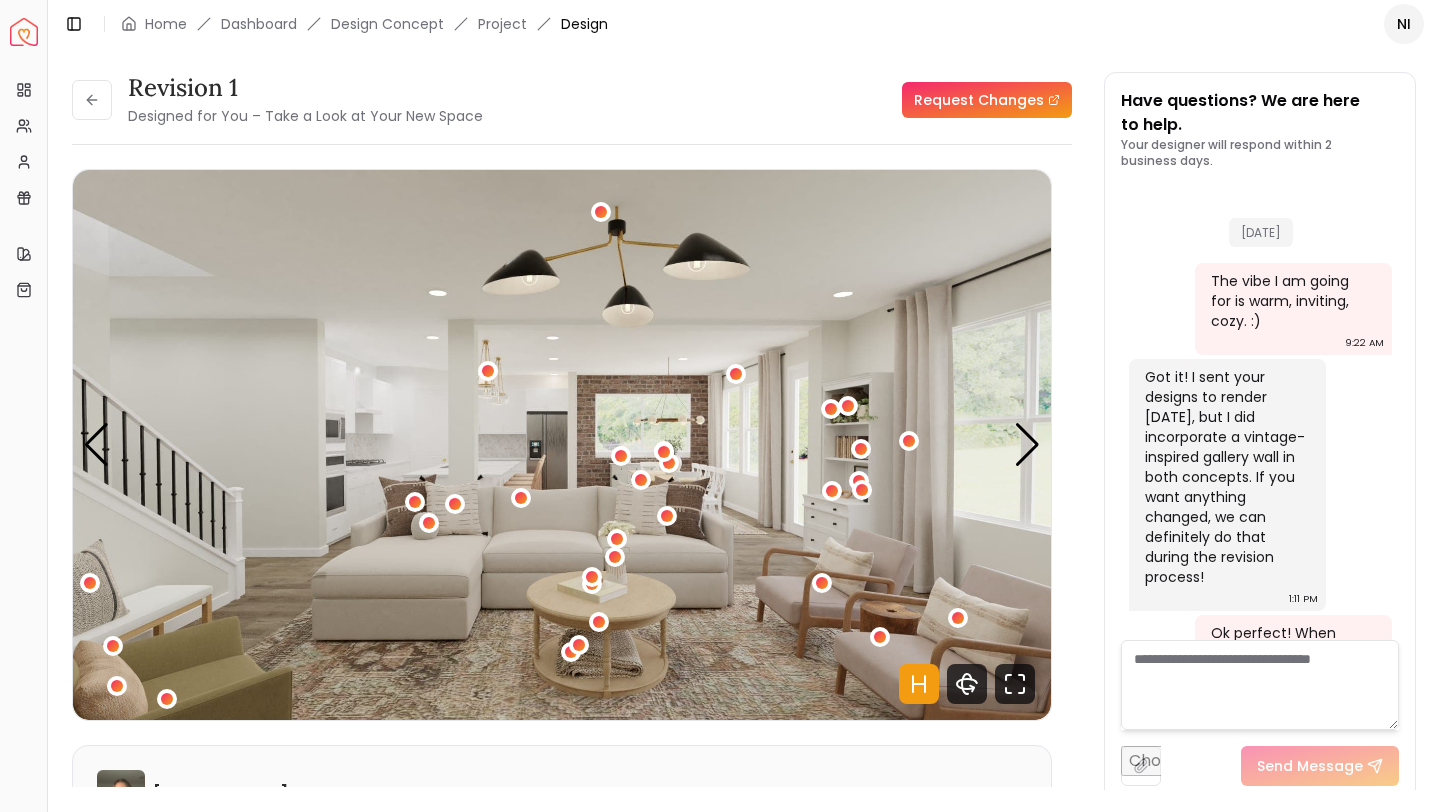 scroll, scrollTop: 4653, scrollLeft: 0, axis: vertical 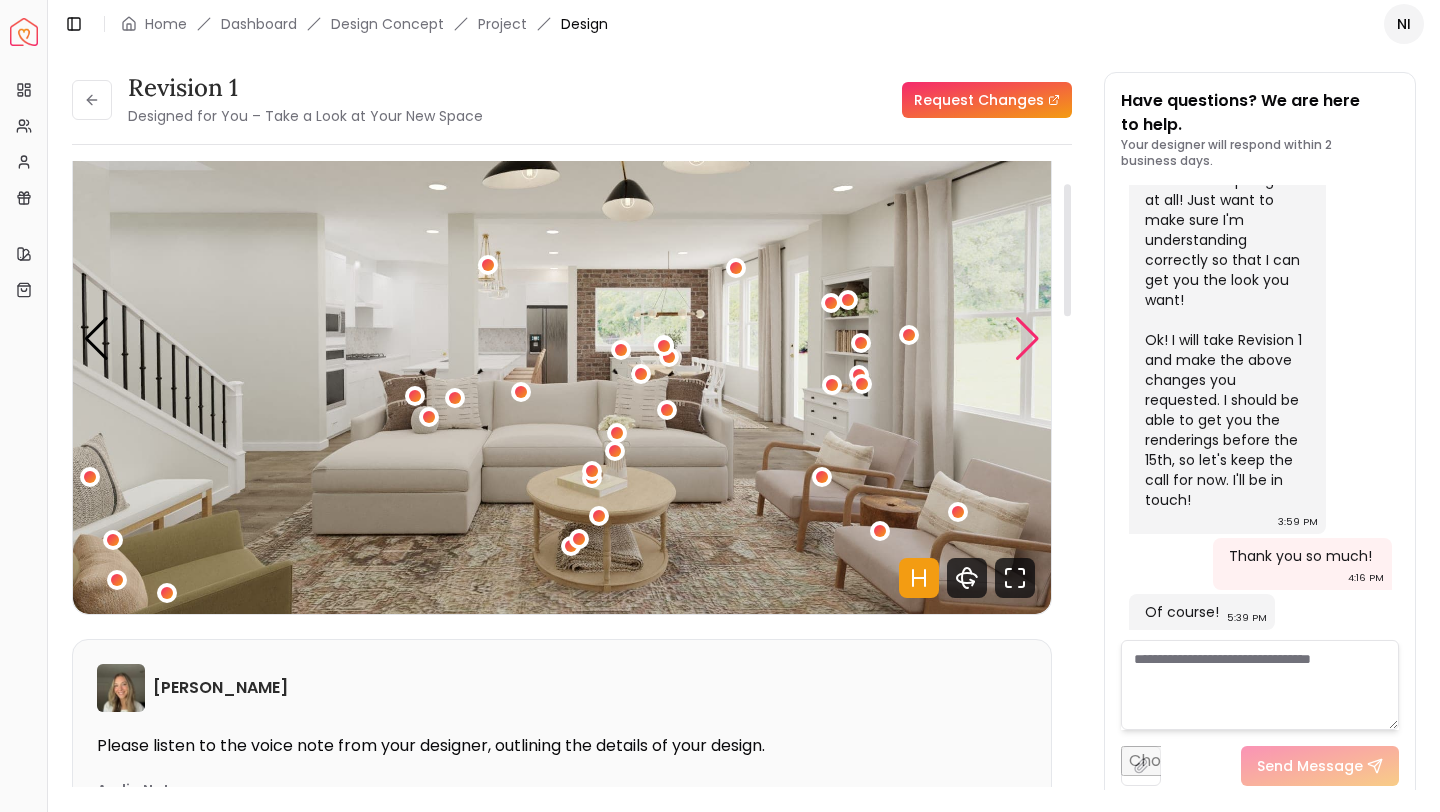 click at bounding box center [1027, 339] 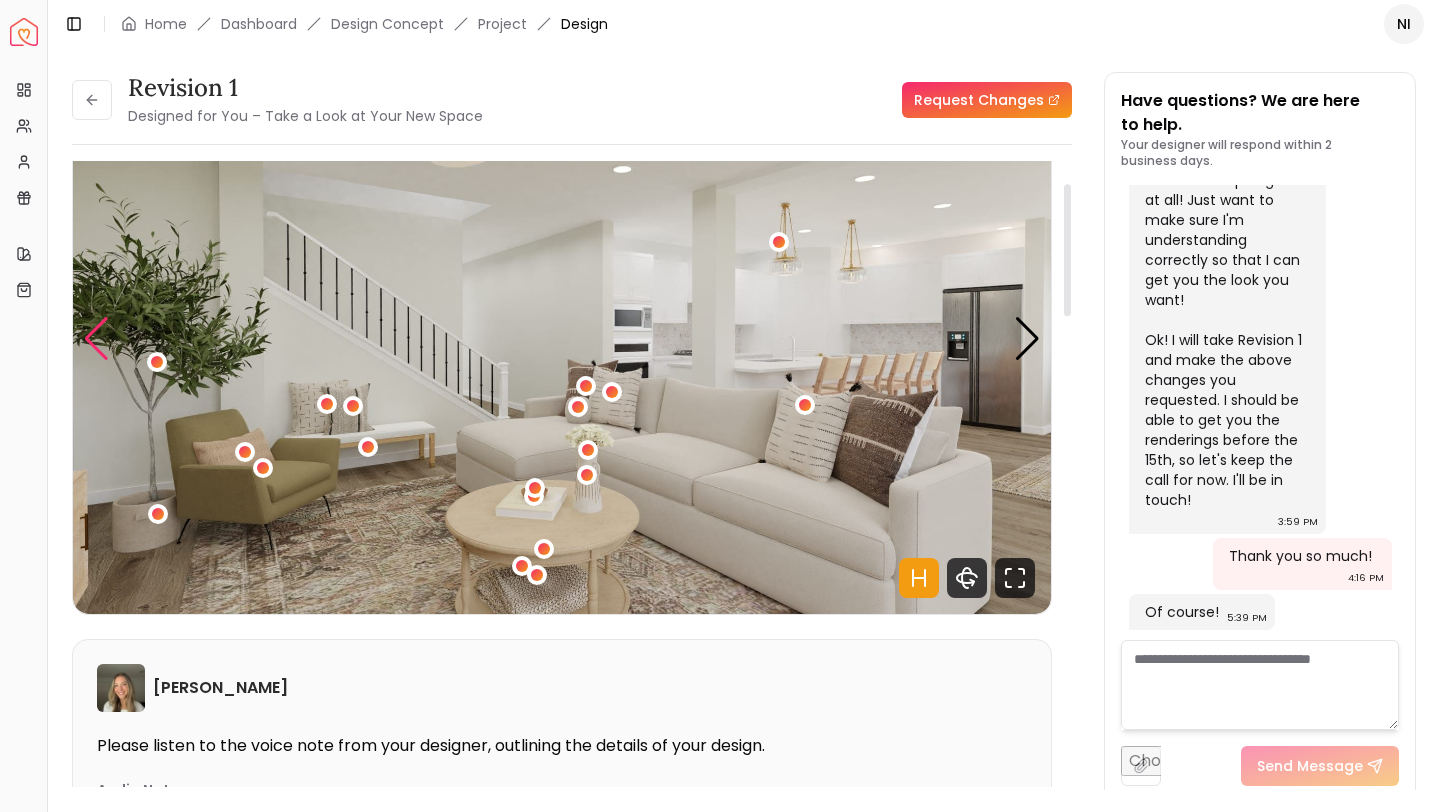 click at bounding box center [96, 339] 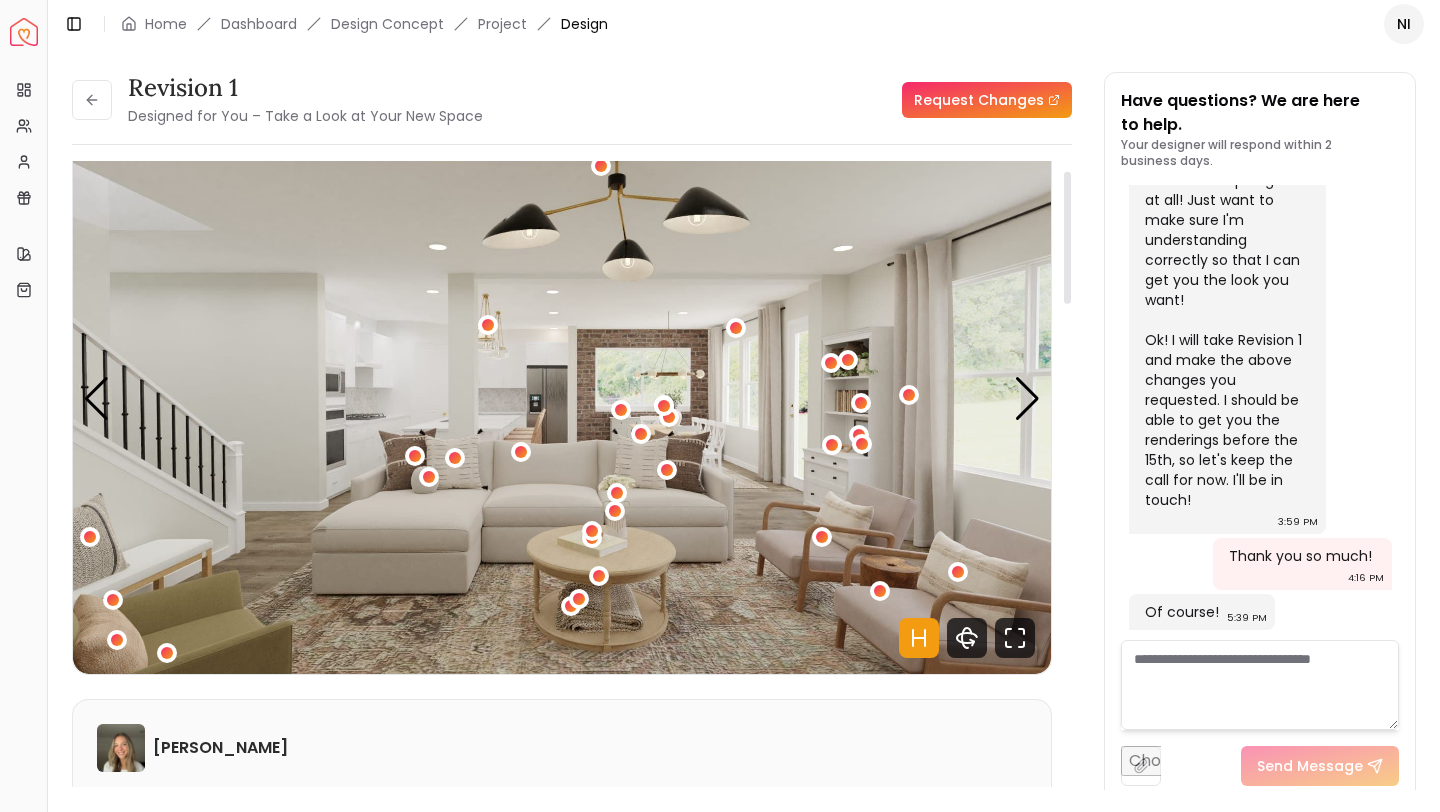 scroll, scrollTop: 42, scrollLeft: 0, axis: vertical 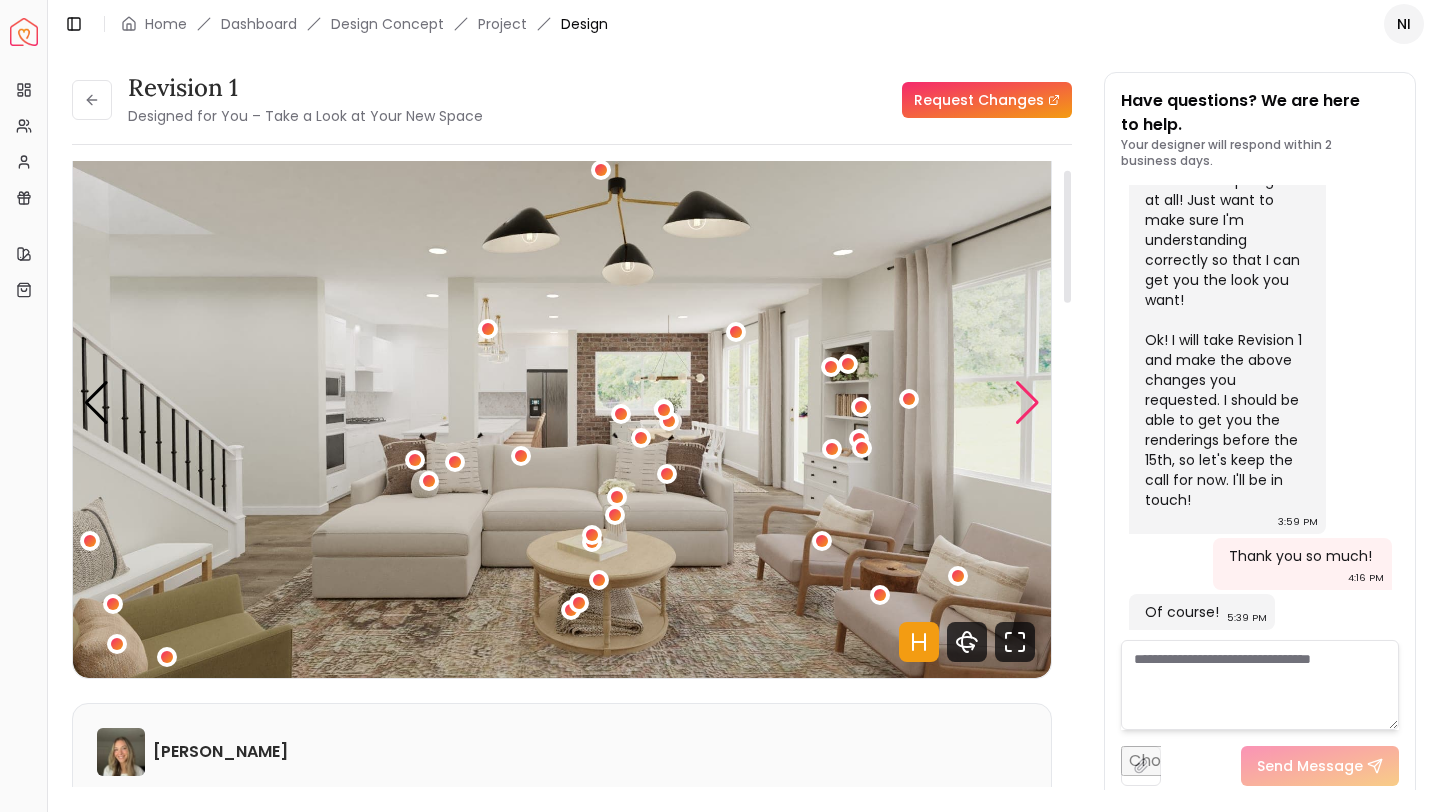 click at bounding box center (1027, 403) 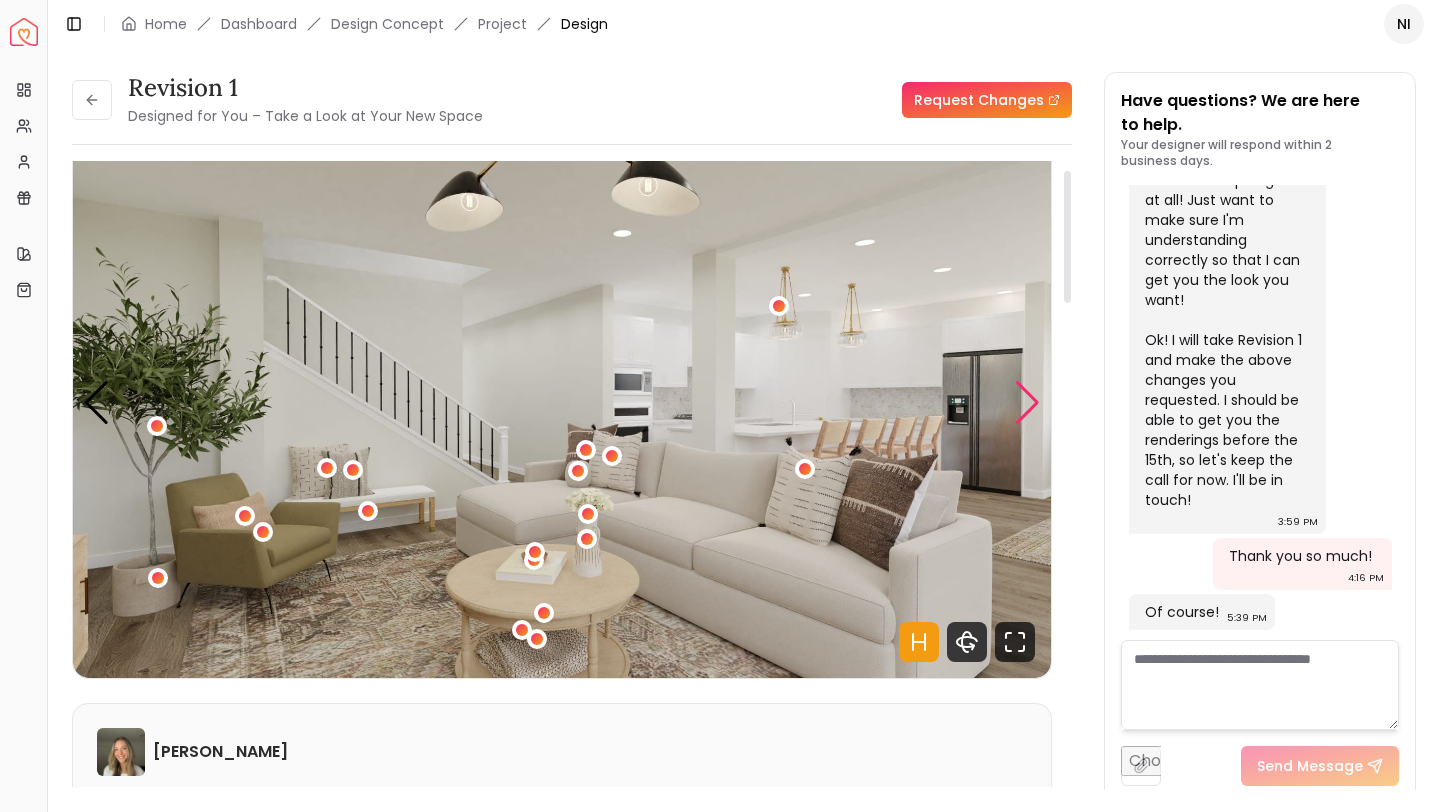 click at bounding box center [1027, 403] 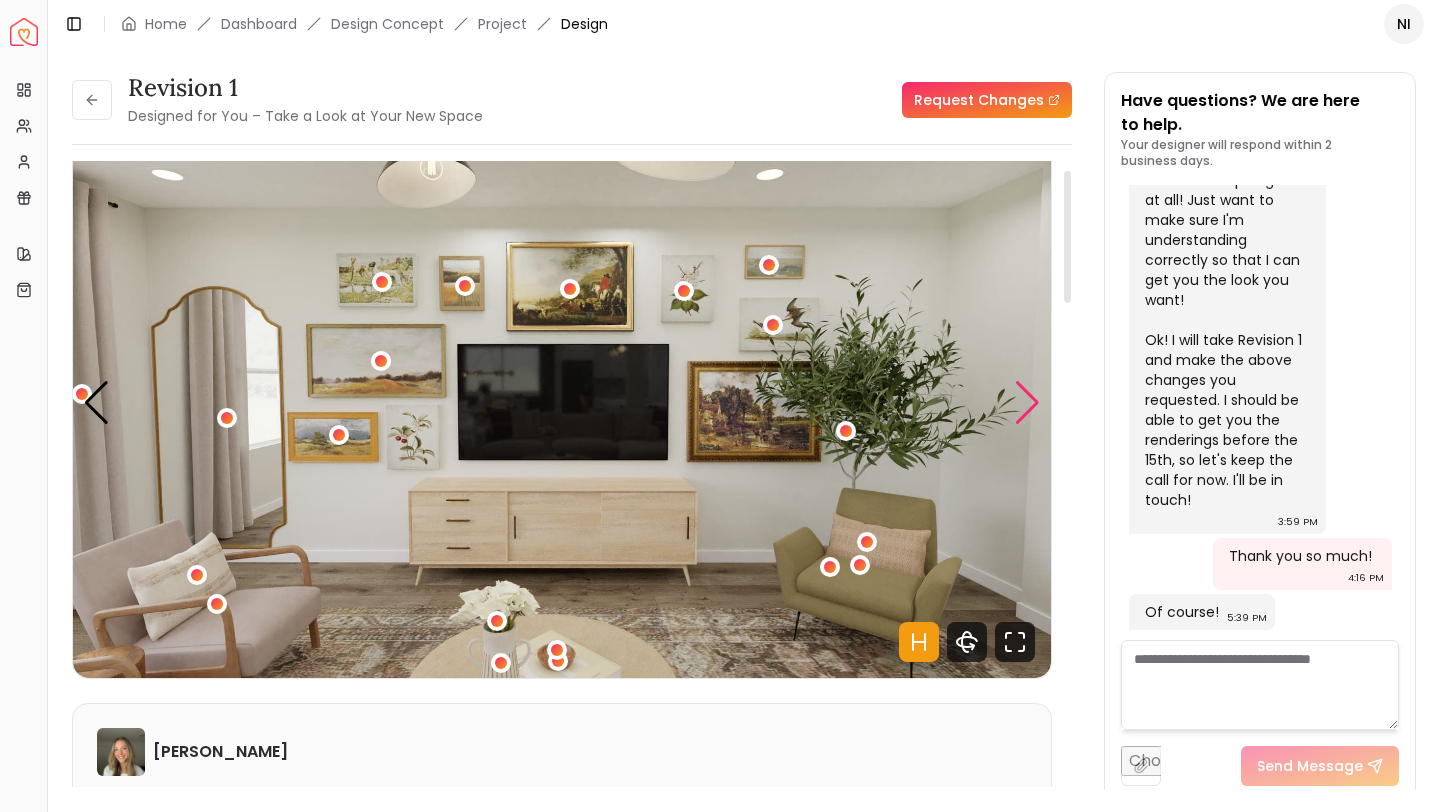 click at bounding box center (1027, 403) 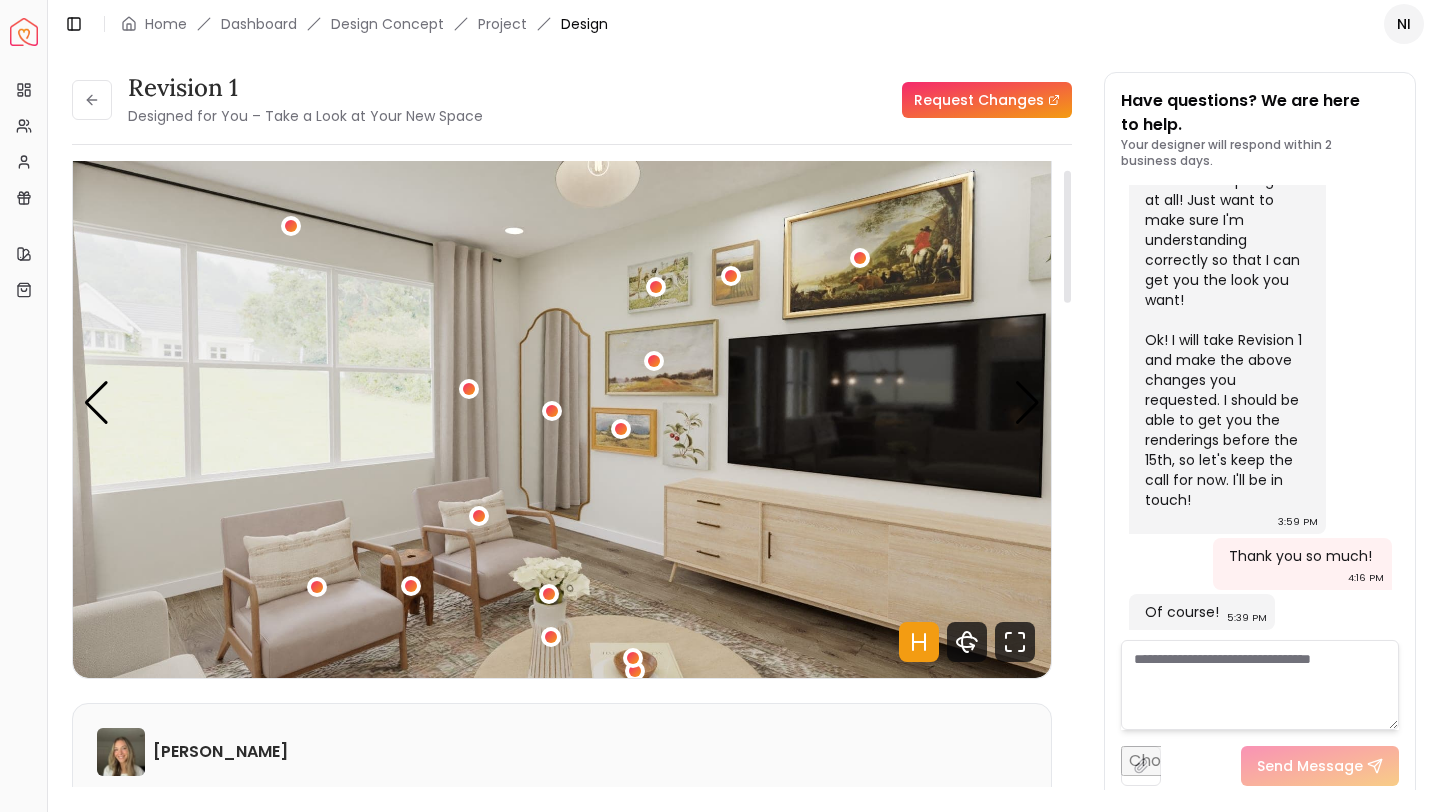 click at bounding box center (562, 403) 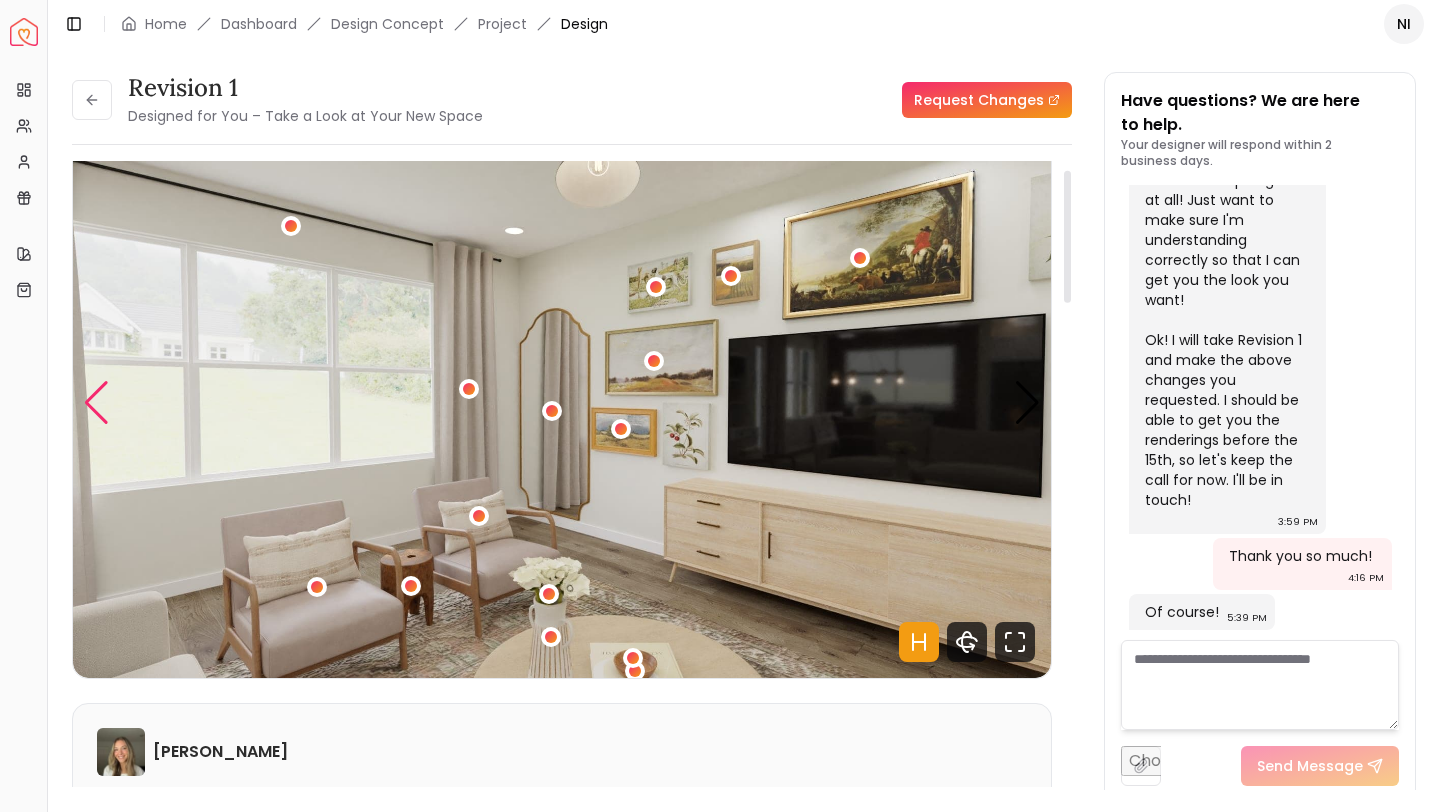 click at bounding box center [96, 403] 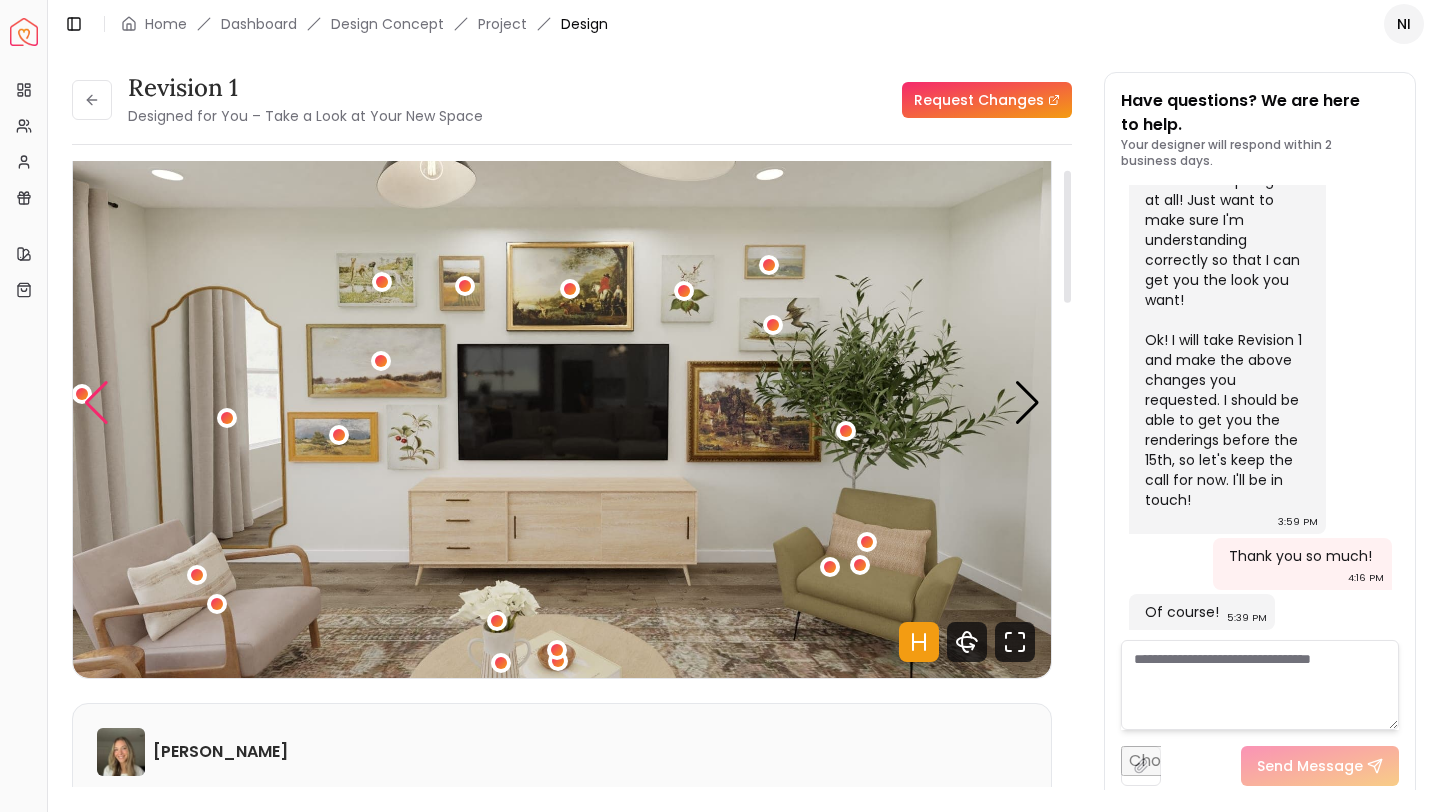 click at bounding box center [96, 403] 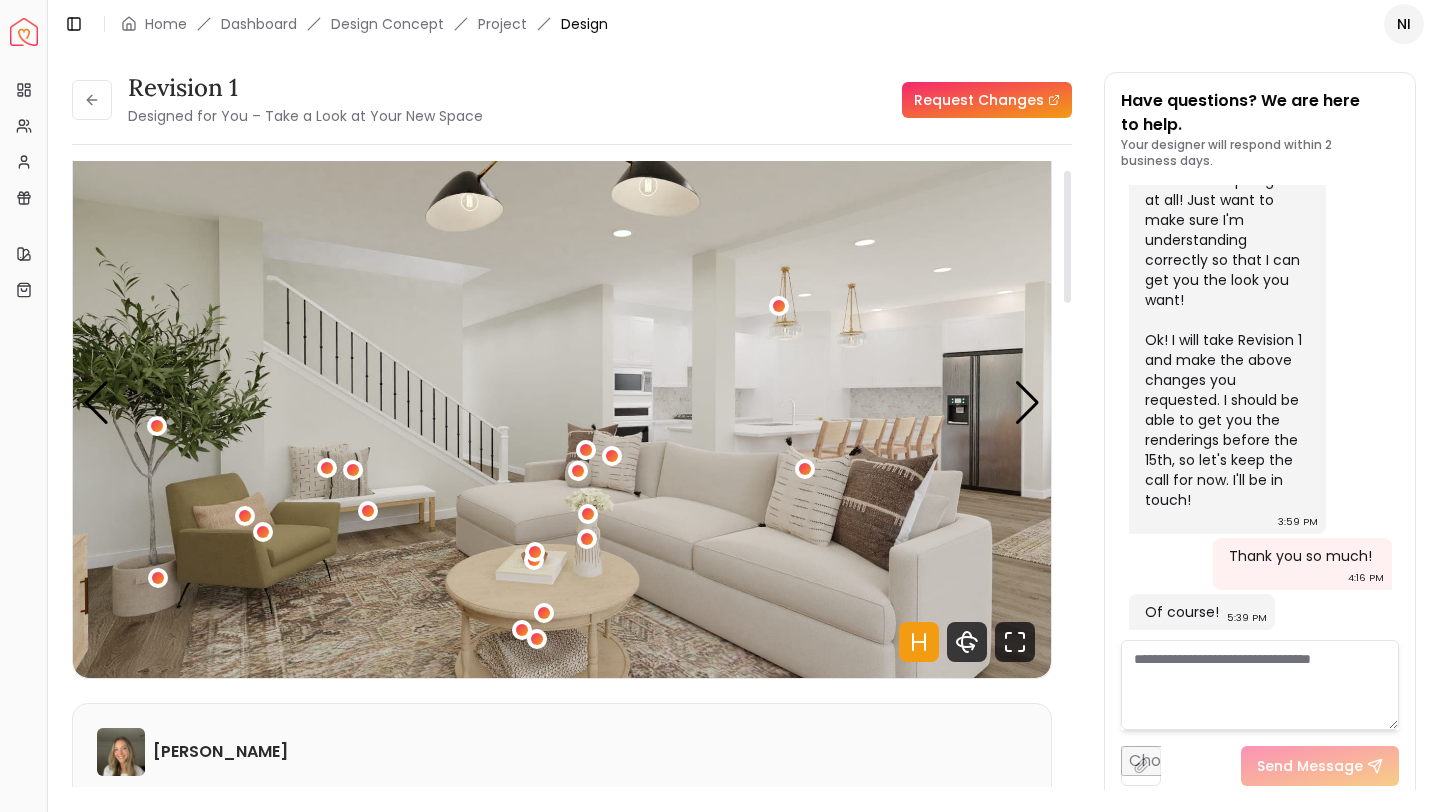 click on "Request Changes" at bounding box center (987, 100) 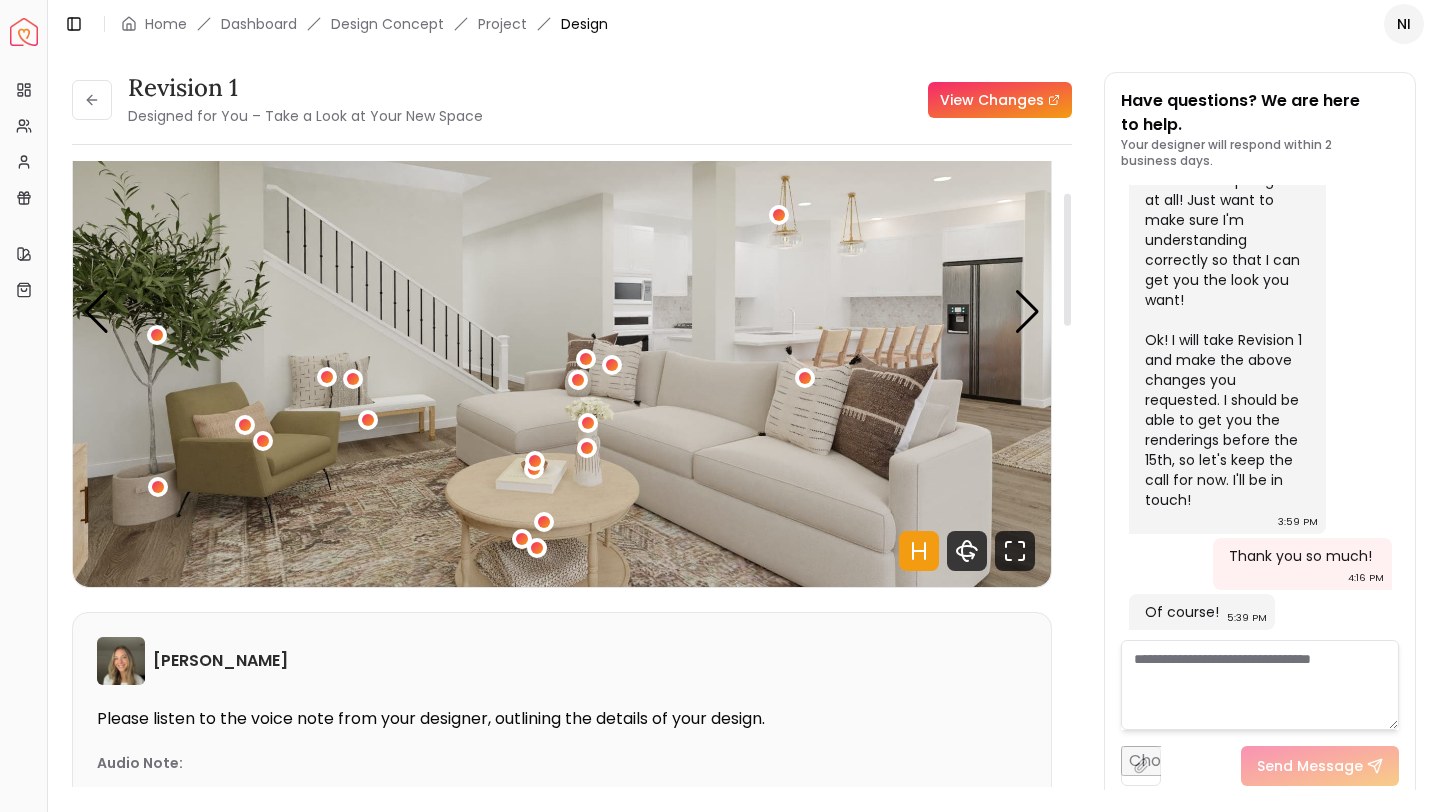 scroll, scrollTop: 151, scrollLeft: 0, axis: vertical 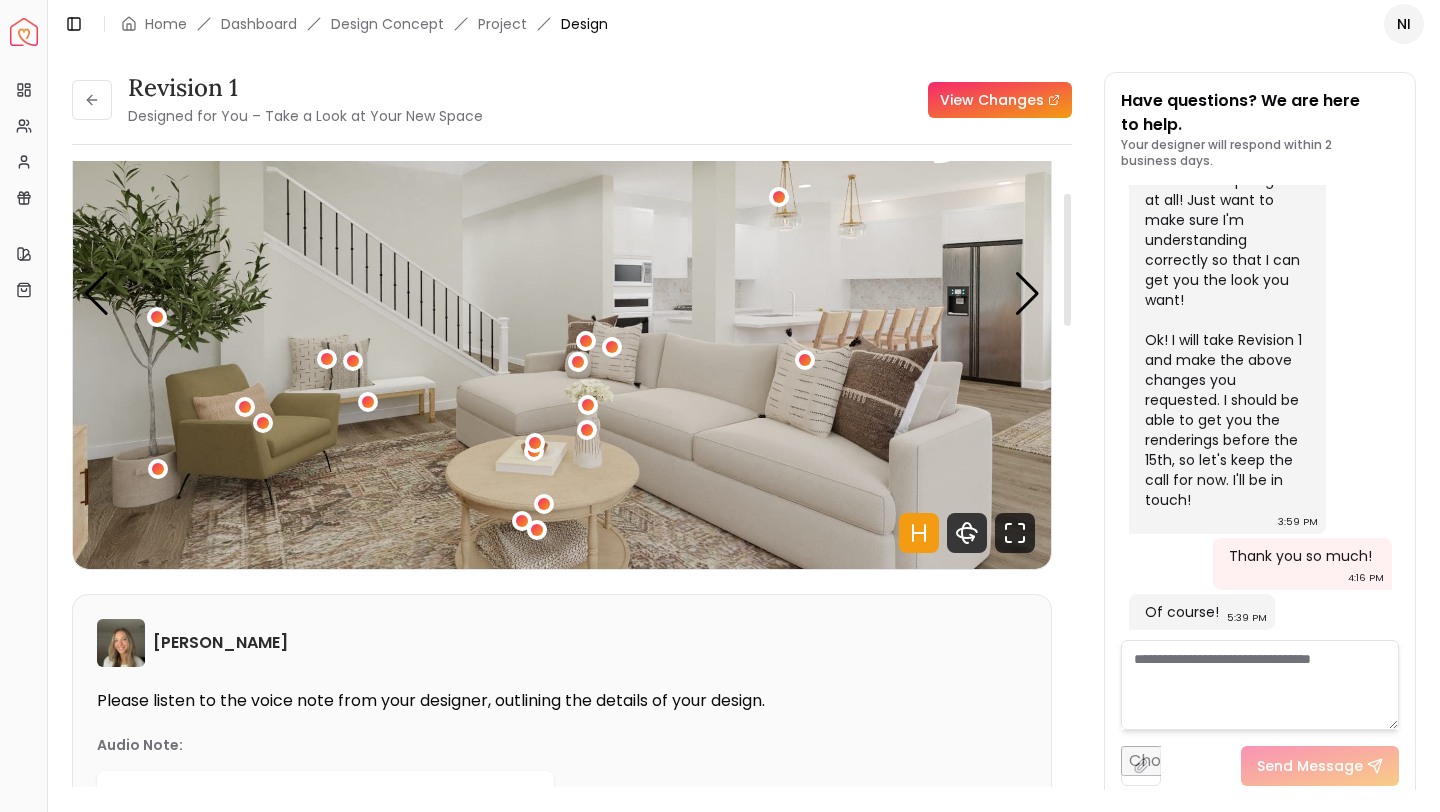 click on "View Changes" at bounding box center [1000, 100] 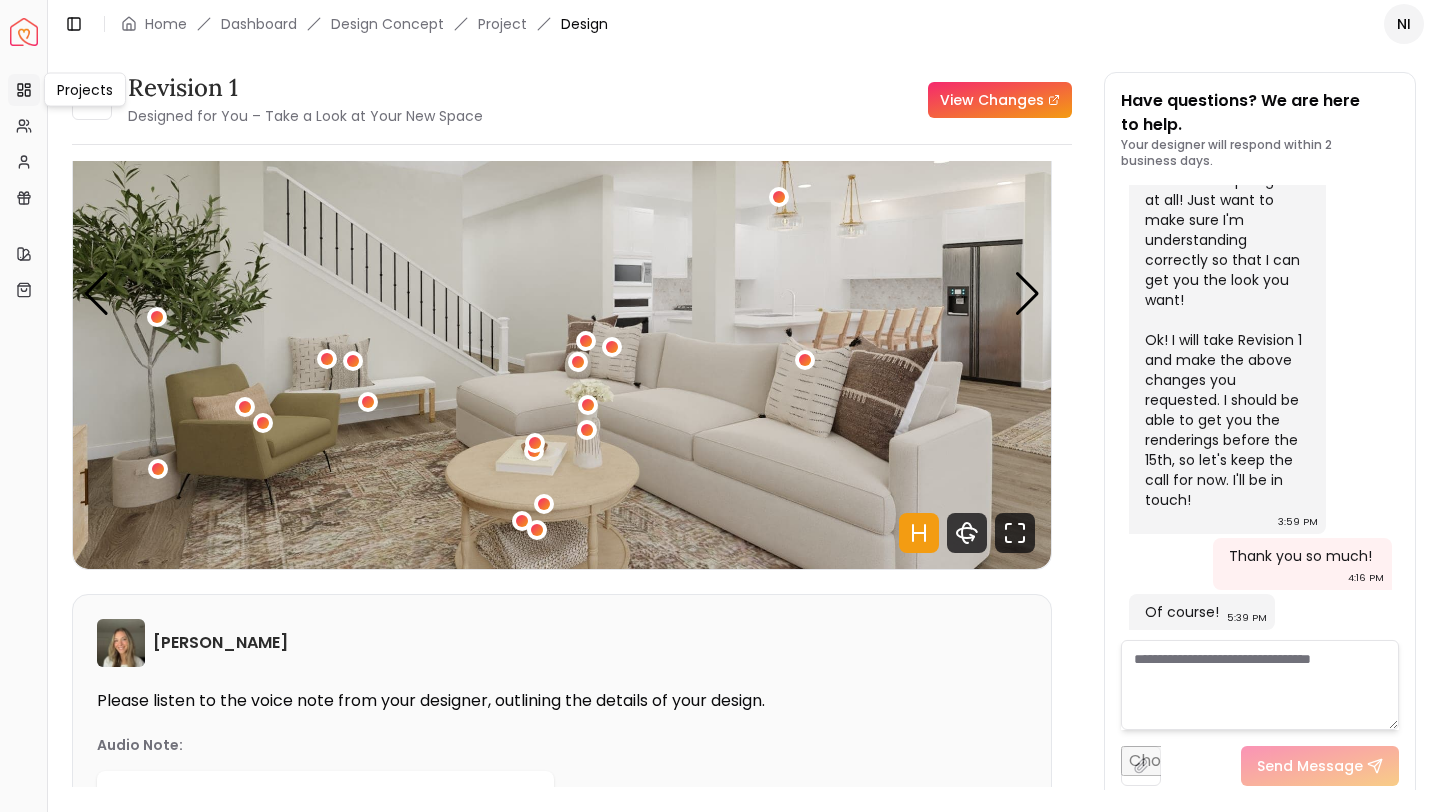 click 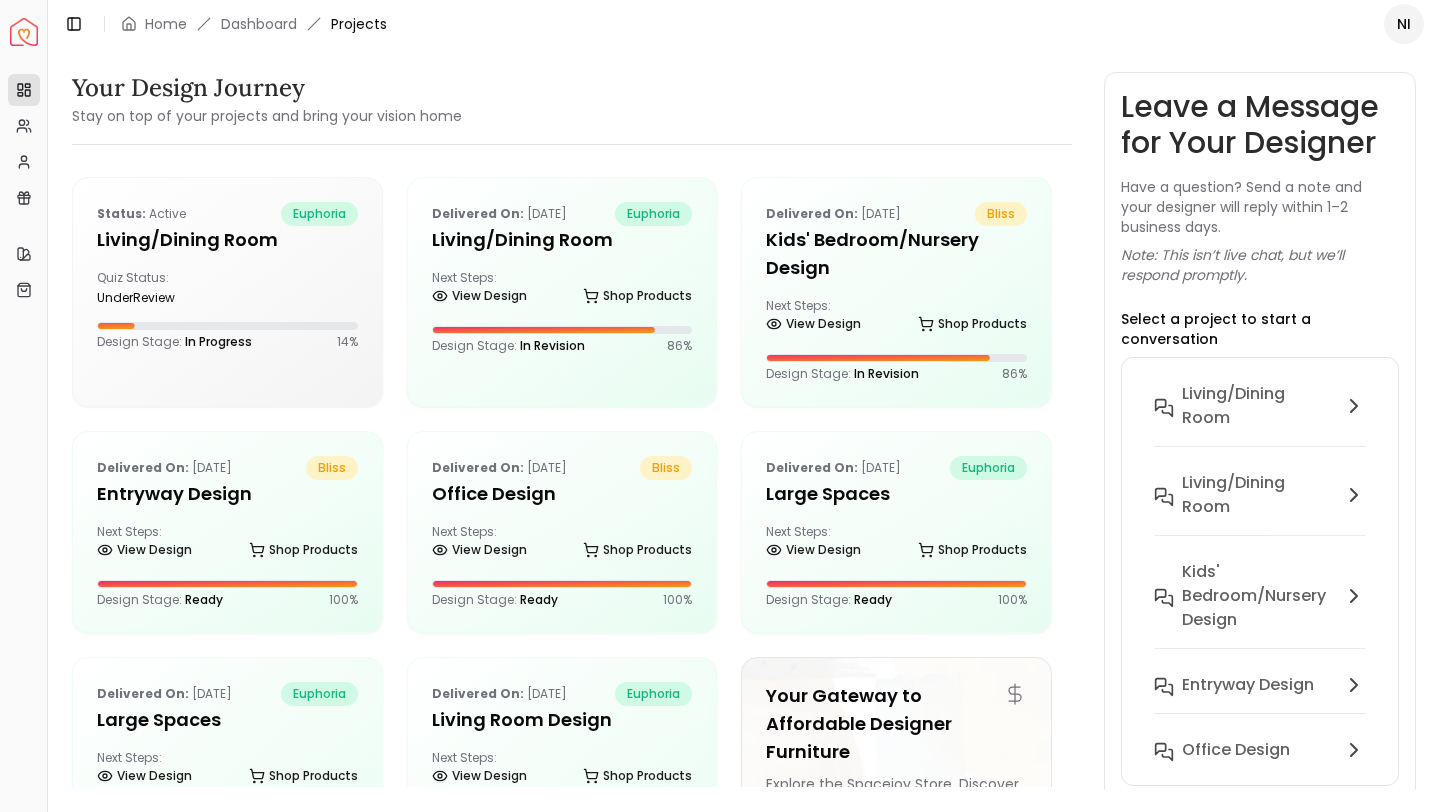 click 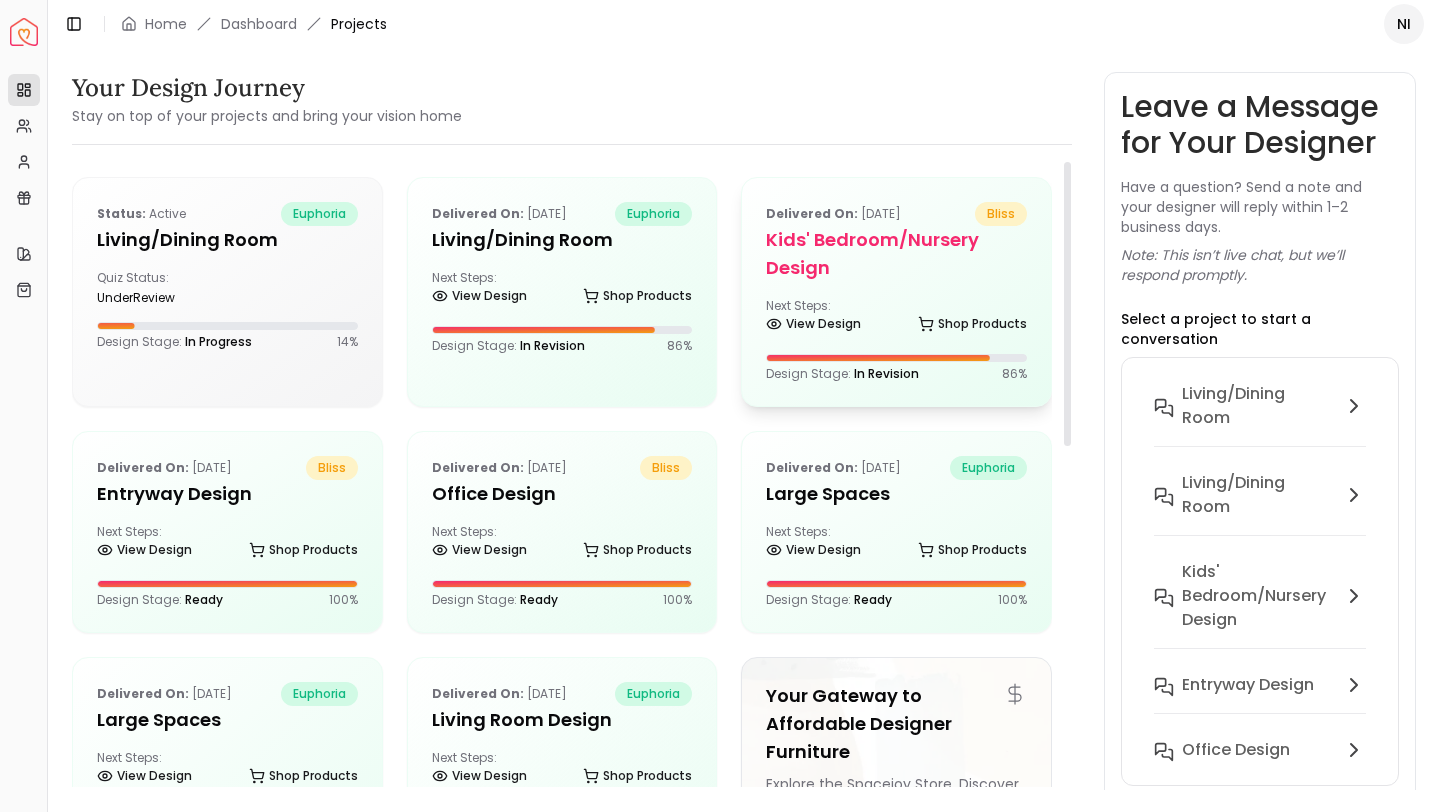 click on "Next Steps: View Design Shop Products" at bounding box center [896, 318] 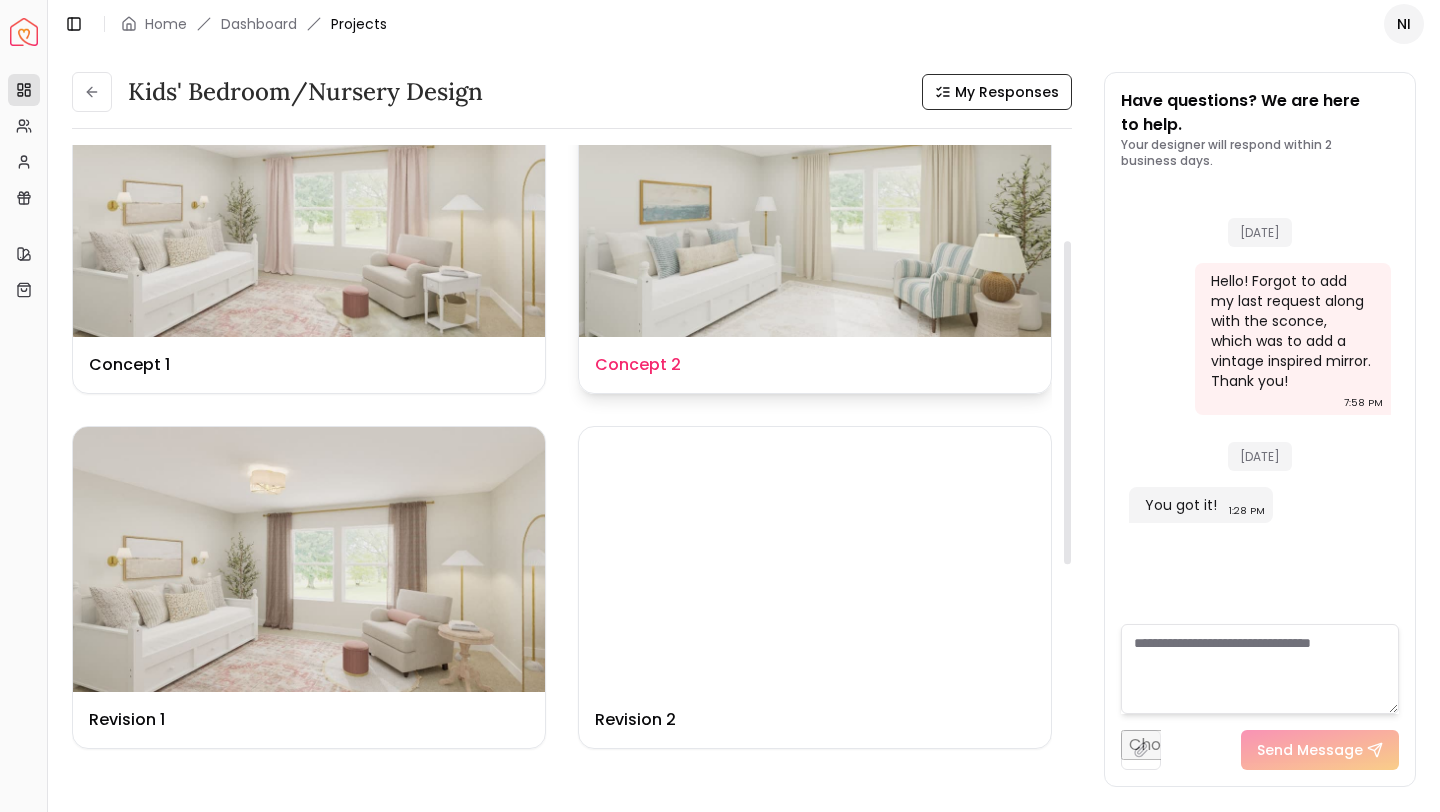 scroll, scrollTop: 185, scrollLeft: 0, axis: vertical 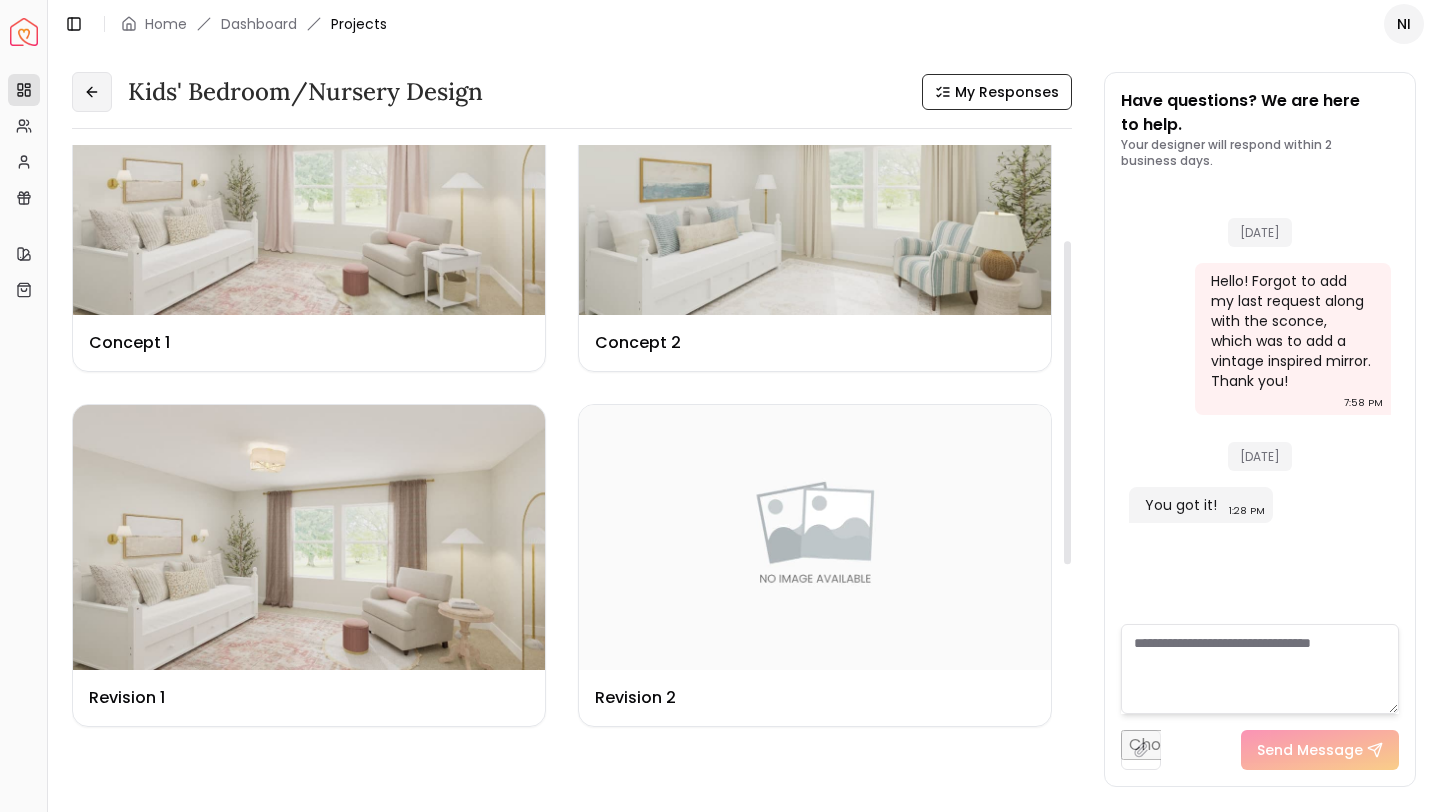 click 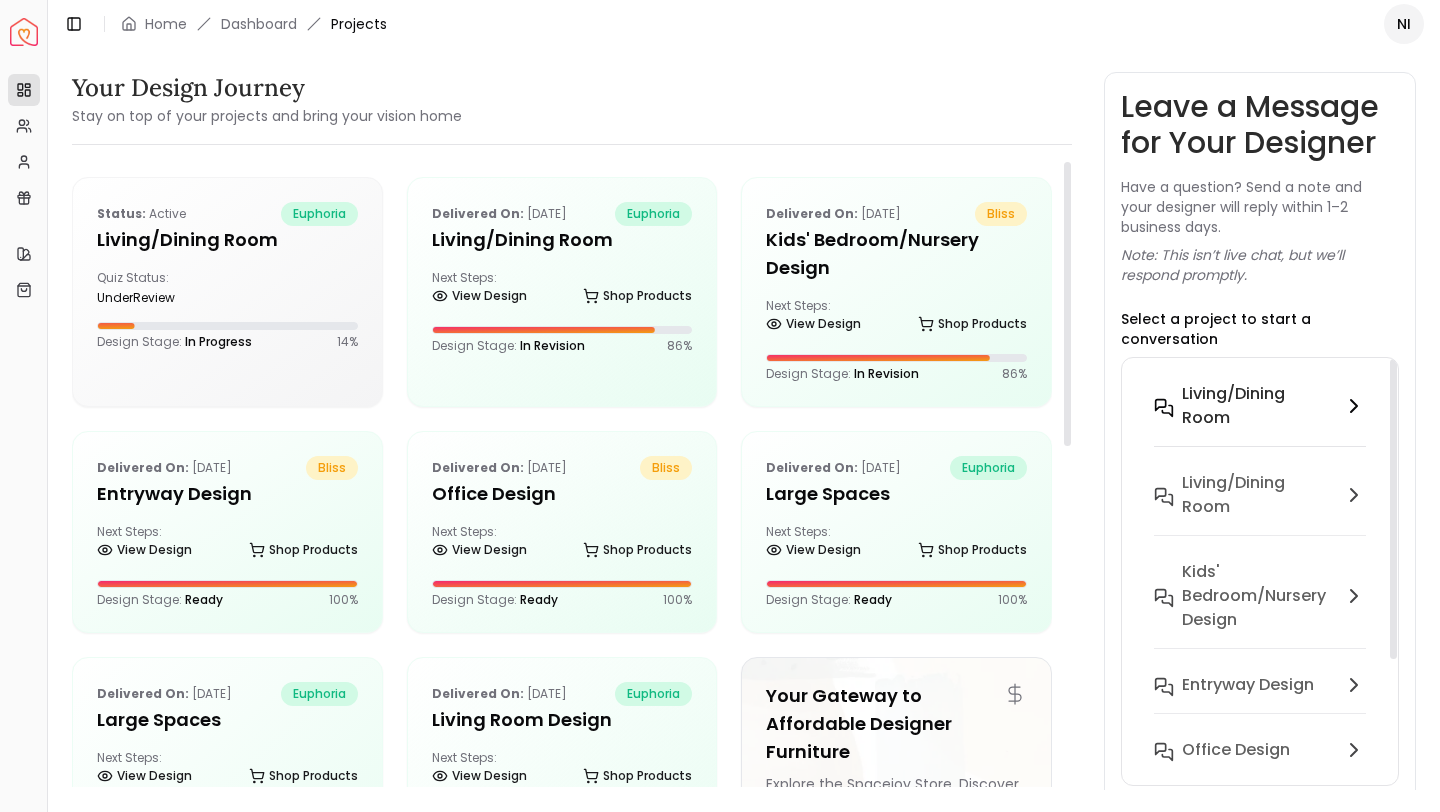 click on "Living/Dining Room" at bounding box center [1260, 418] 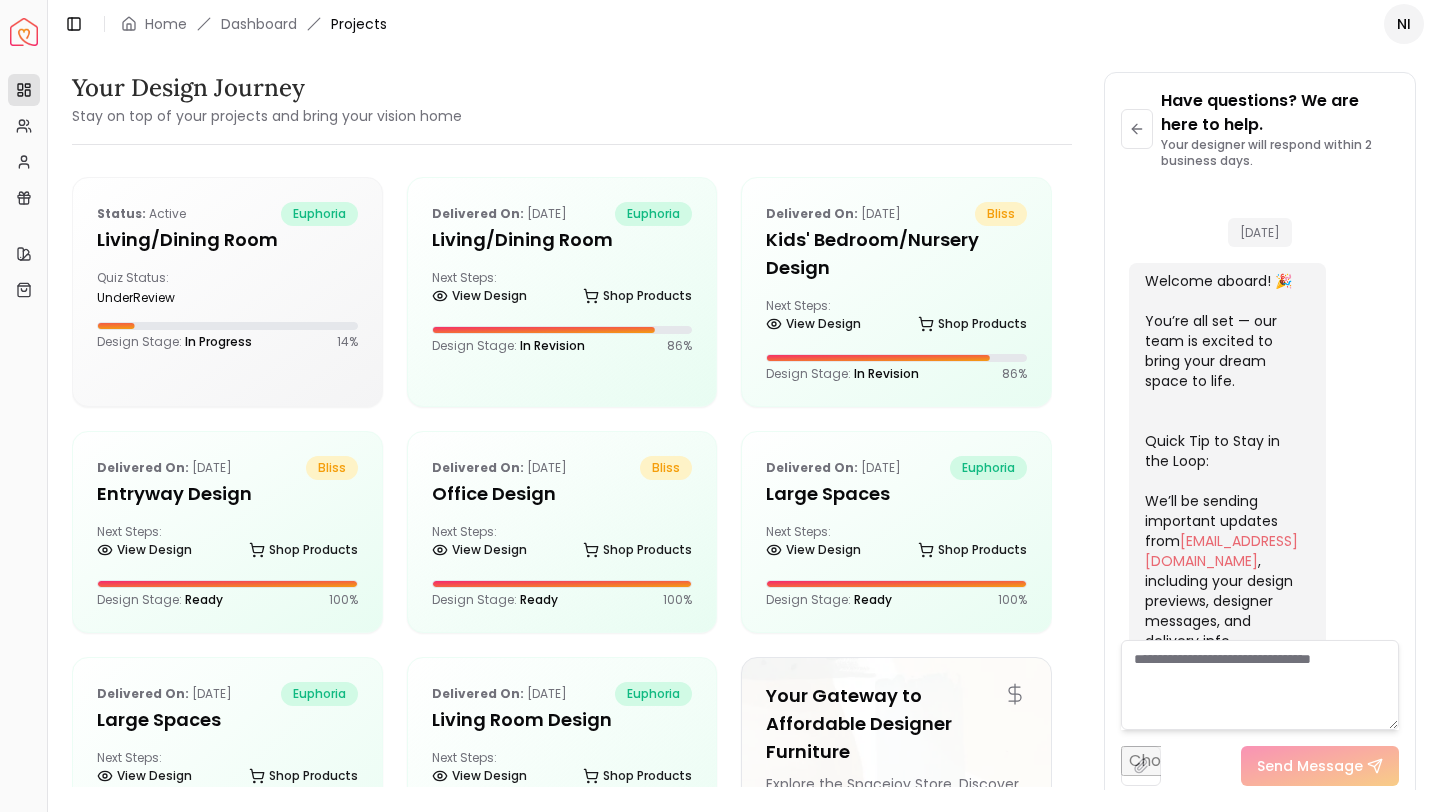 scroll, scrollTop: 1181, scrollLeft: 0, axis: vertical 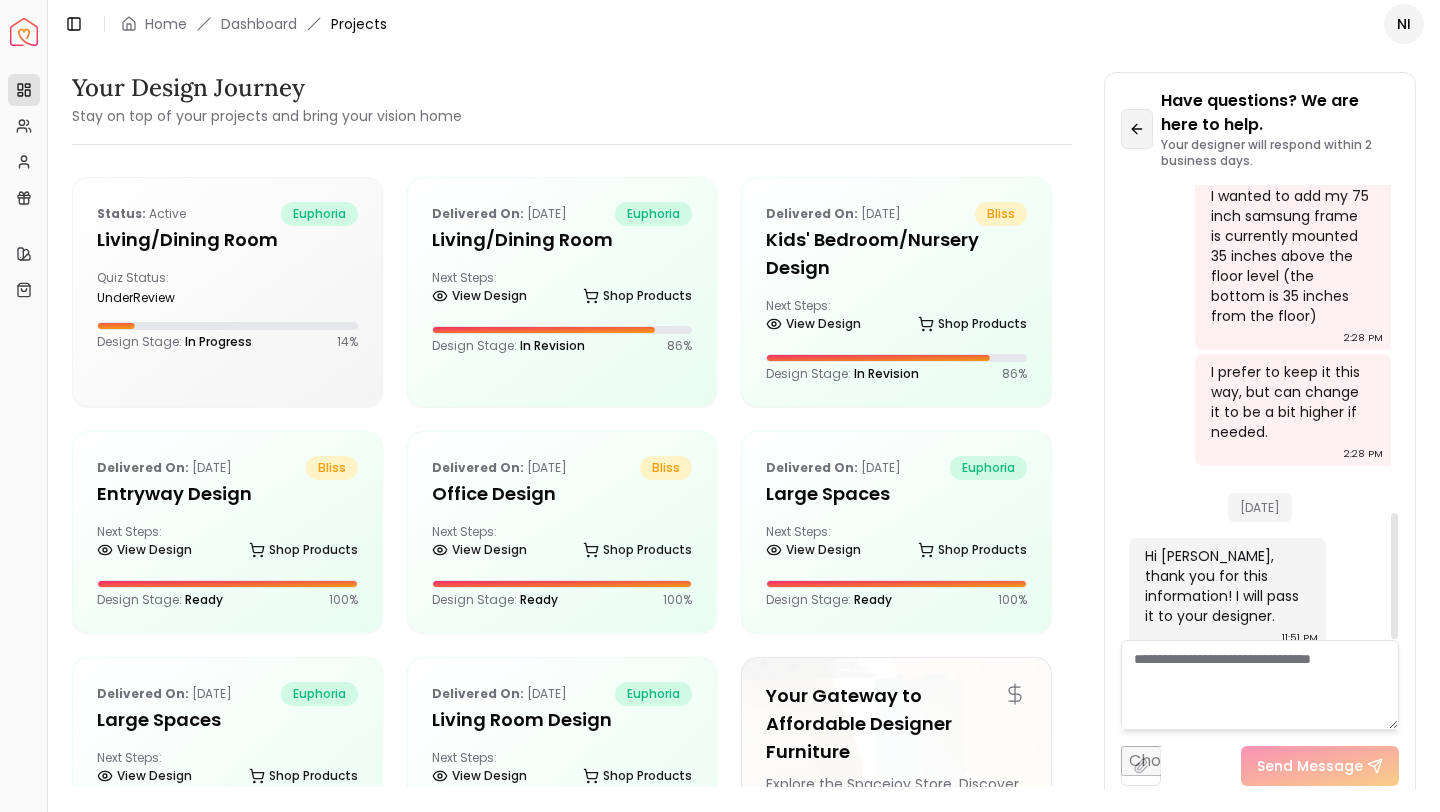 click at bounding box center [1137, 129] 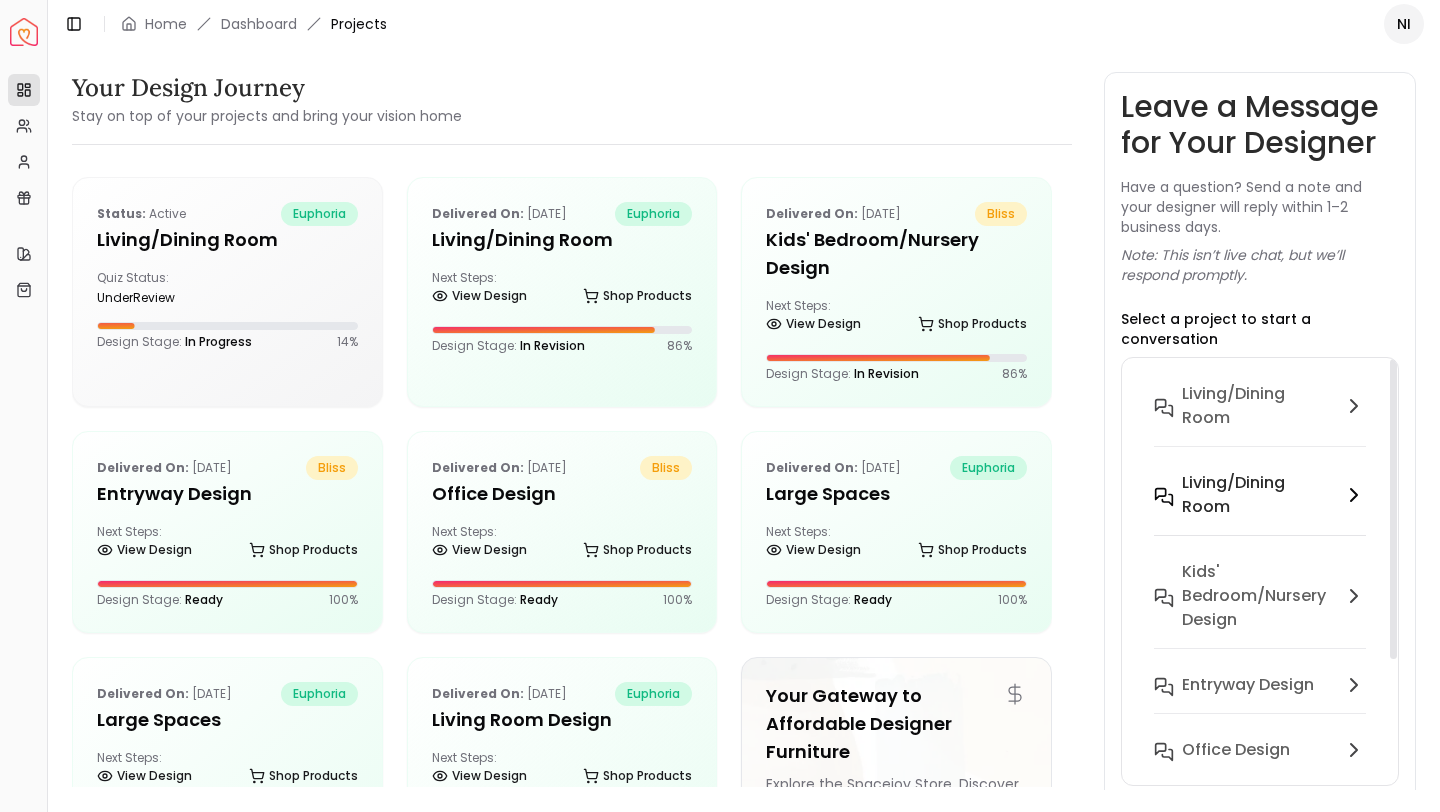 click on "Living/Dining Room" at bounding box center [1258, 495] 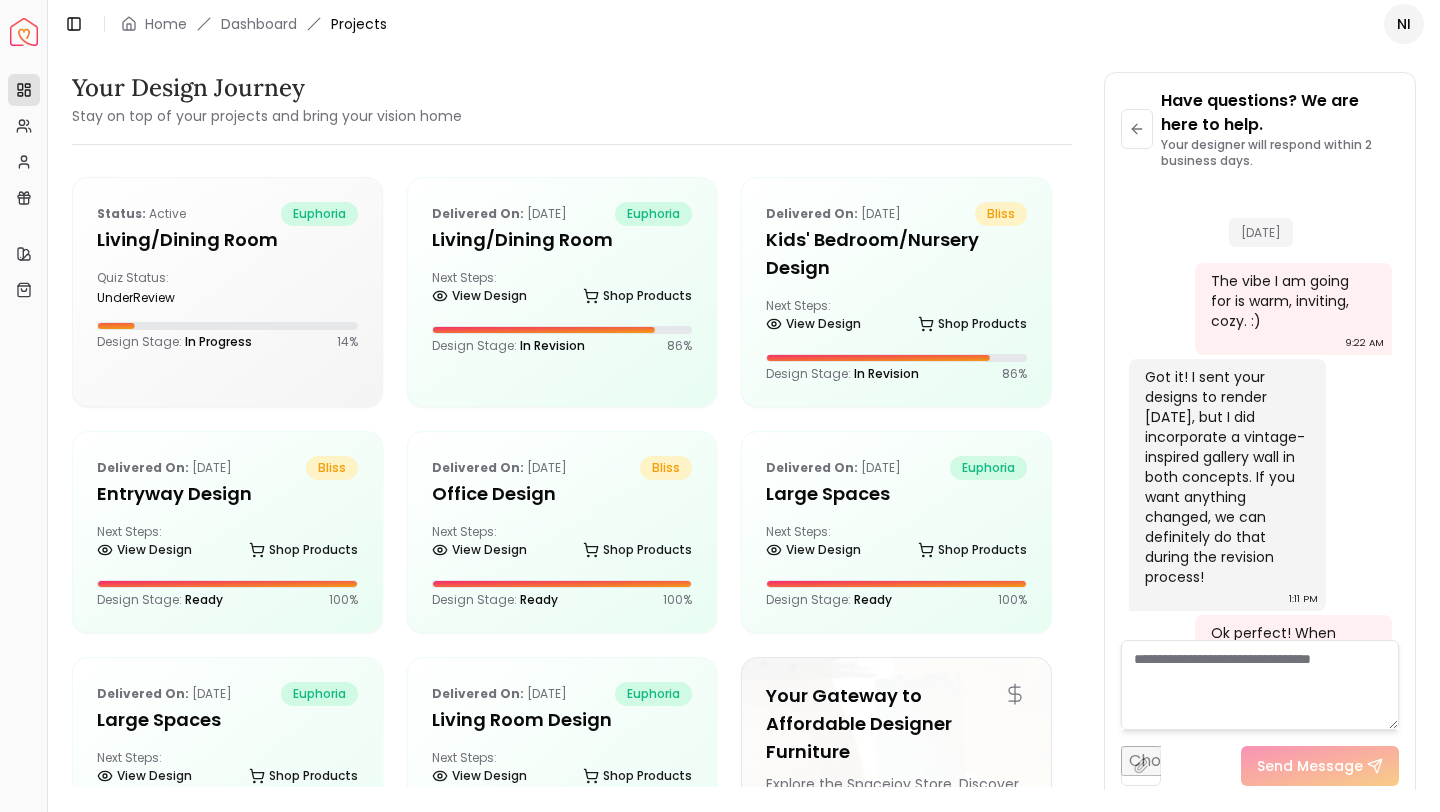 scroll, scrollTop: 4653, scrollLeft: 0, axis: vertical 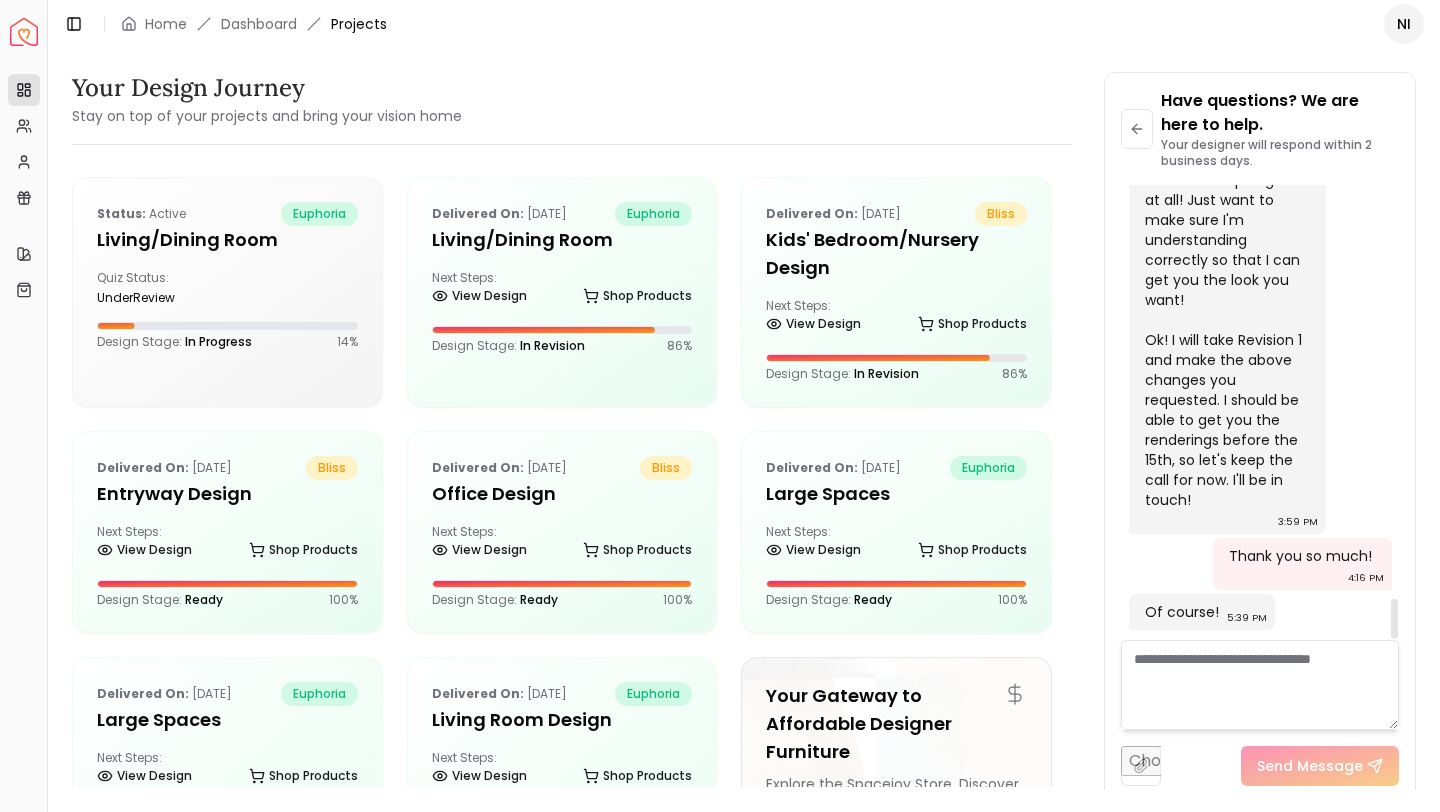 click at bounding box center [1260, 685] 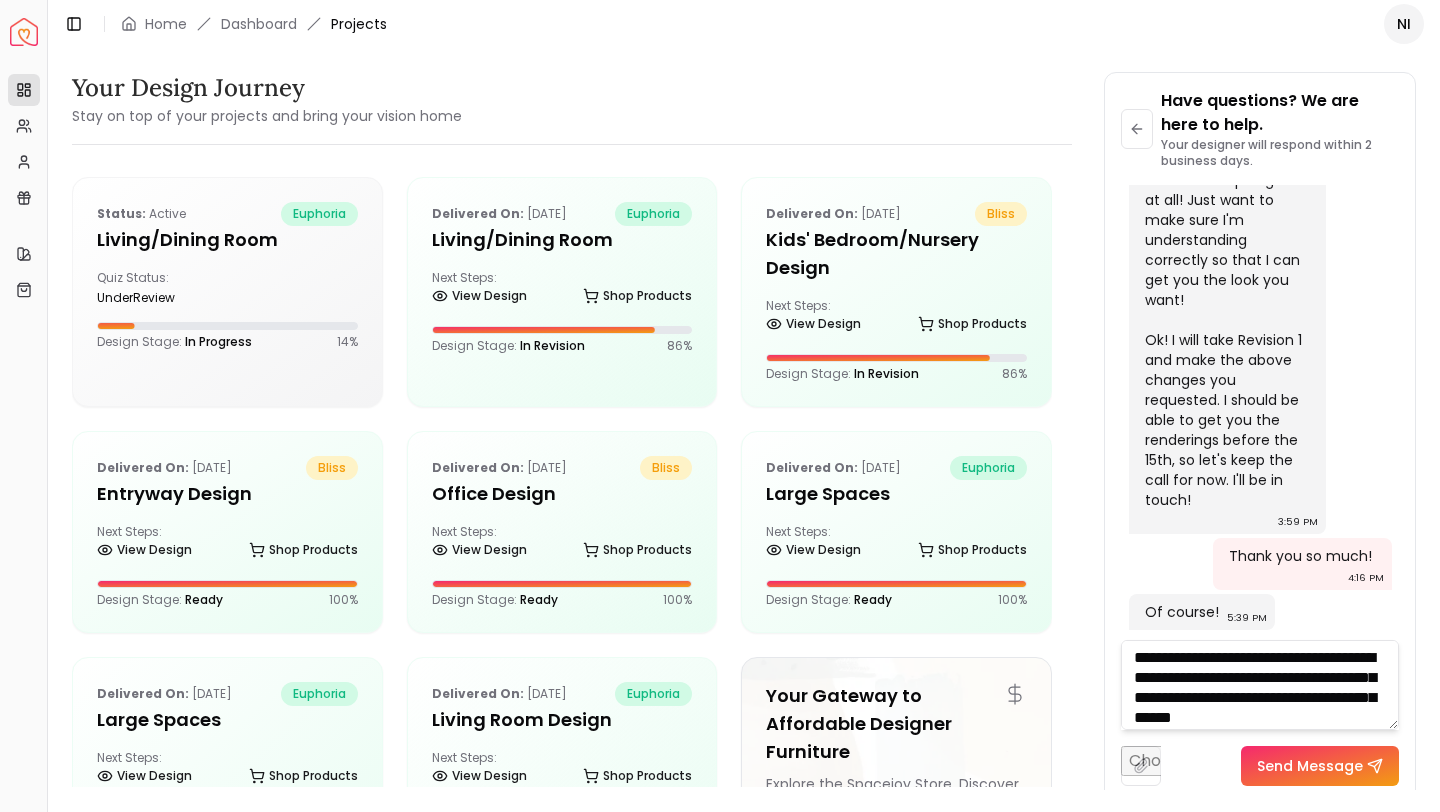 scroll, scrollTop: 21, scrollLeft: 0, axis: vertical 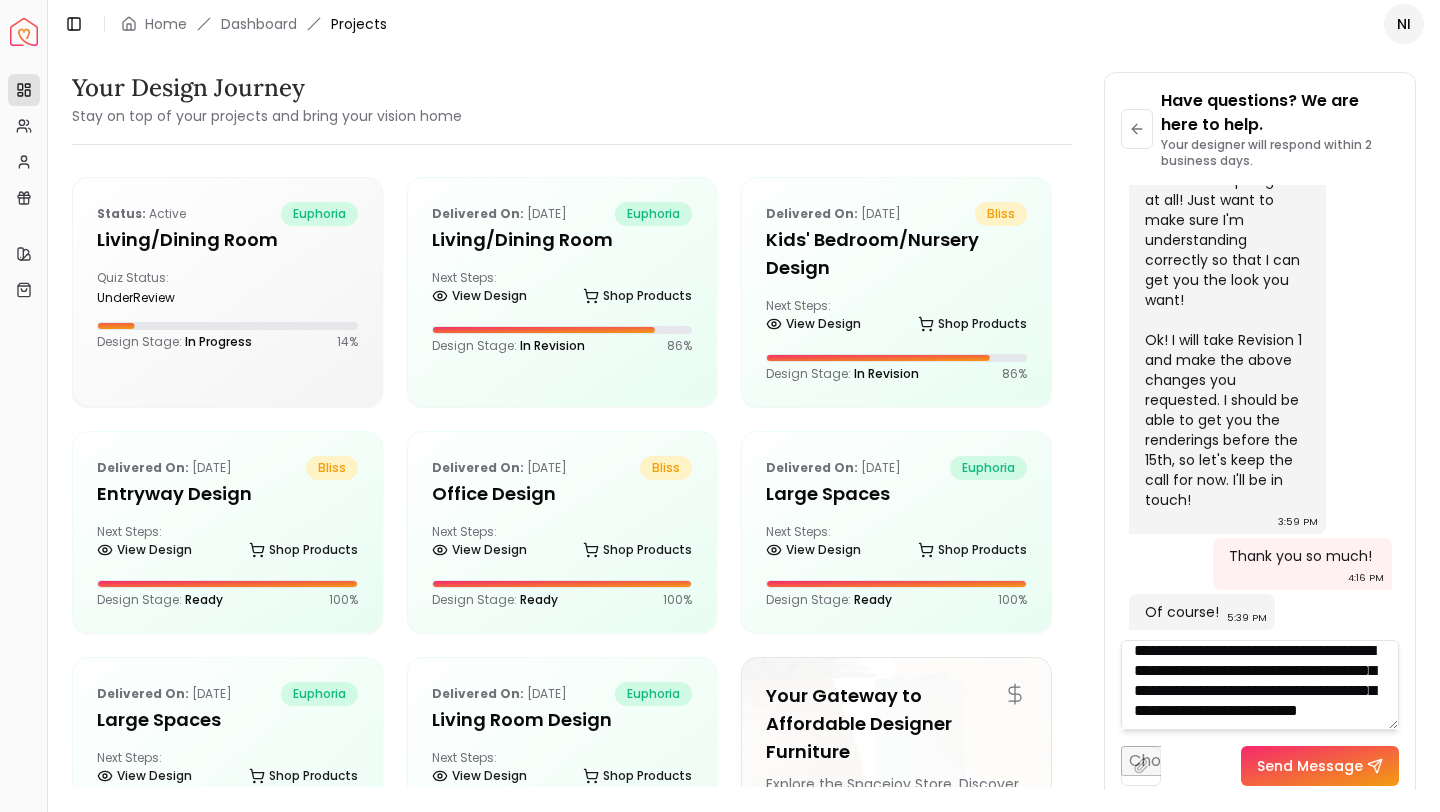 click on "**********" at bounding box center [1260, 685] 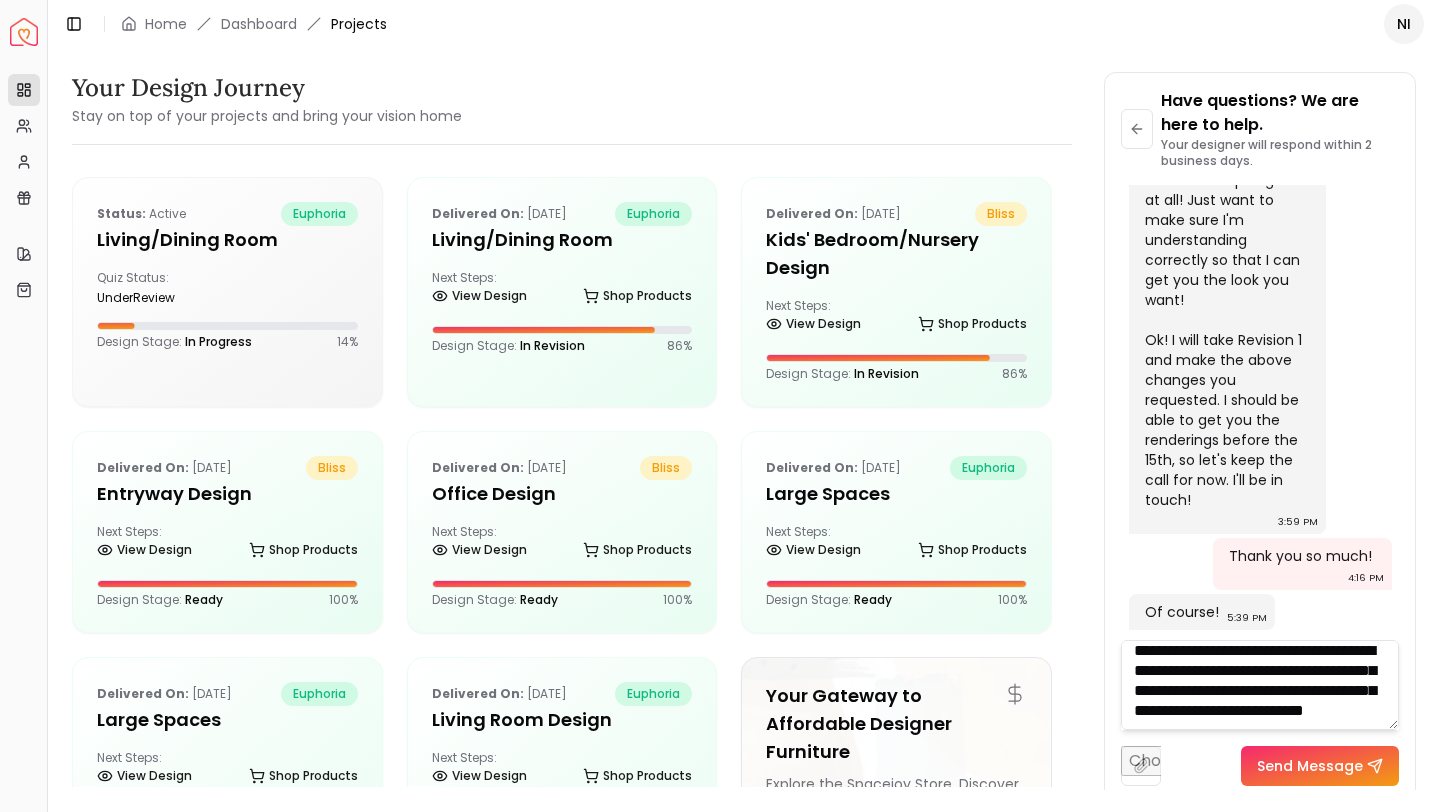 click on "**********" at bounding box center [1260, 685] 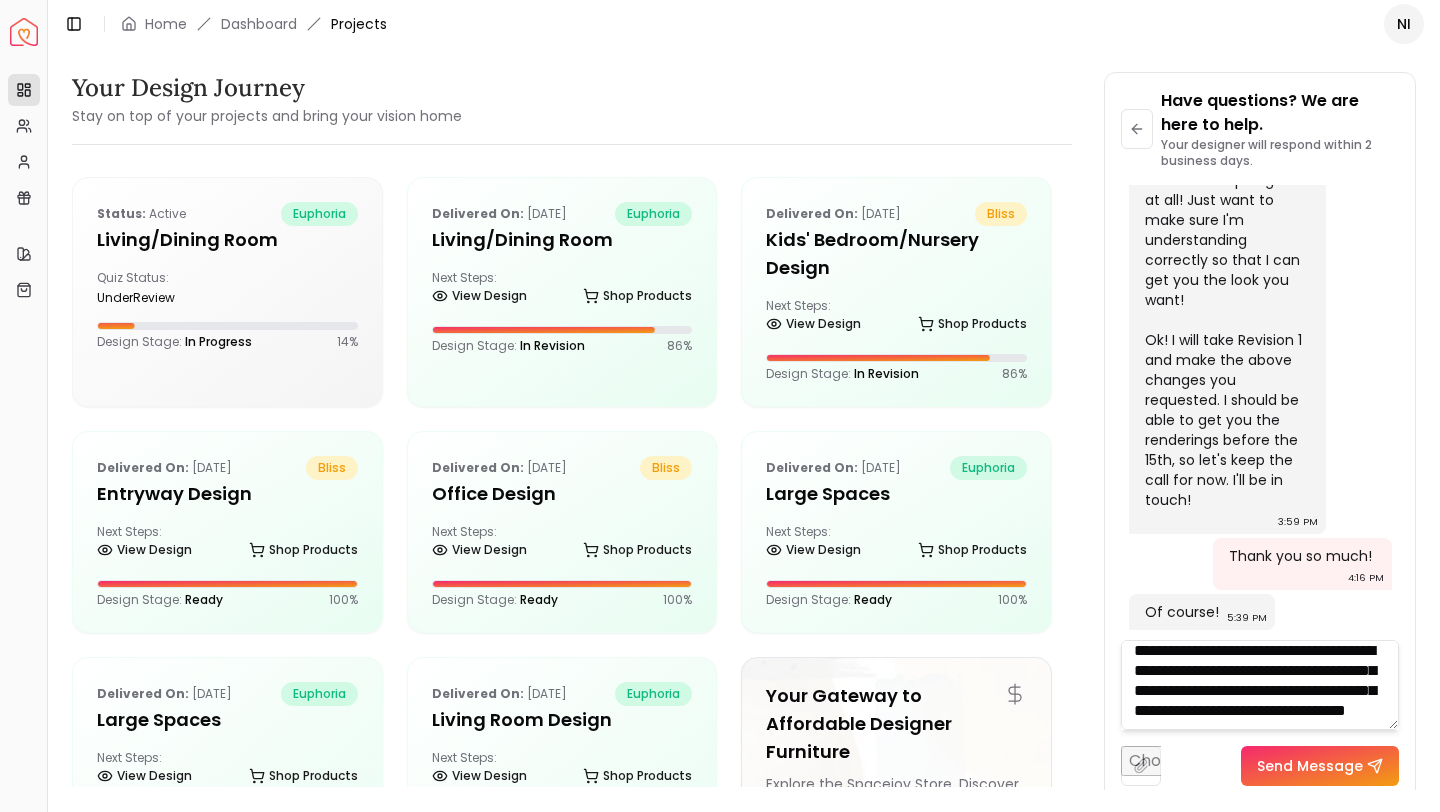 scroll, scrollTop: 28, scrollLeft: 0, axis: vertical 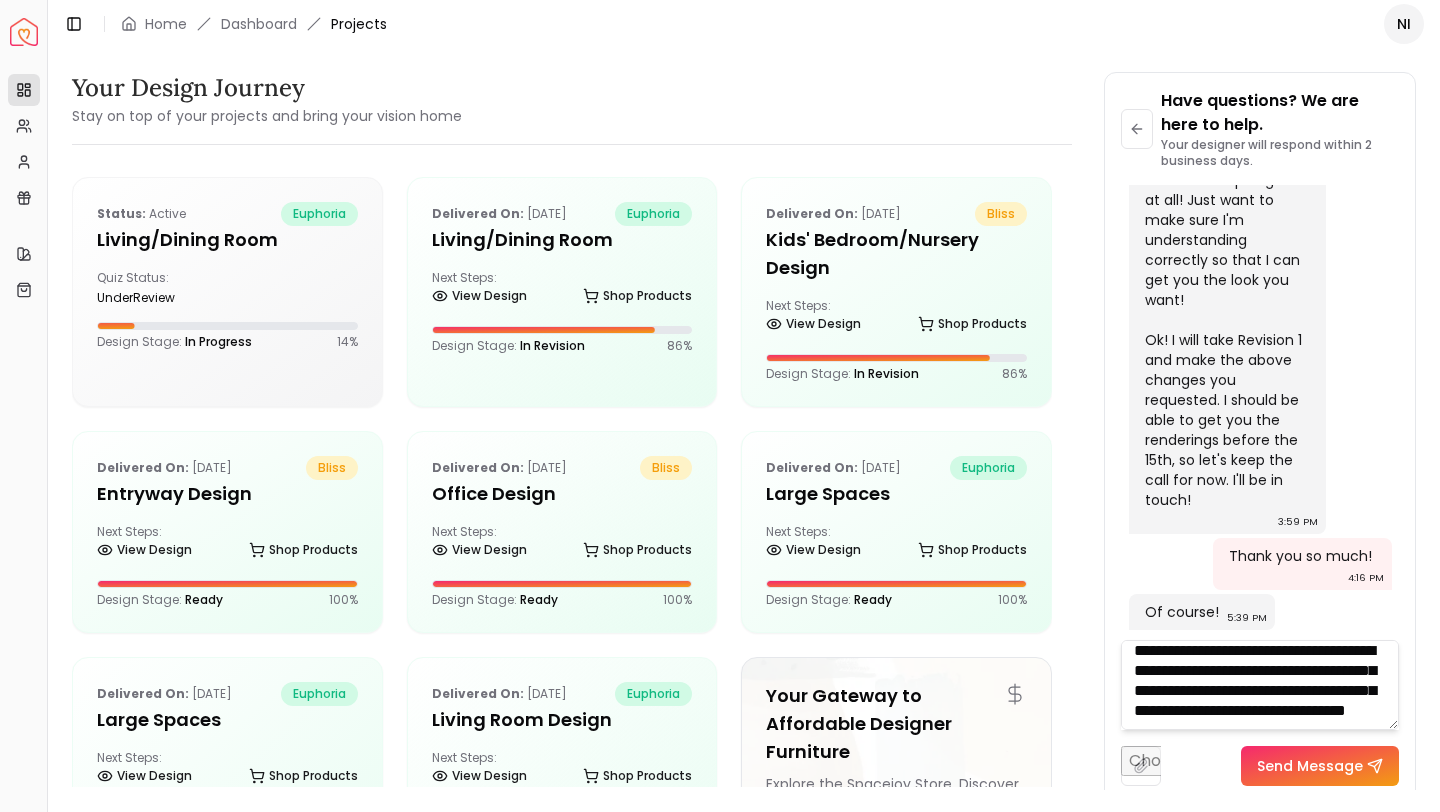 click on "**********" at bounding box center (1260, 685) 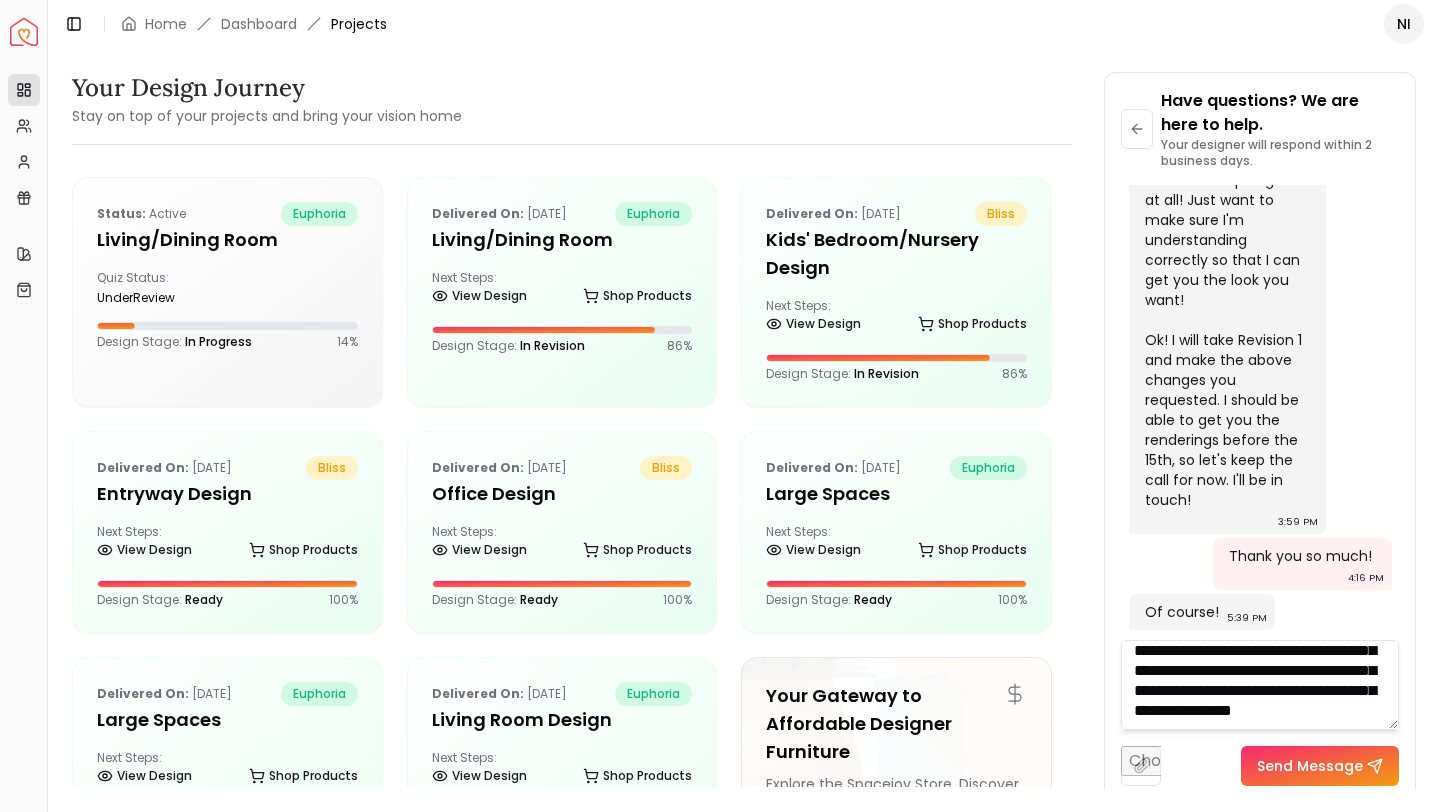 scroll, scrollTop: 48, scrollLeft: 0, axis: vertical 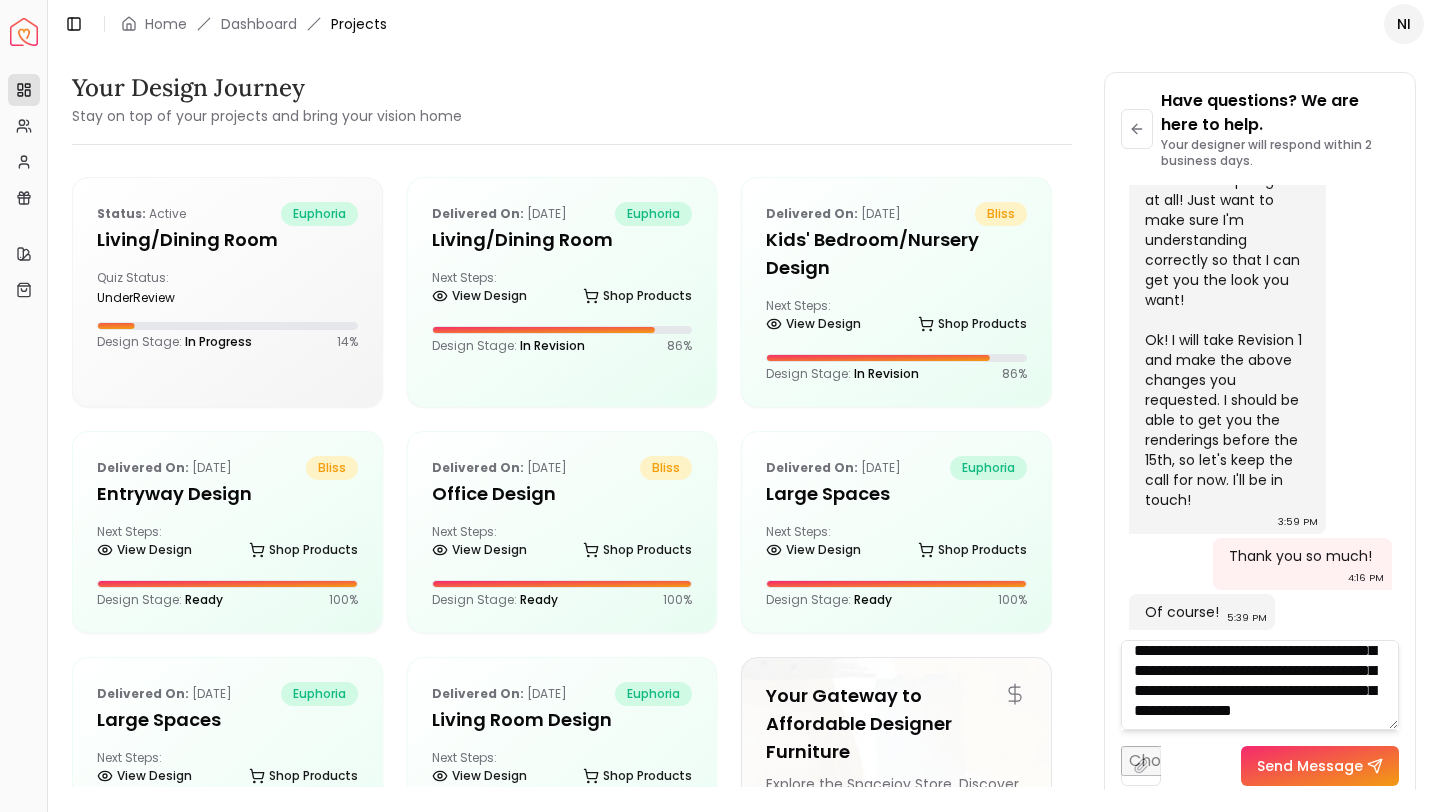 click on "**********" at bounding box center (1260, 685) 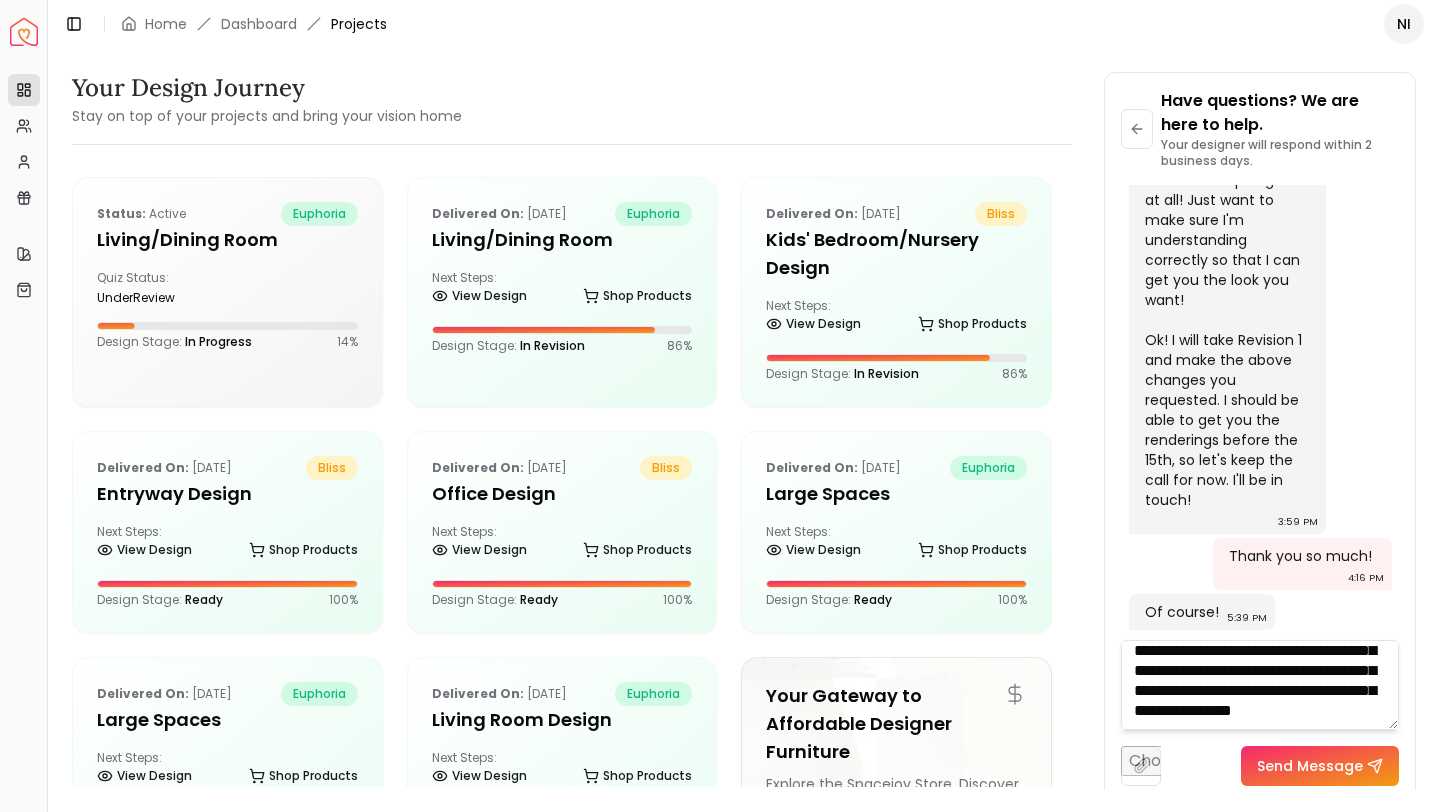 scroll, scrollTop: 0, scrollLeft: 0, axis: both 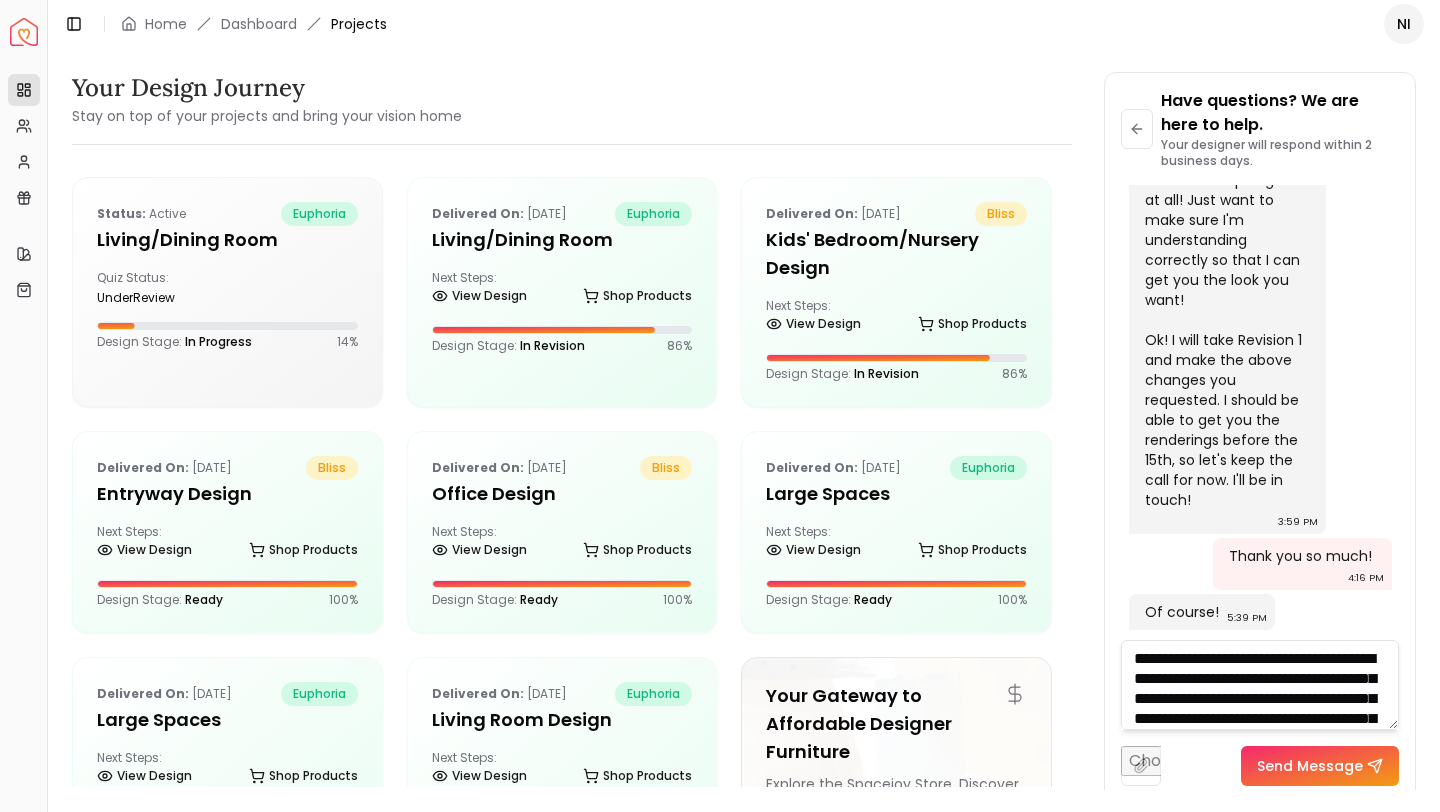 click on "**********" at bounding box center [1260, 685] 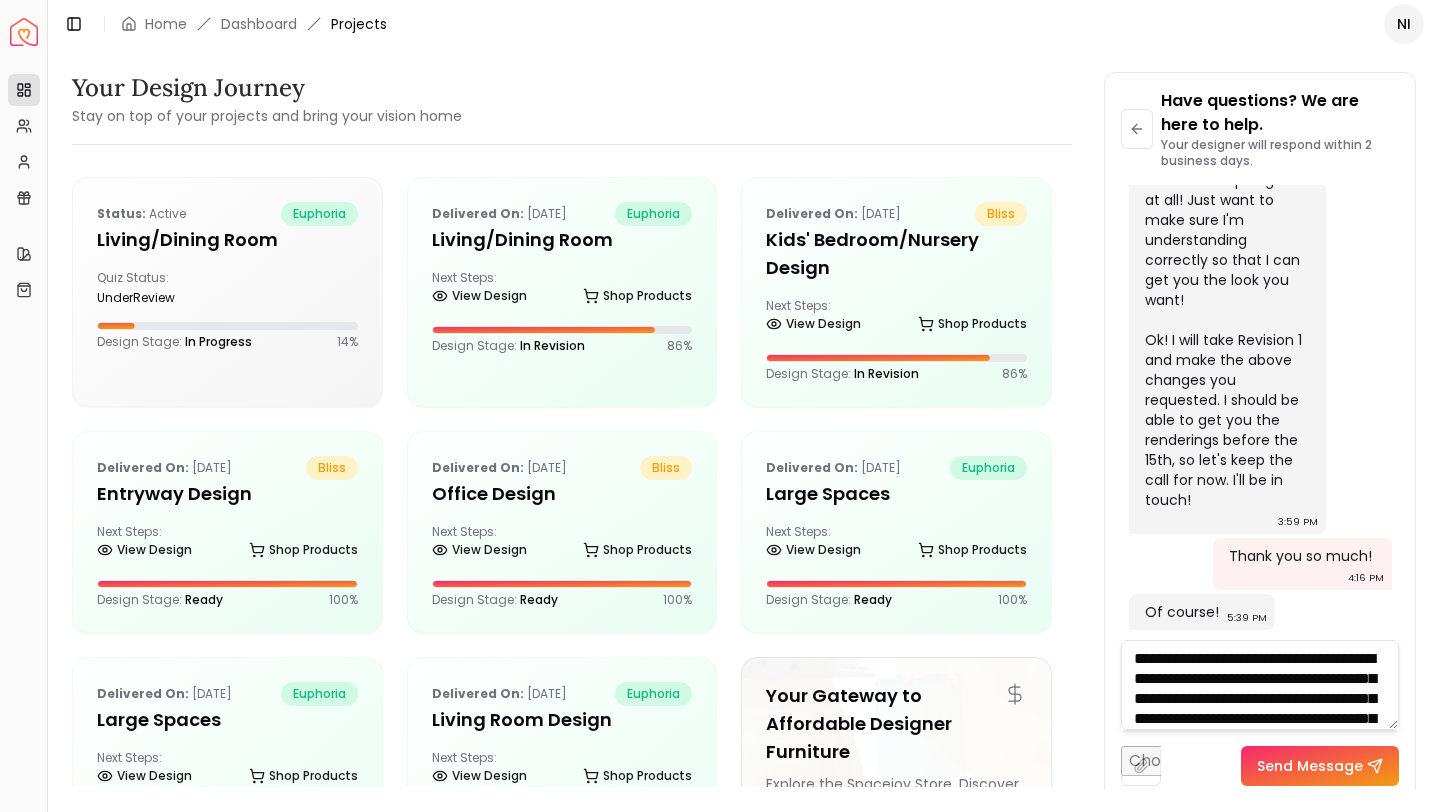 type on "**********" 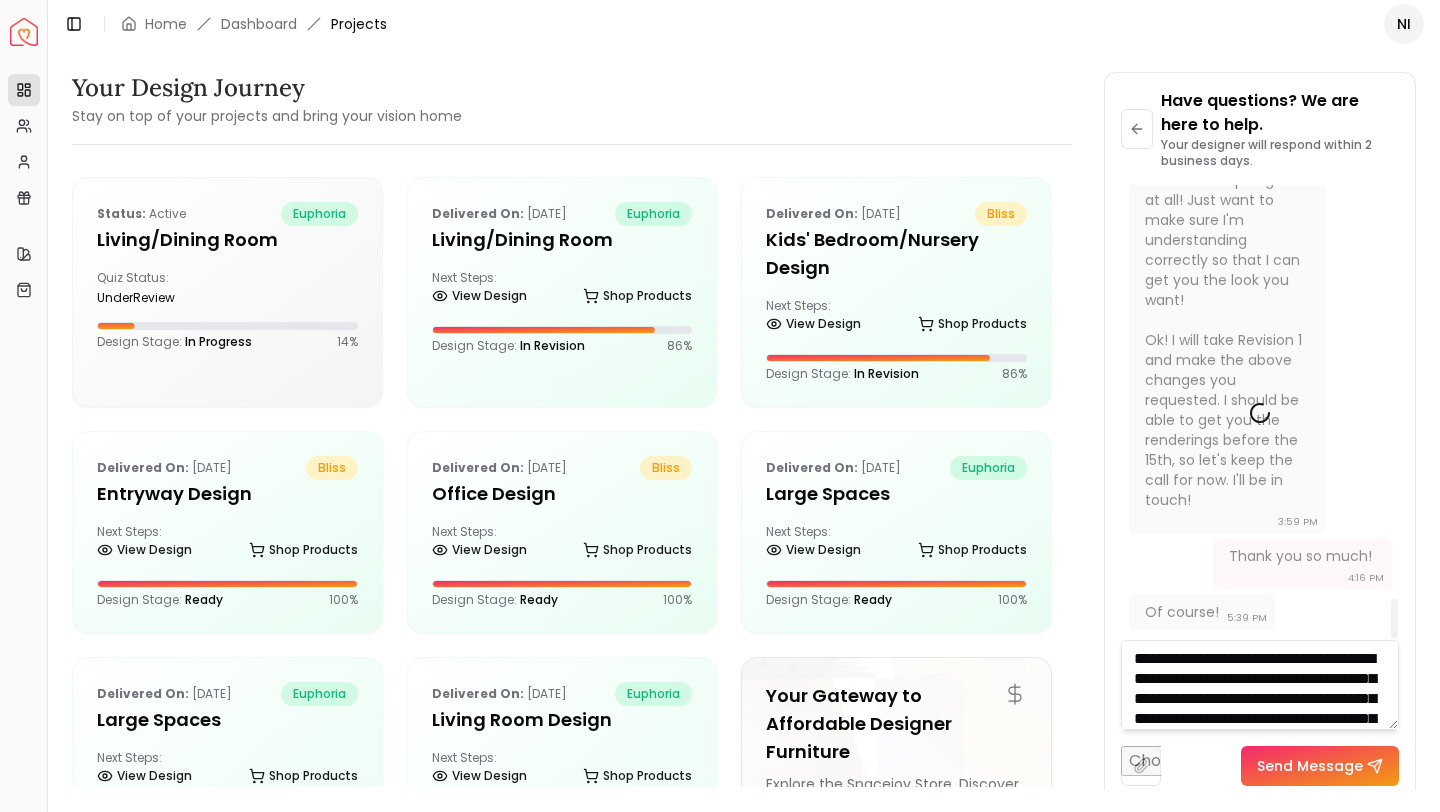 type 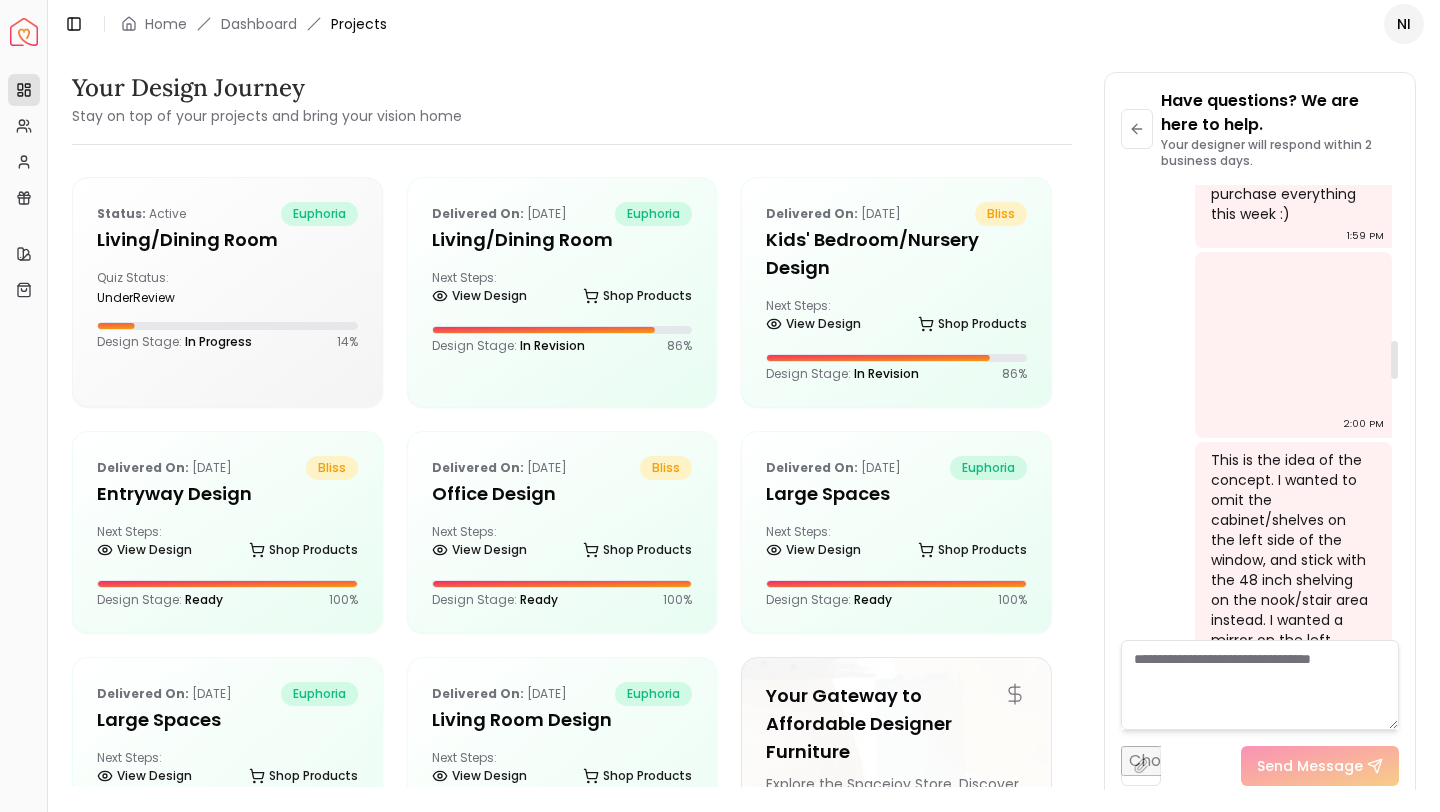 scroll, scrollTop: 1748, scrollLeft: 0, axis: vertical 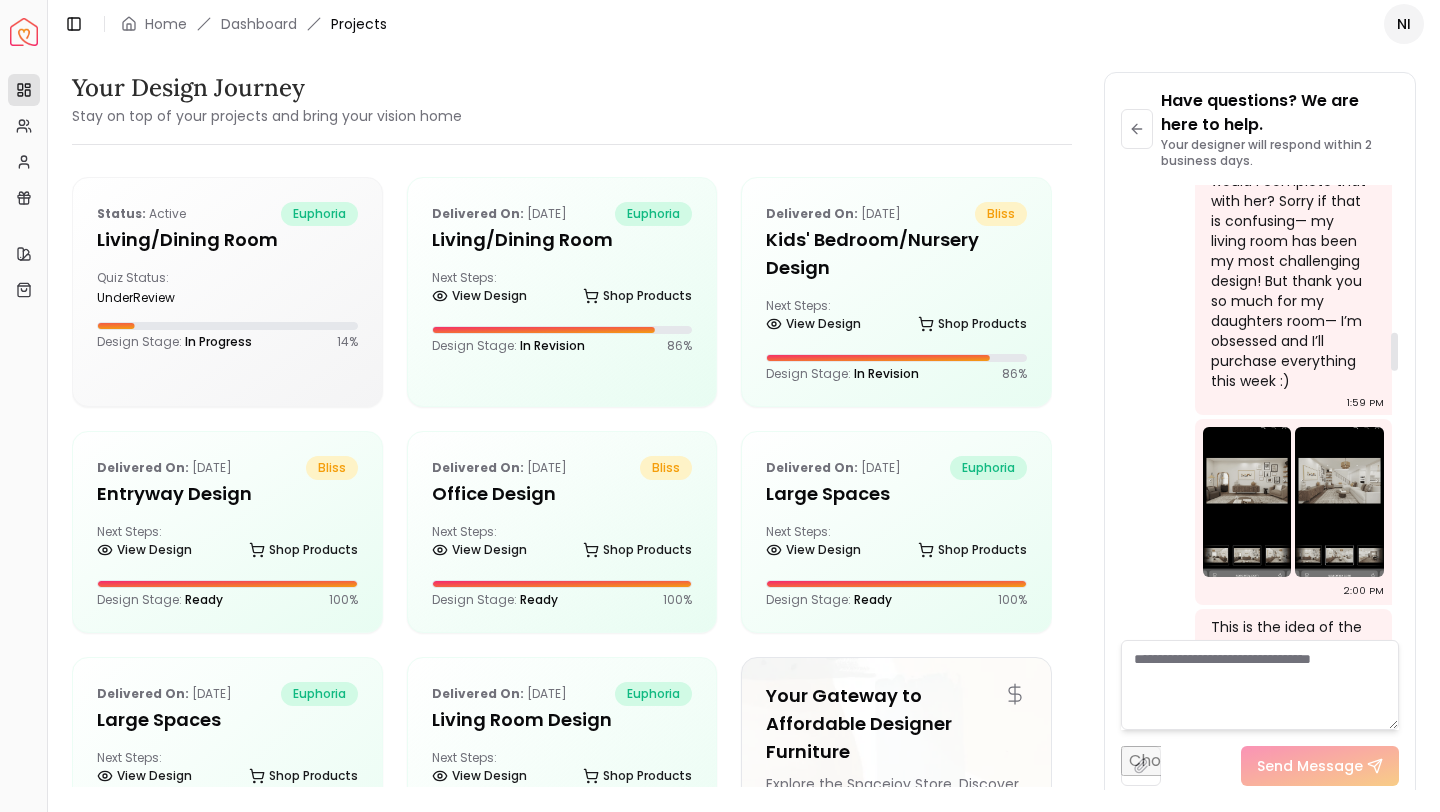click at bounding box center [1247, 502] 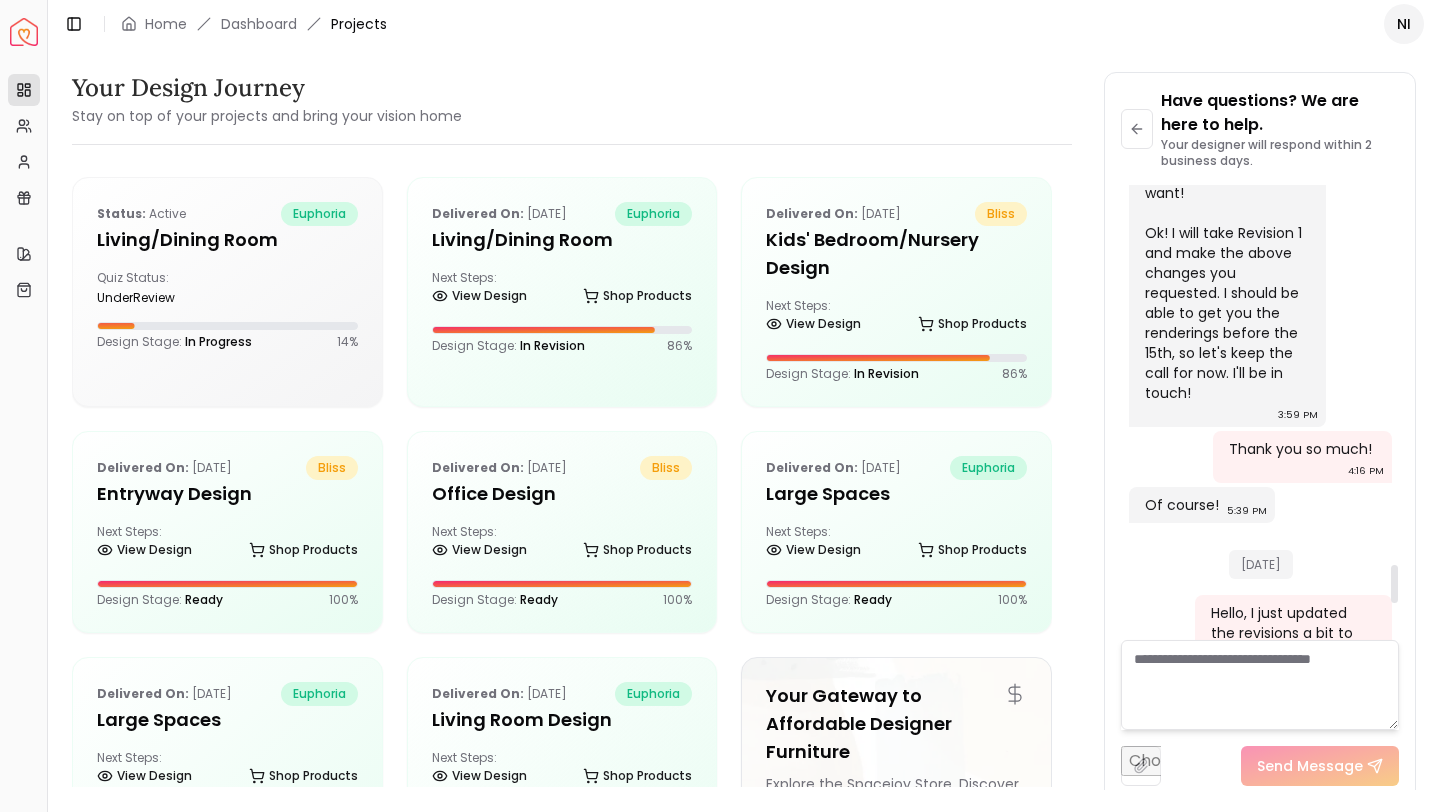 scroll, scrollTop: 4937, scrollLeft: 0, axis: vertical 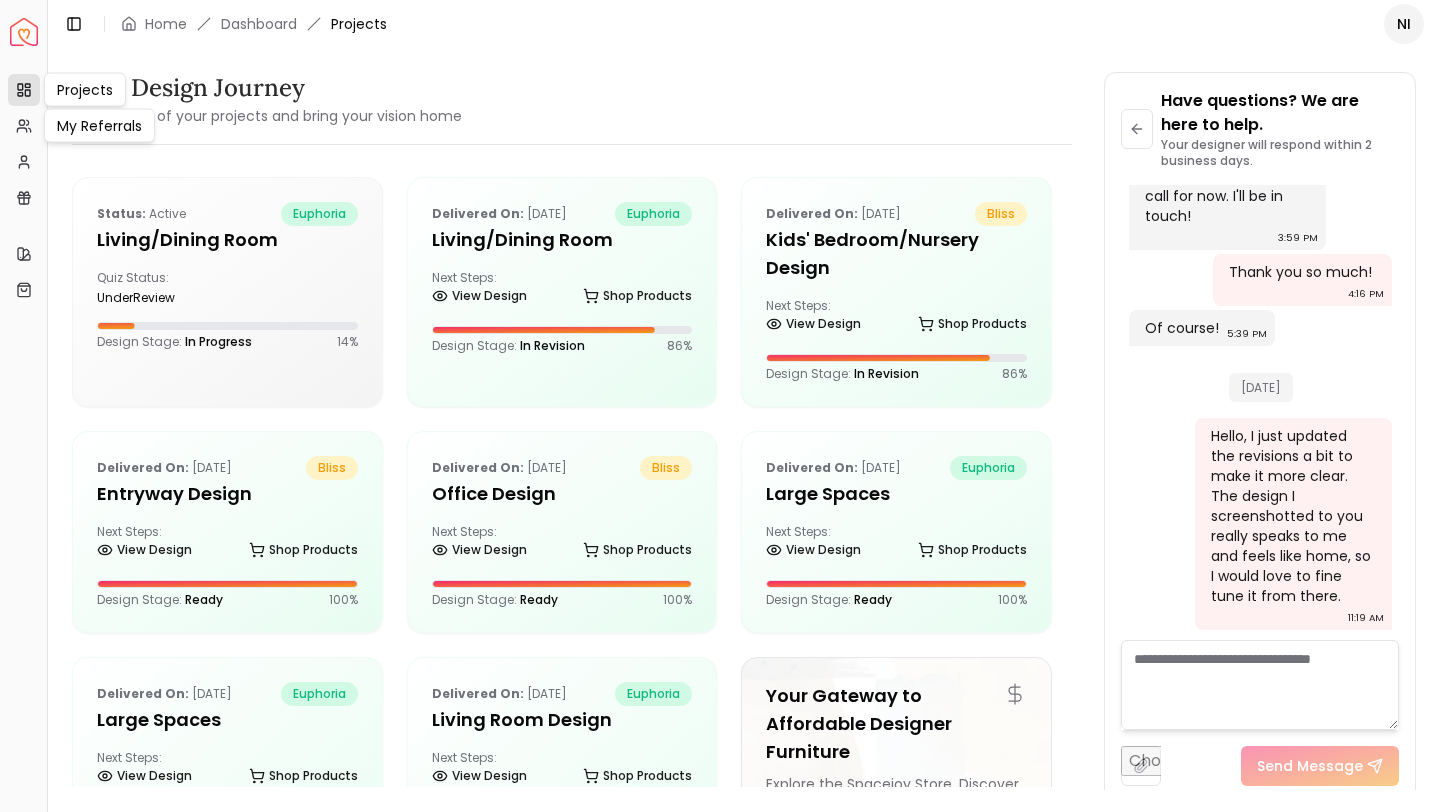 click on "Projects" at bounding box center (24, 90) 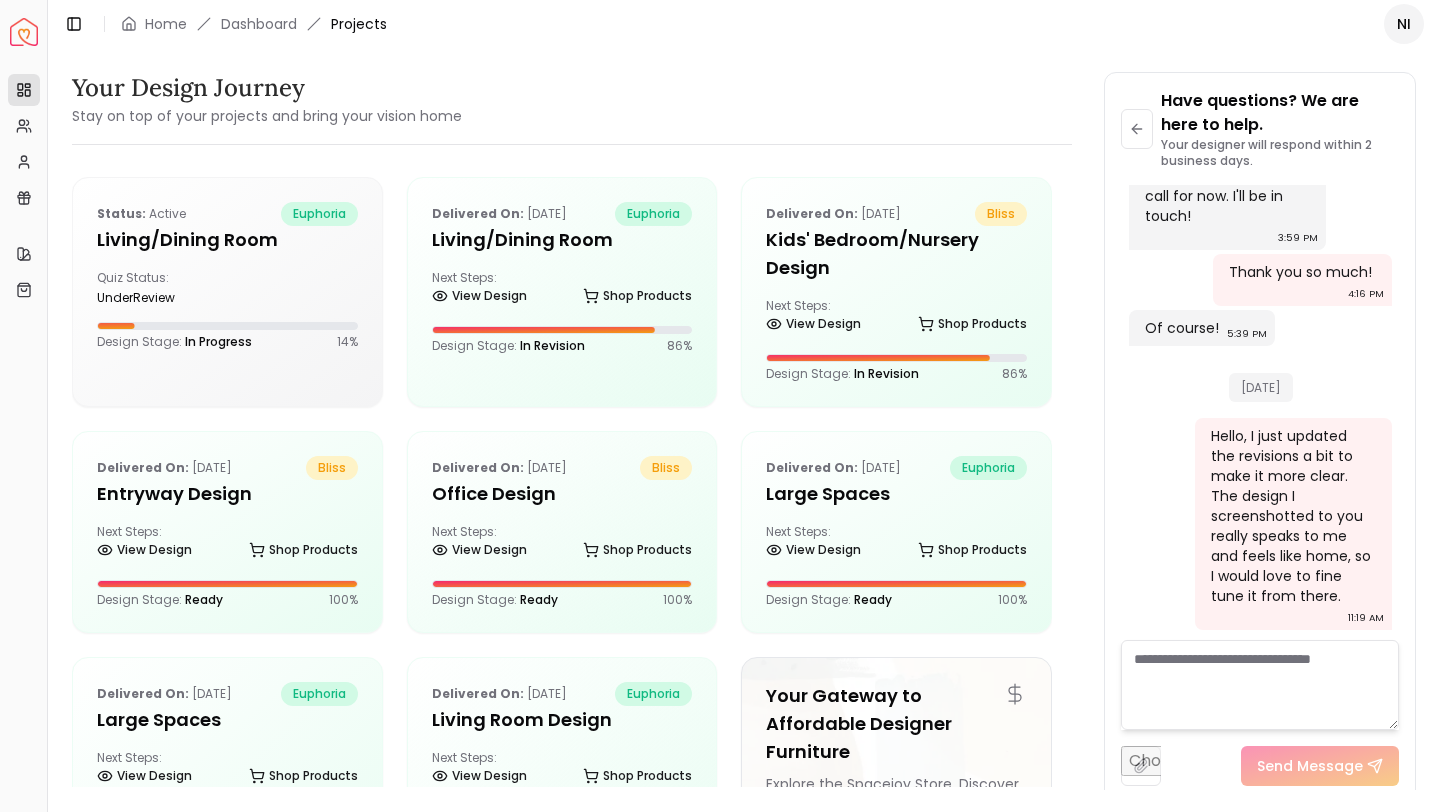 click on "Projects" at bounding box center [24, 90] 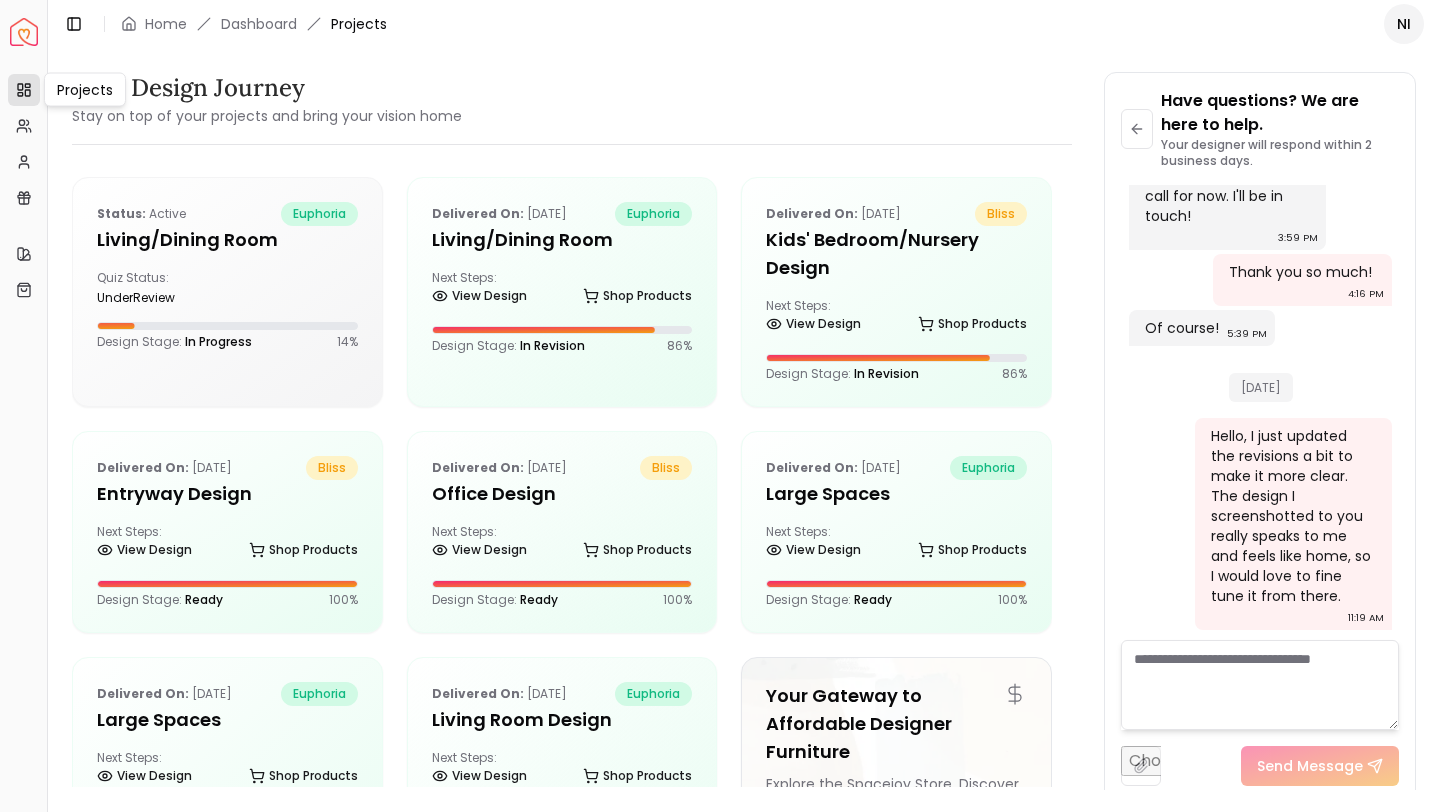 click on "Projects" at bounding box center [24, 90] 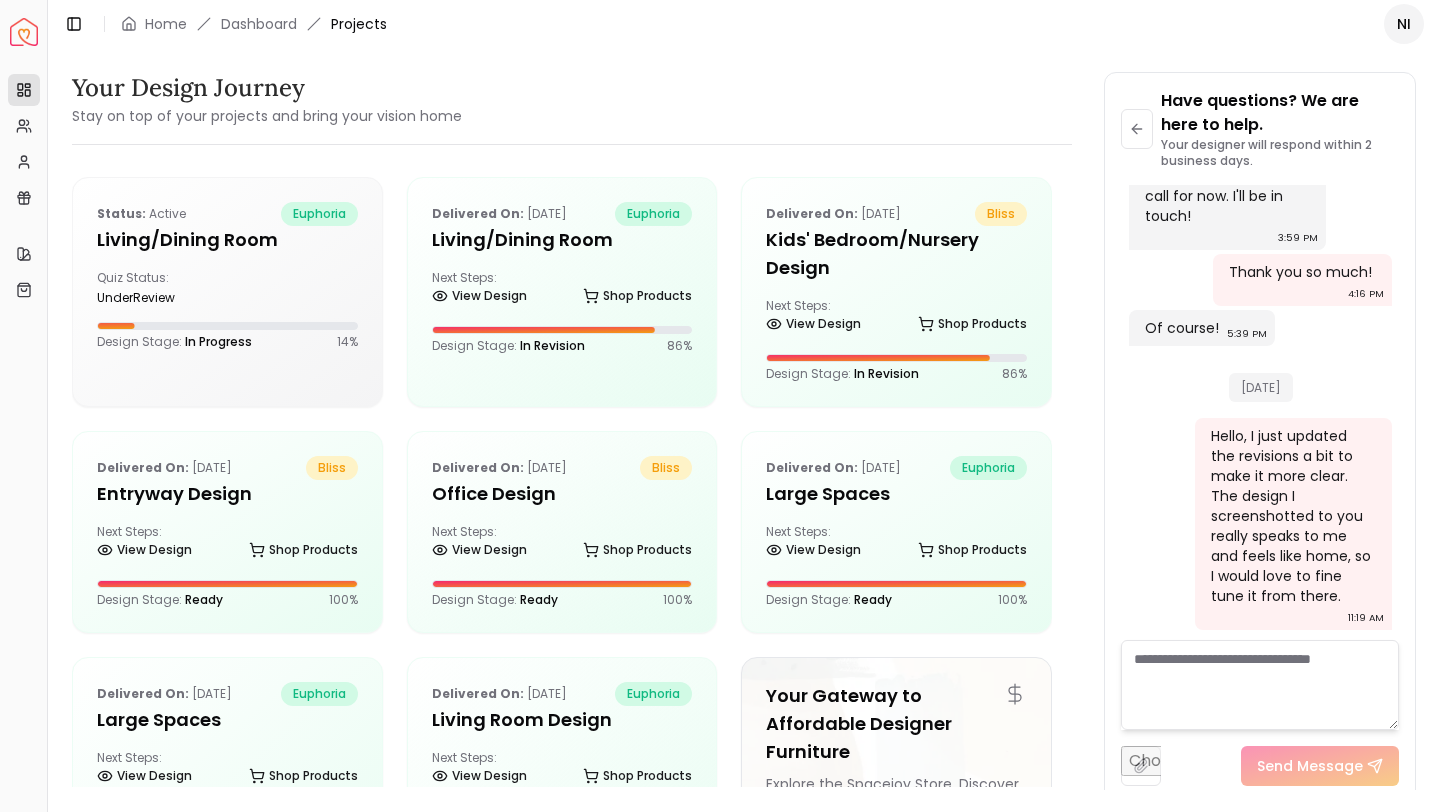 click 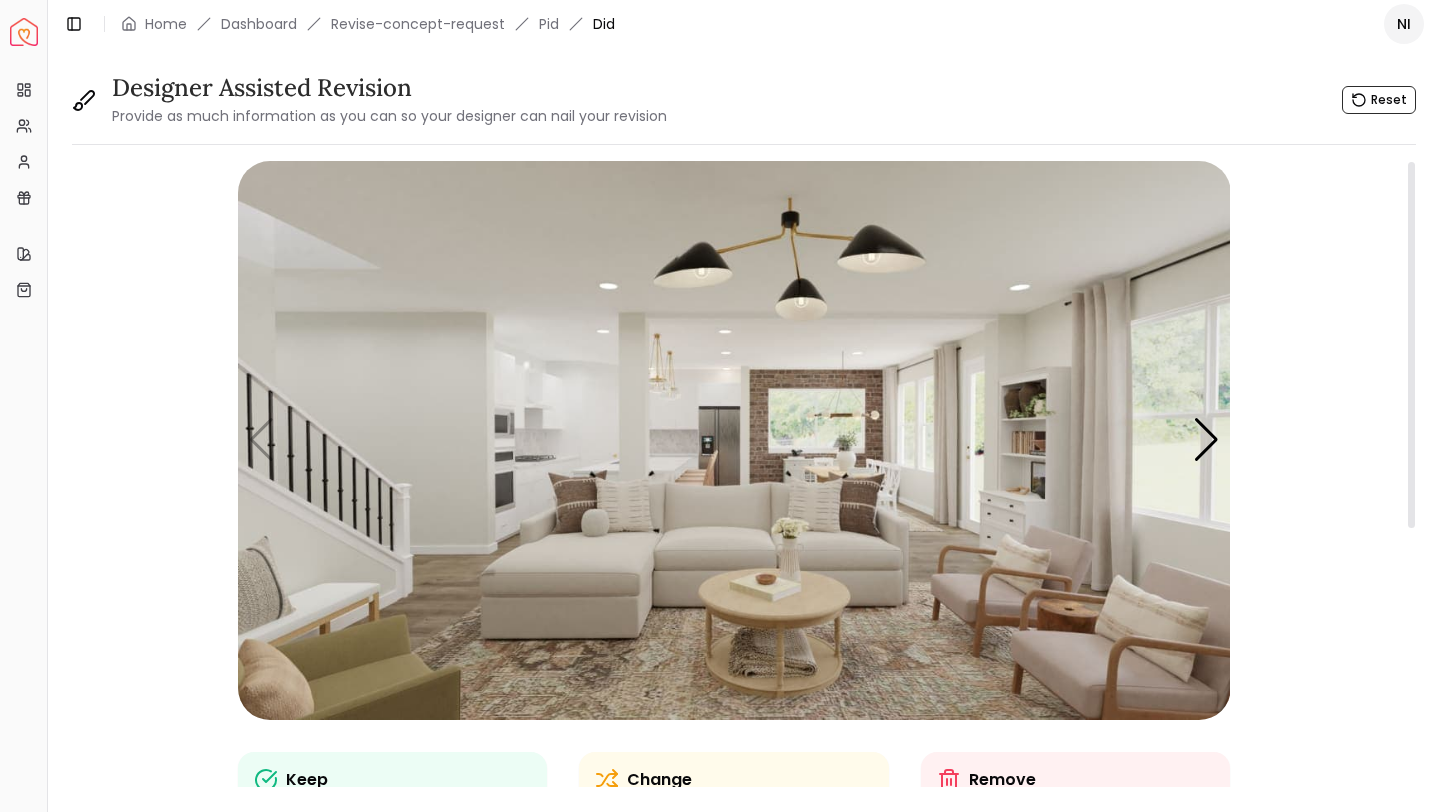 scroll, scrollTop: 0, scrollLeft: 0, axis: both 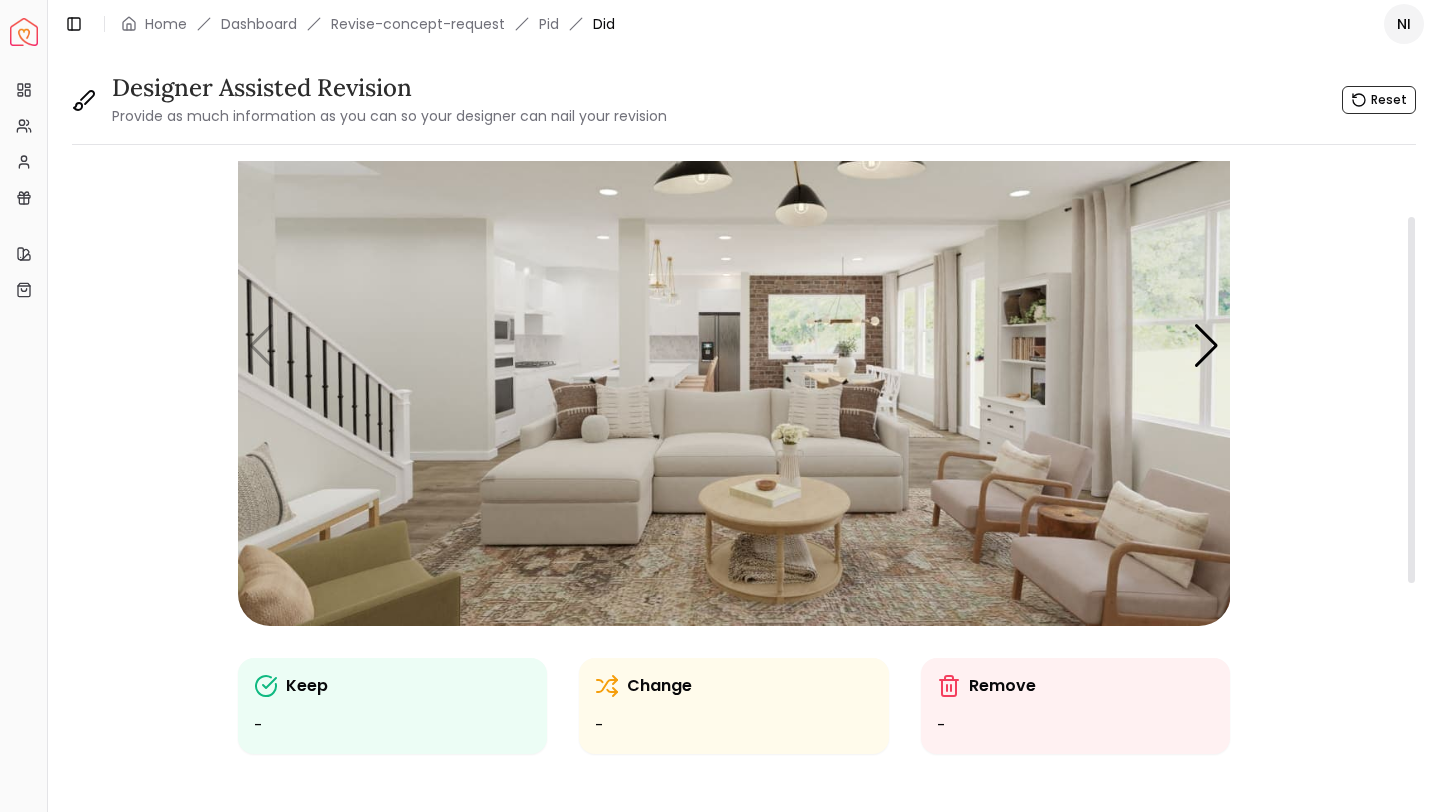 click at bounding box center [734, 346] 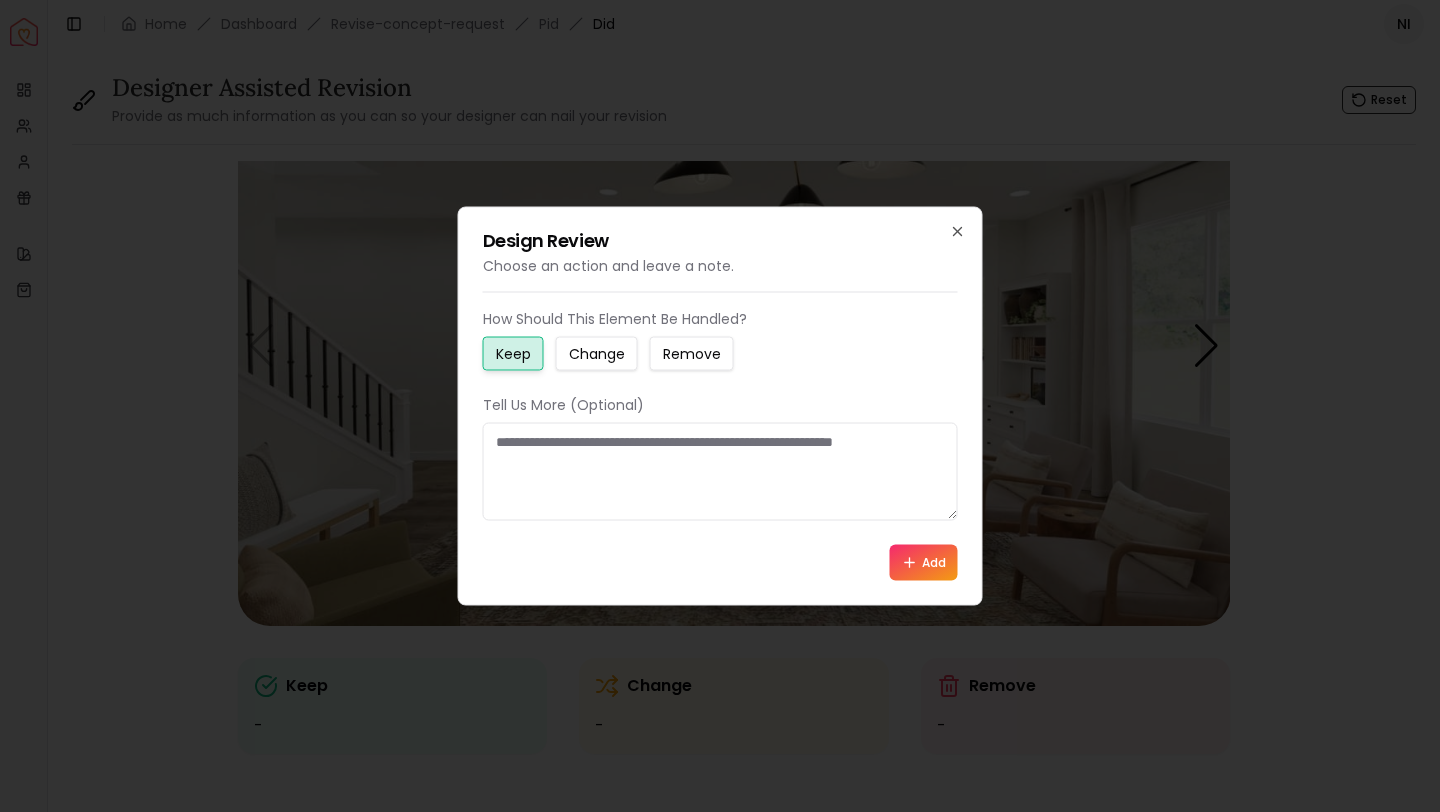 click at bounding box center (720, 472) 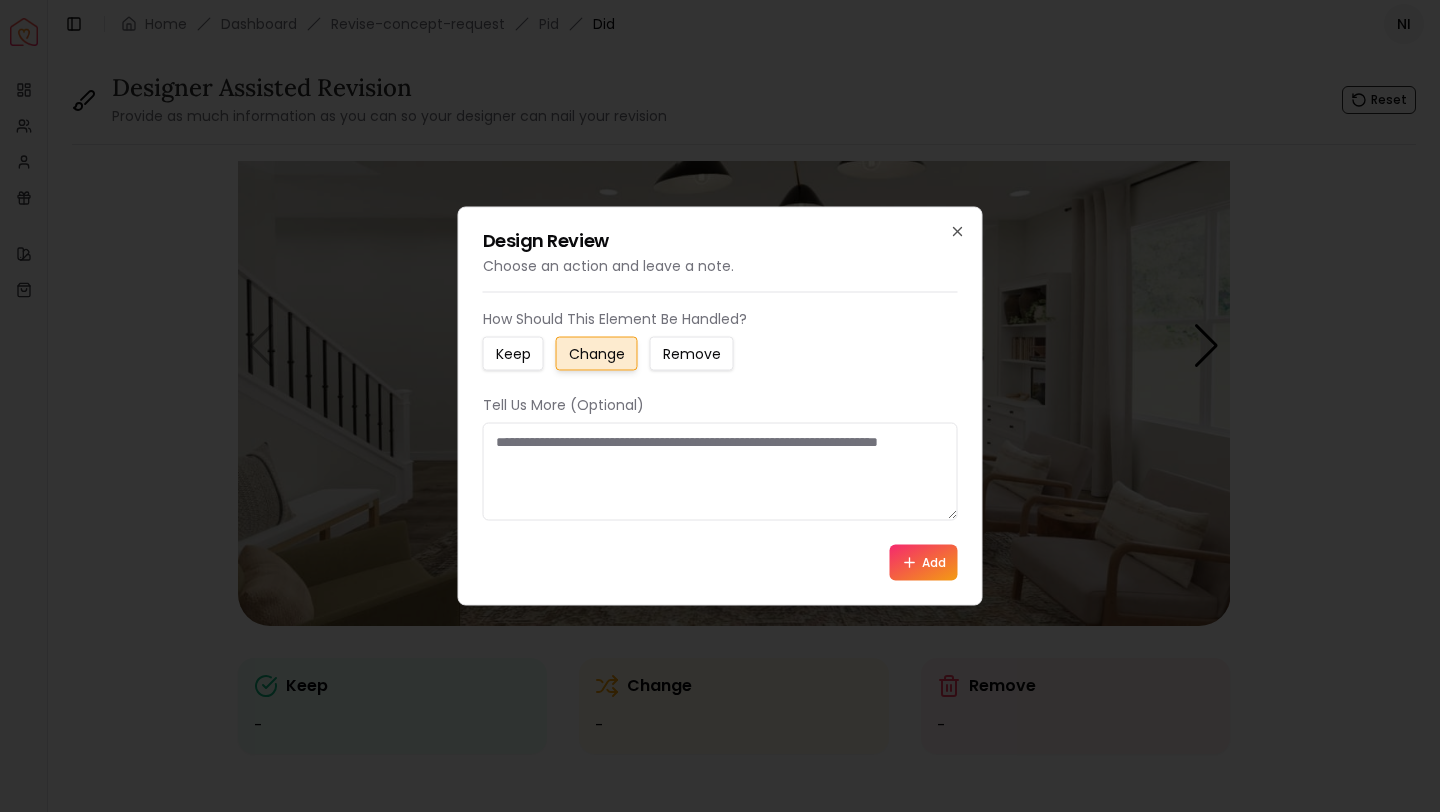 click at bounding box center [720, 472] 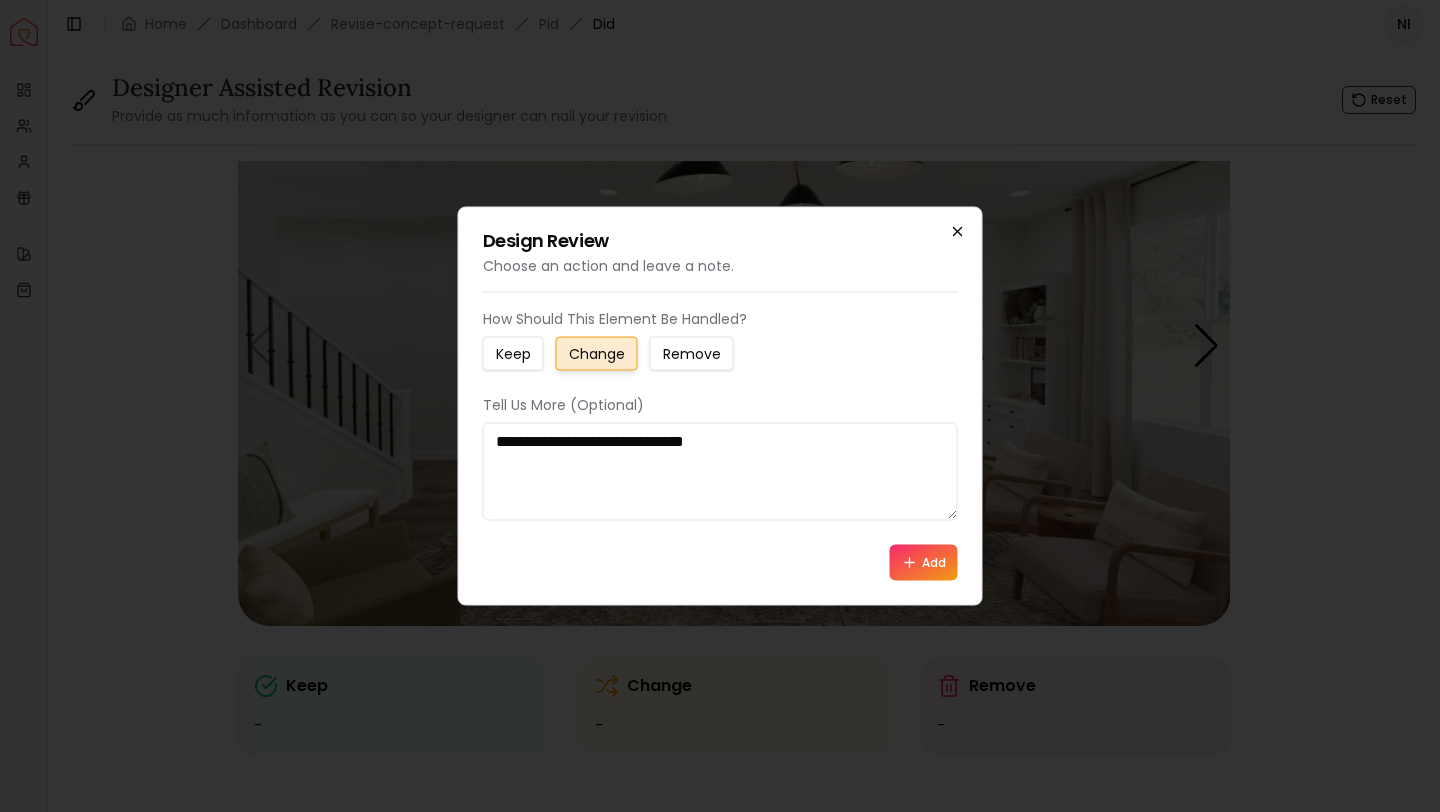type on "**********" 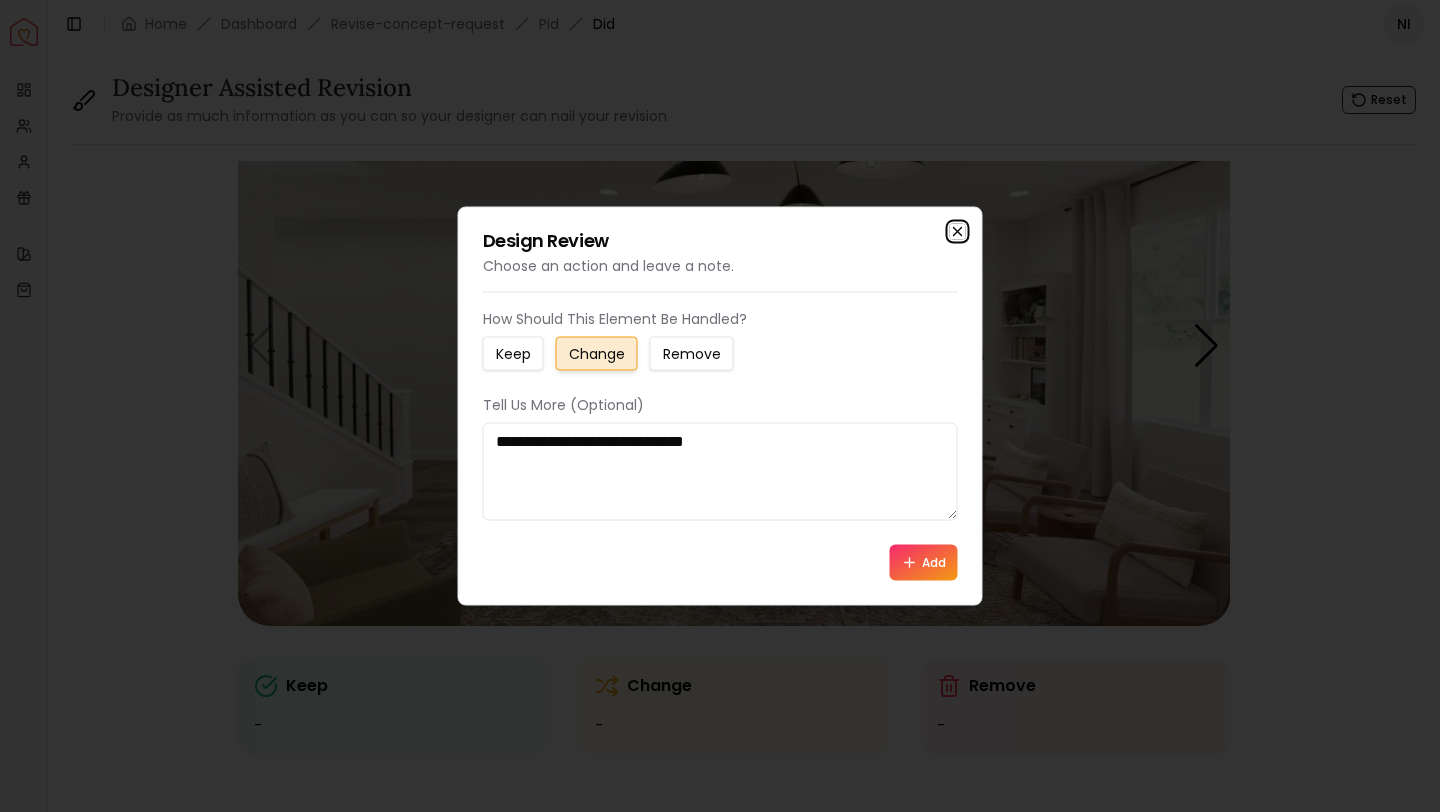click 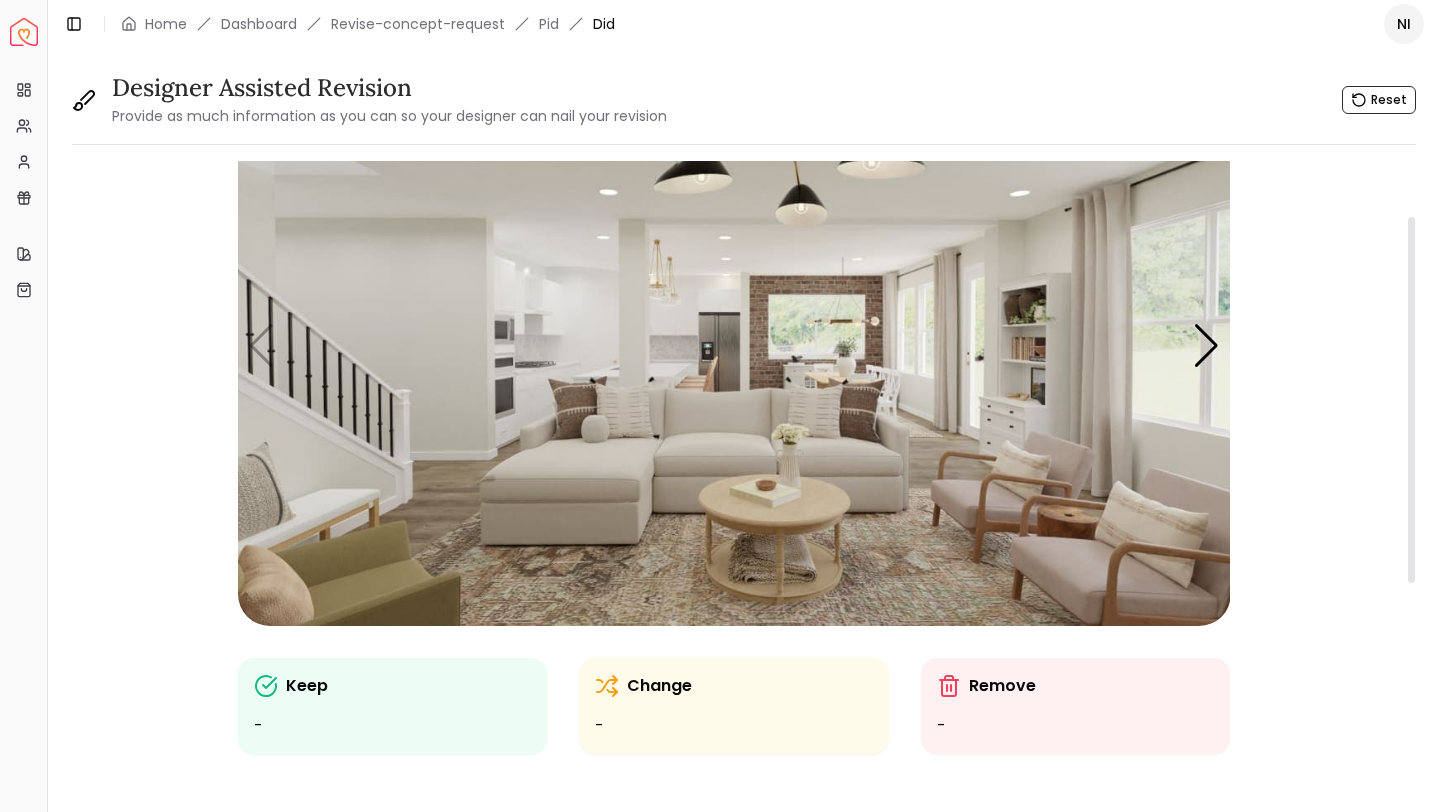 click at bounding box center (734, 346) 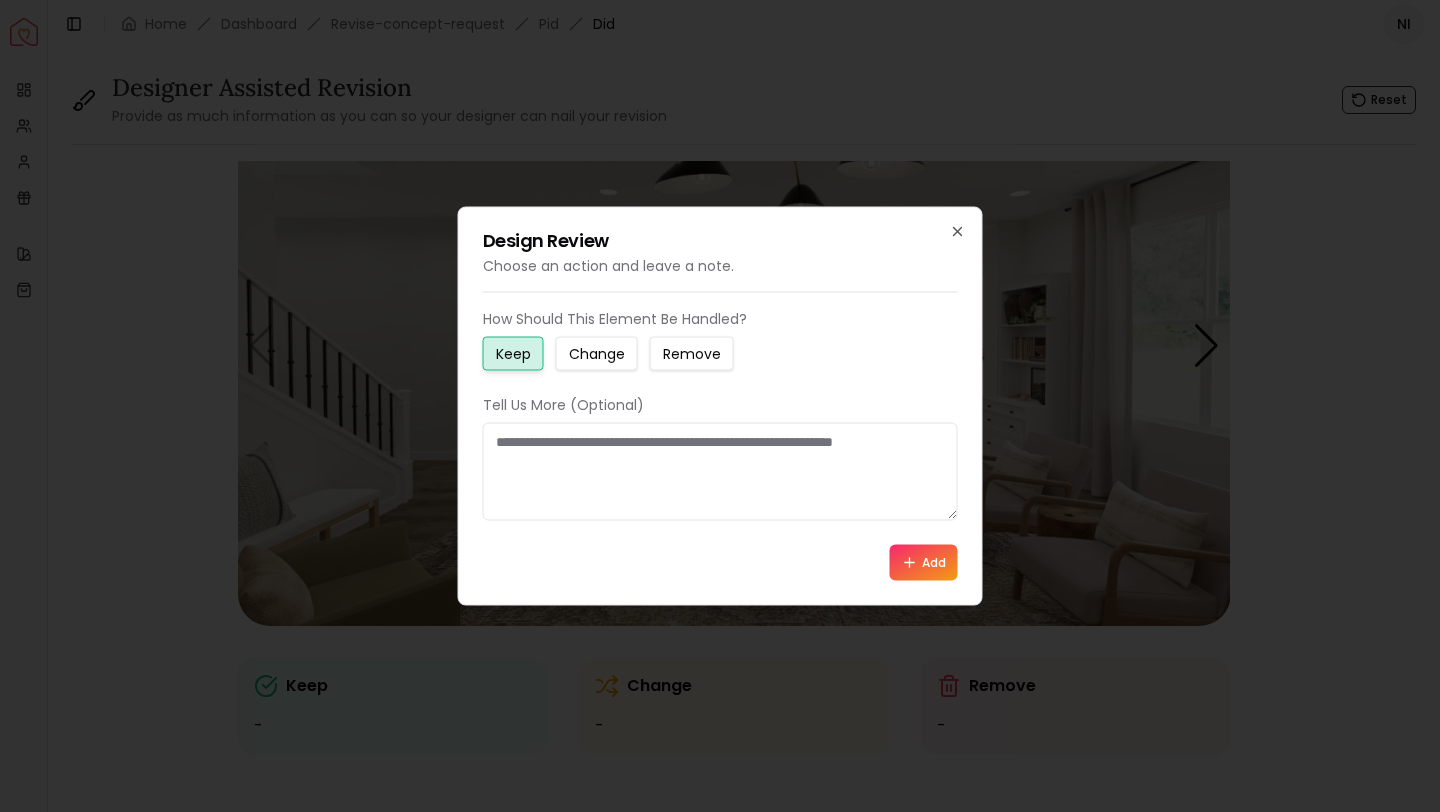 click on "Change" at bounding box center (597, 354) 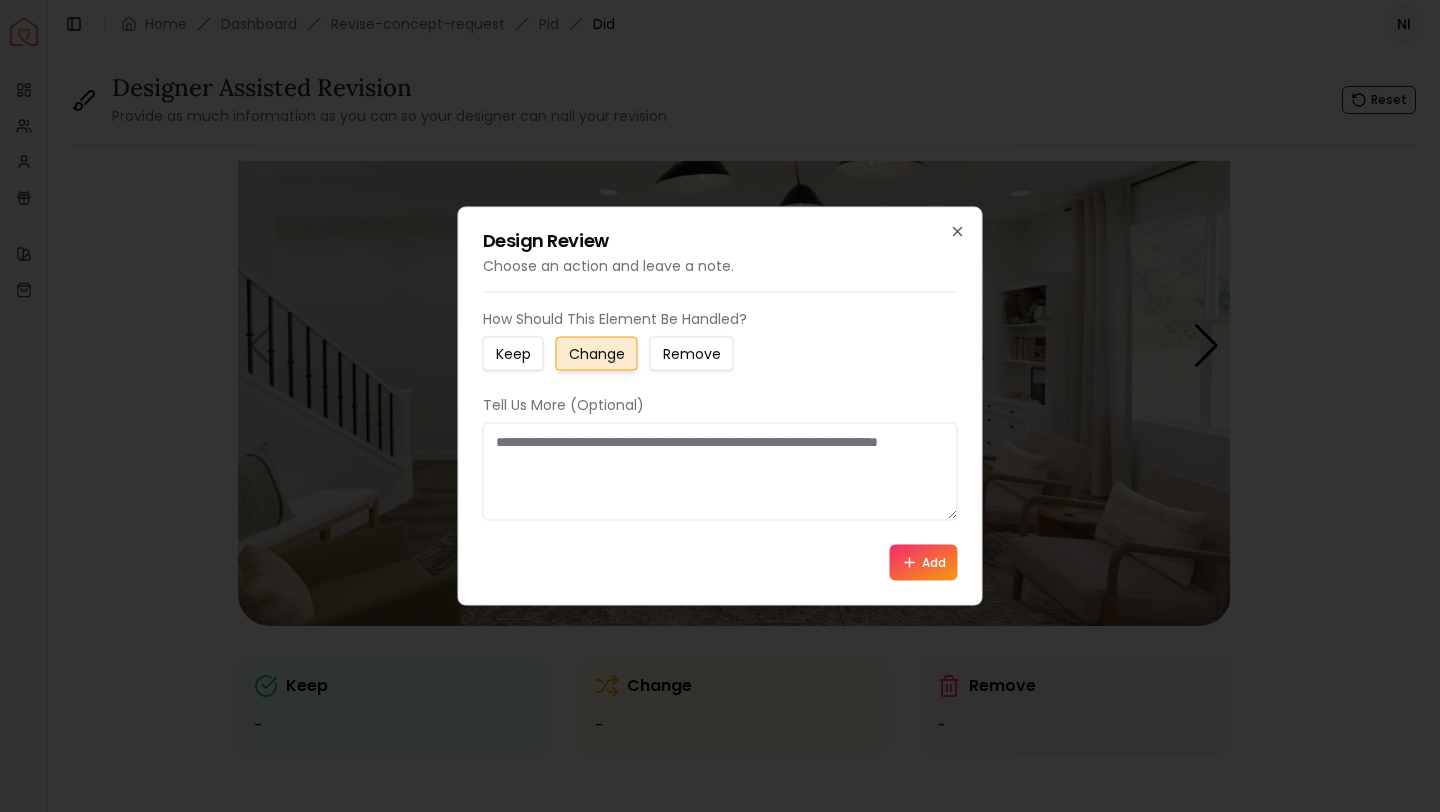 click at bounding box center (720, 472) 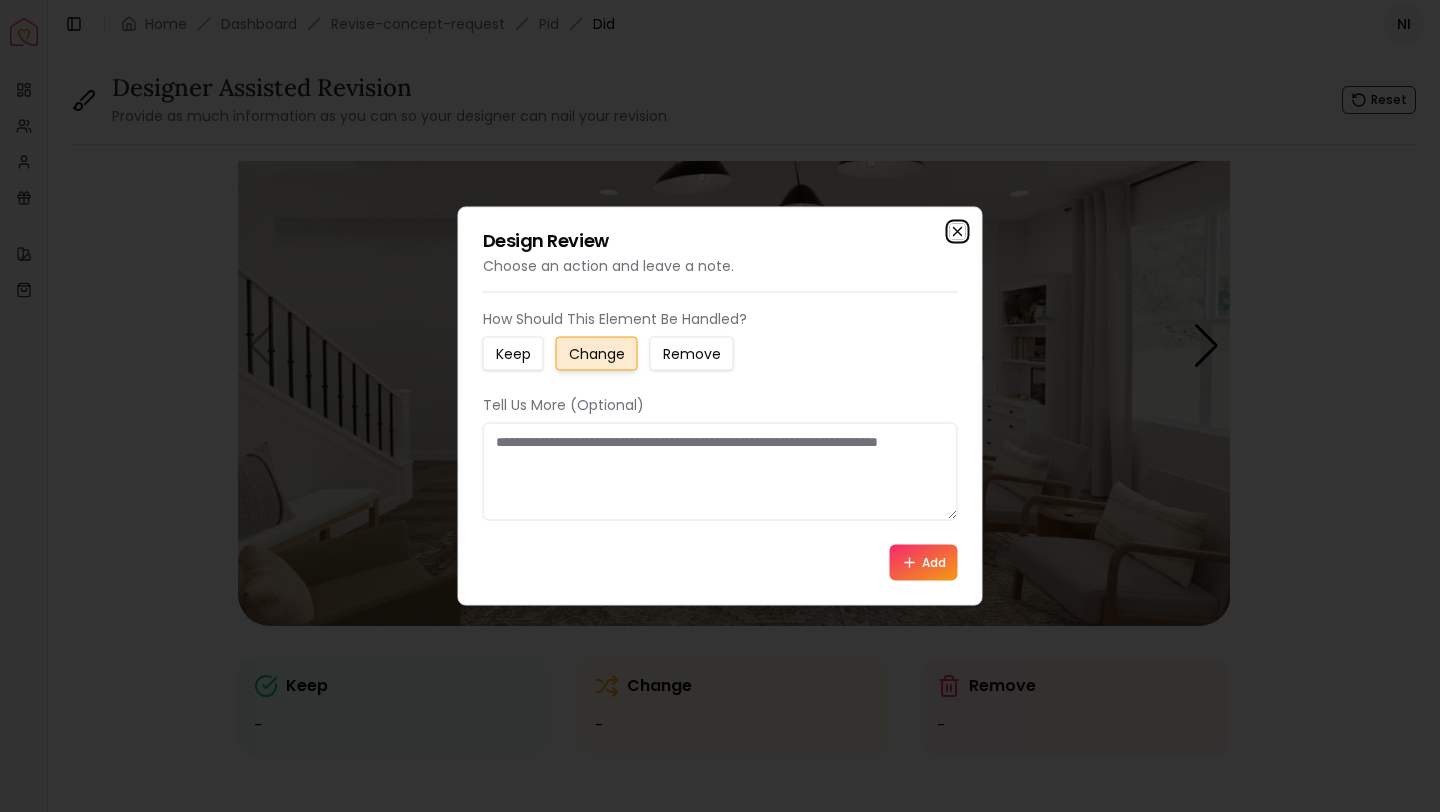 click 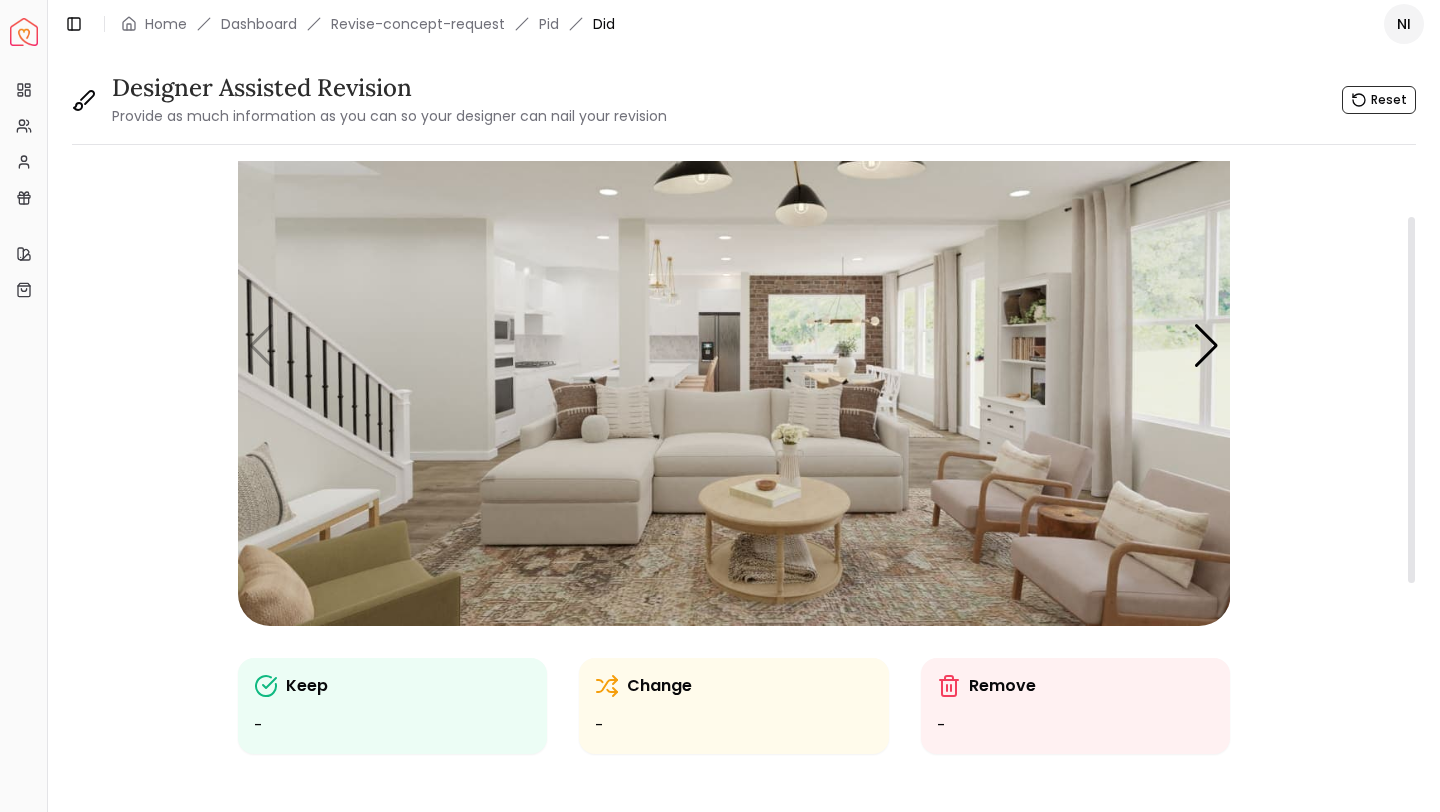 click at bounding box center [734, 346] 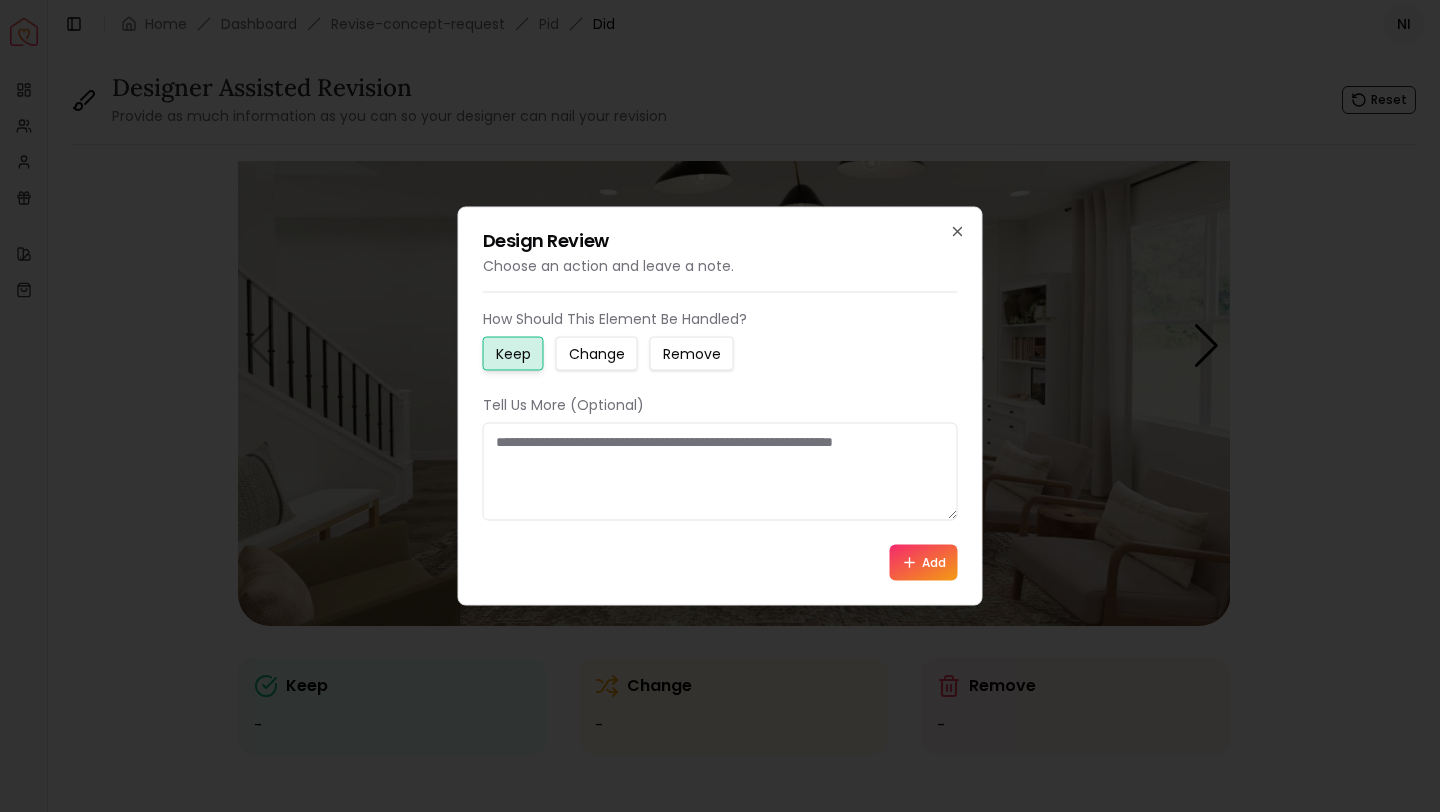 click on "Change" at bounding box center [597, 354] 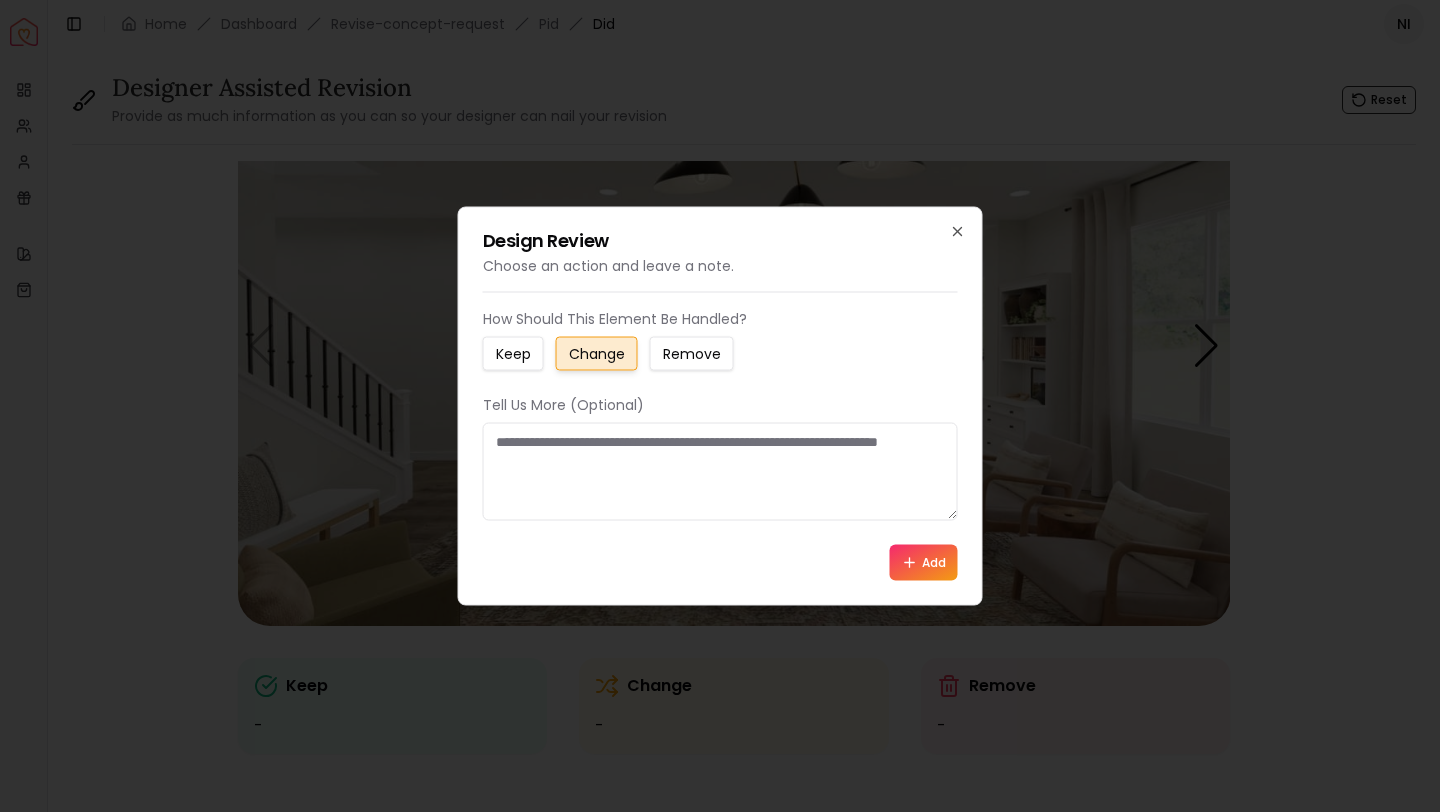 click at bounding box center [720, 472] 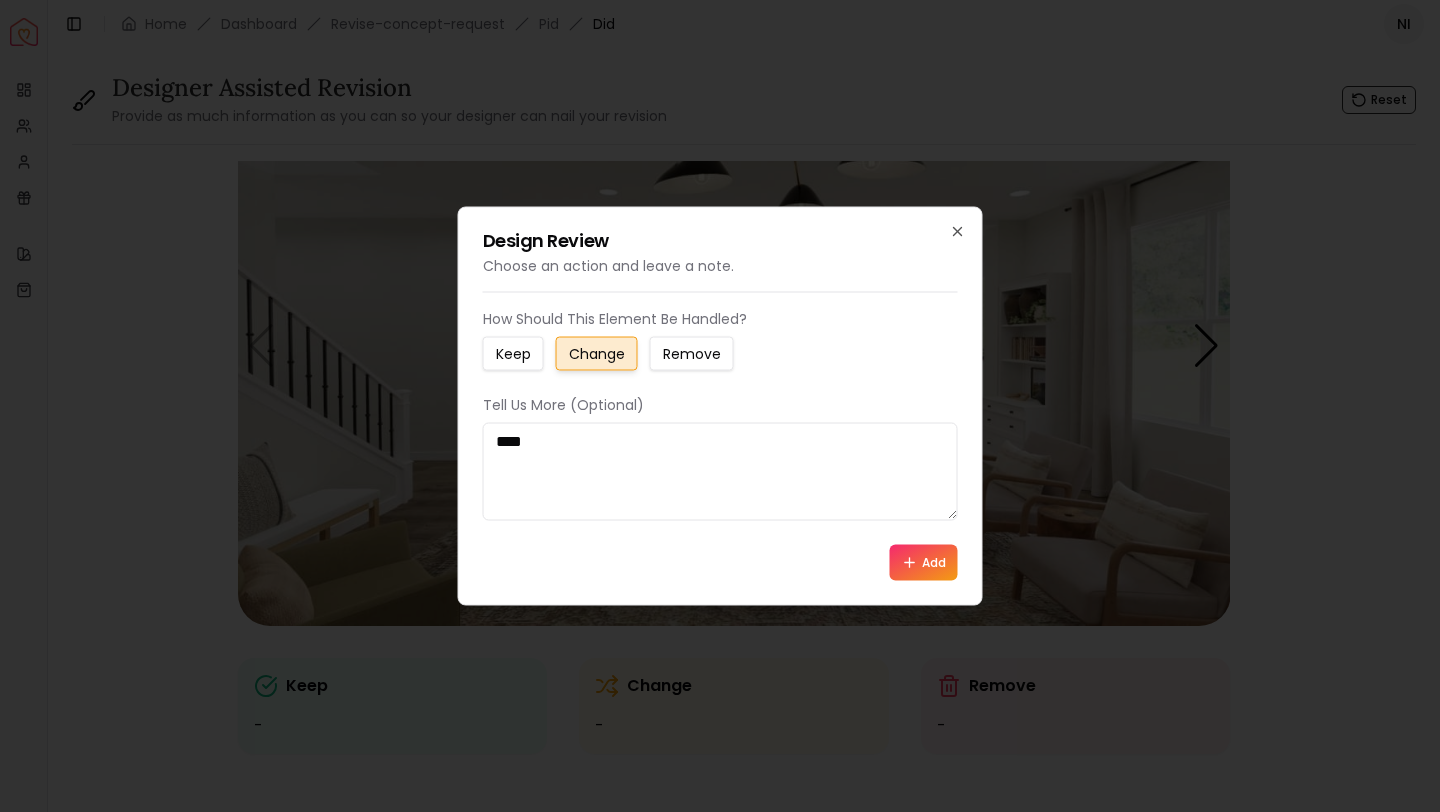 click on "Remove" at bounding box center (692, 354) 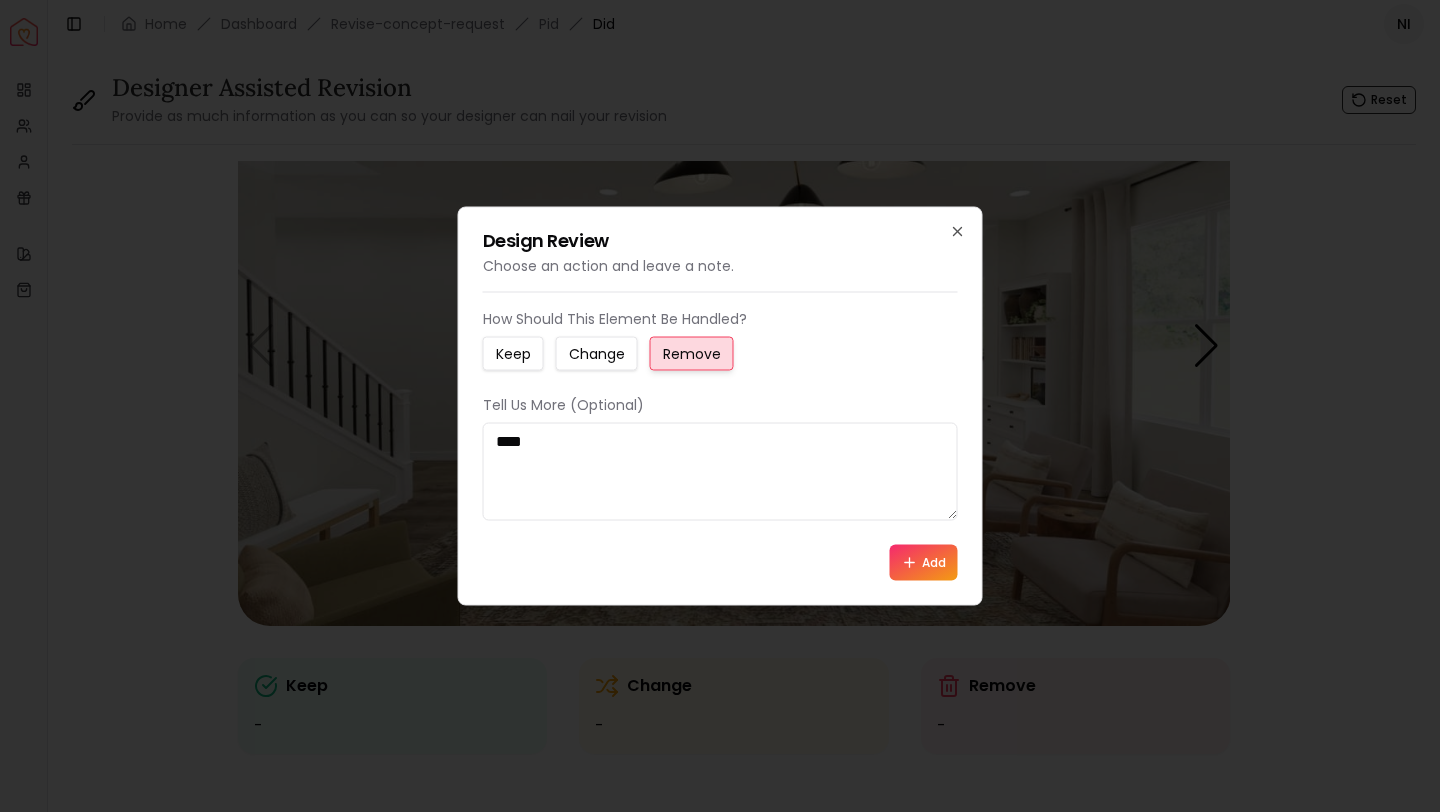 click on "***" at bounding box center [720, 472] 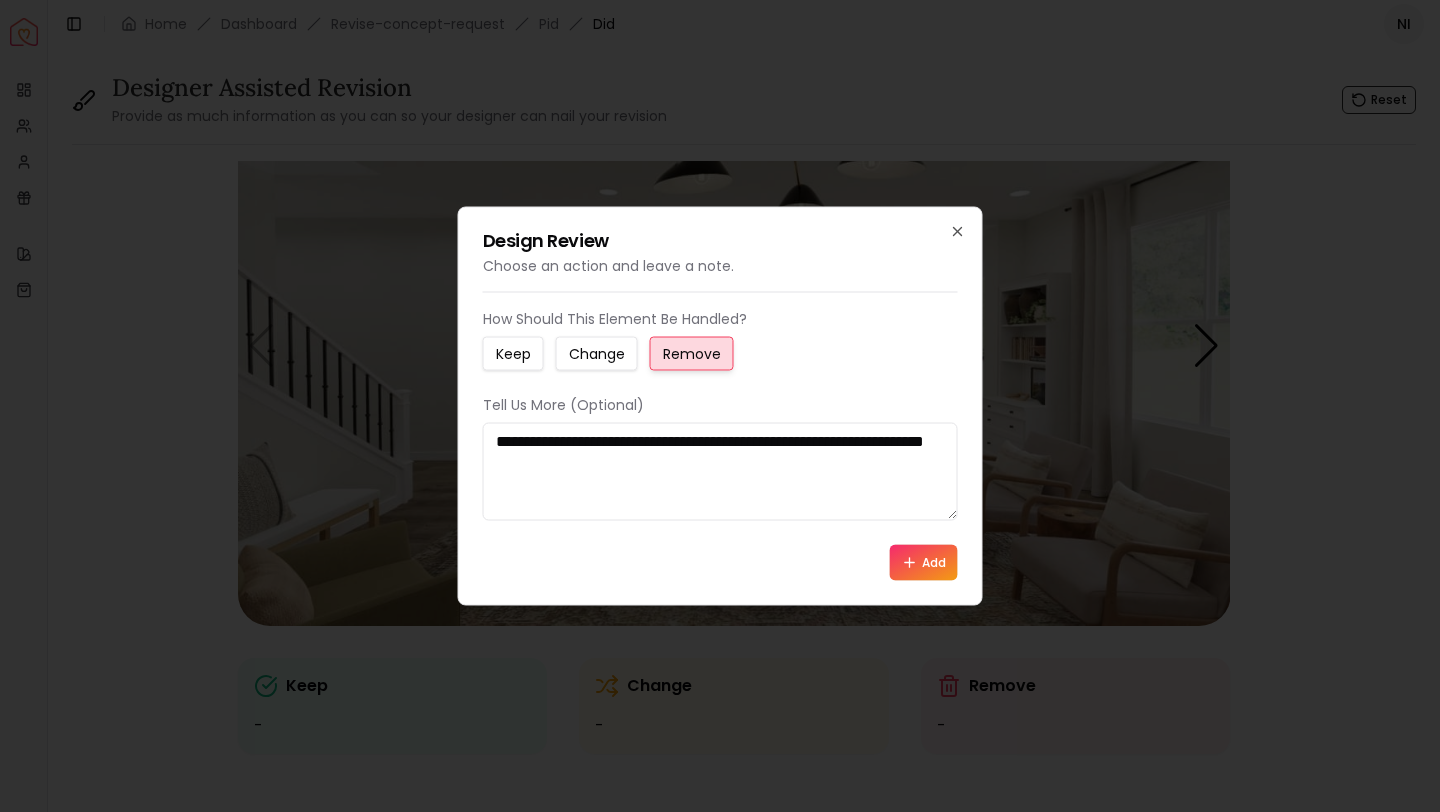 type on "**********" 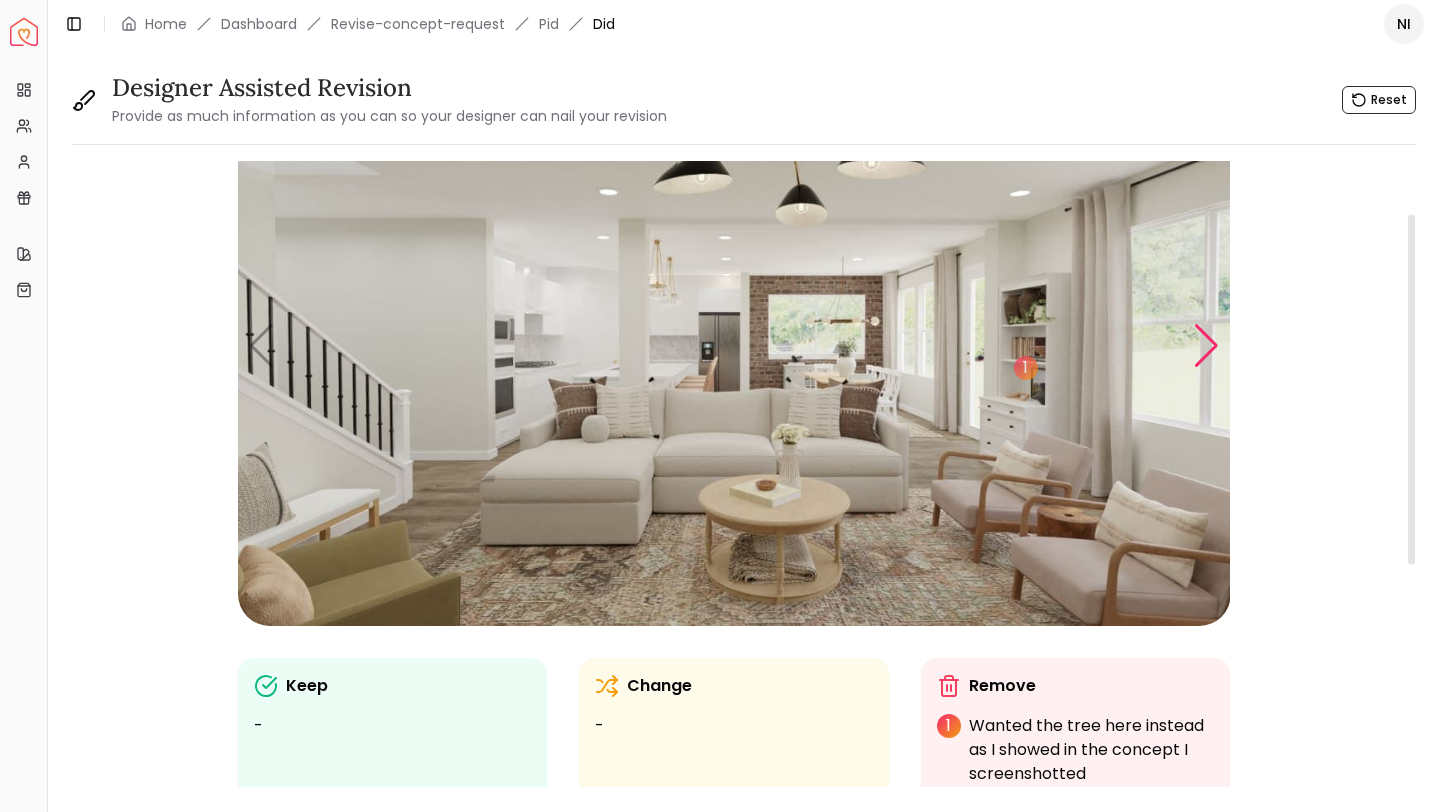 click at bounding box center [1206, 346] 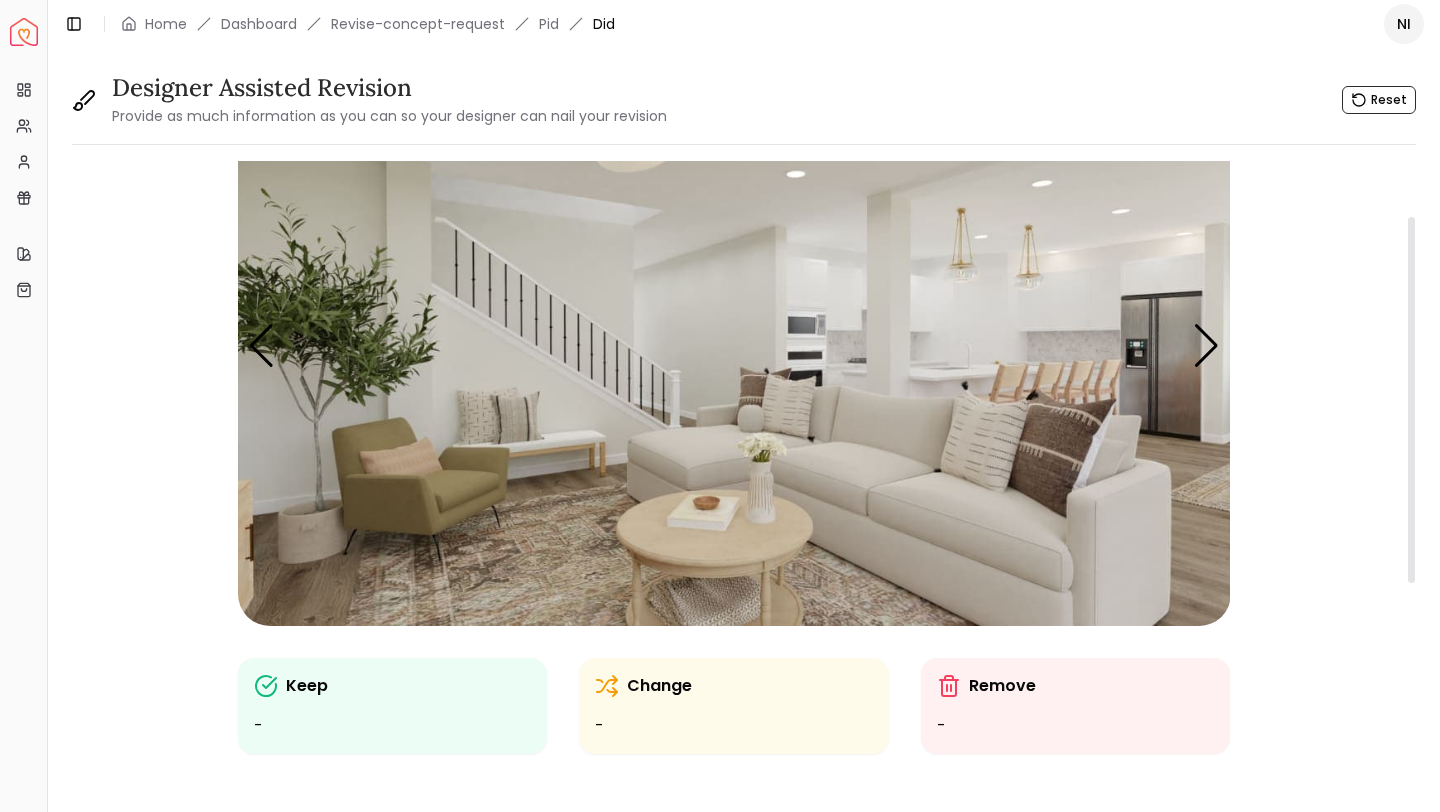 click at bounding box center [734, 346] 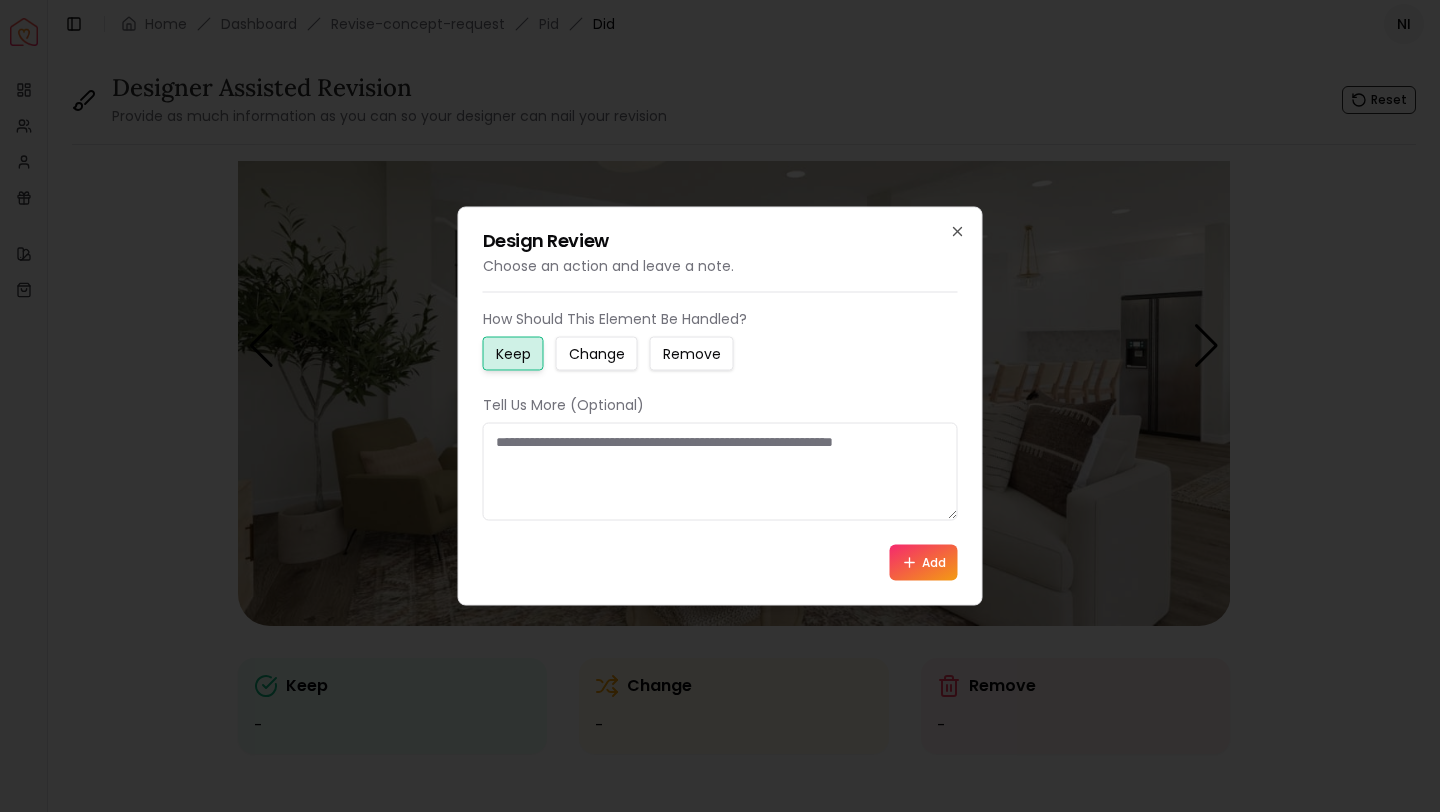 click on "Remove" at bounding box center [692, 354] 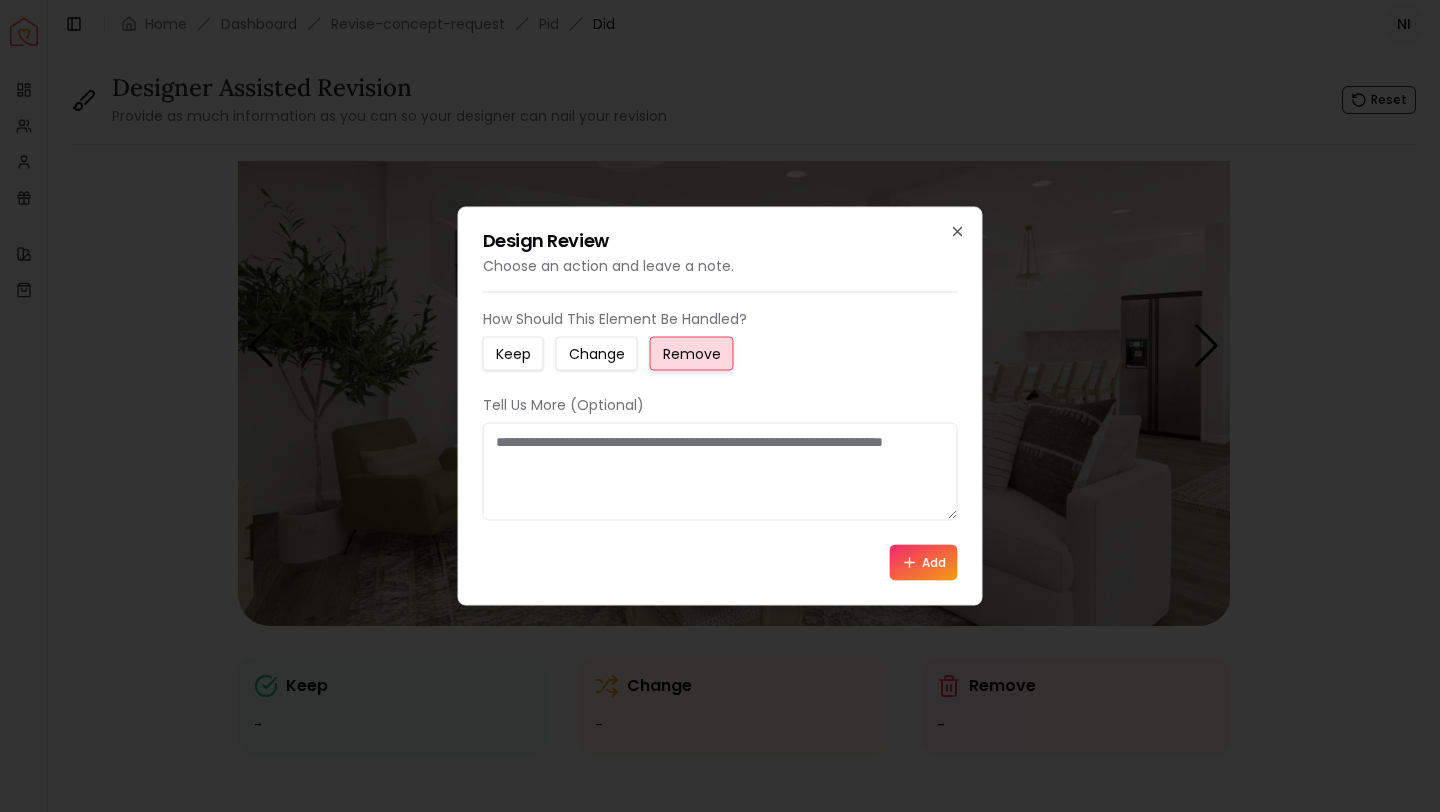 click on "Add" at bounding box center [924, 563] 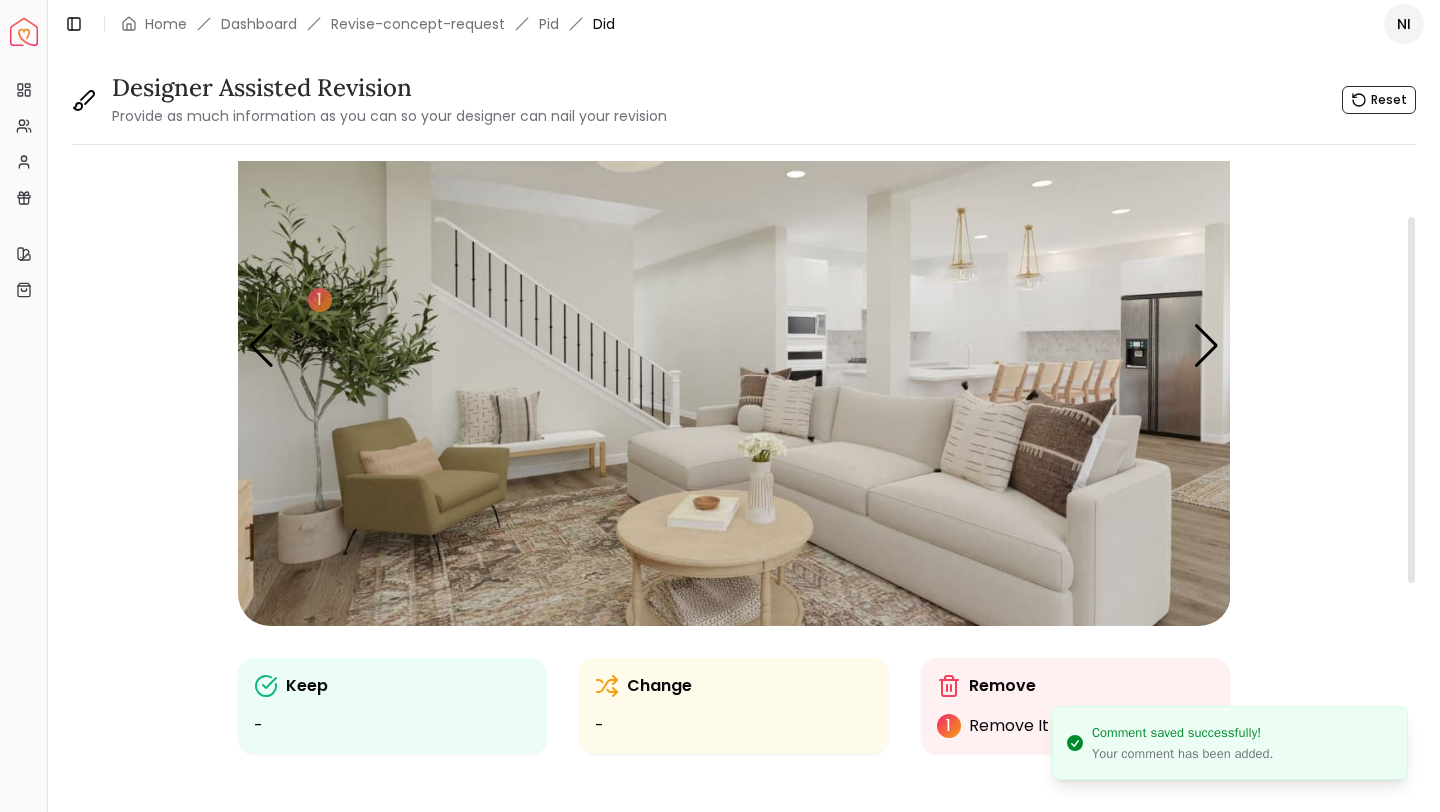 click at bounding box center (734, 346) 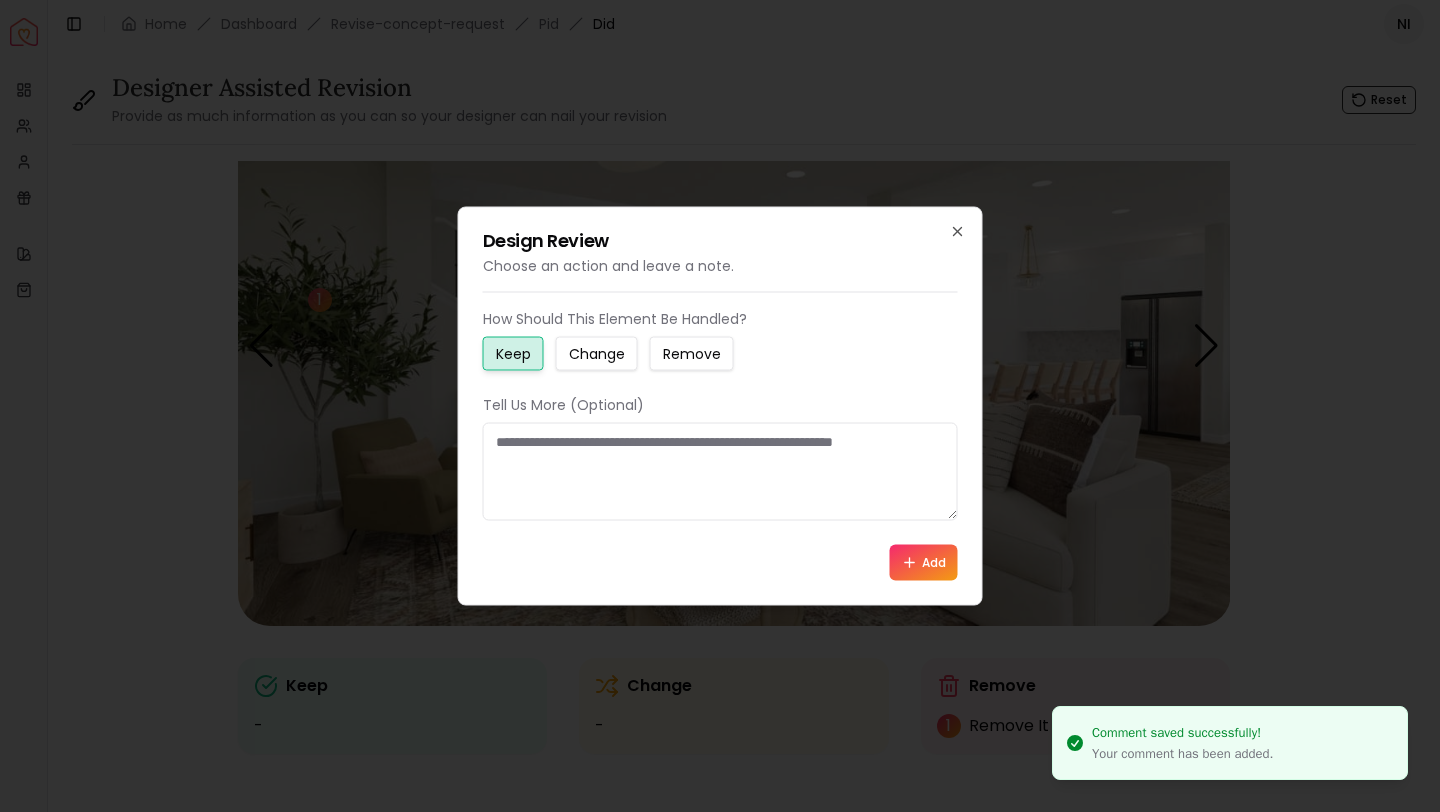 click on "Change" at bounding box center [597, 354] 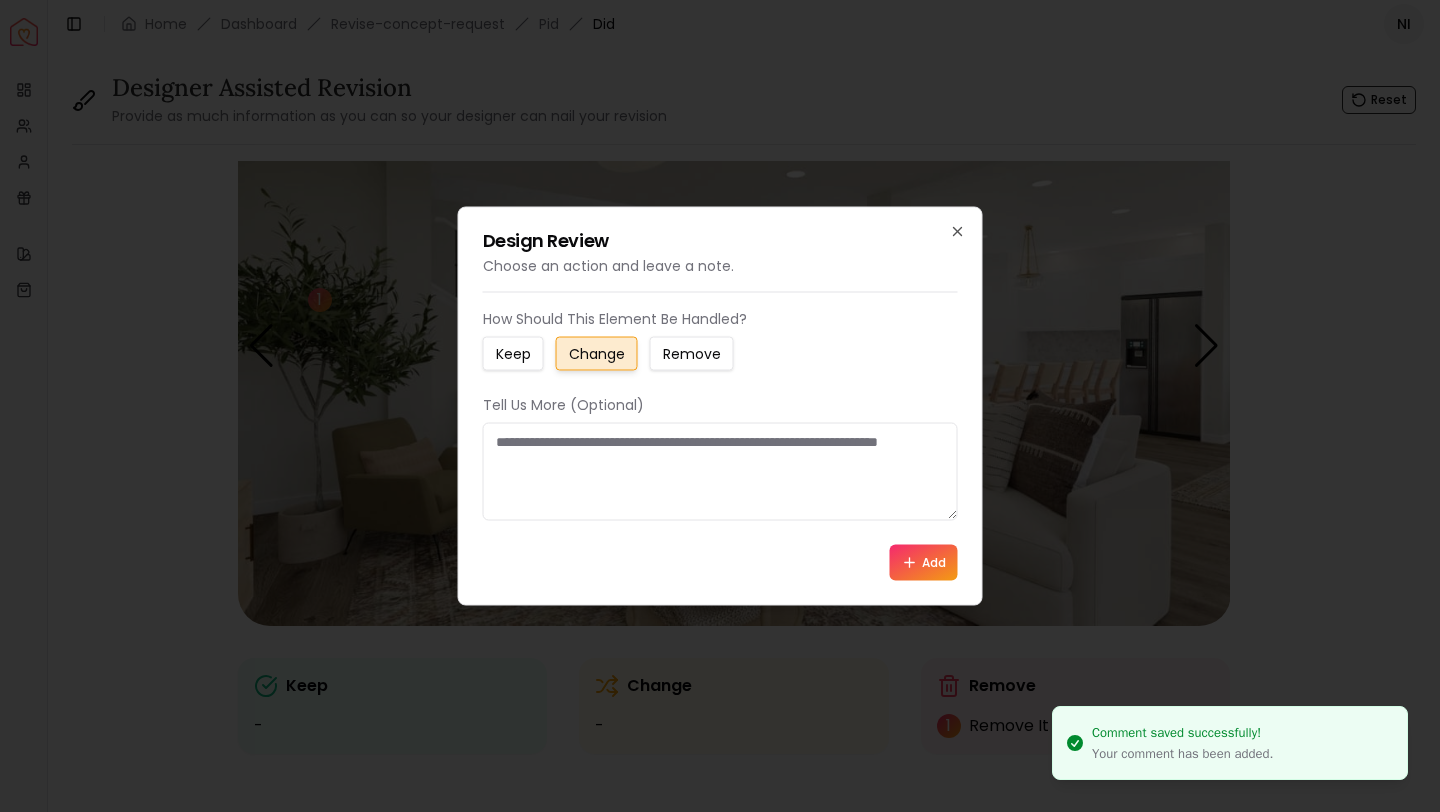click at bounding box center (720, 472) 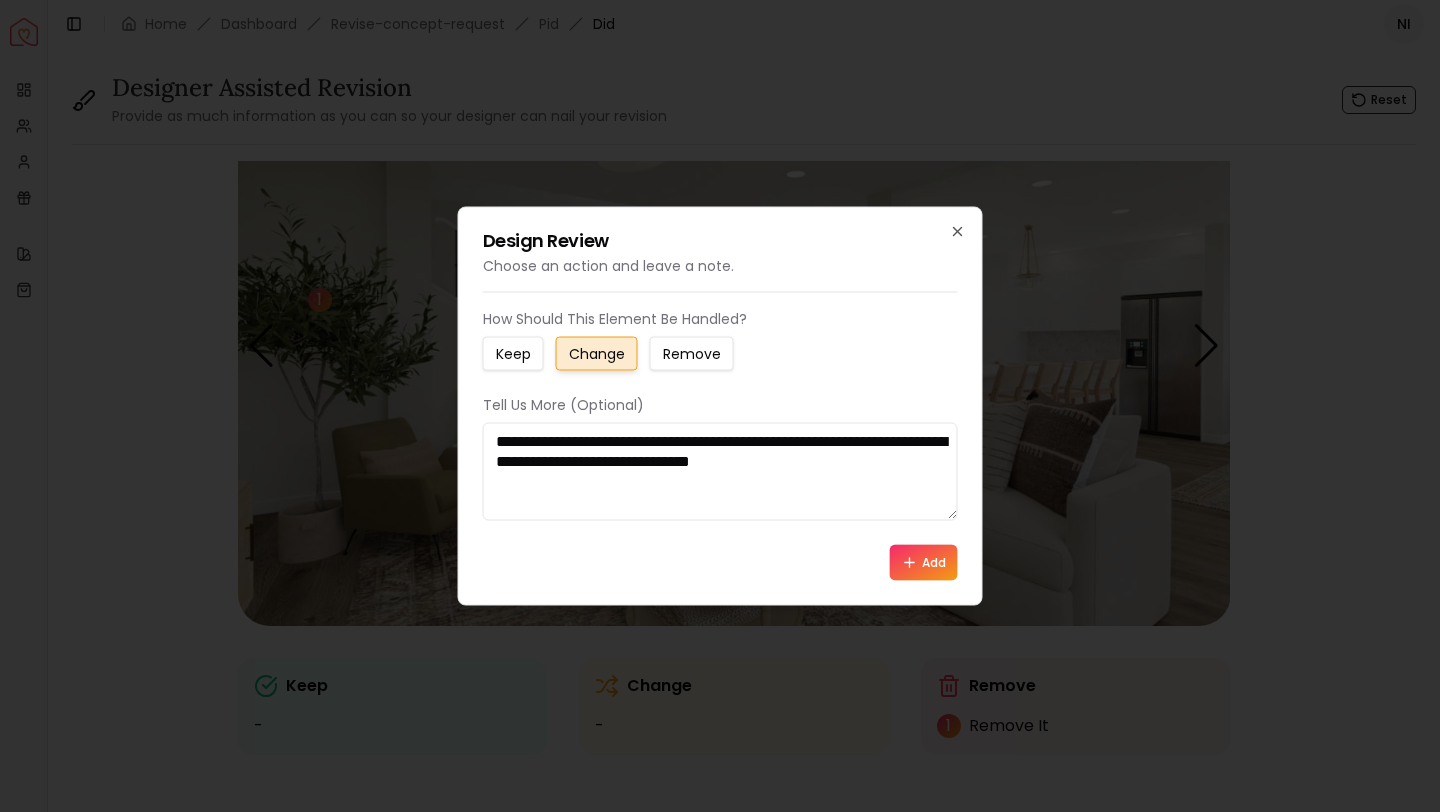 type on "**********" 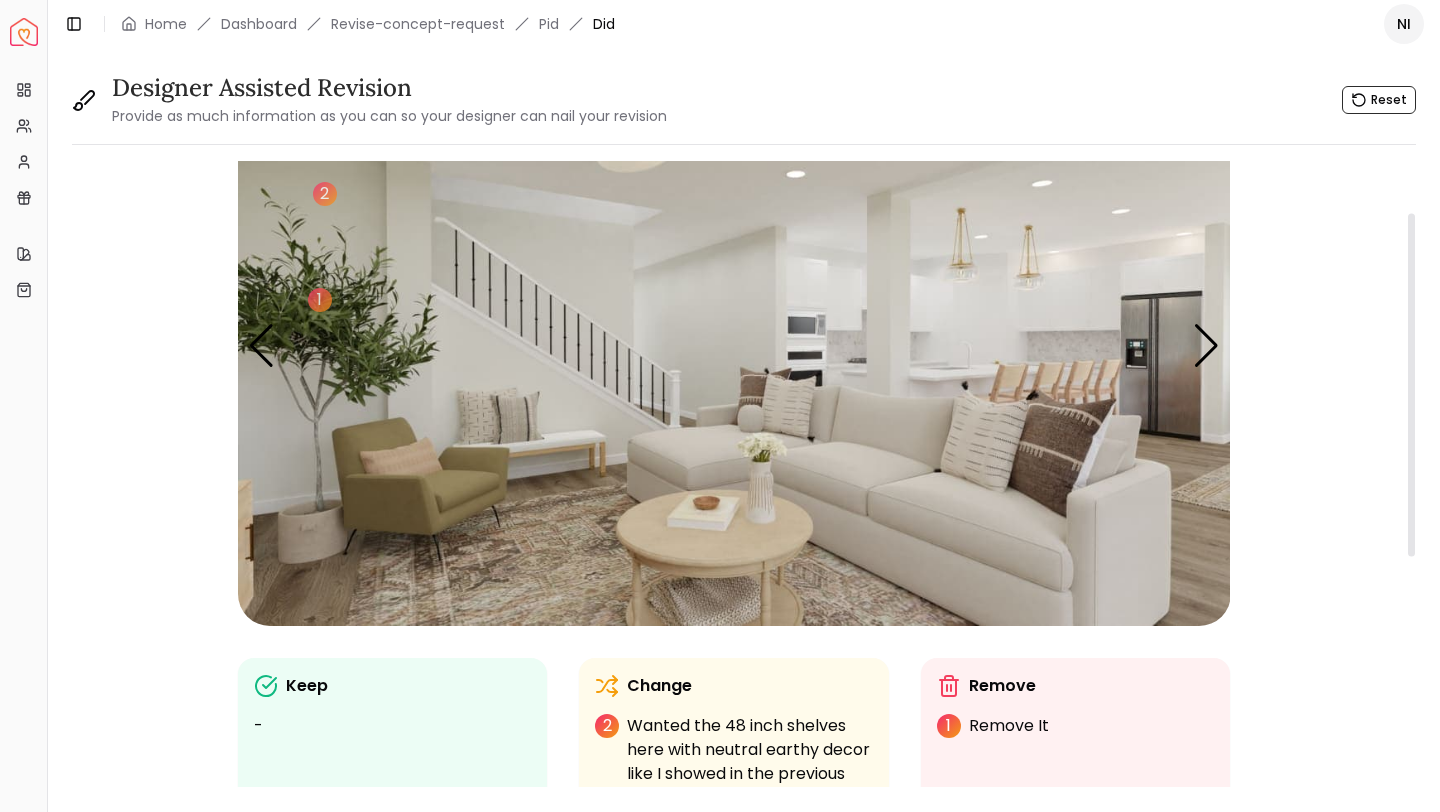 click at bounding box center (734, 346) 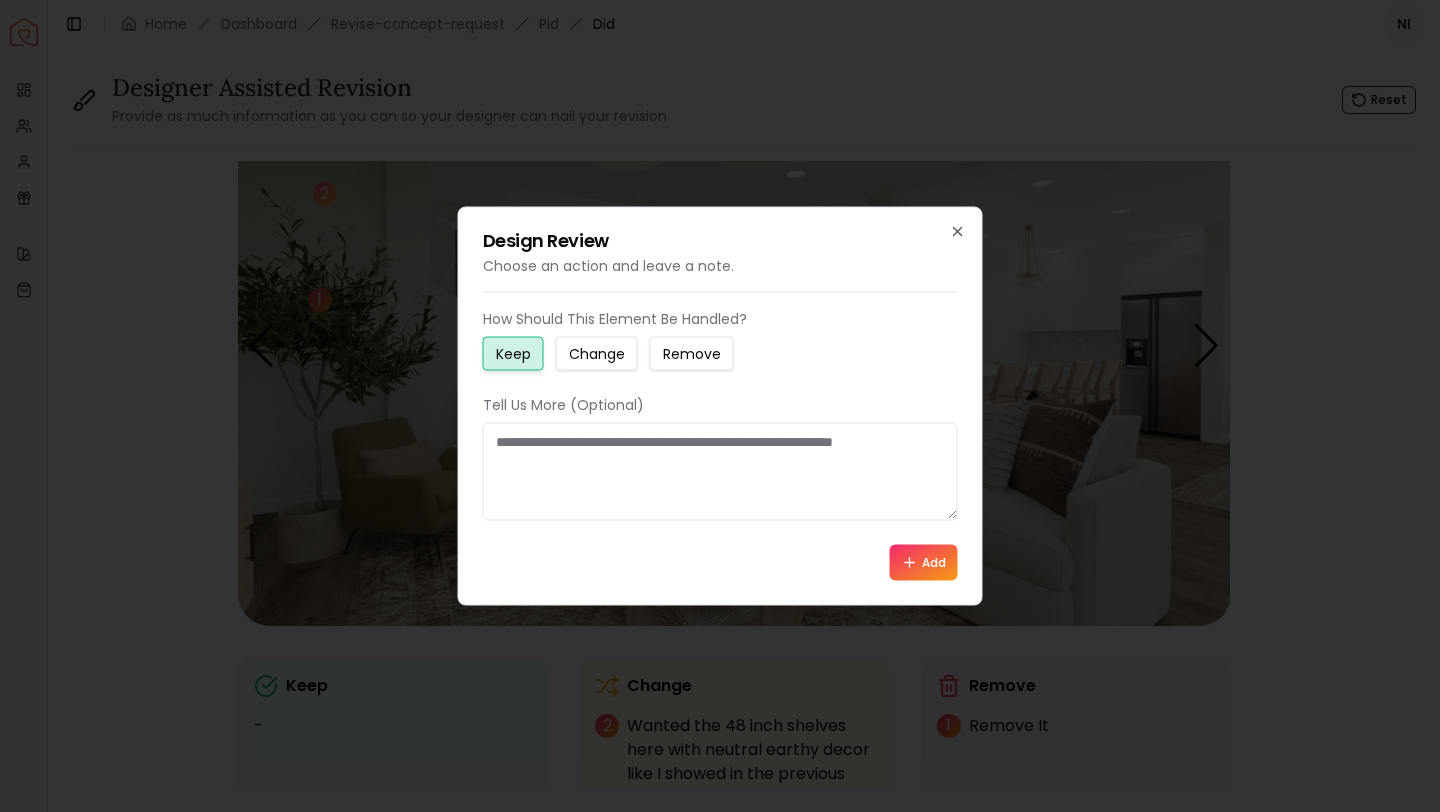 click at bounding box center (720, 472) 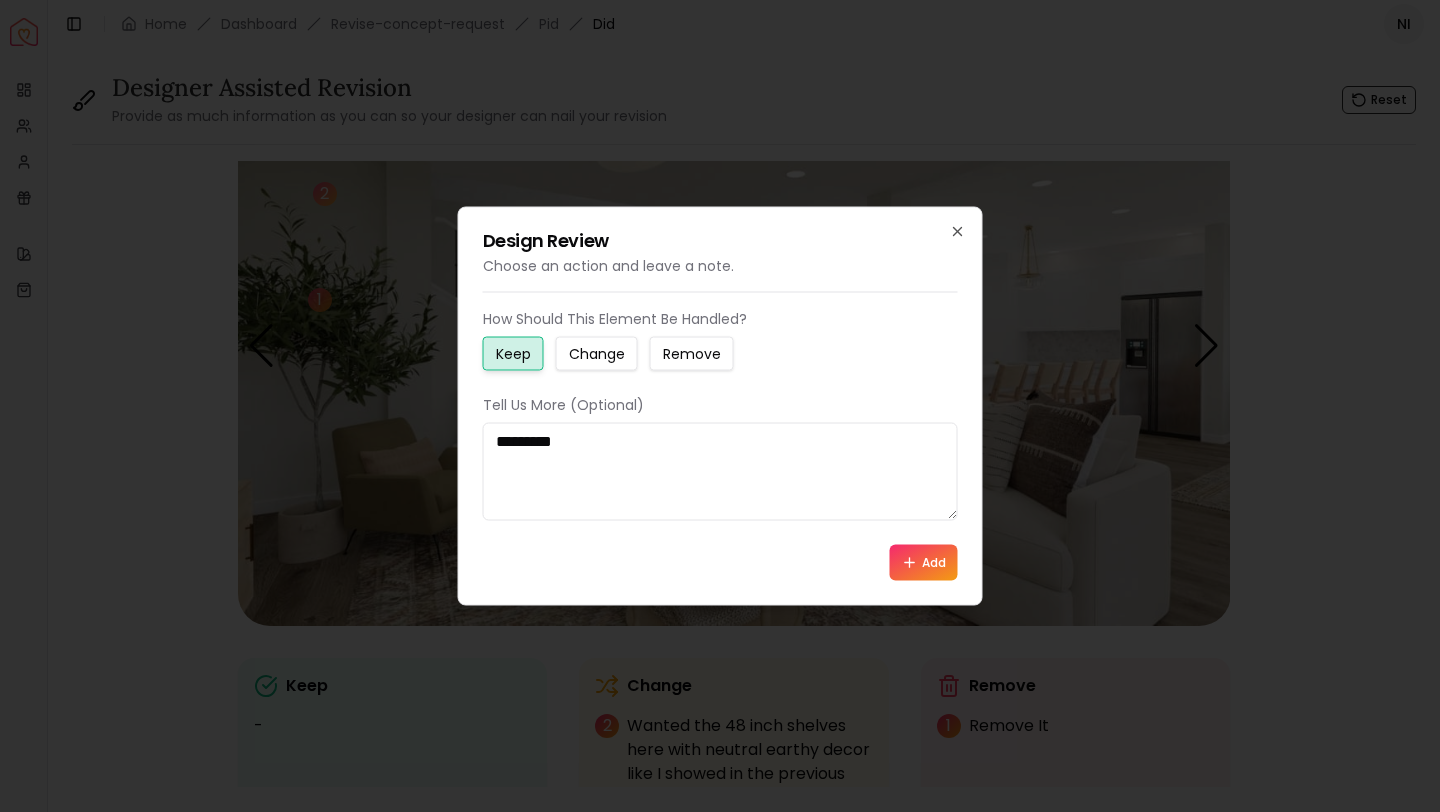click on "Change" at bounding box center [597, 354] 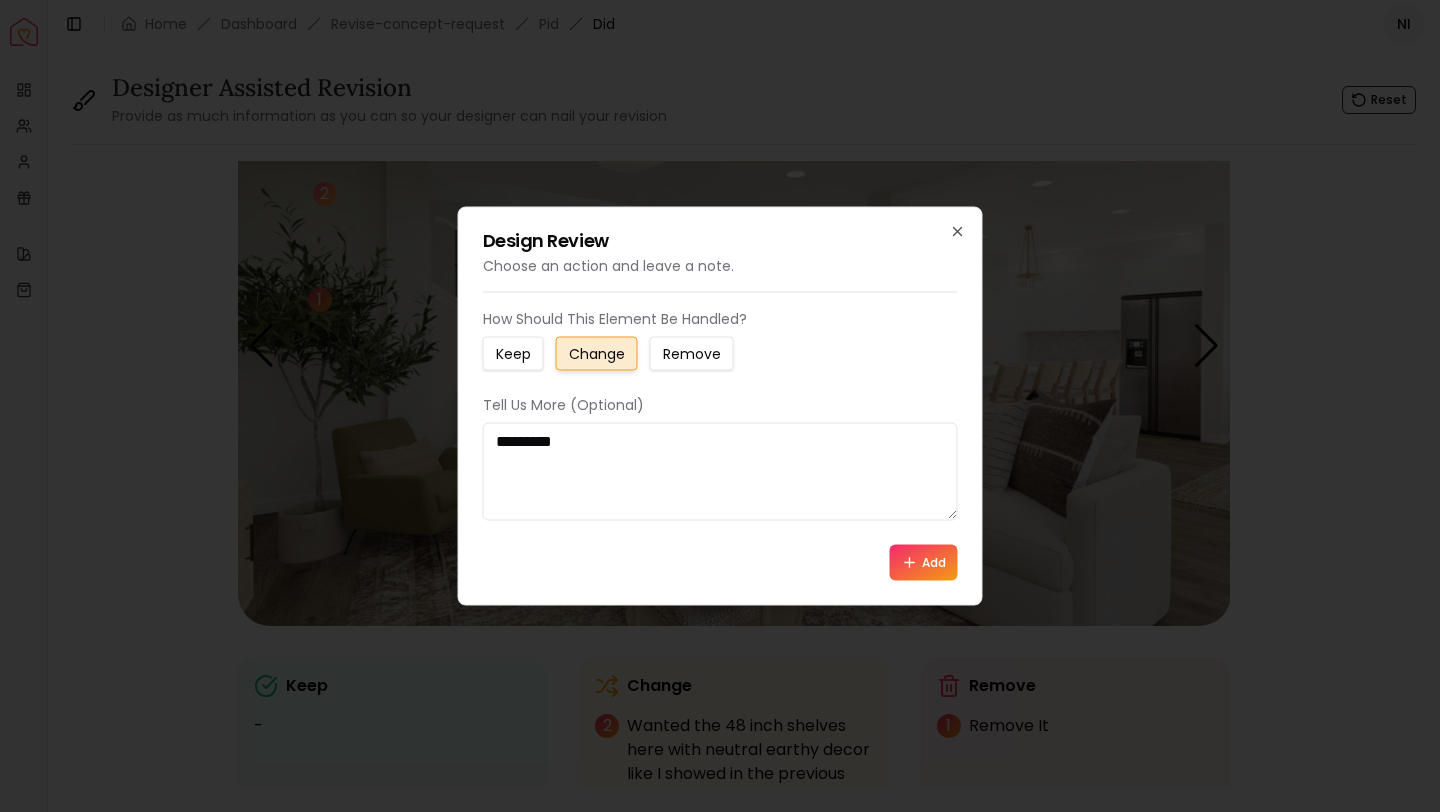 click on "*********" at bounding box center (720, 472) 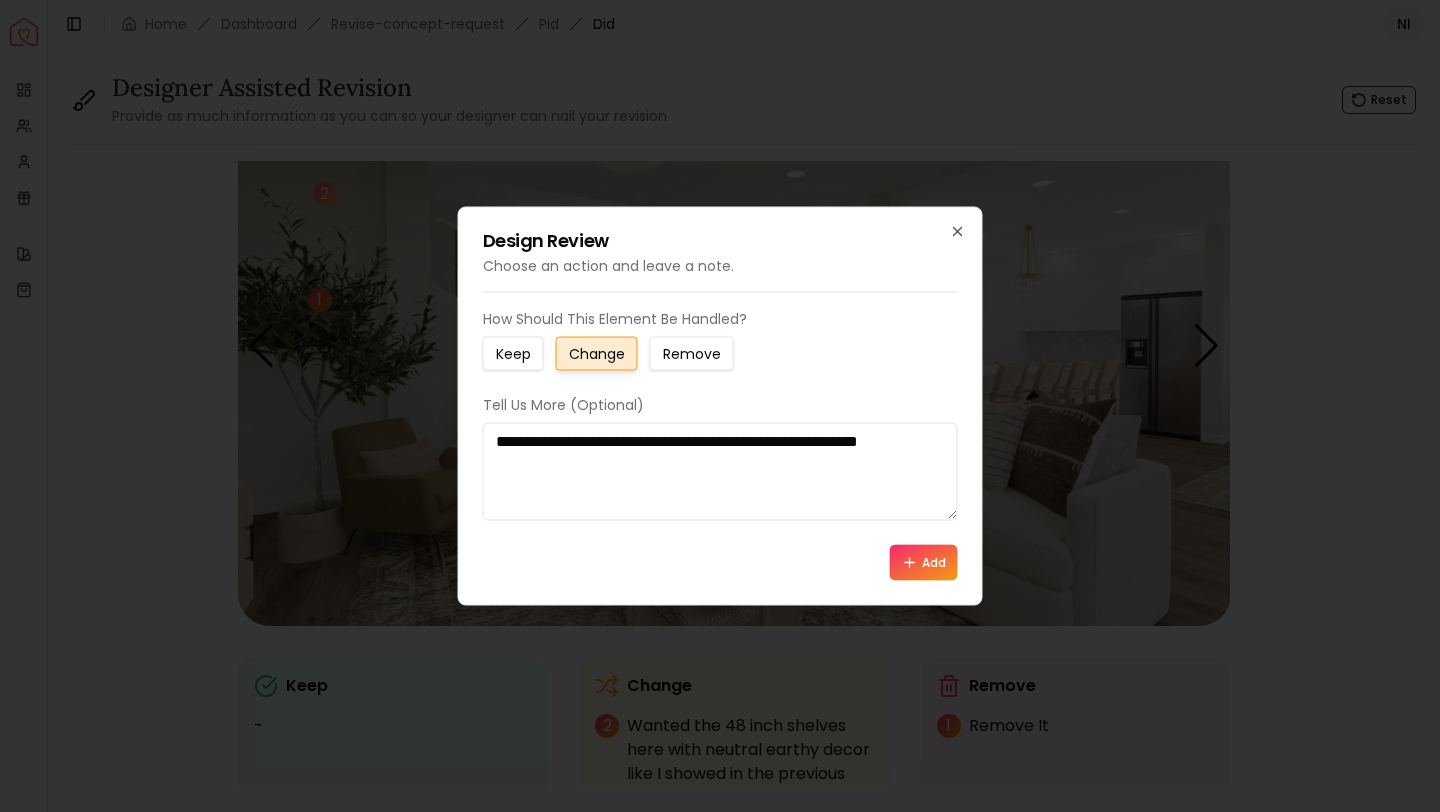 type on "**********" 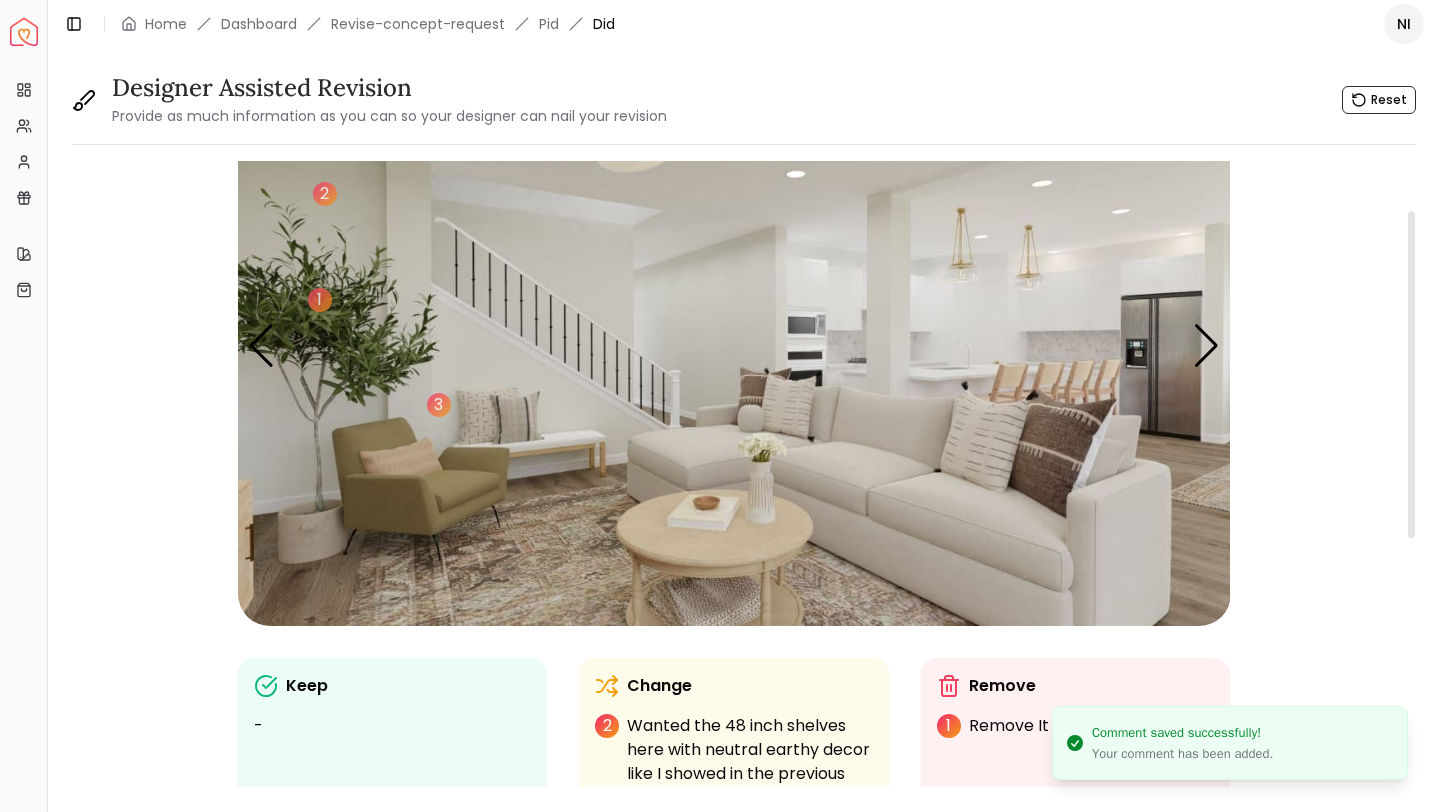 click at bounding box center [734, 346] 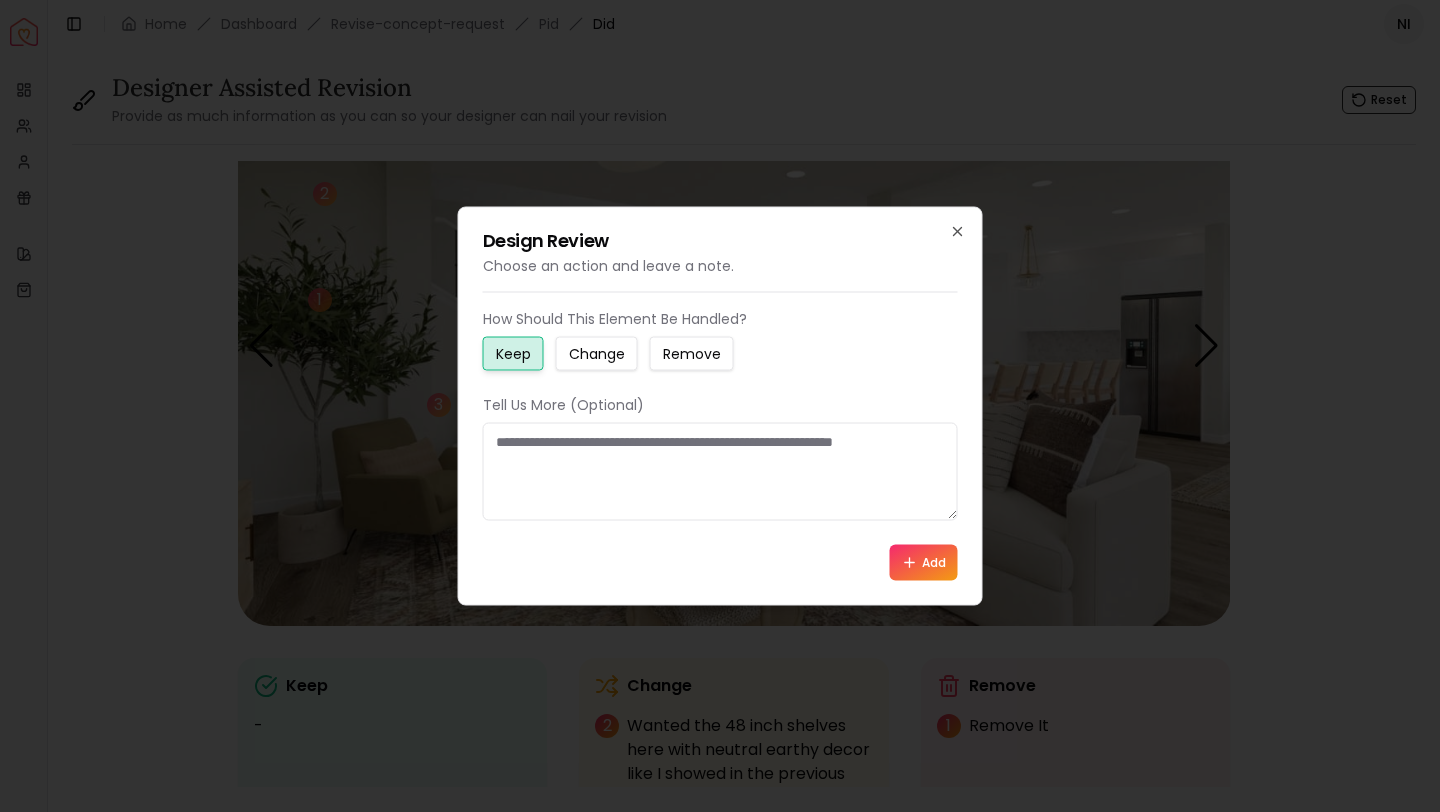 click on "Change" at bounding box center [597, 354] 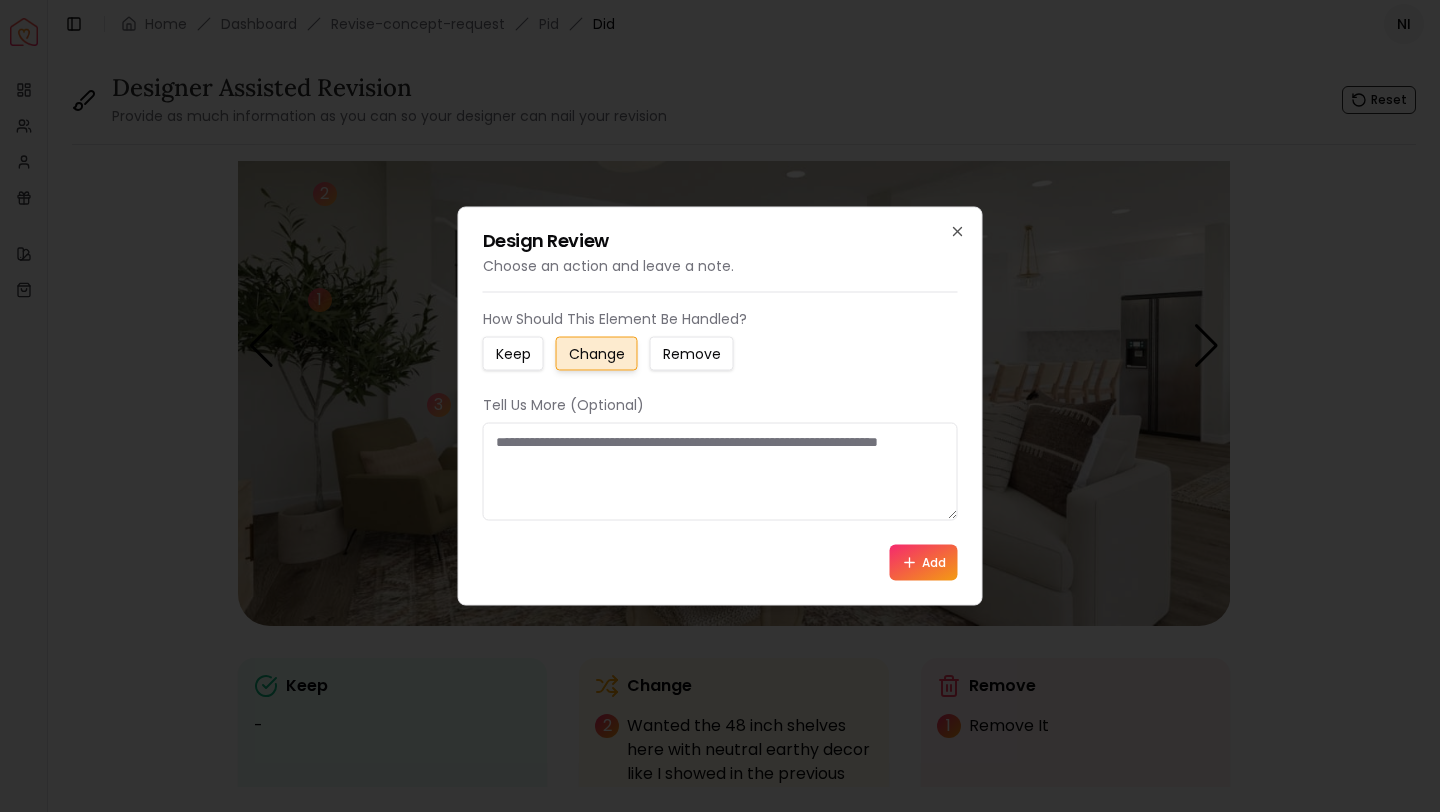 click at bounding box center [720, 472] 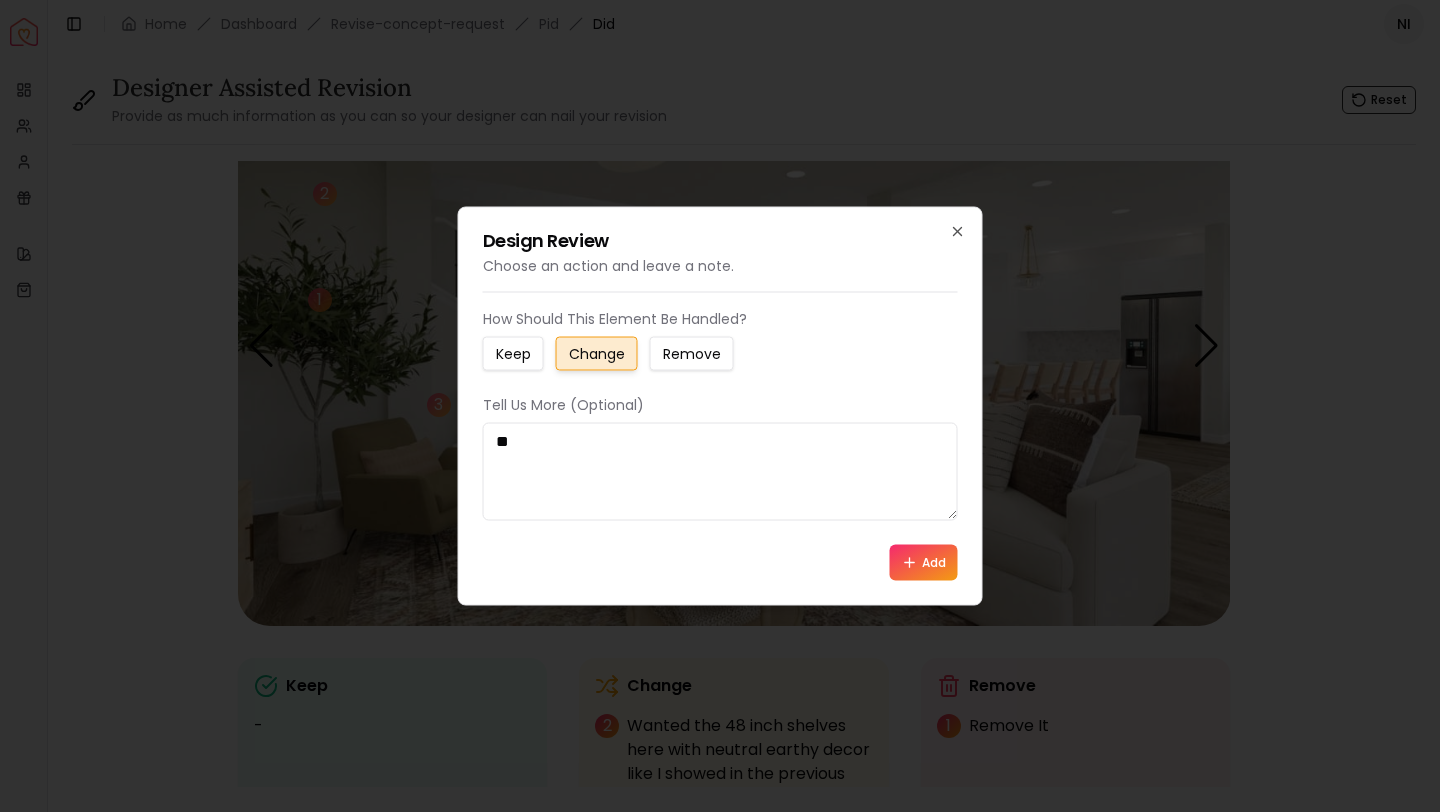 type on "*" 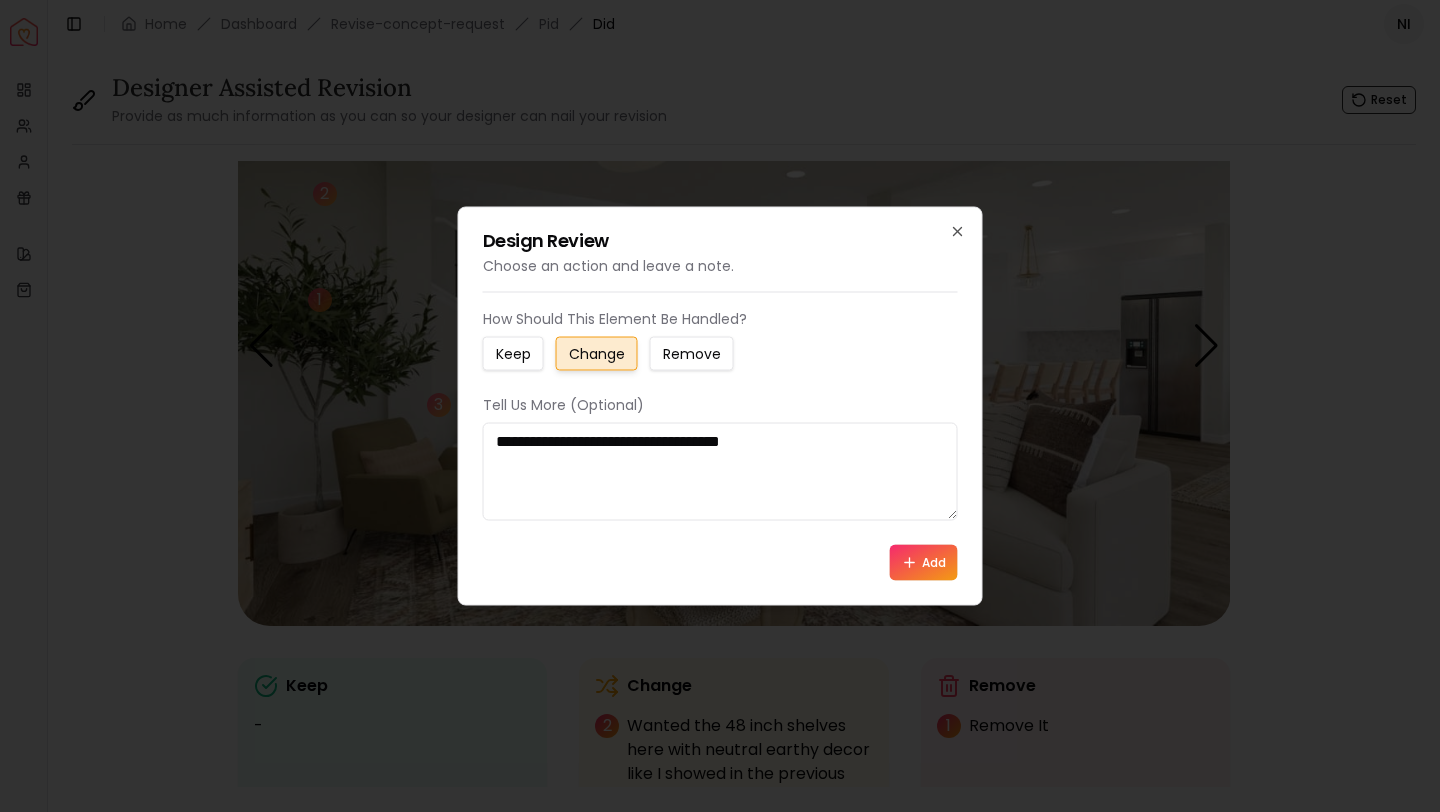 type on "**********" 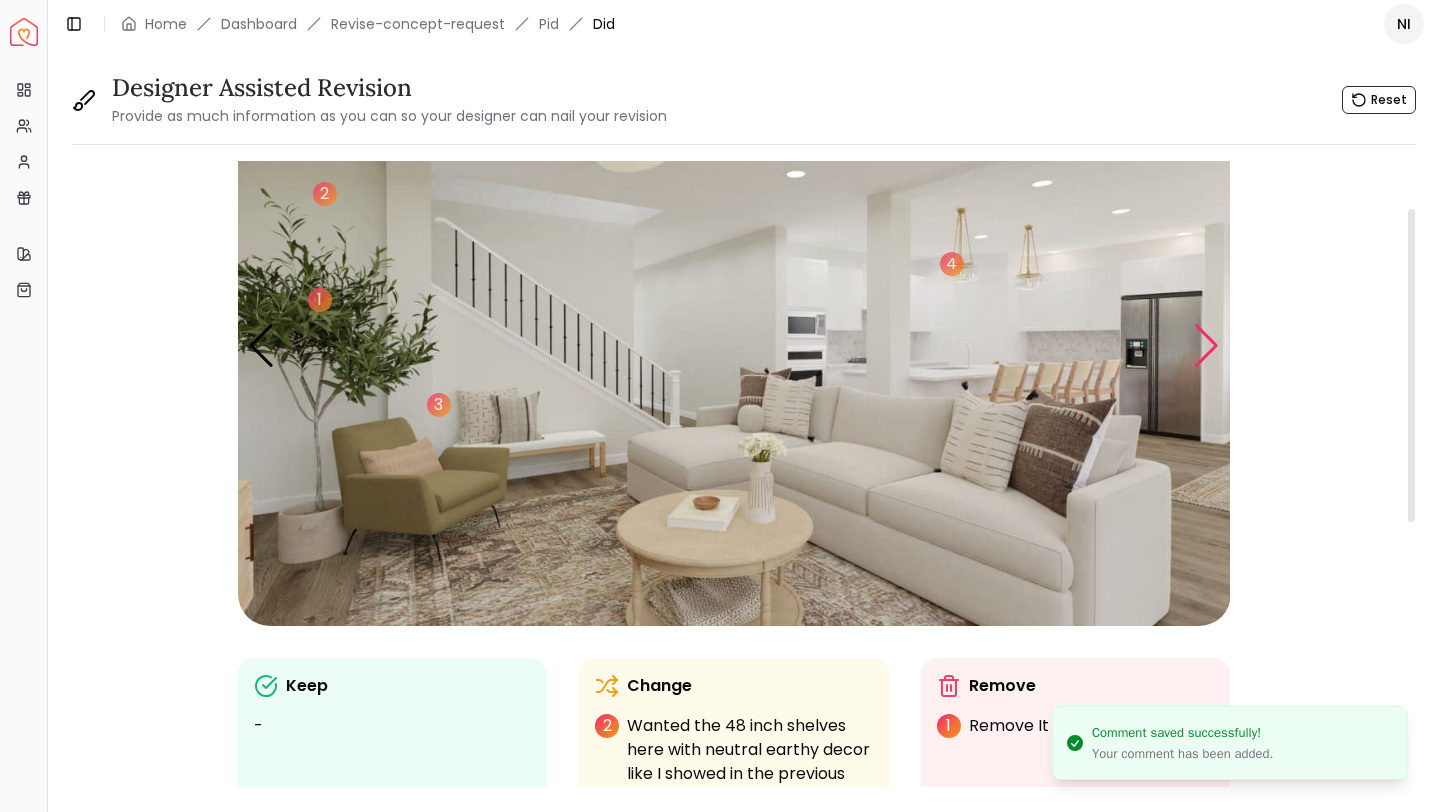 click at bounding box center [1206, 346] 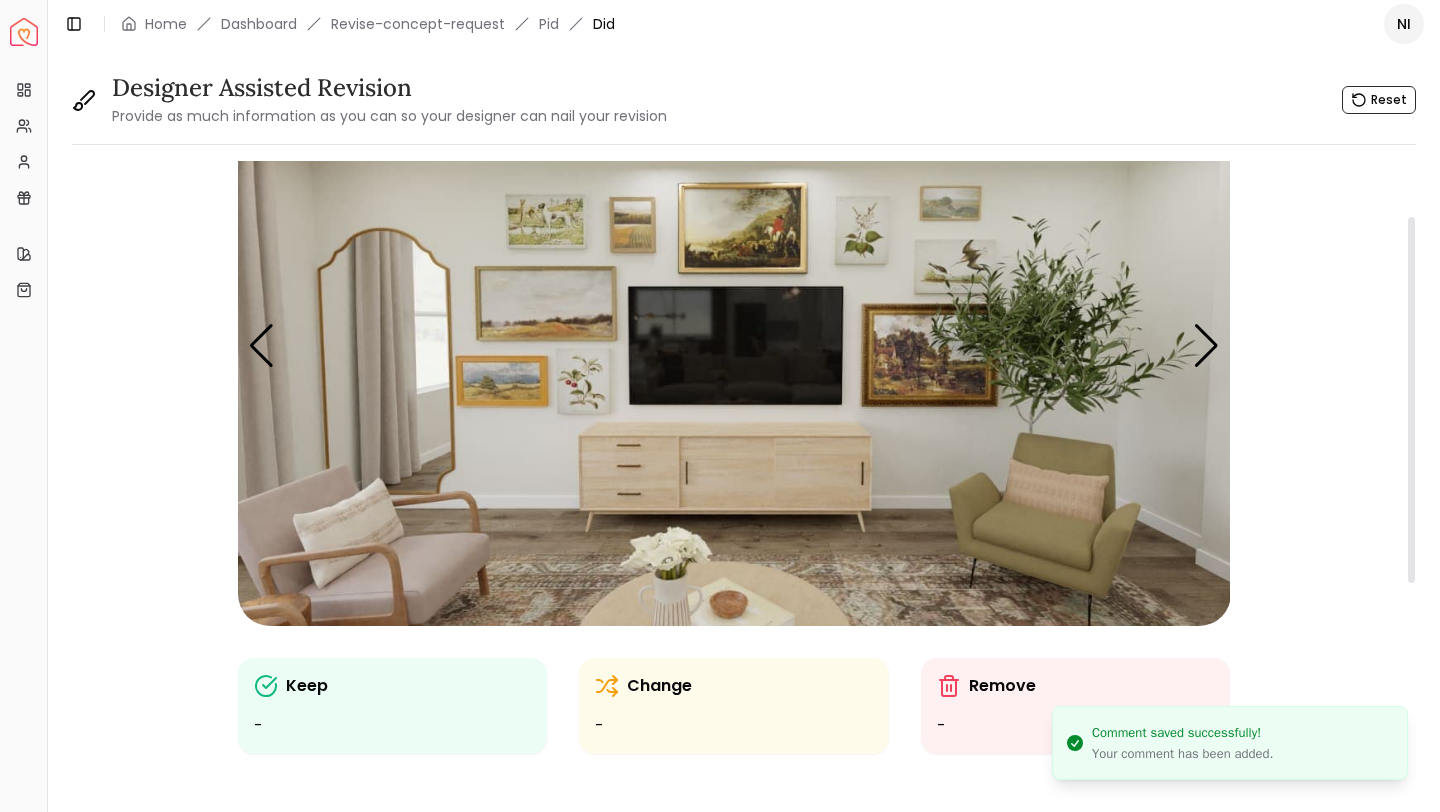 click at bounding box center [734, 346] 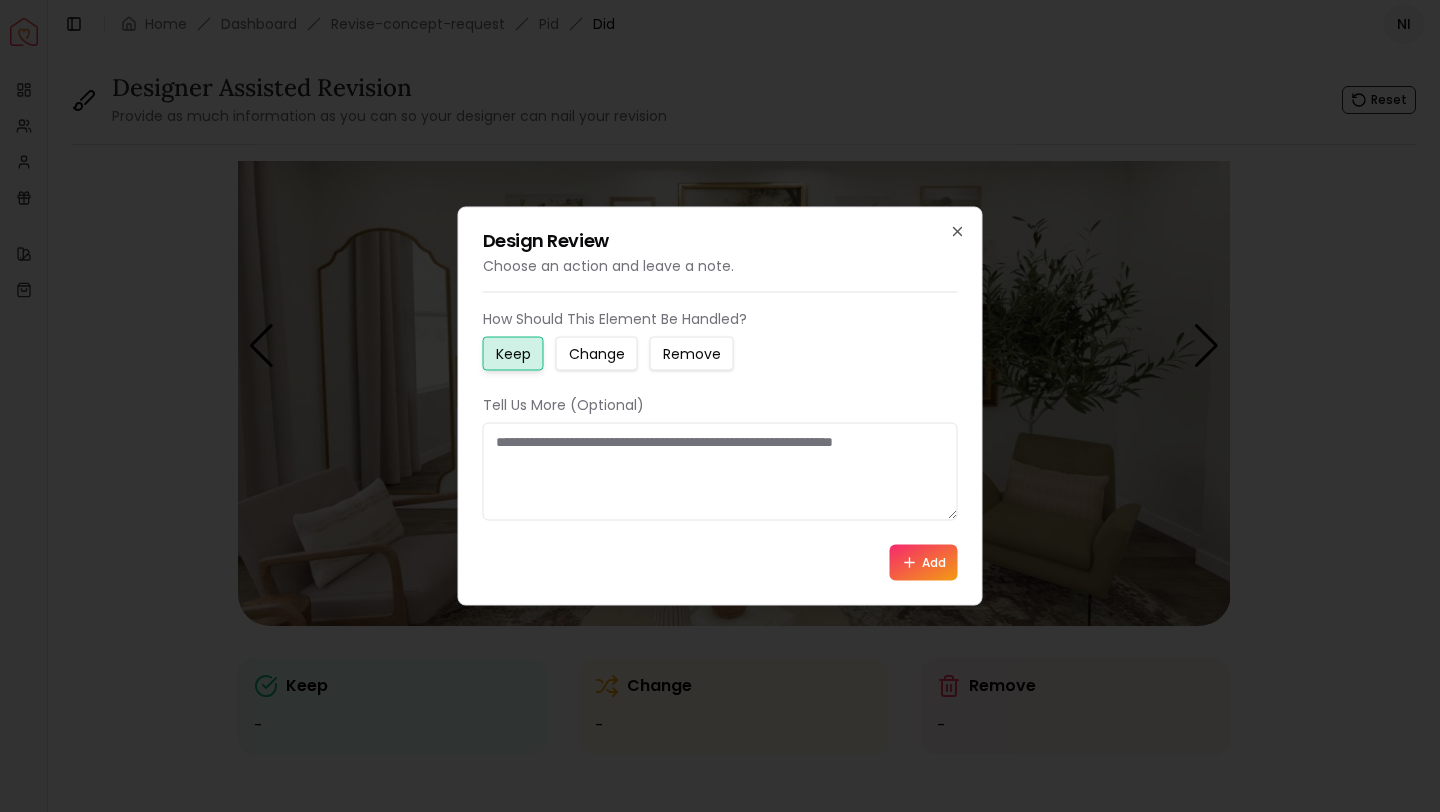 click on "Change" at bounding box center [597, 354] 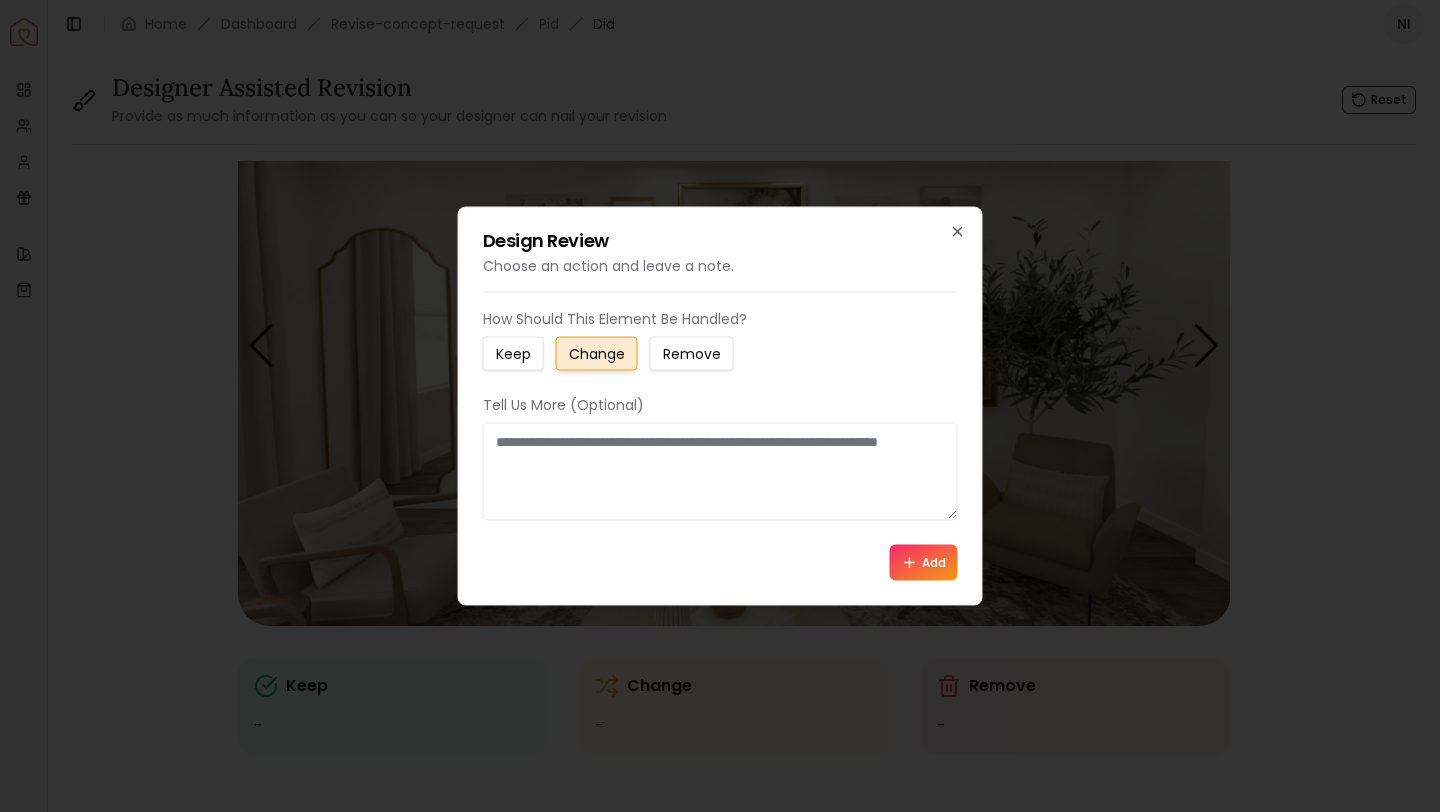 click at bounding box center (720, 472) 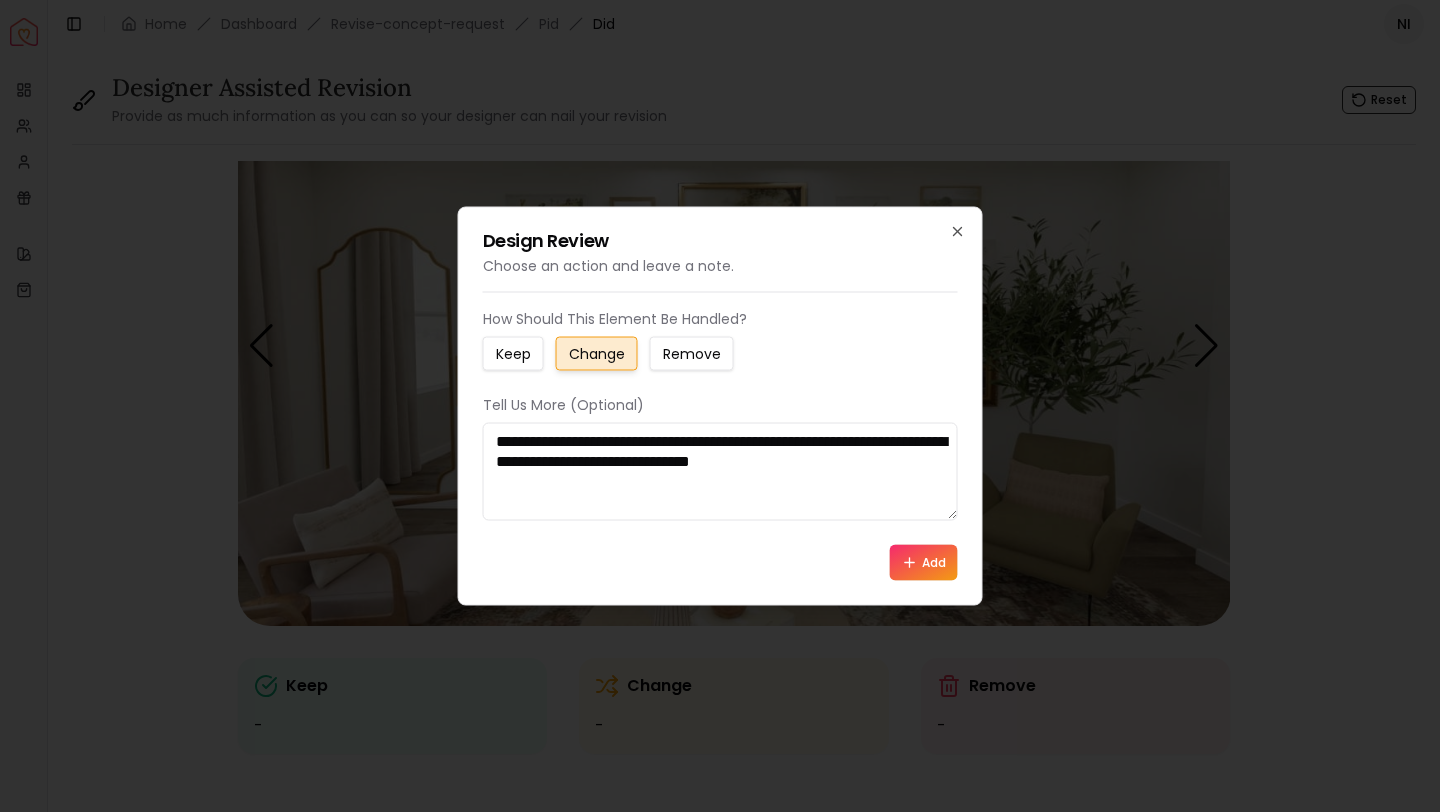 type on "**********" 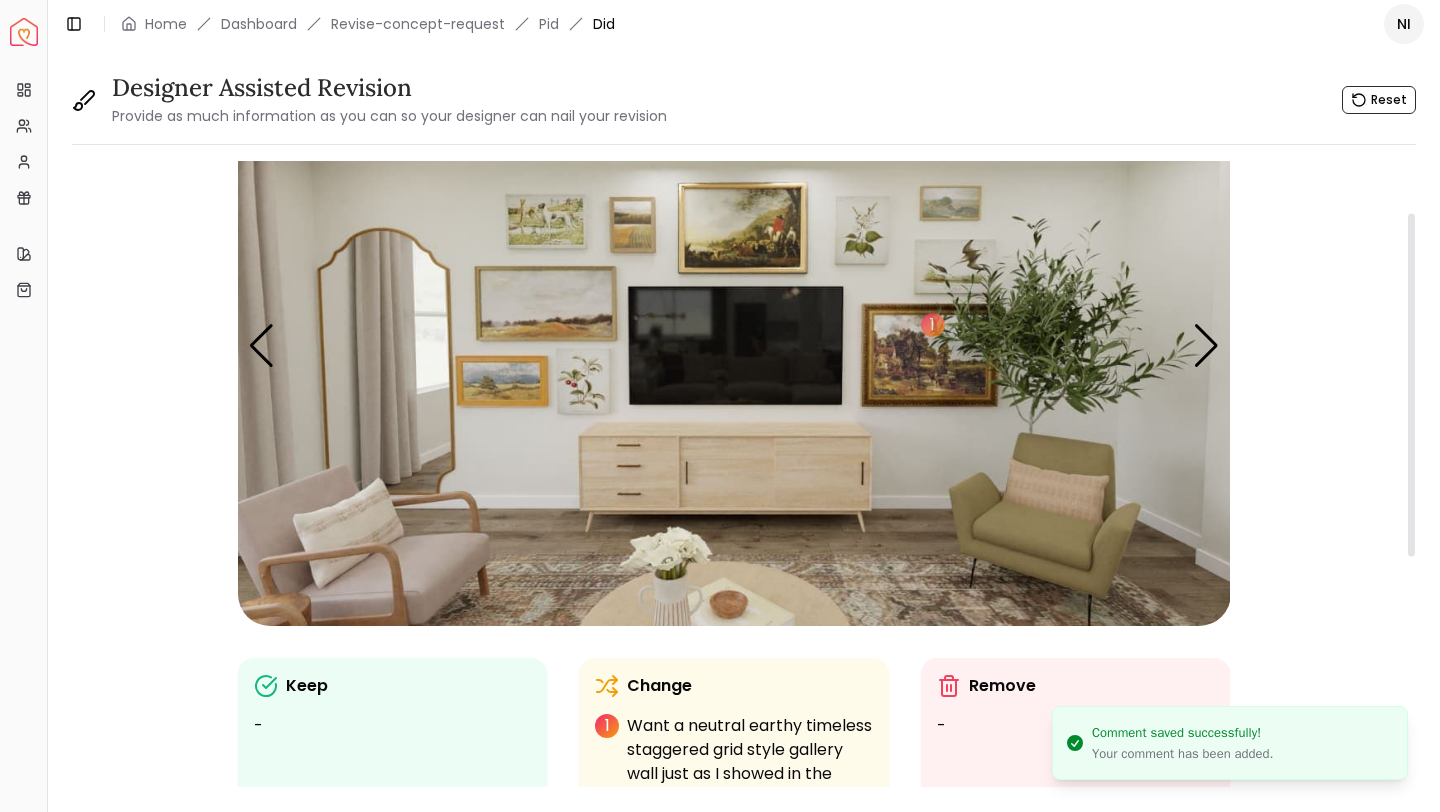click at bounding box center (734, 346) 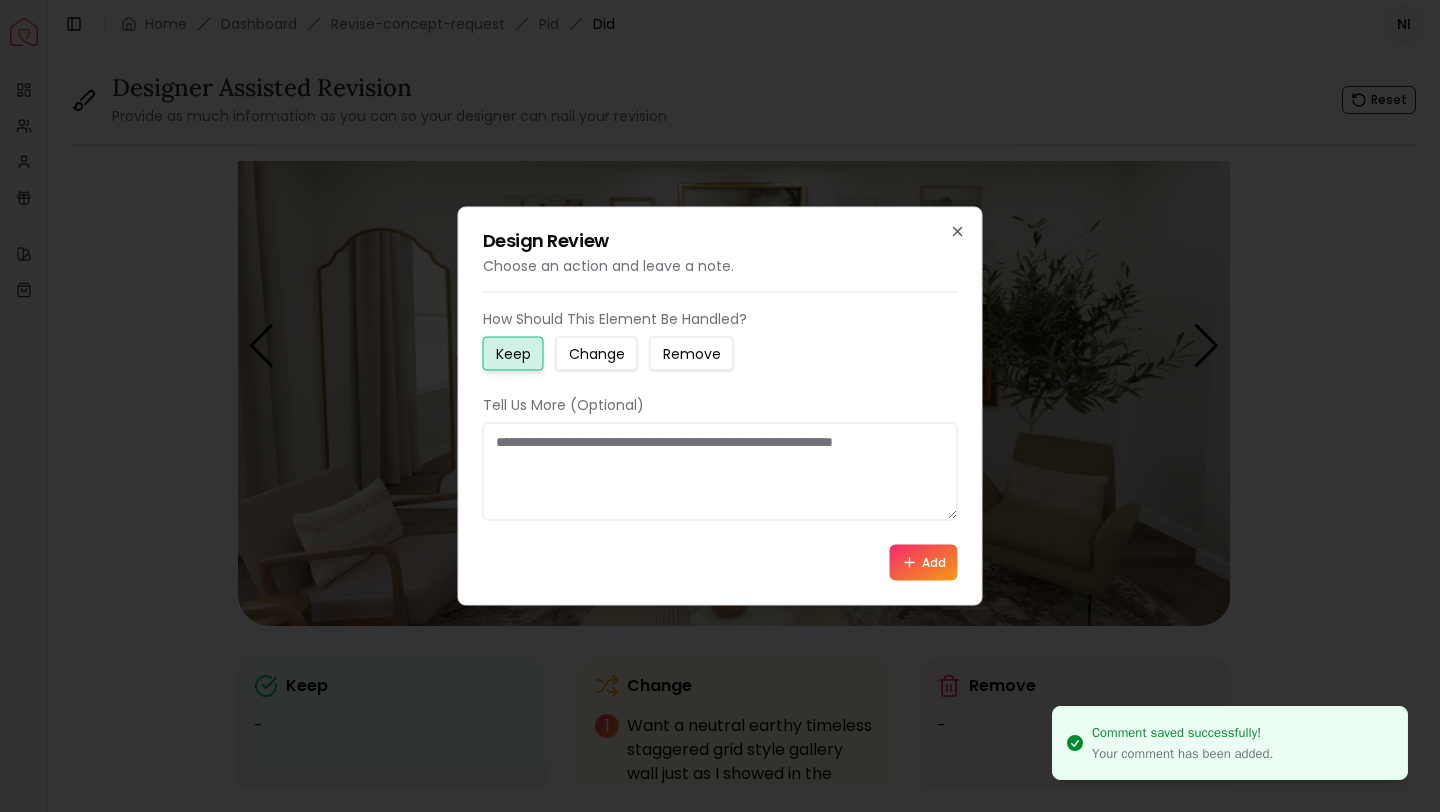 click at bounding box center [720, 472] 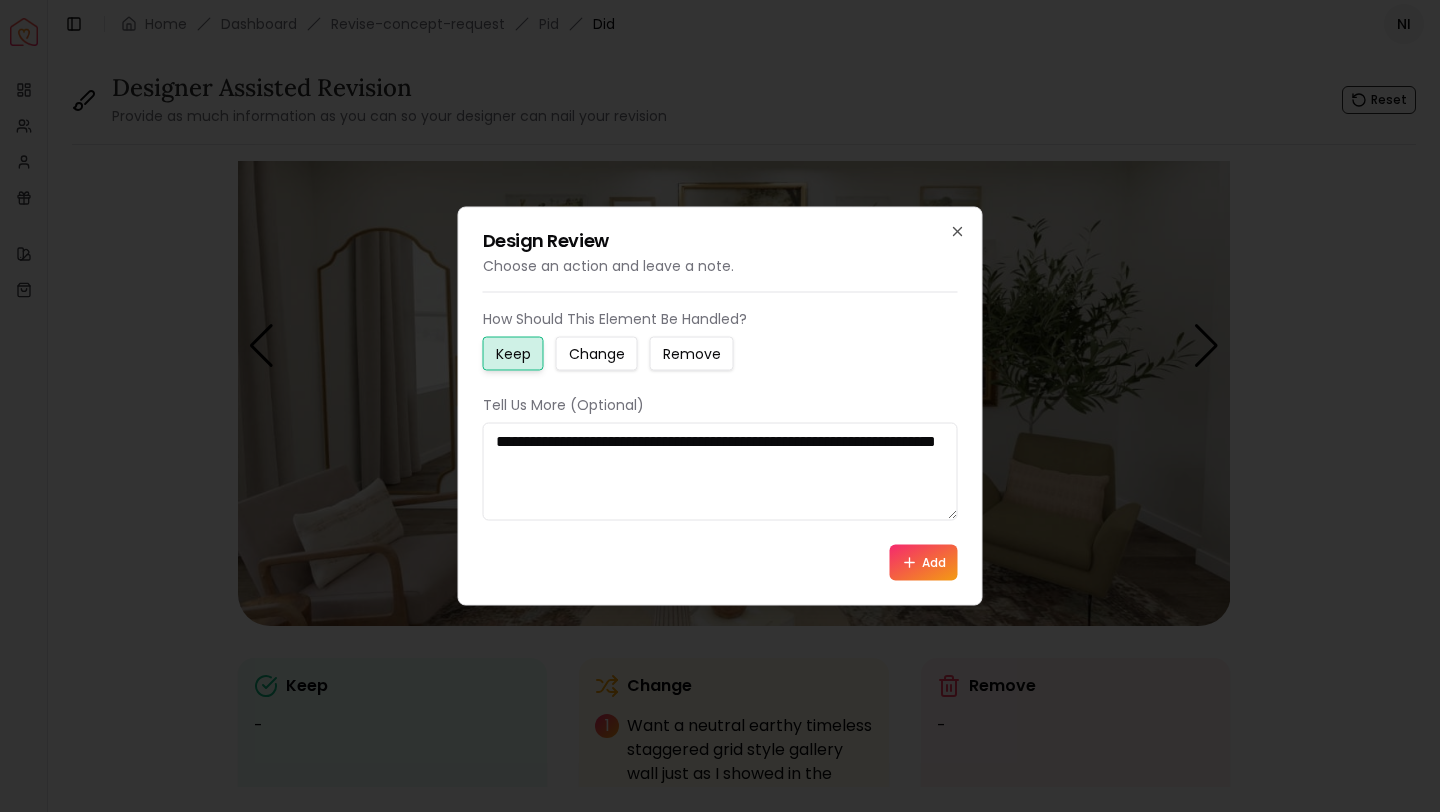 drag, startPoint x: 645, startPoint y: 478, endPoint x: 728, endPoint y: 440, distance: 91.28527 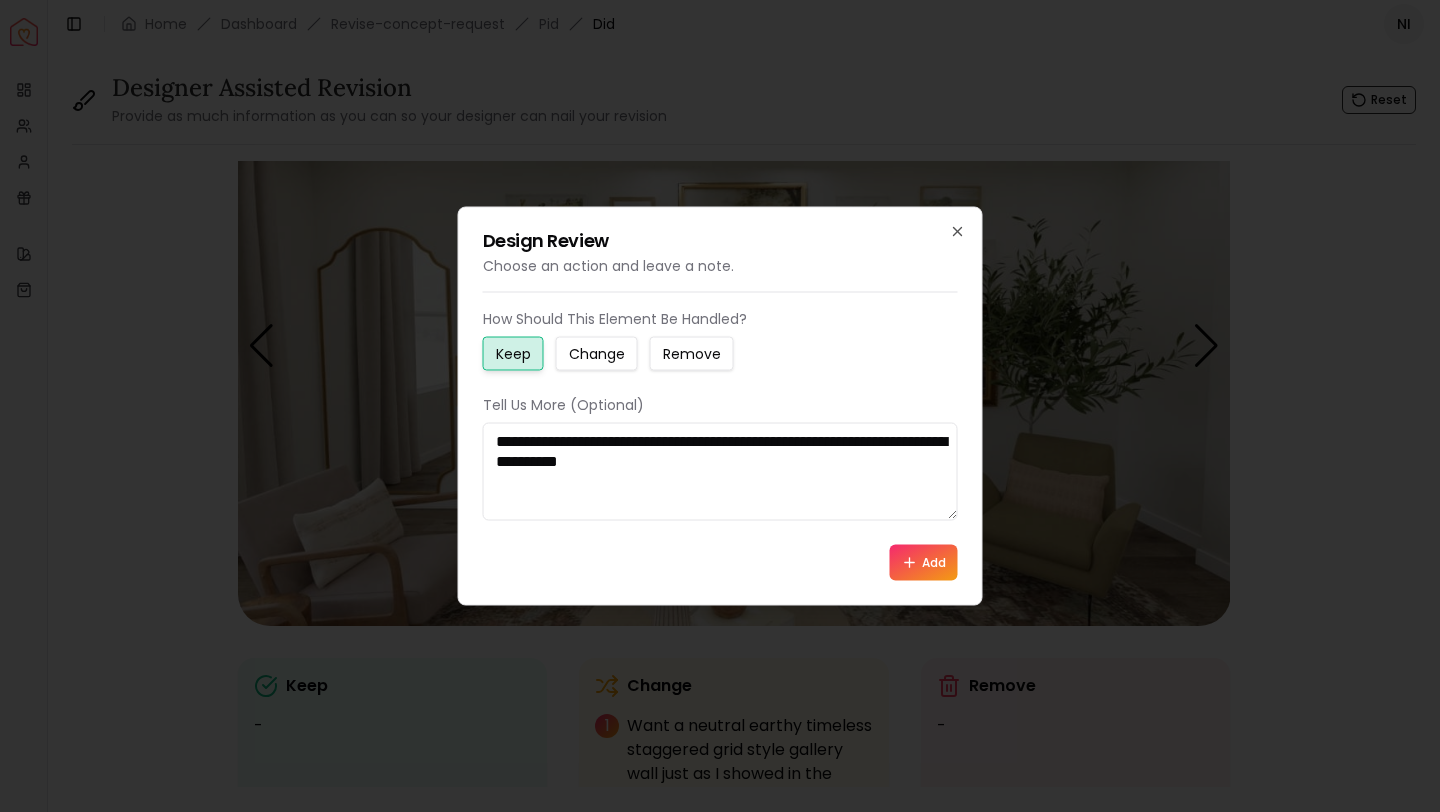 click on "**********" at bounding box center (720, 472) 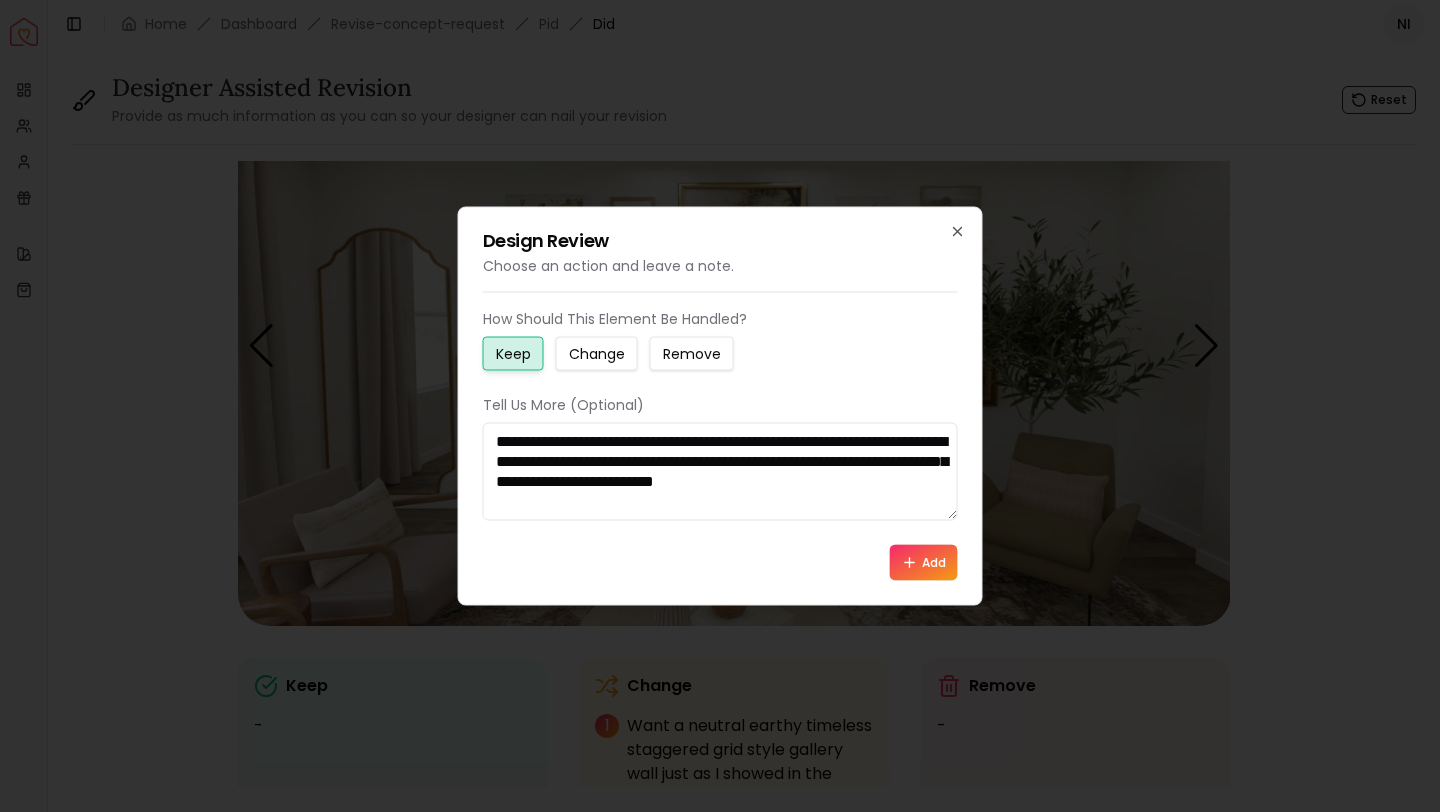 type on "**********" 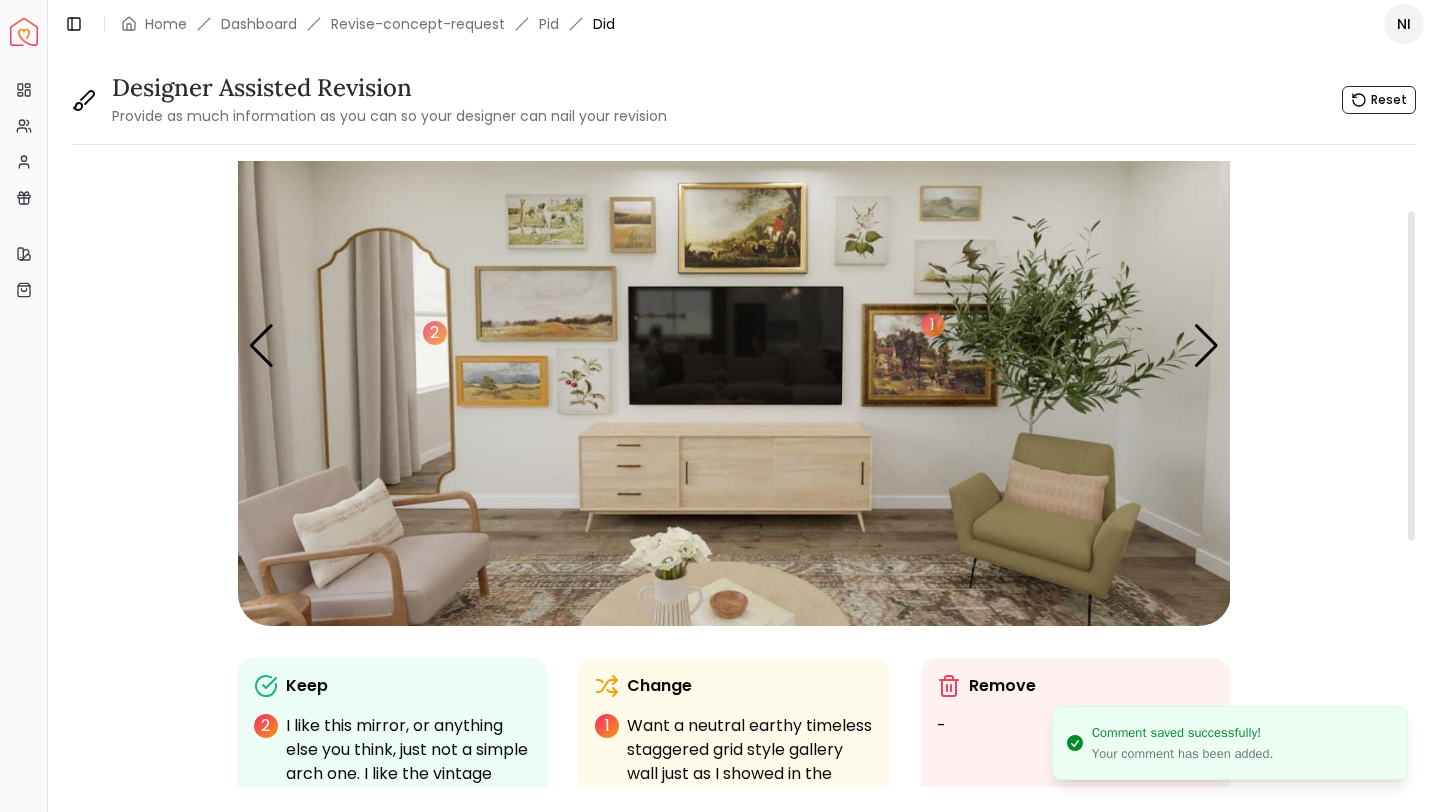 click at bounding box center (734, 346) 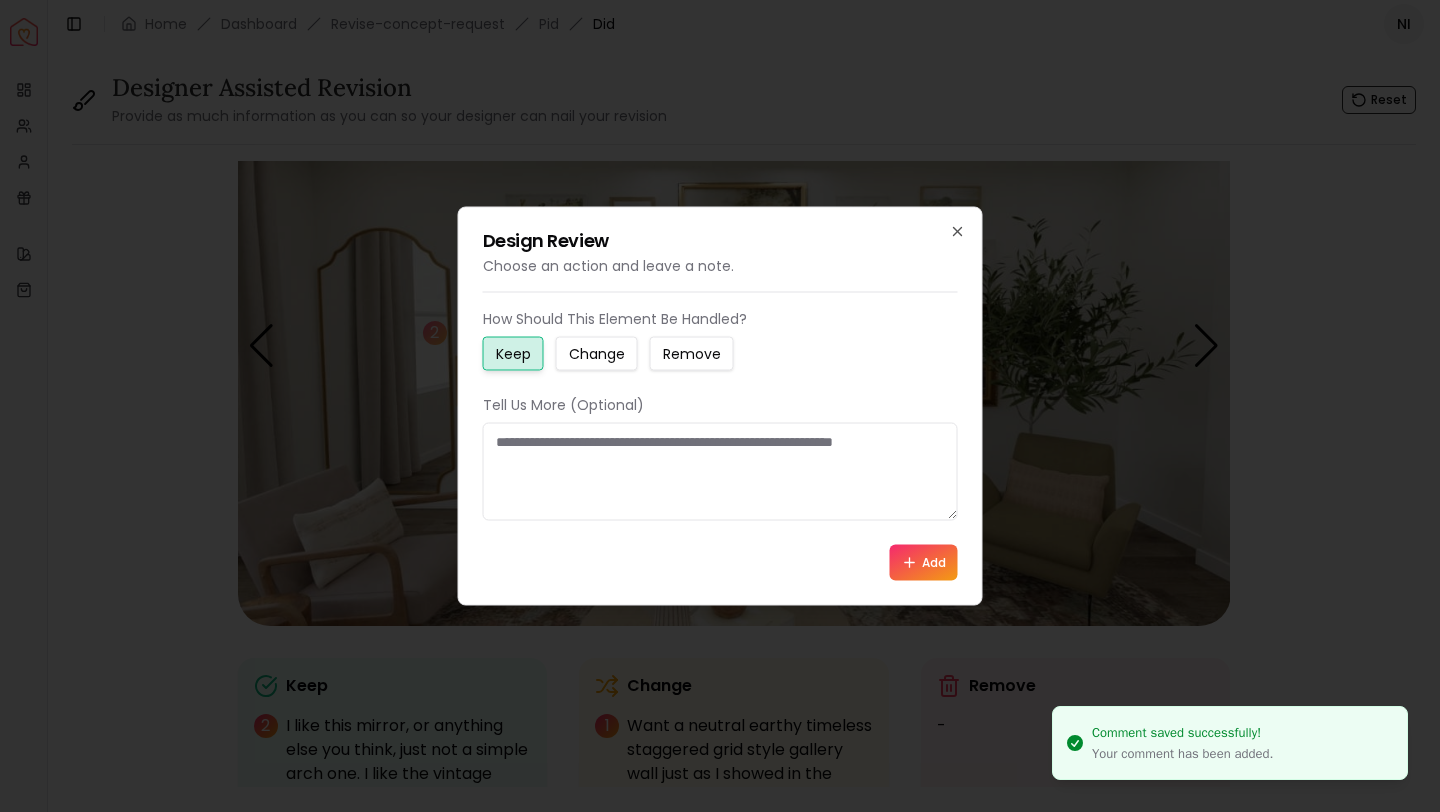 click on "Change" at bounding box center [597, 354] 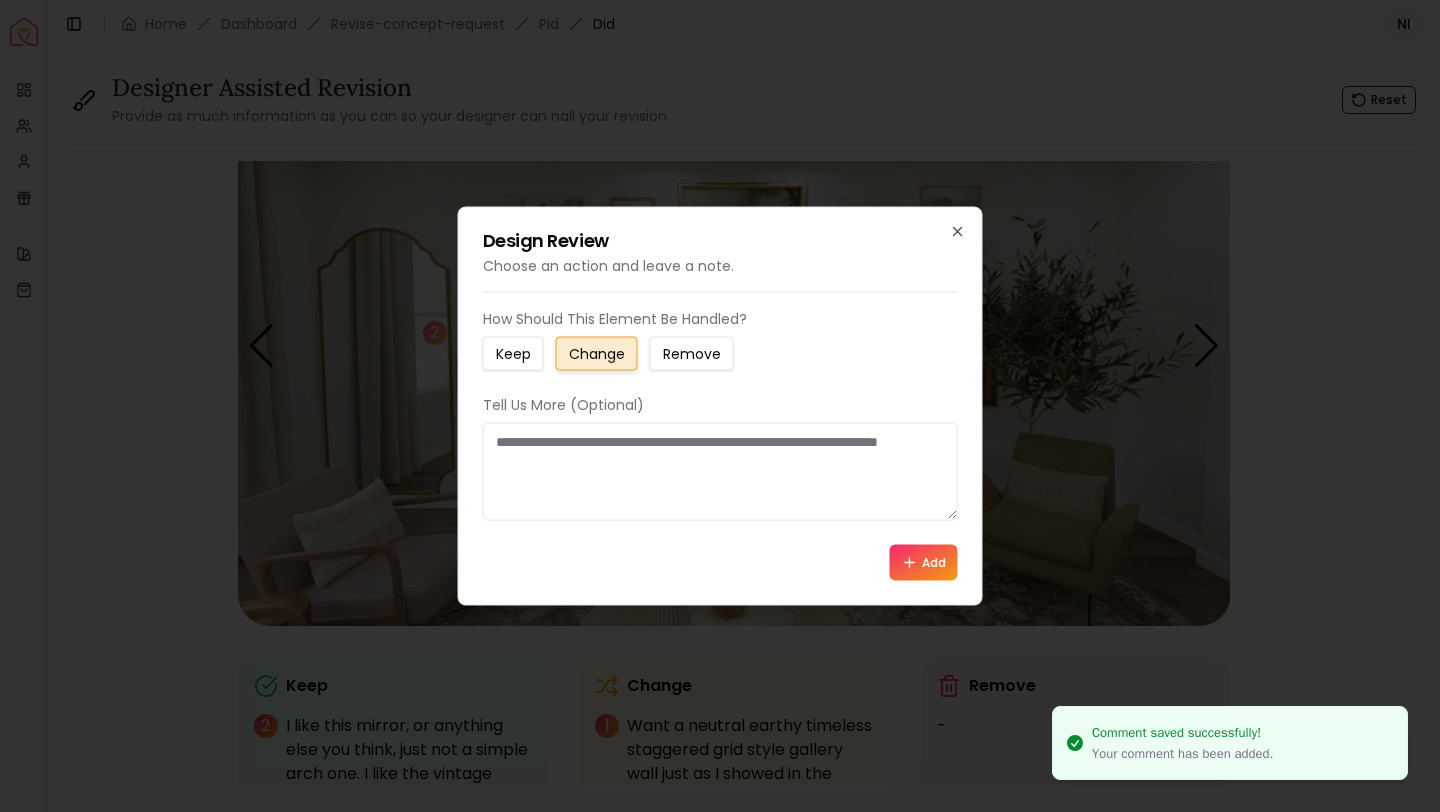 click at bounding box center (720, 472) 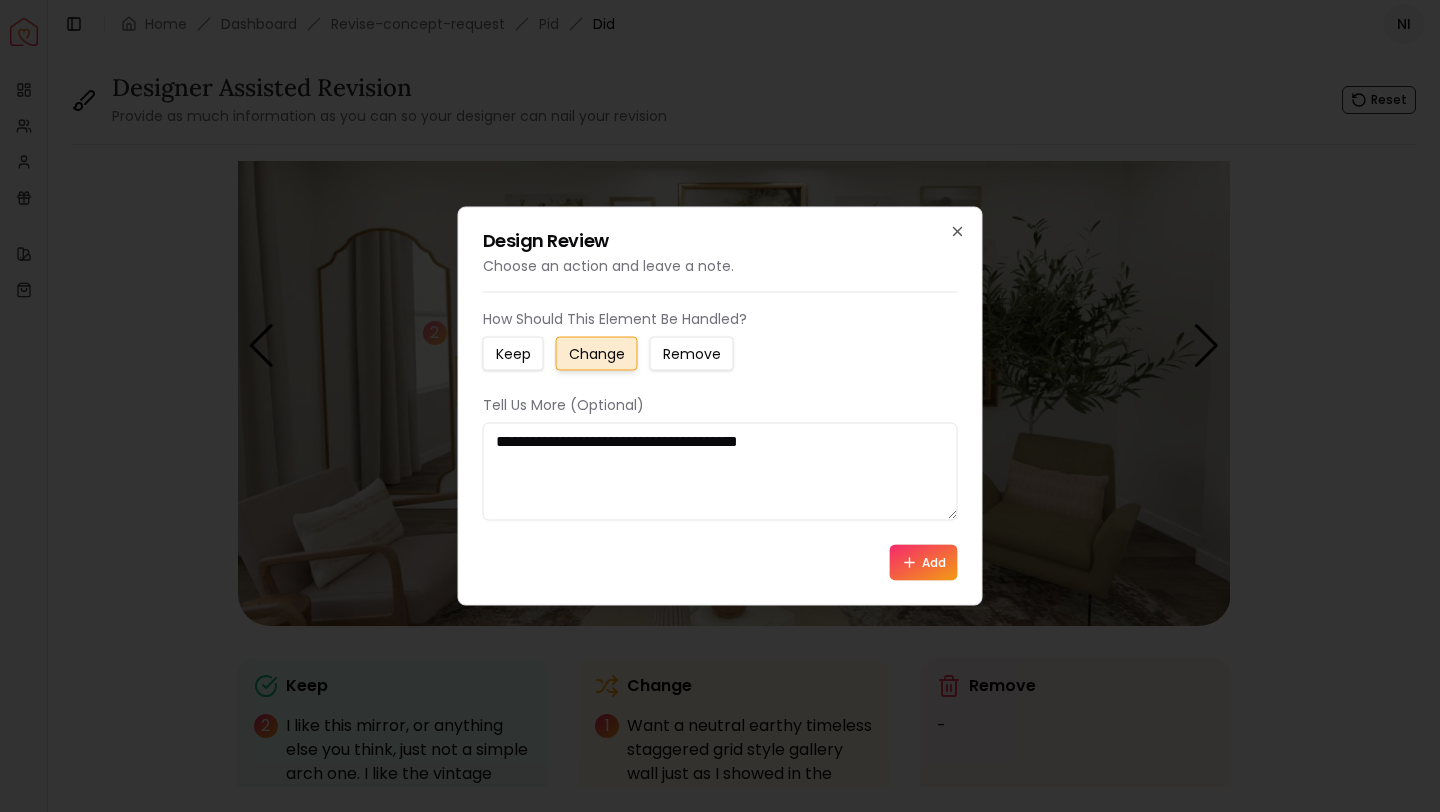 type on "**********" 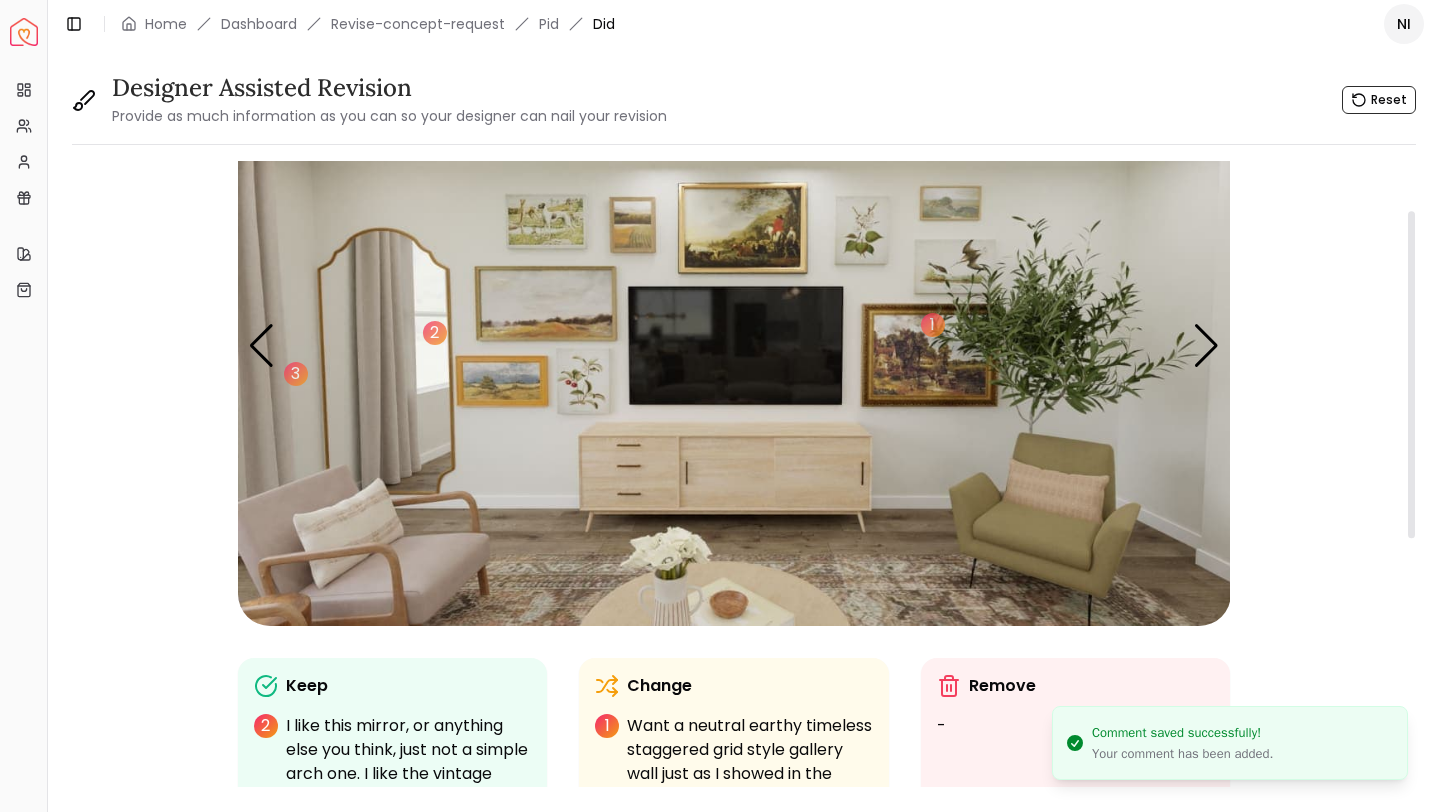click at bounding box center [734, 346] 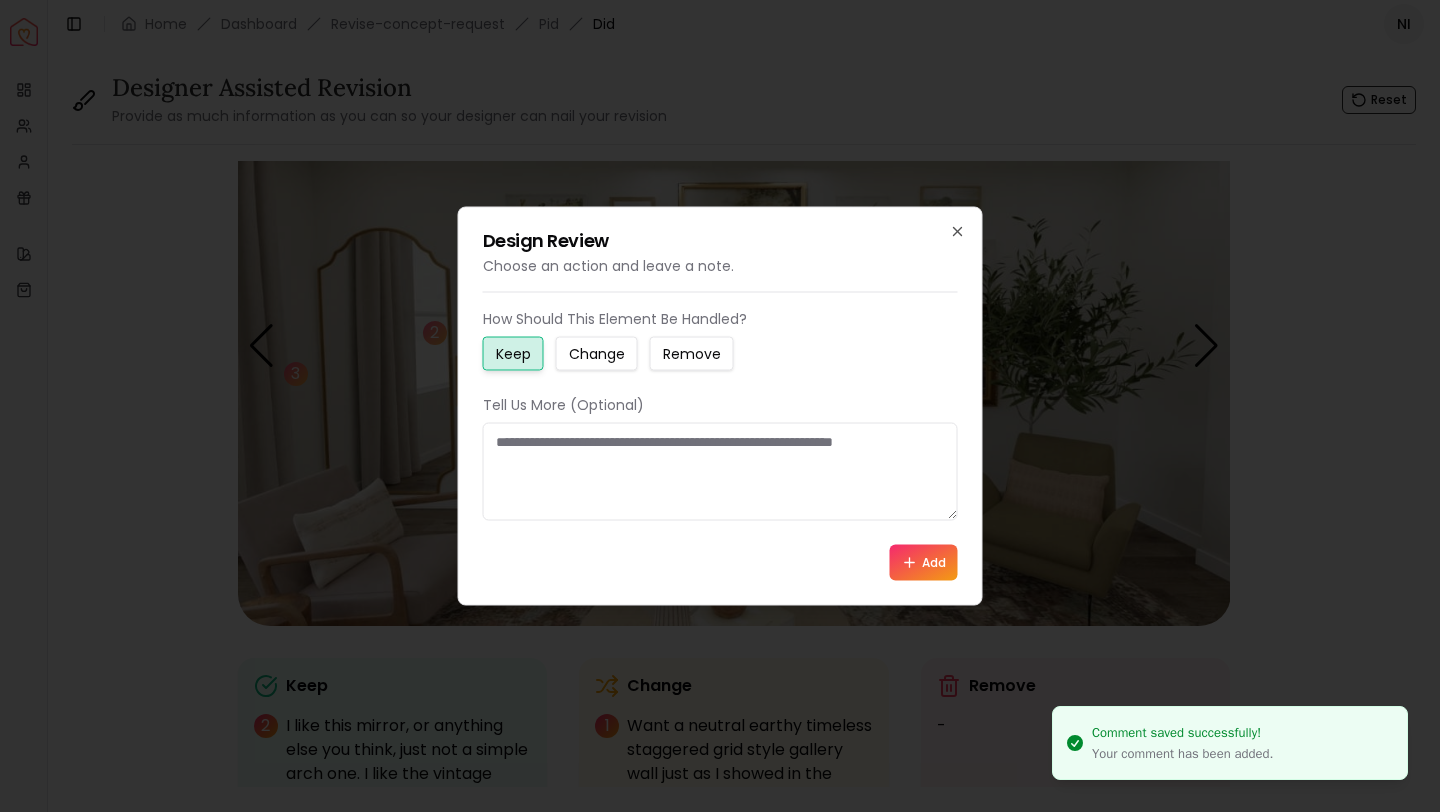 click at bounding box center (720, 472) 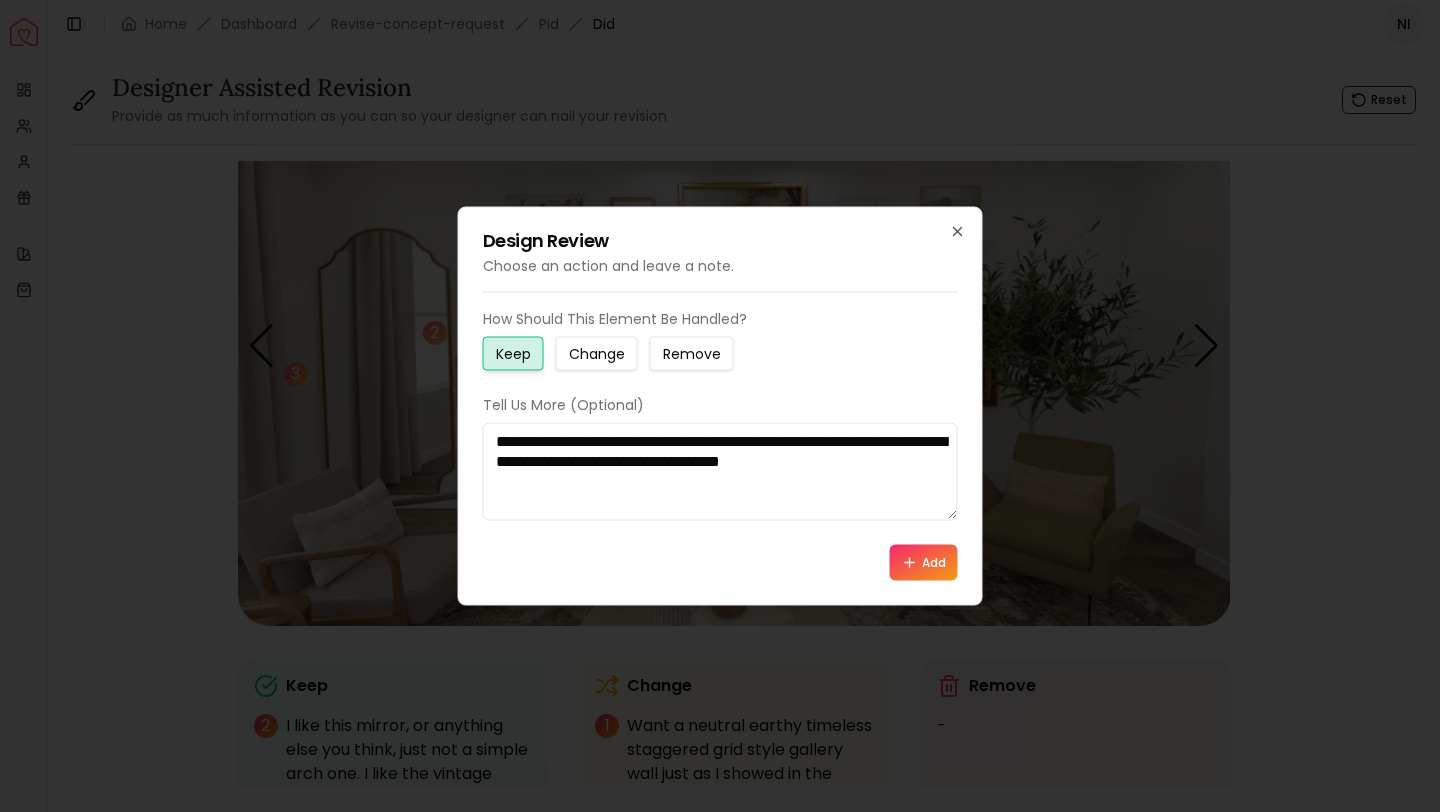 type on "**********" 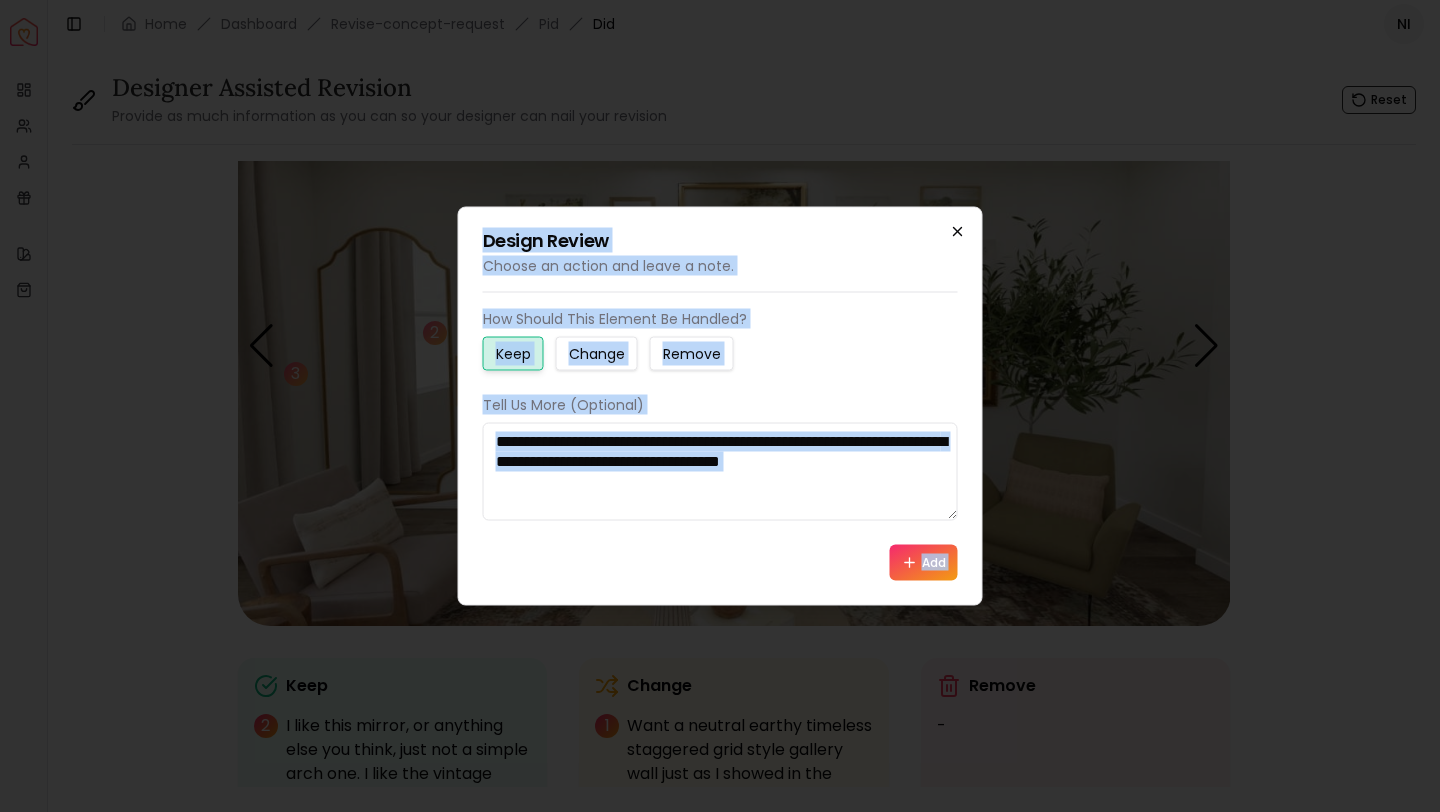 click on "**********" at bounding box center (720, 406) 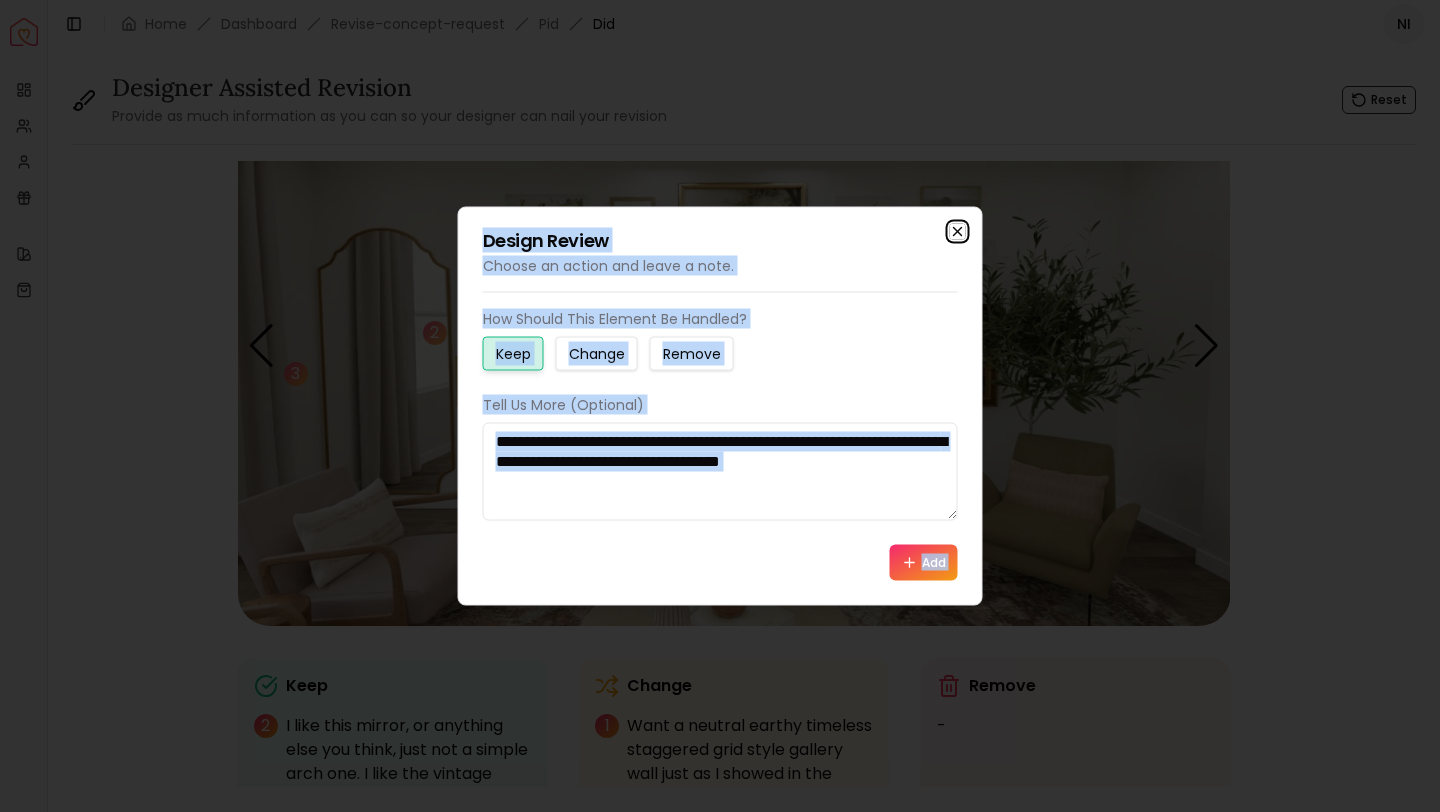 click 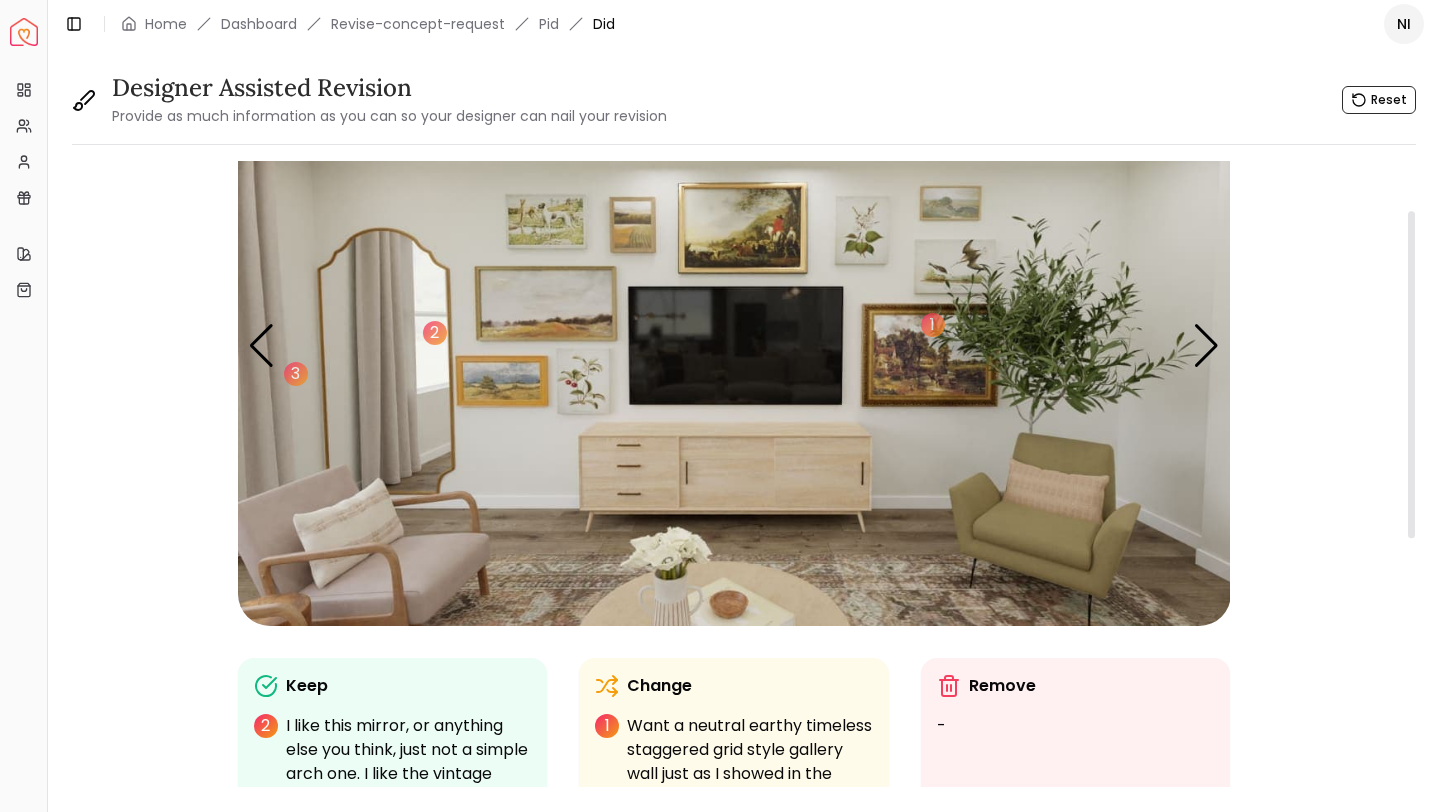 click at bounding box center (734, 346) 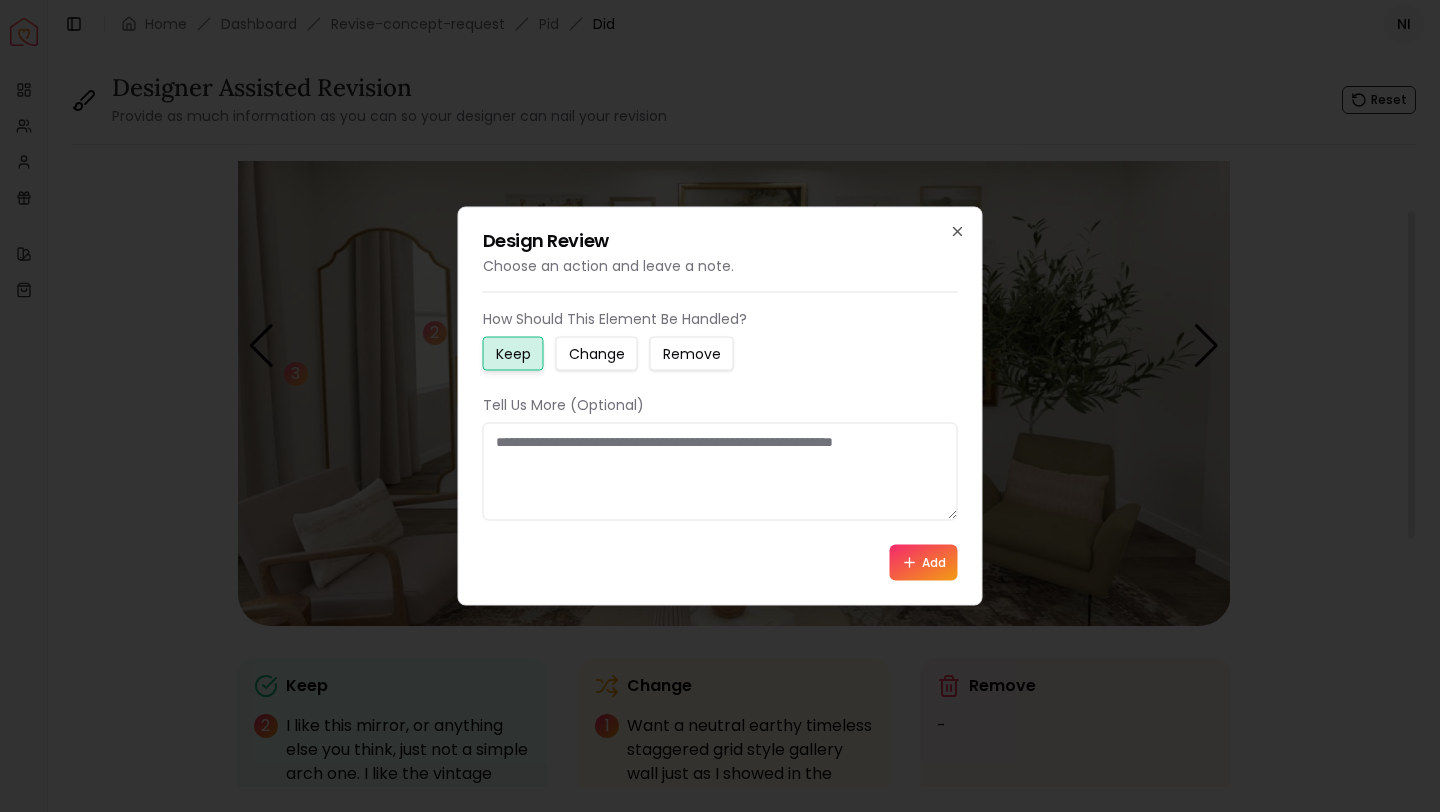 click at bounding box center [720, 472] 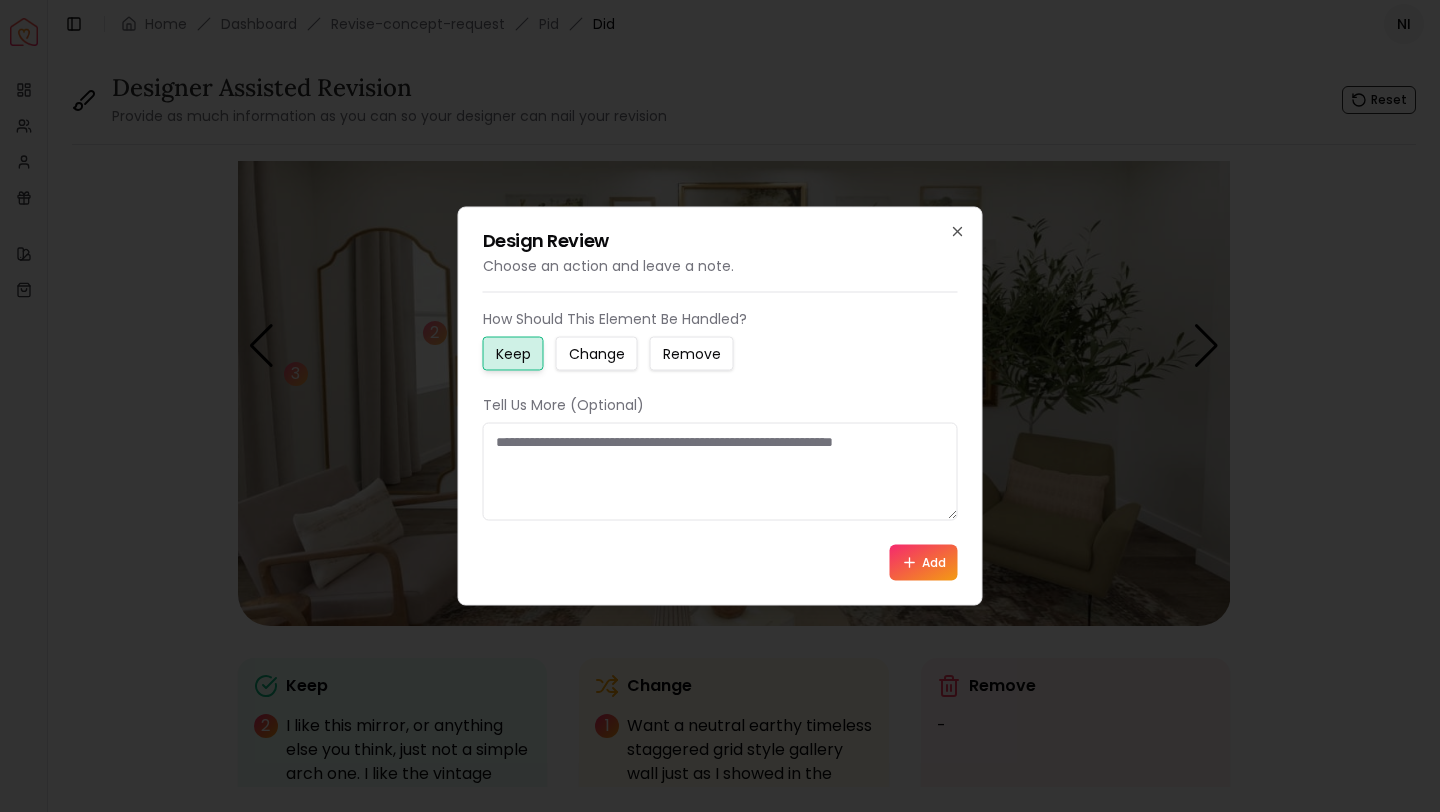 click on "Change" at bounding box center [597, 354] 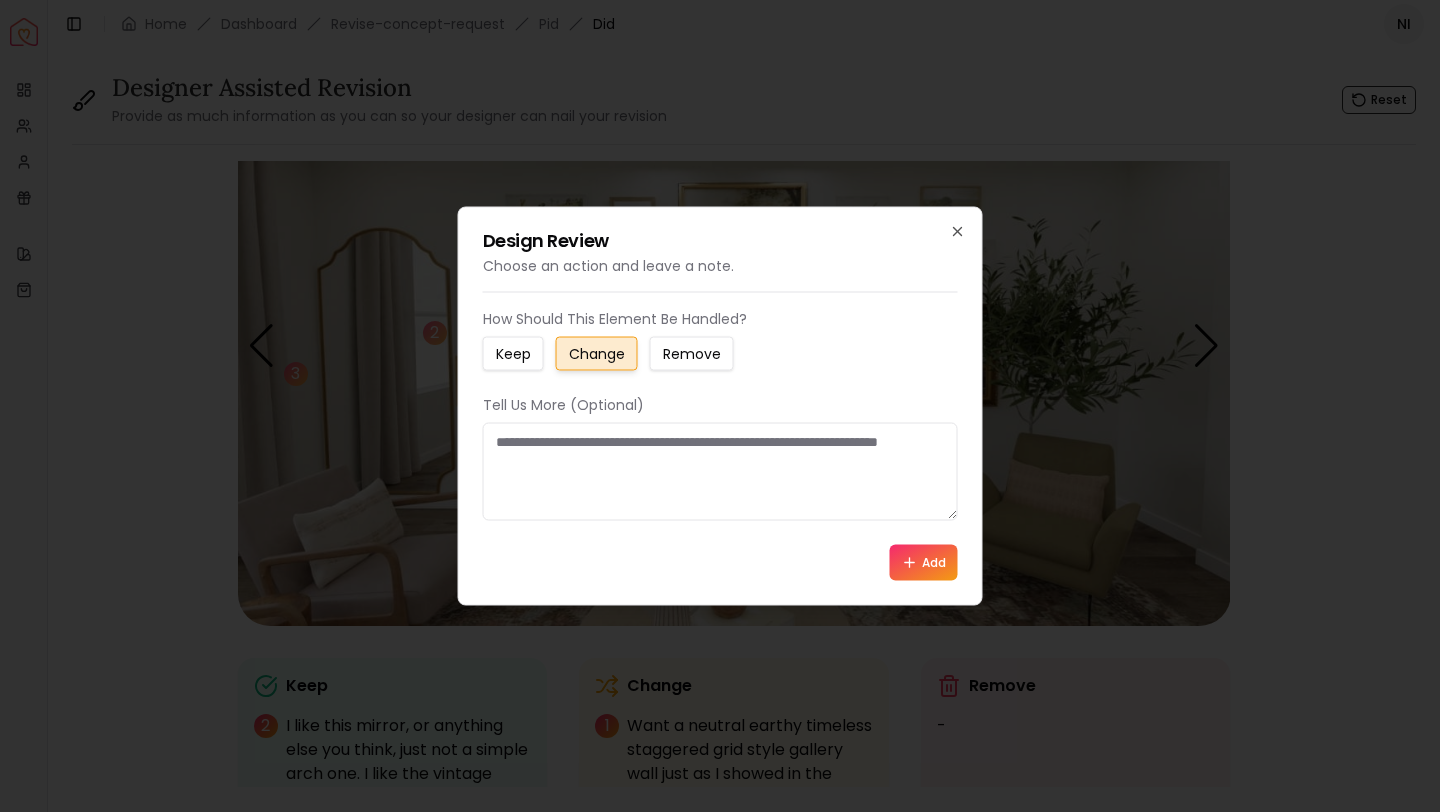 click at bounding box center [720, 472] 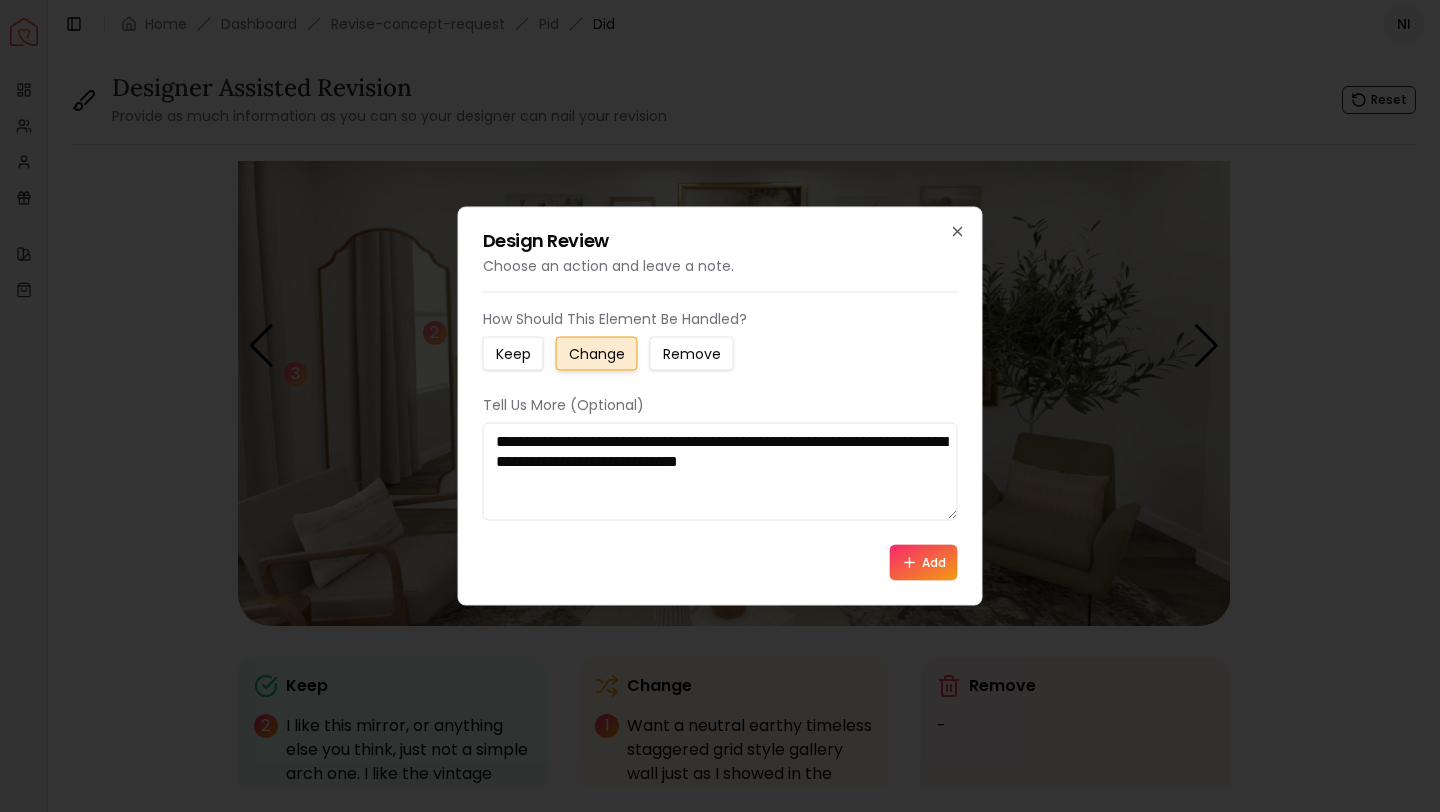 type on "**********" 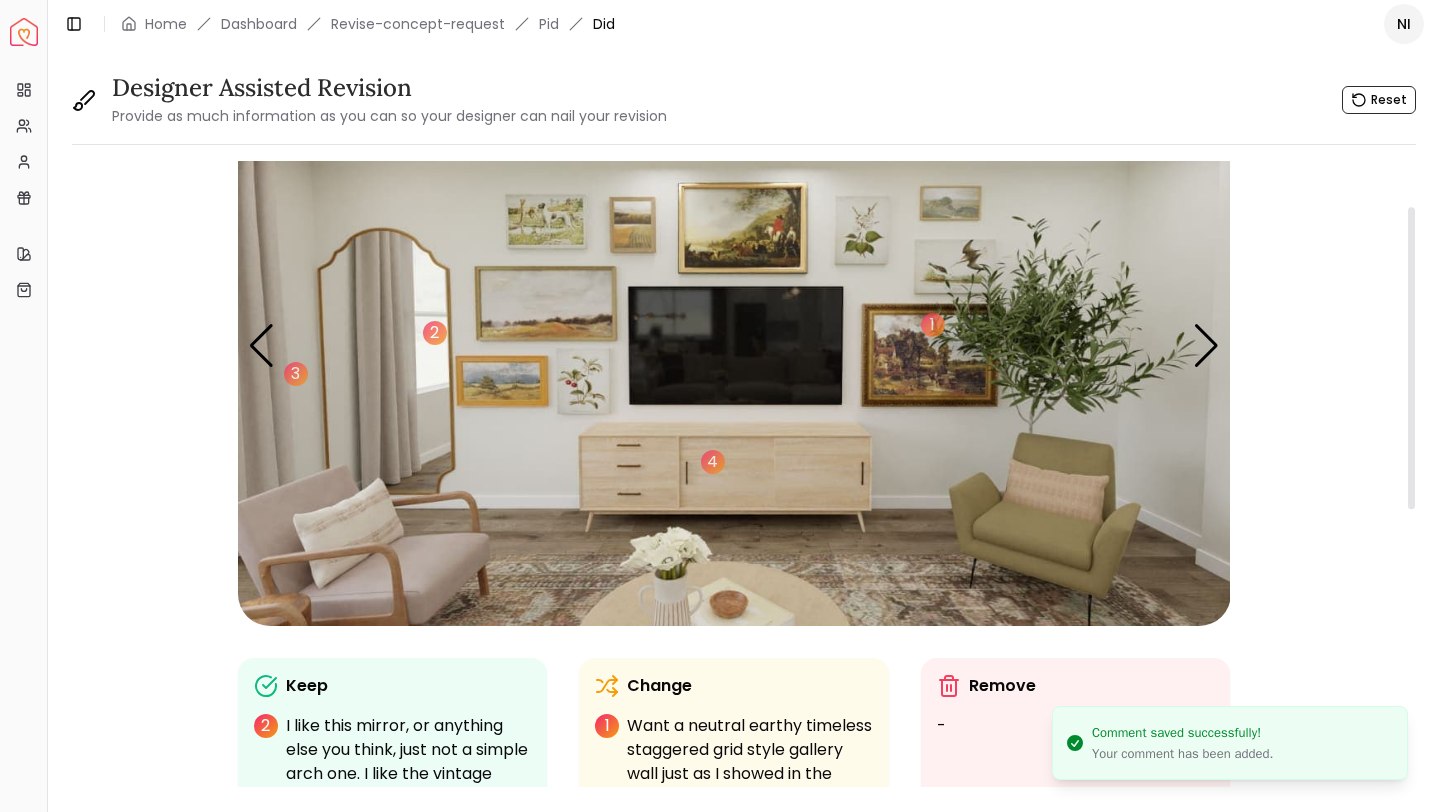 click at bounding box center (734, 346) 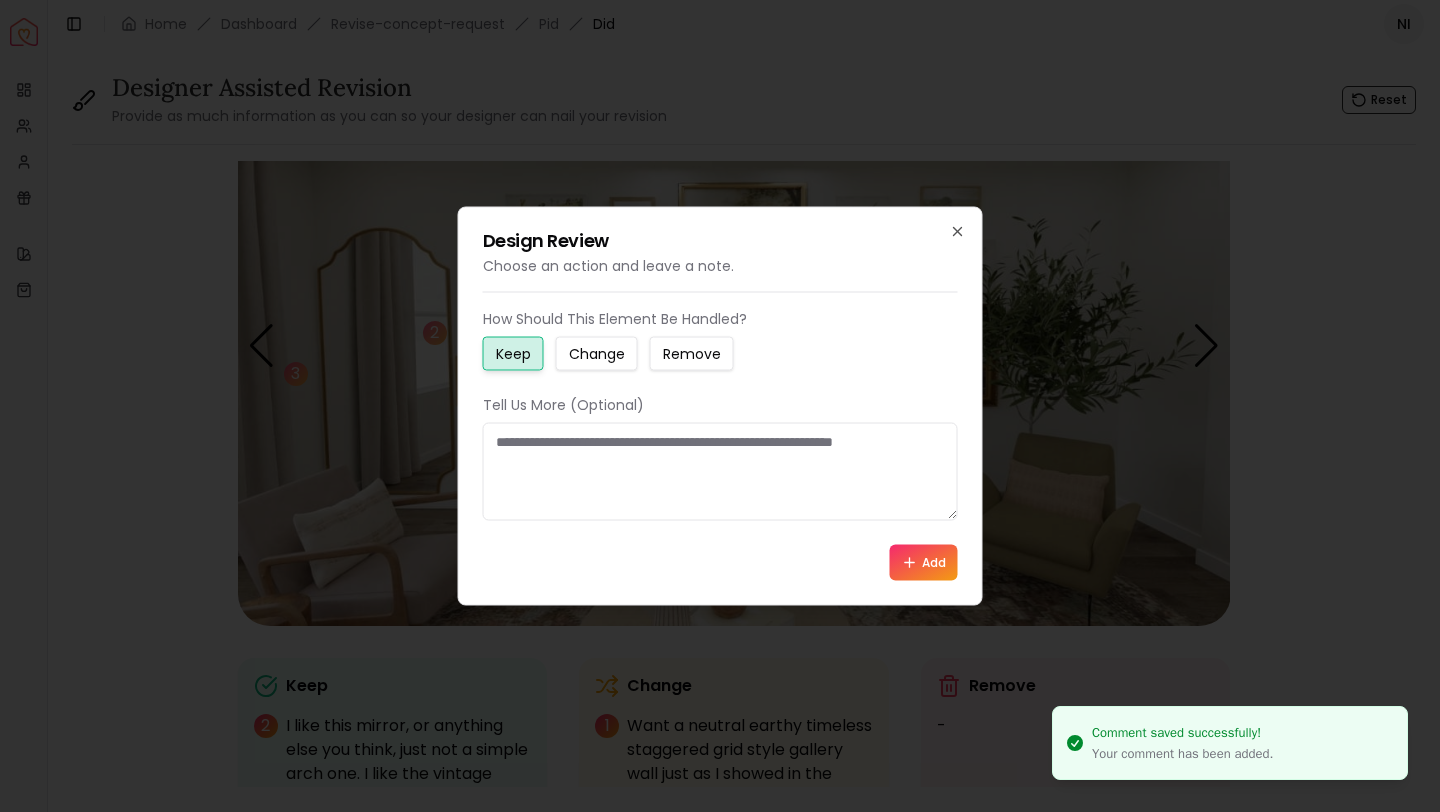 click at bounding box center (720, 472) 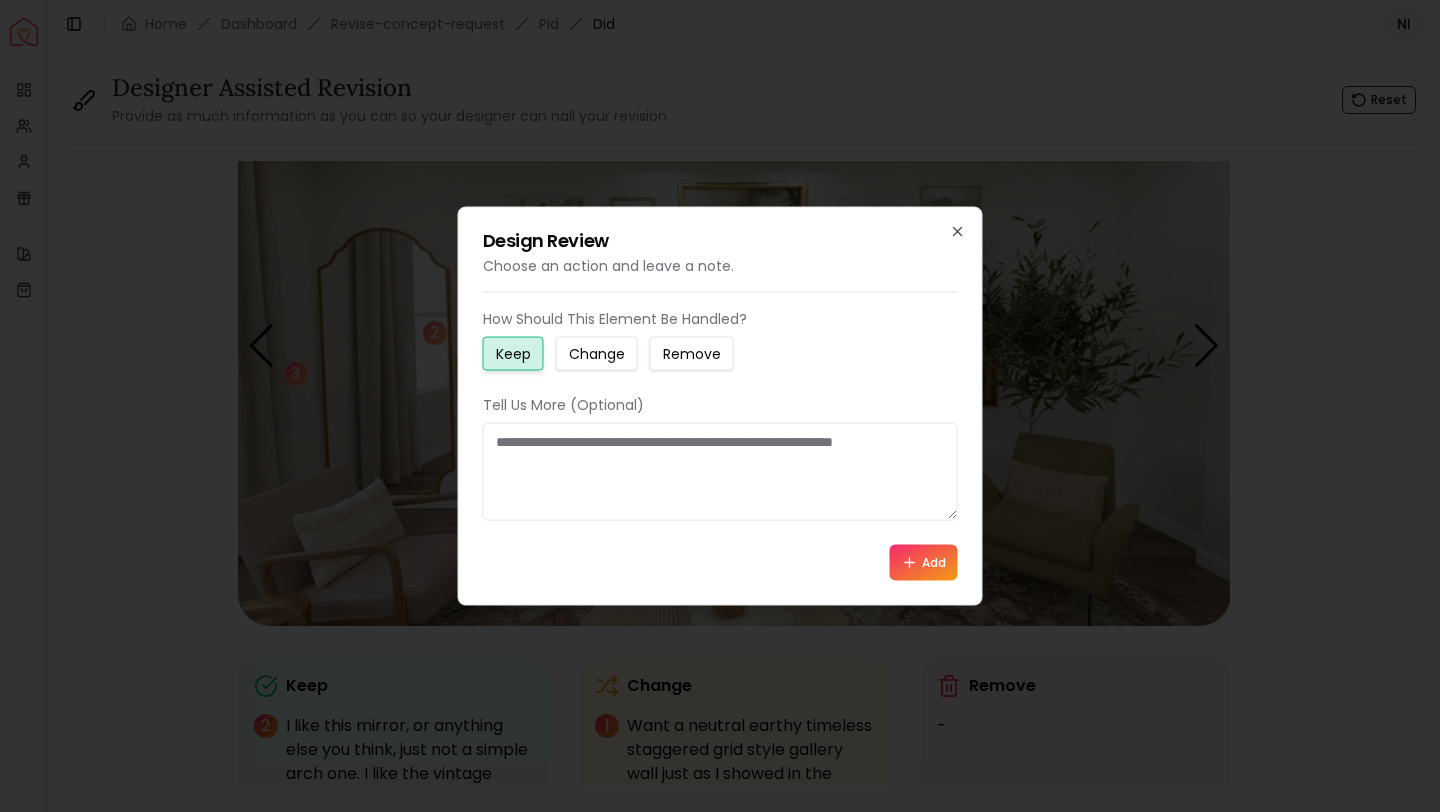 click on "Change" at bounding box center [597, 354] 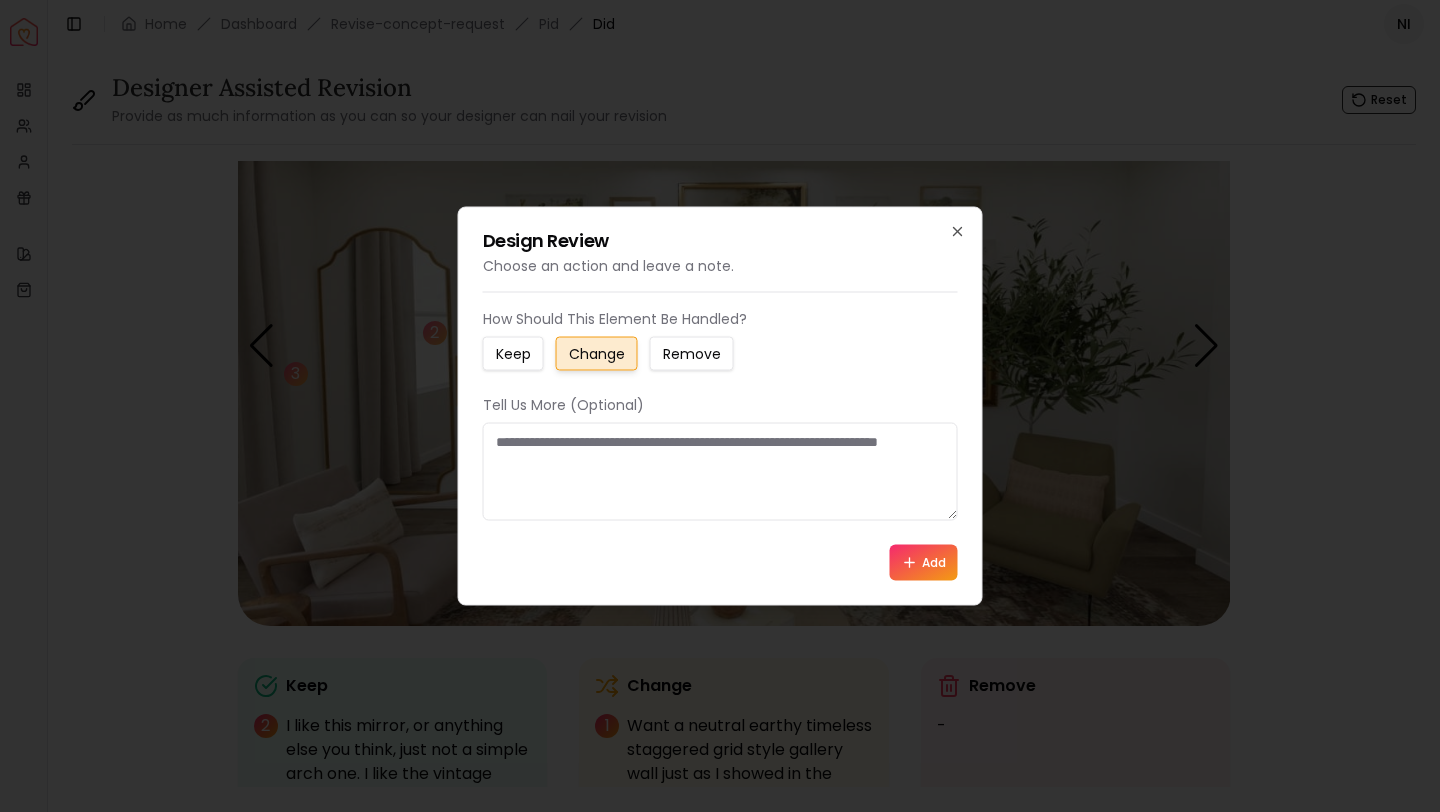 click at bounding box center (720, 472) 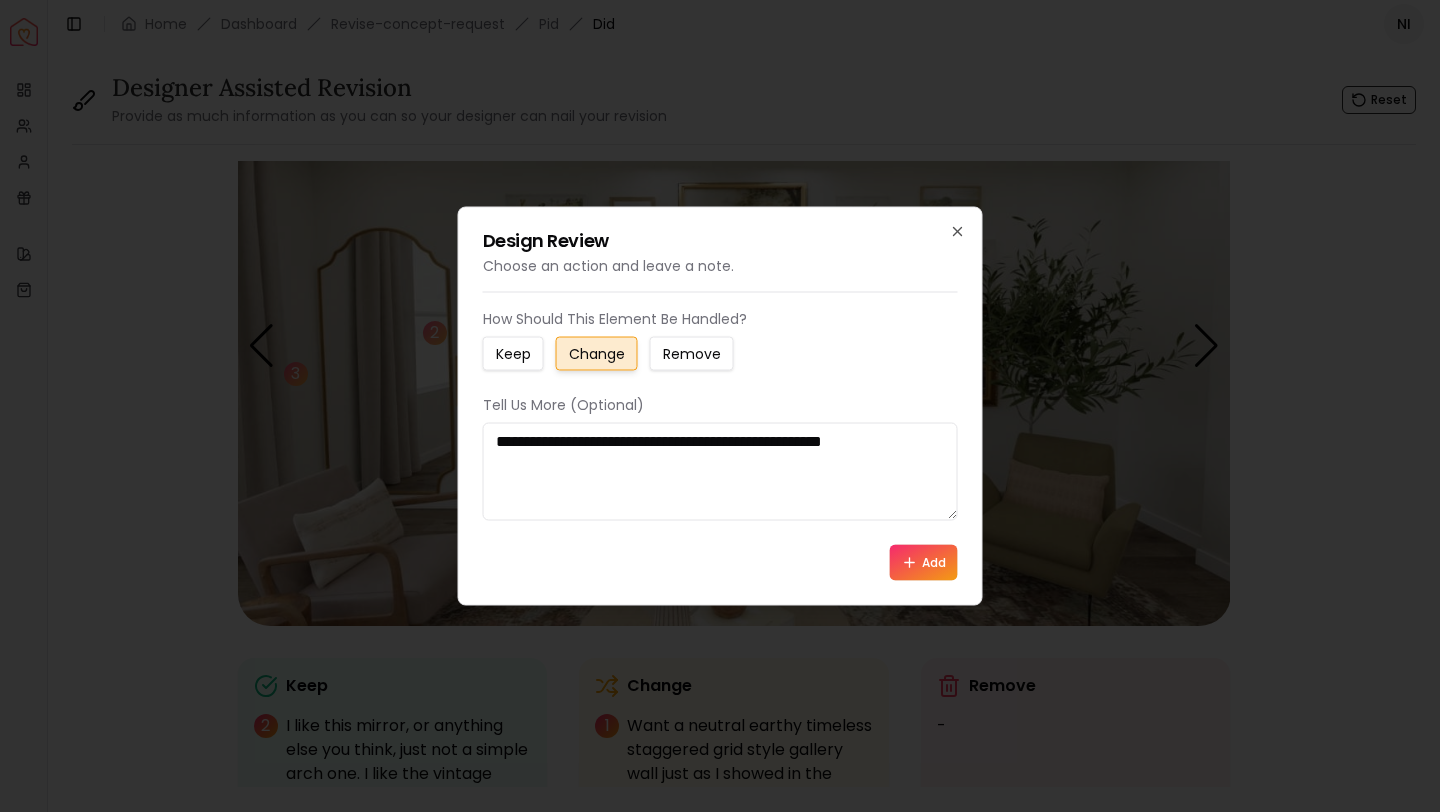 type on "**********" 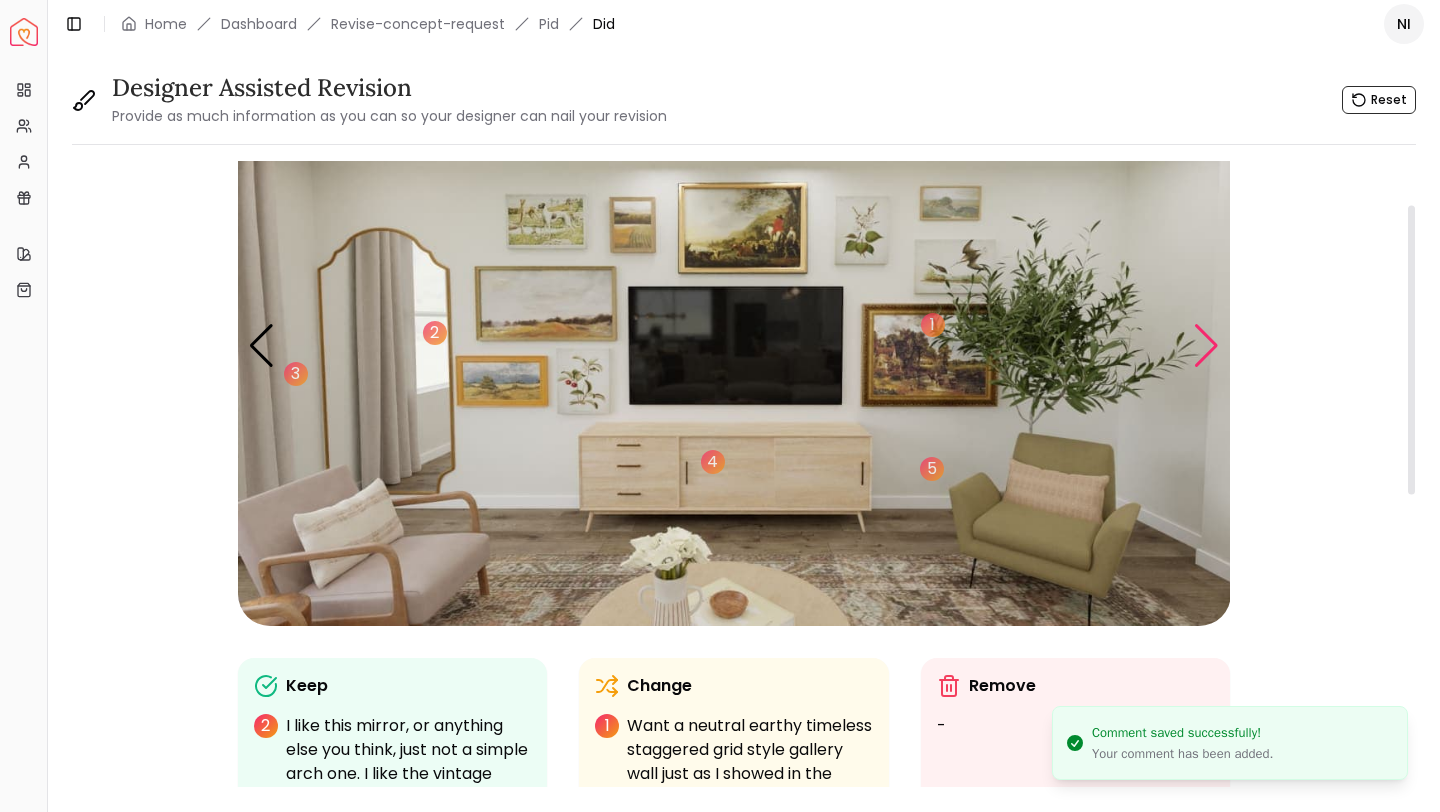 click at bounding box center (1206, 346) 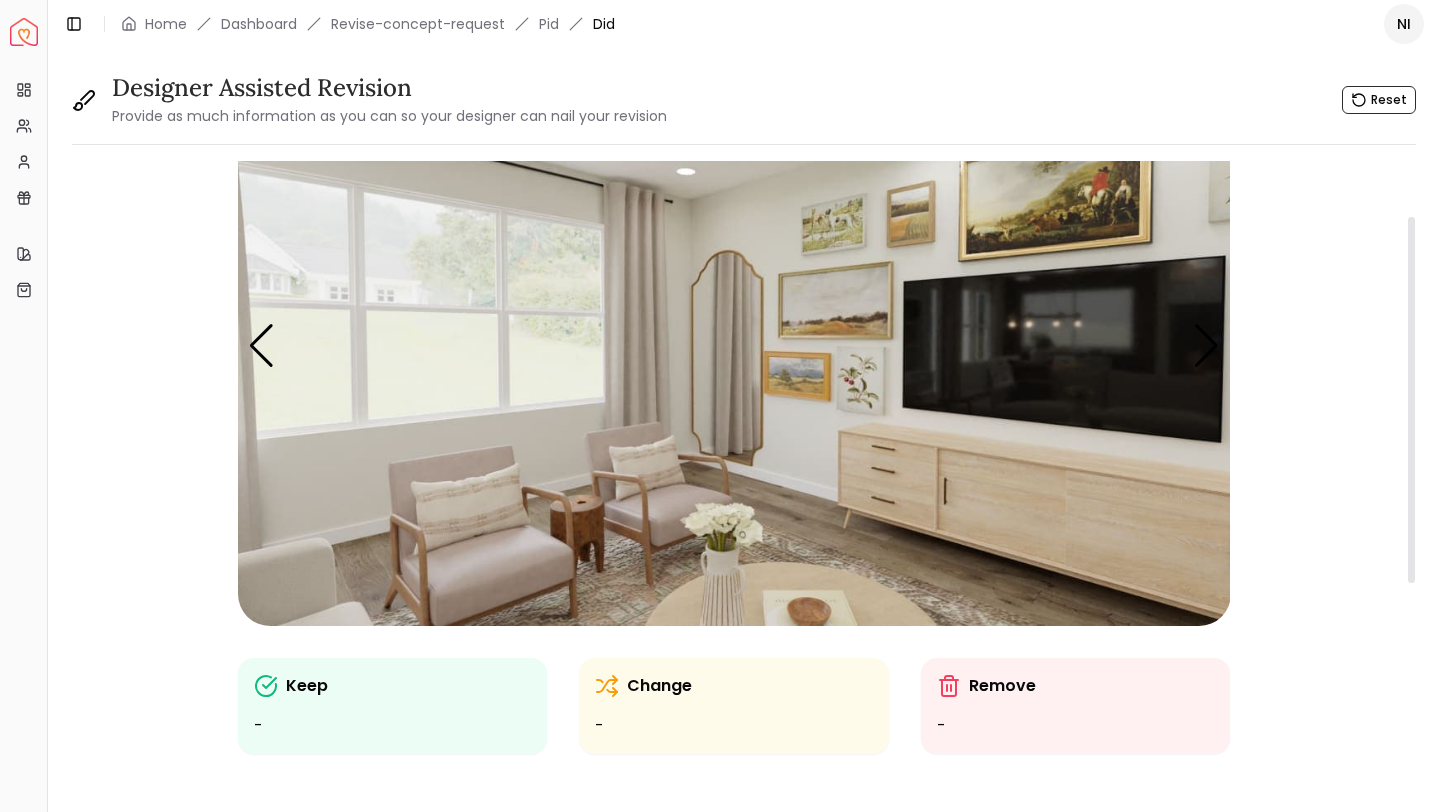 click at bounding box center [734, 346] 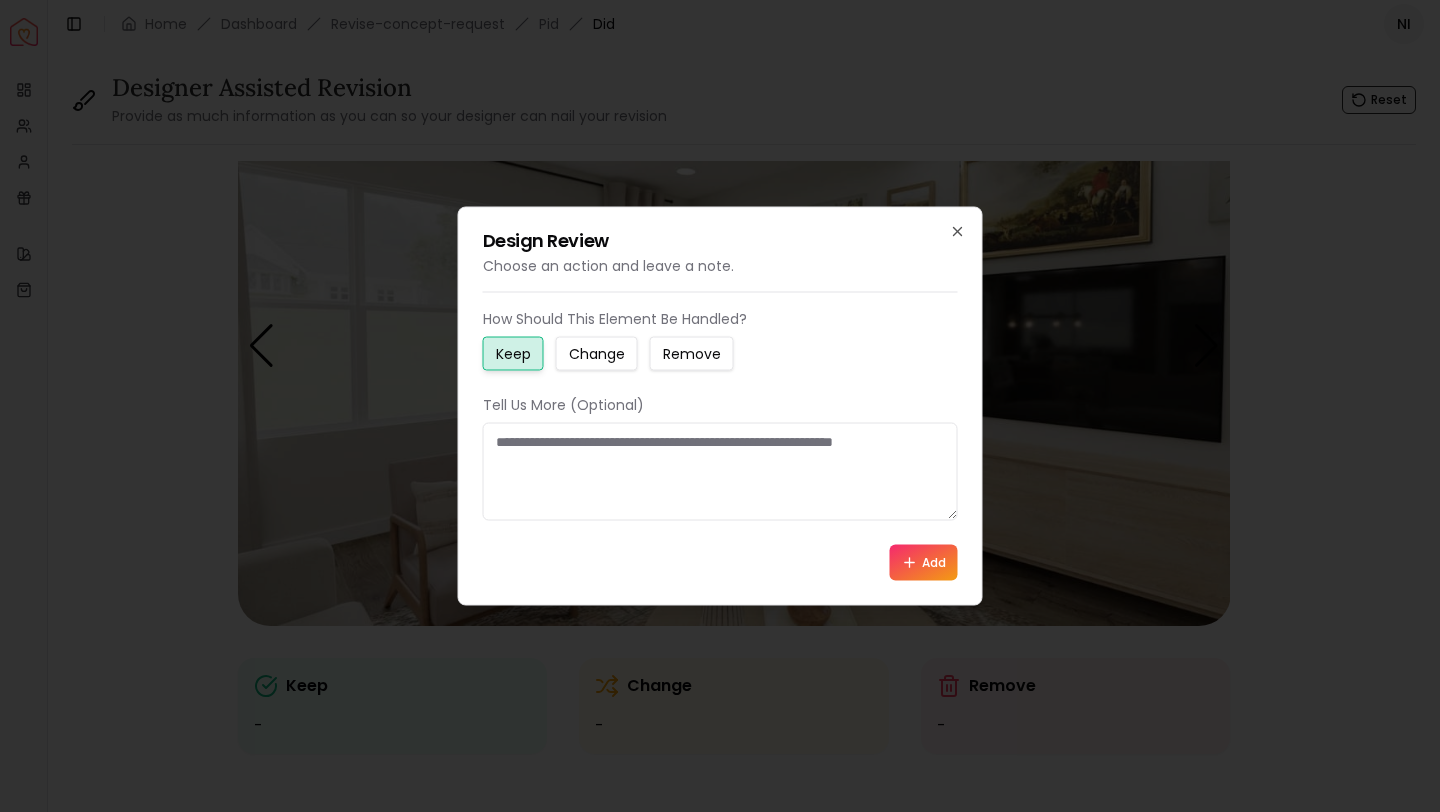 click on "Change" at bounding box center (597, 354) 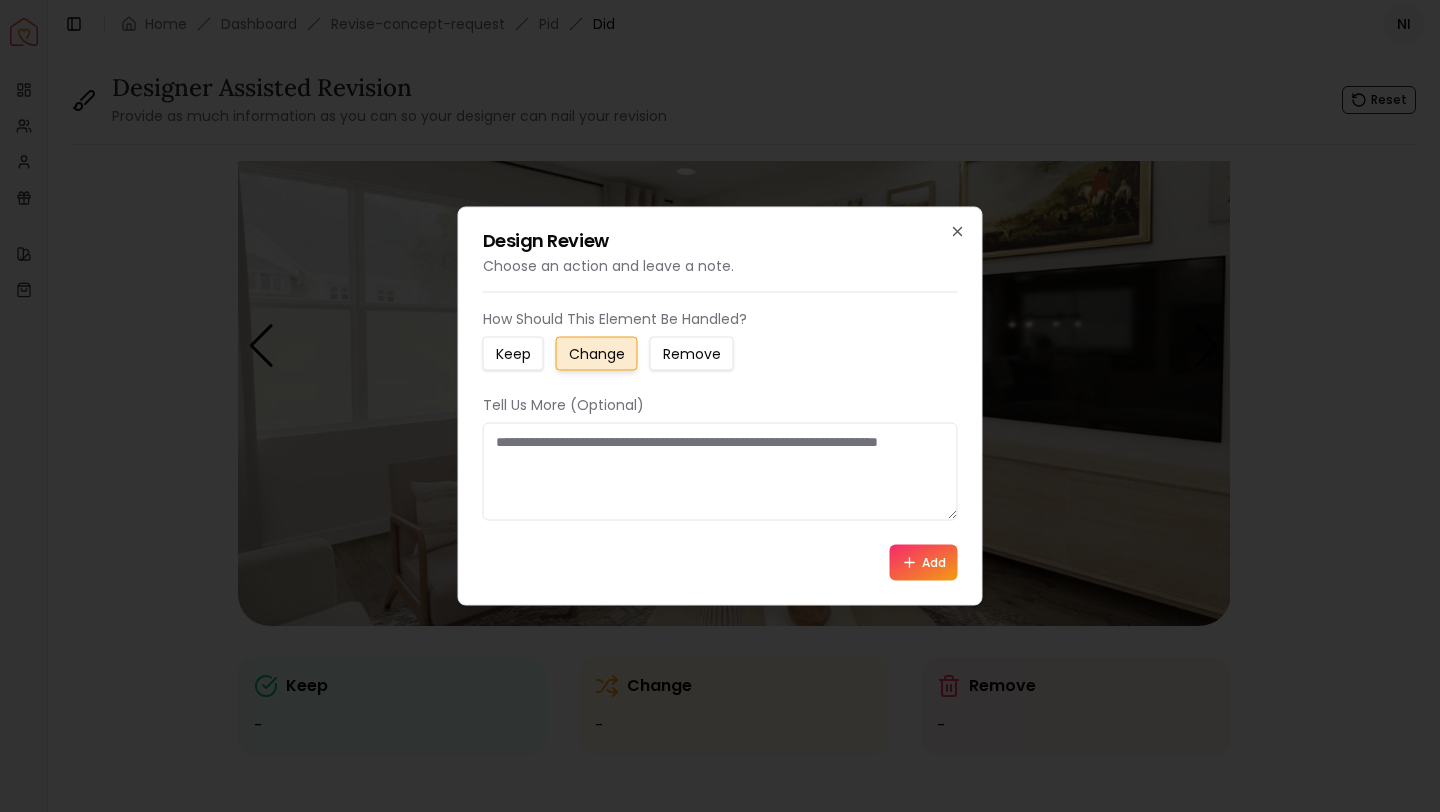 click at bounding box center (720, 472) 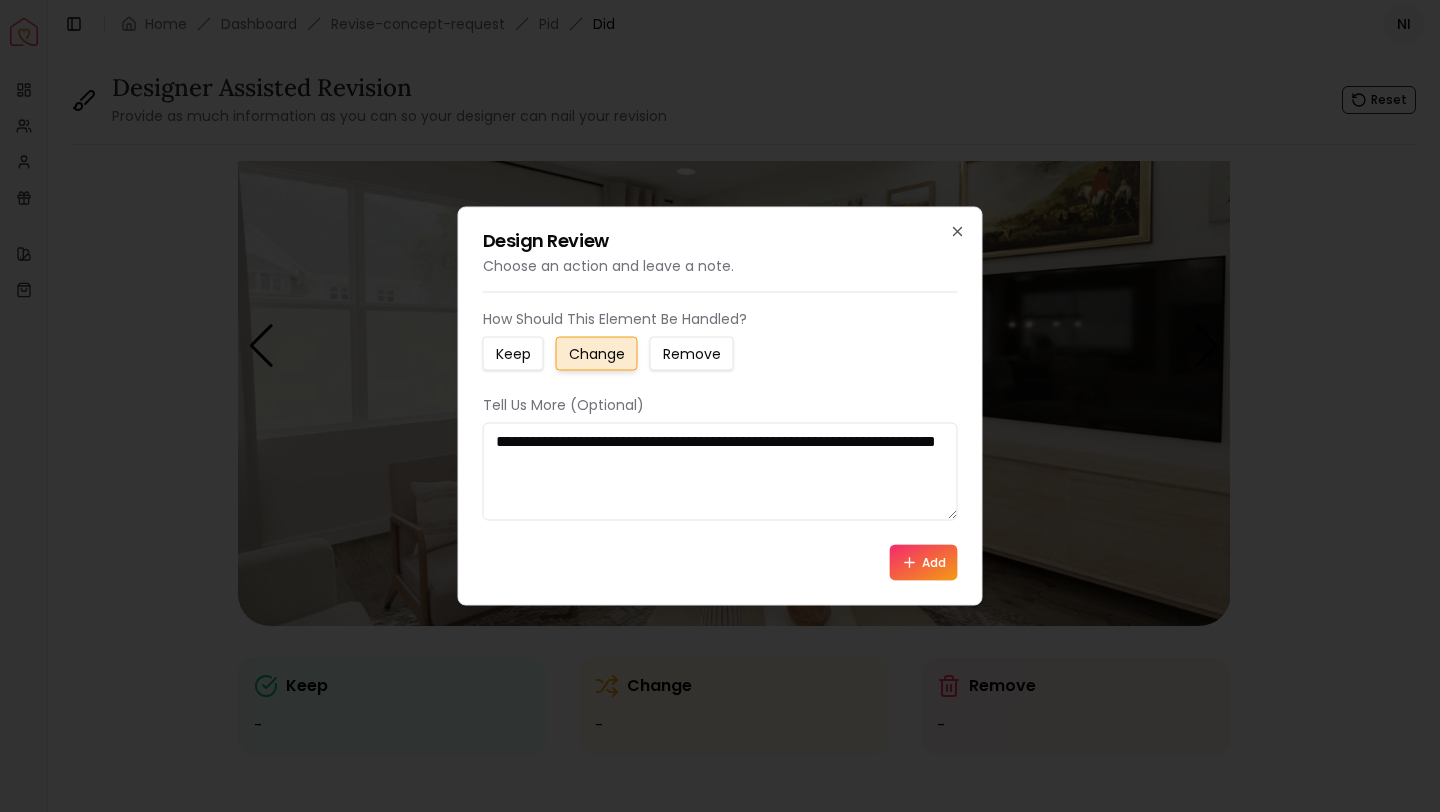 type on "**********" 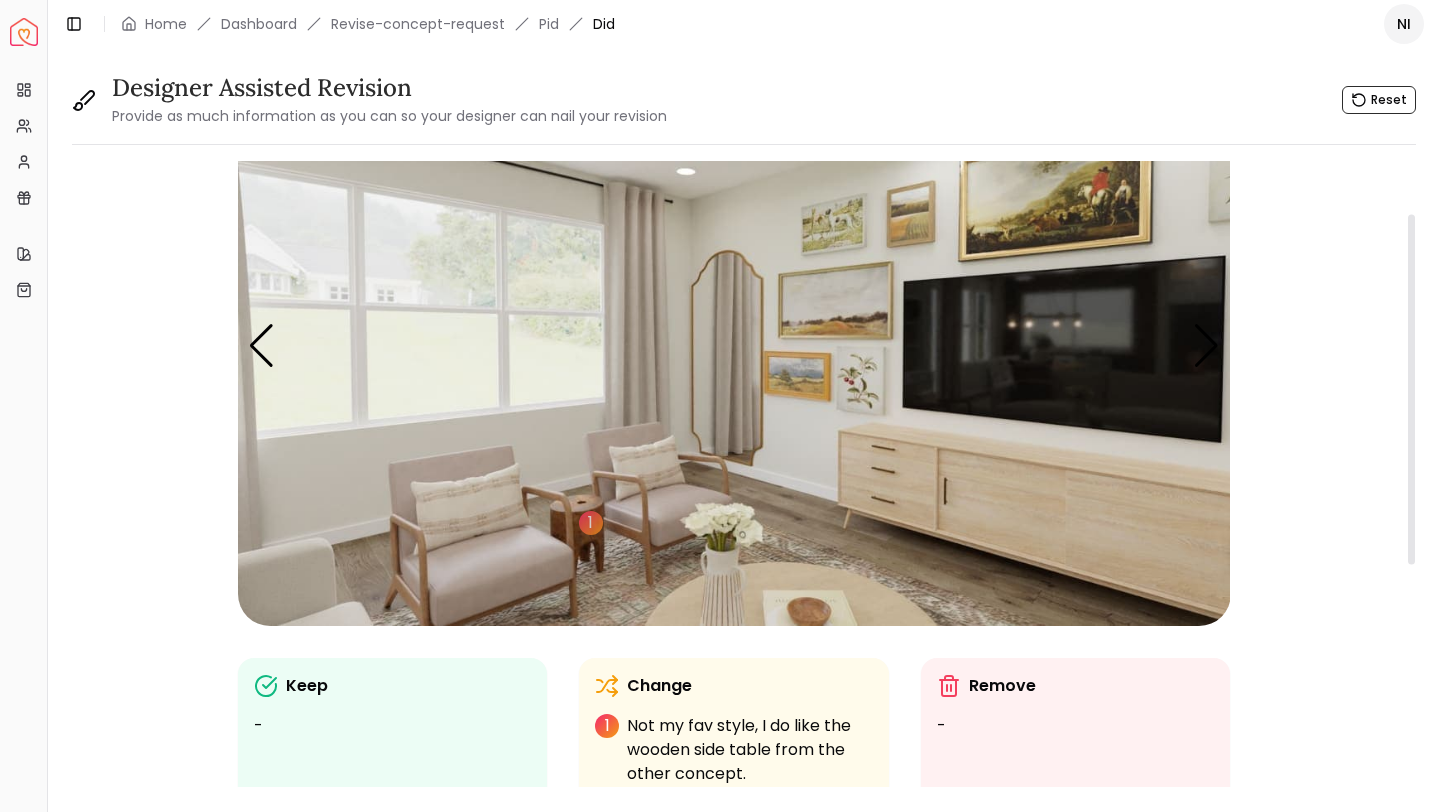 click at bounding box center [734, 346] 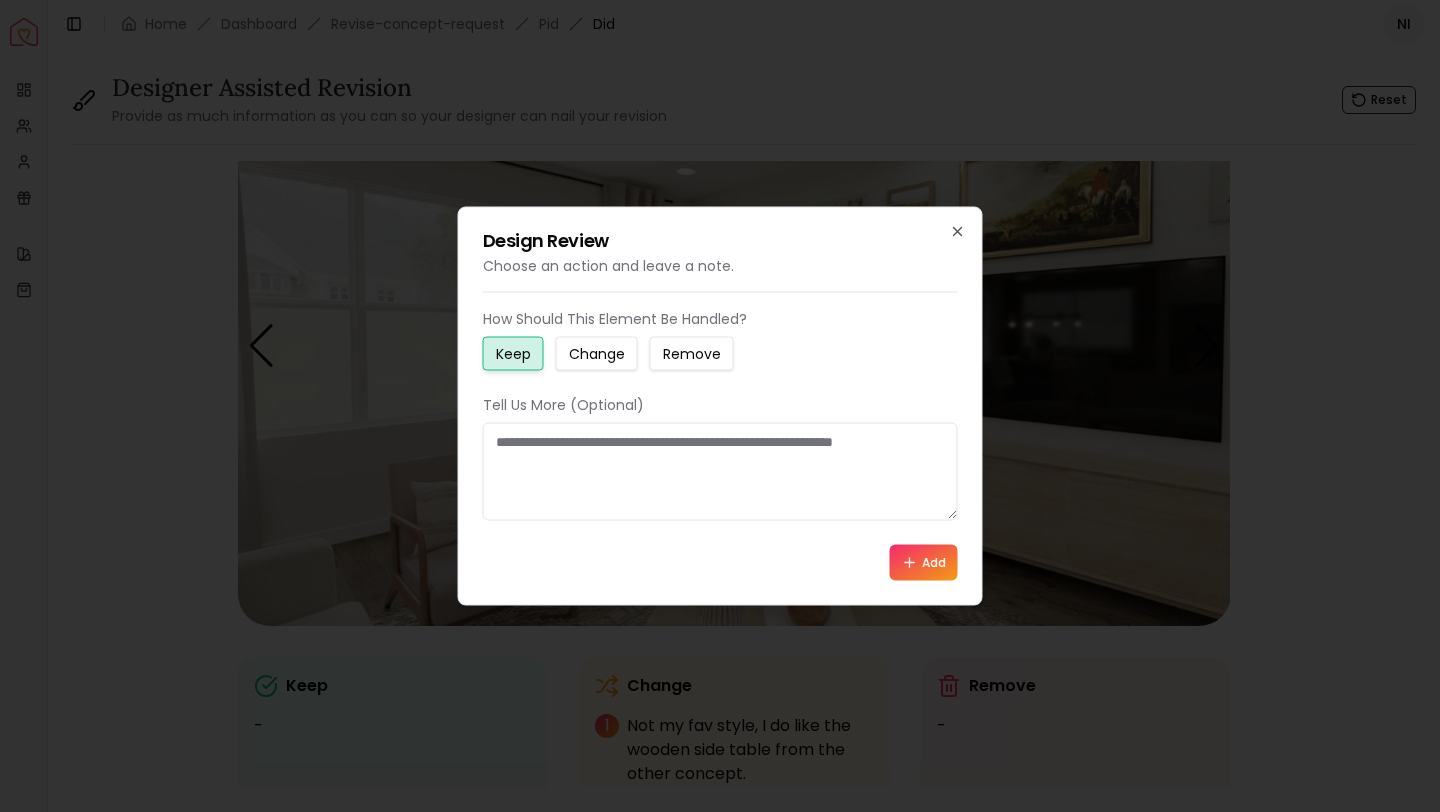 click at bounding box center [720, 472] 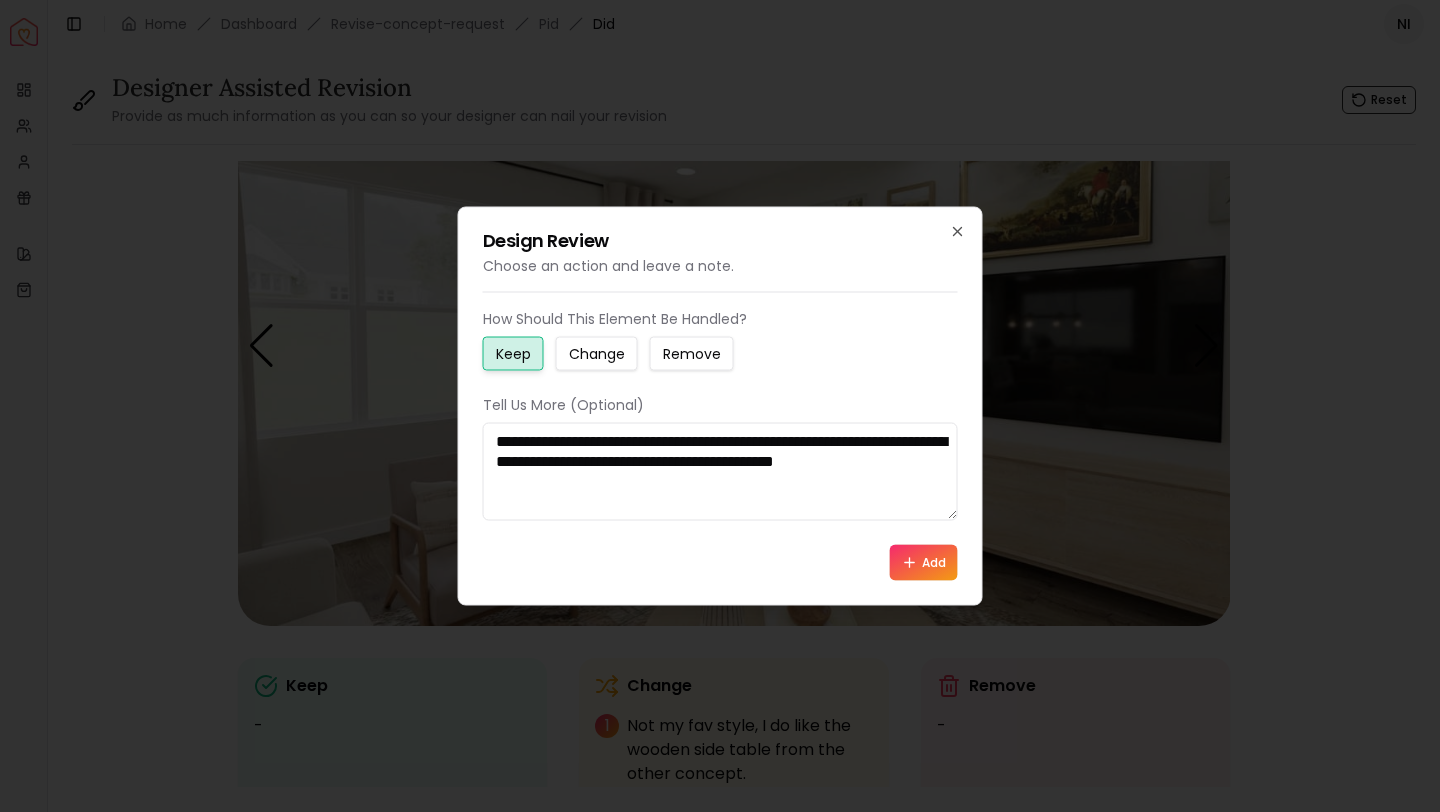 type on "**********" 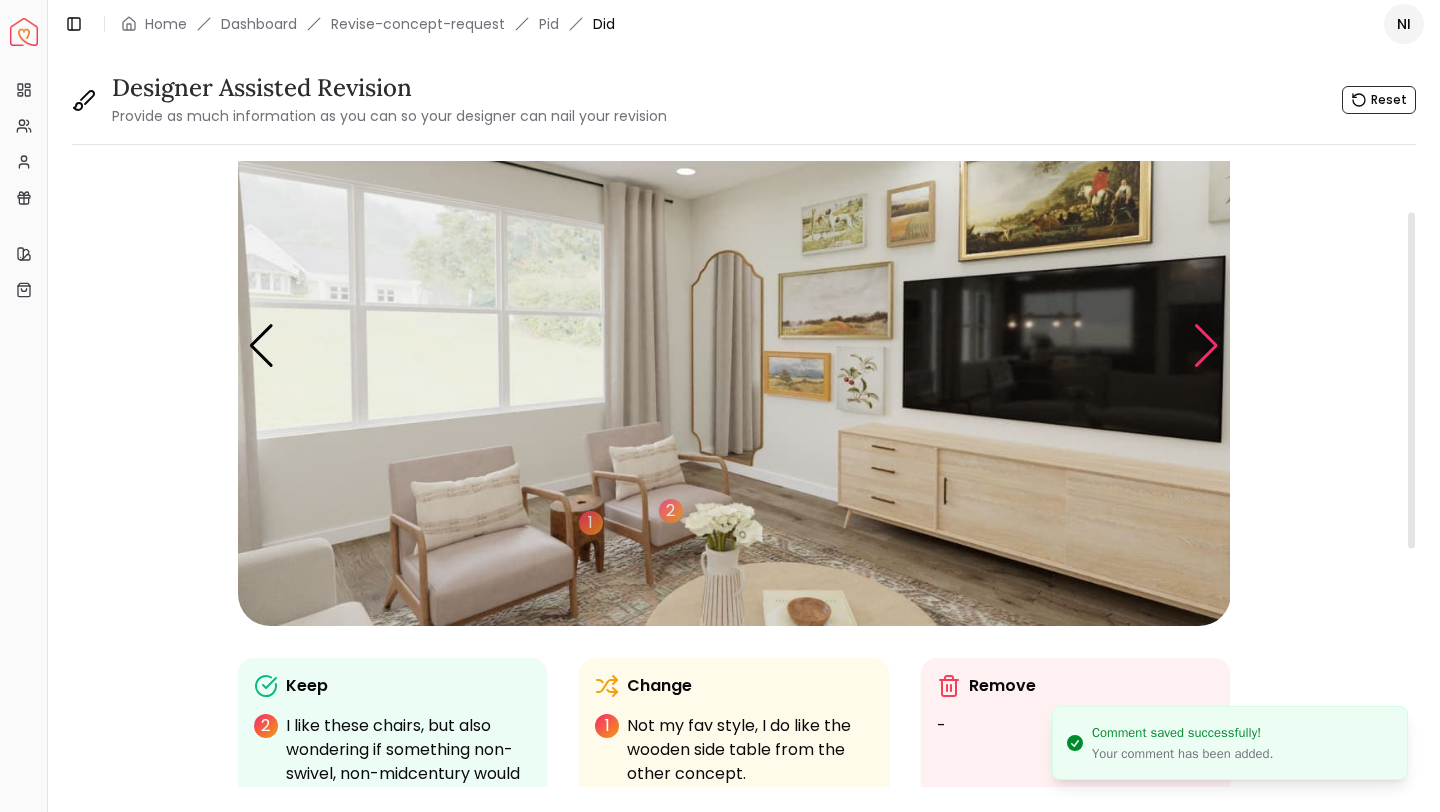 click at bounding box center [1206, 346] 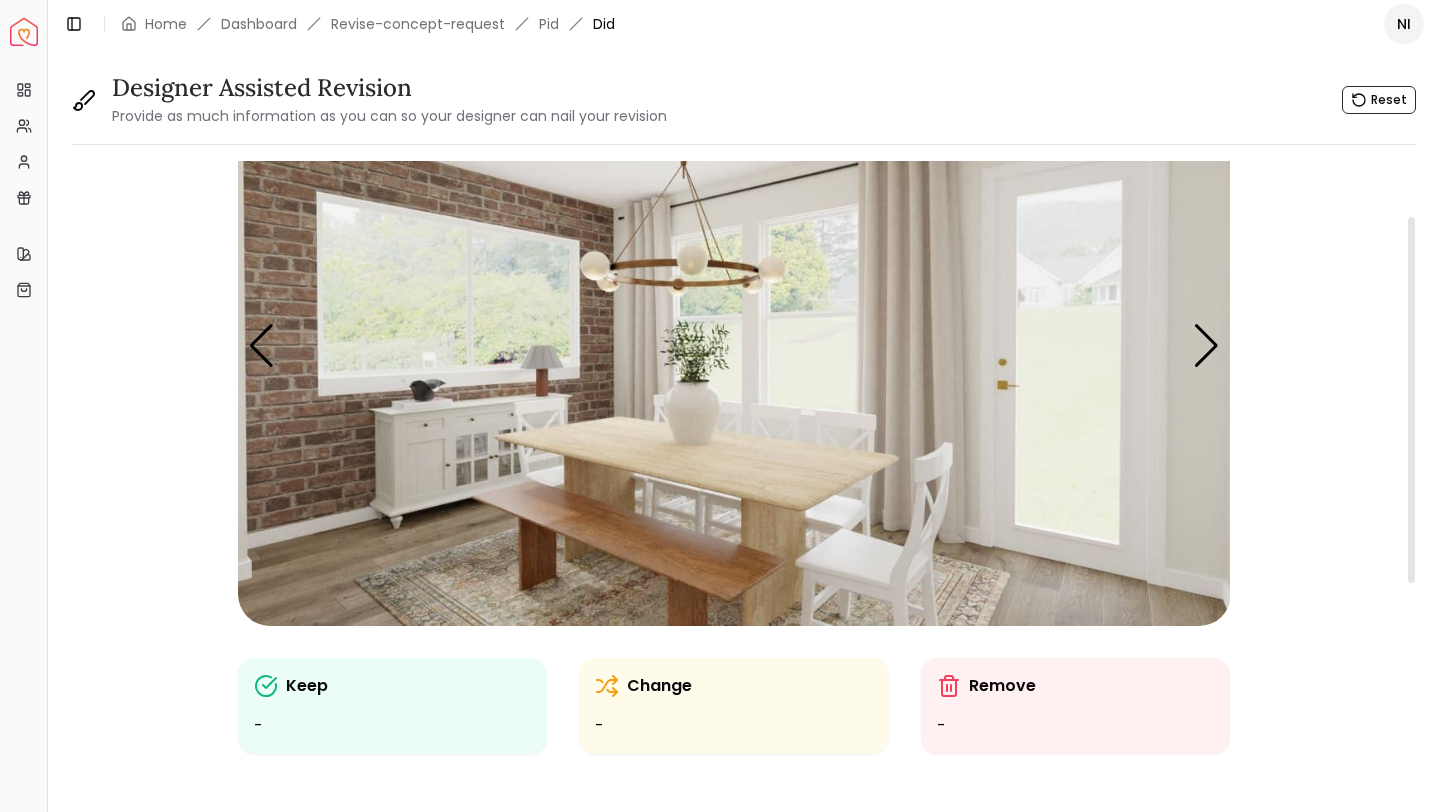 click at bounding box center [734, 346] 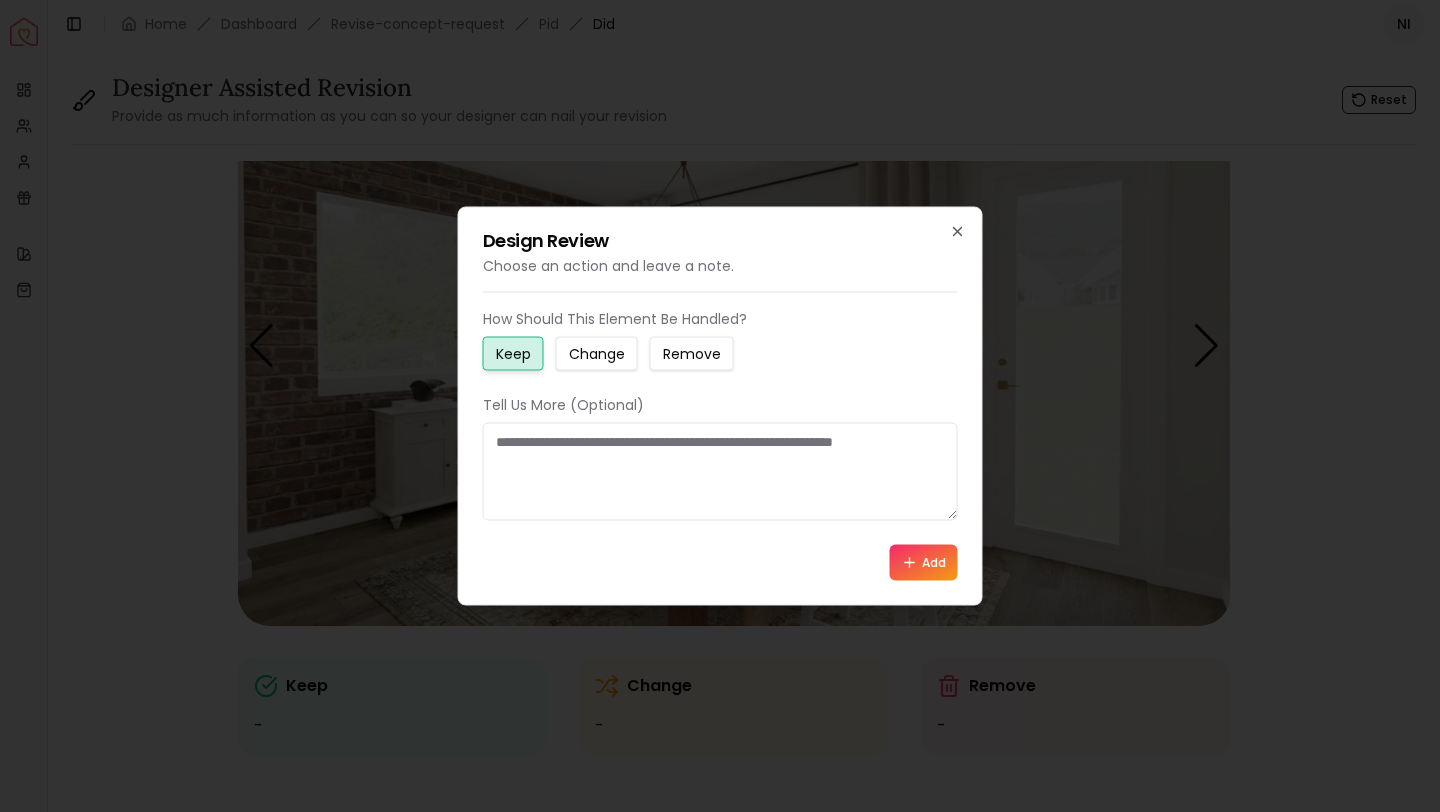 click on "Change" at bounding box center (597, 354) 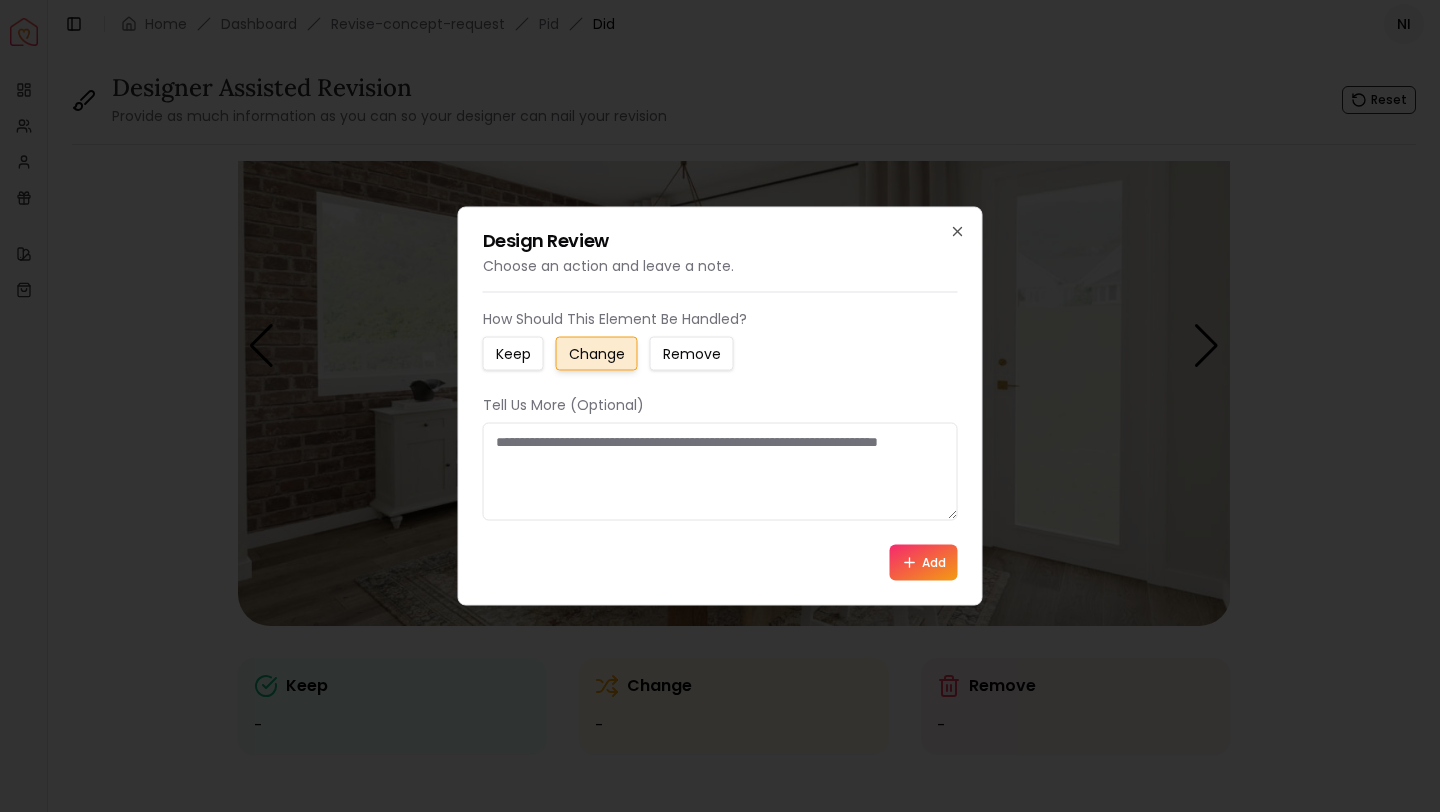 click at bounding box center (720, 472) 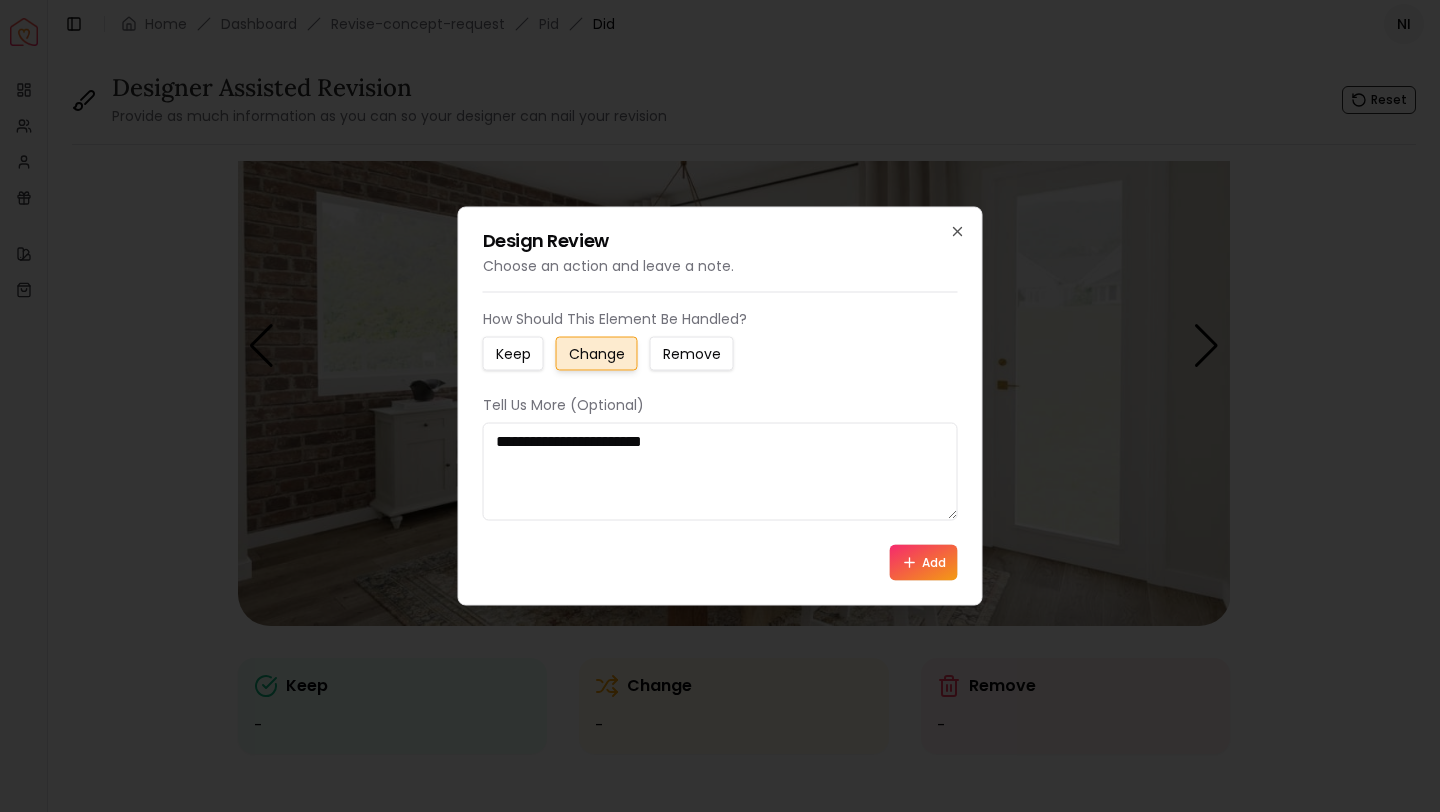type on "**********" 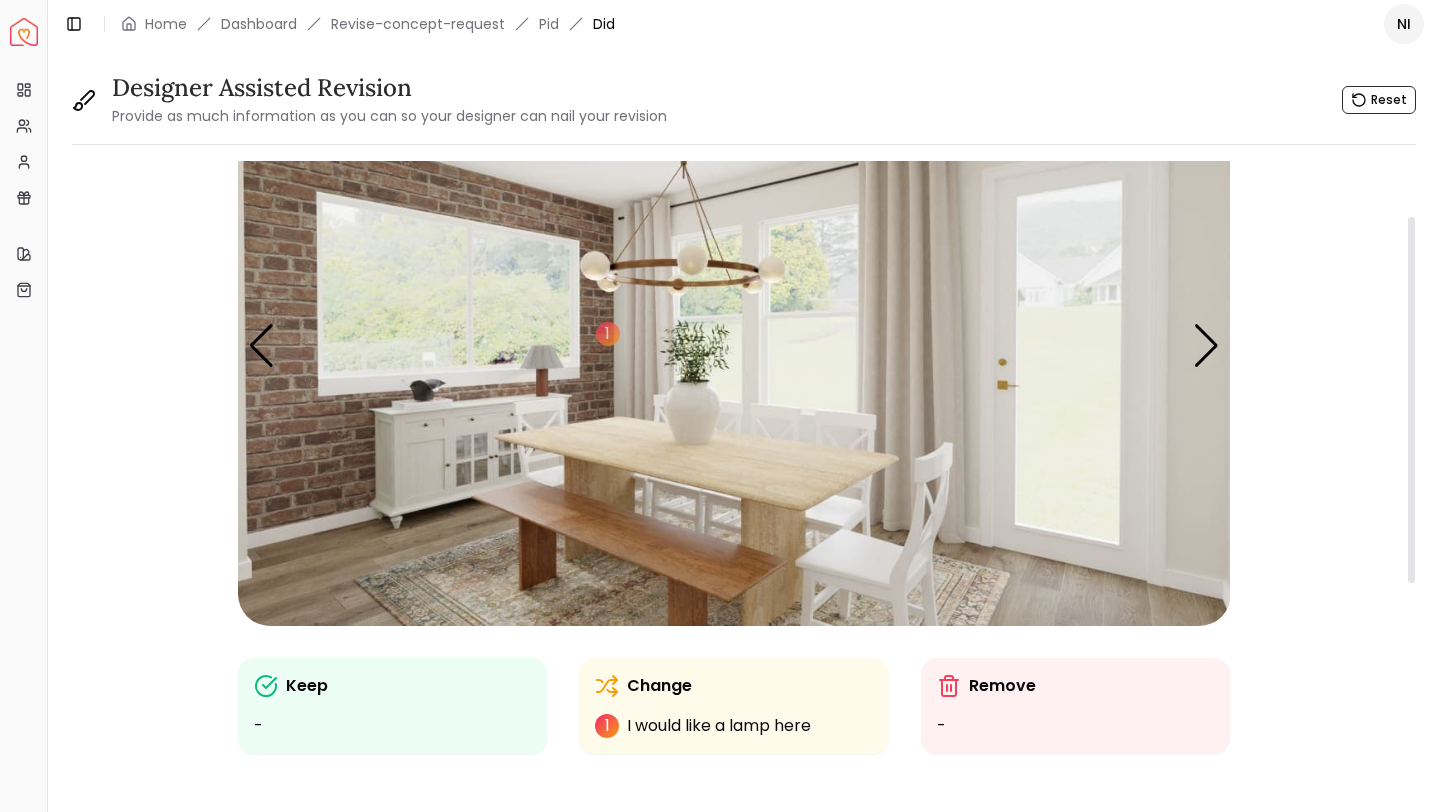 click at bounding box center [734, 346] 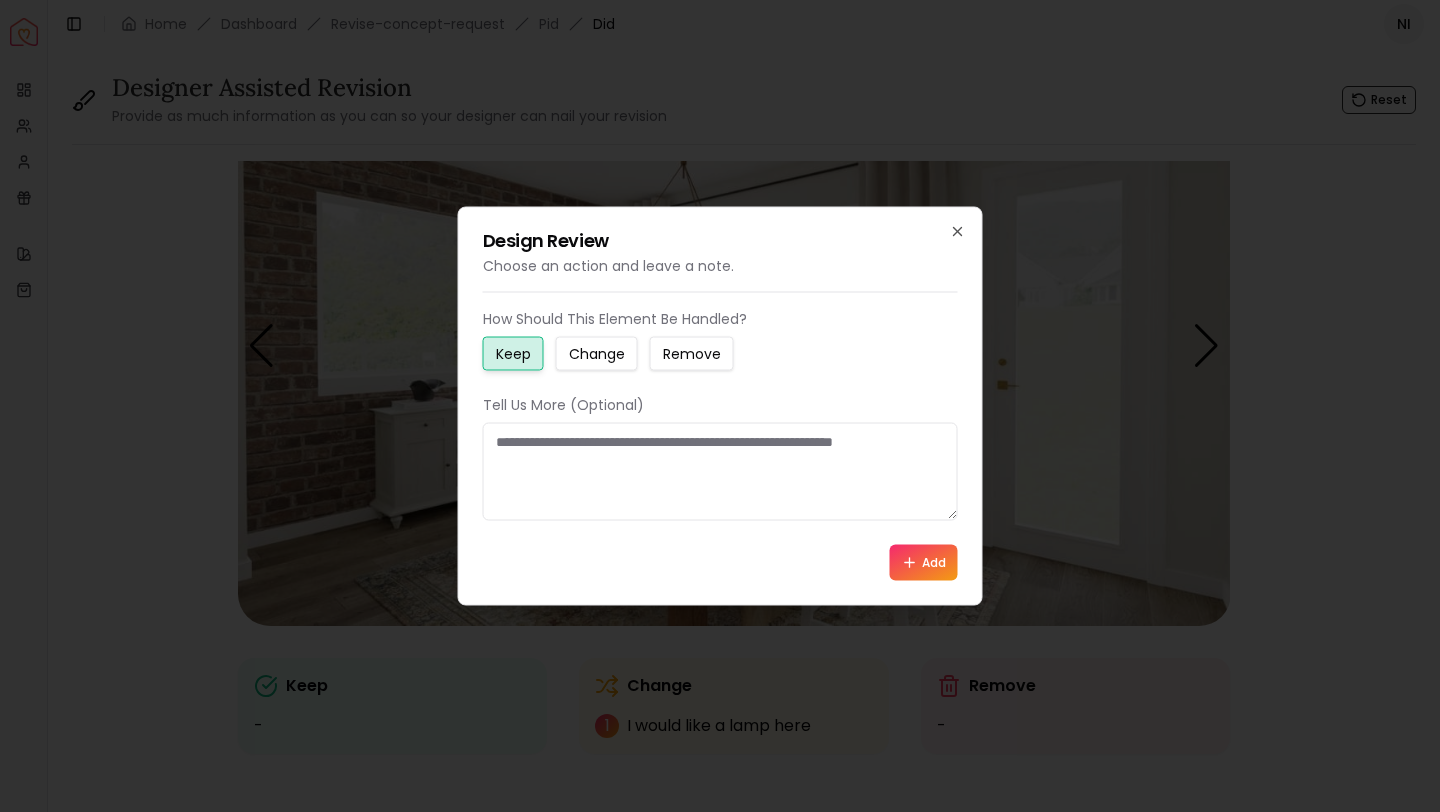 click on "How Should This Element Be Handled? Keep Change Remove Tell Us More (Optional) Add" at bounding box center (720, 445) 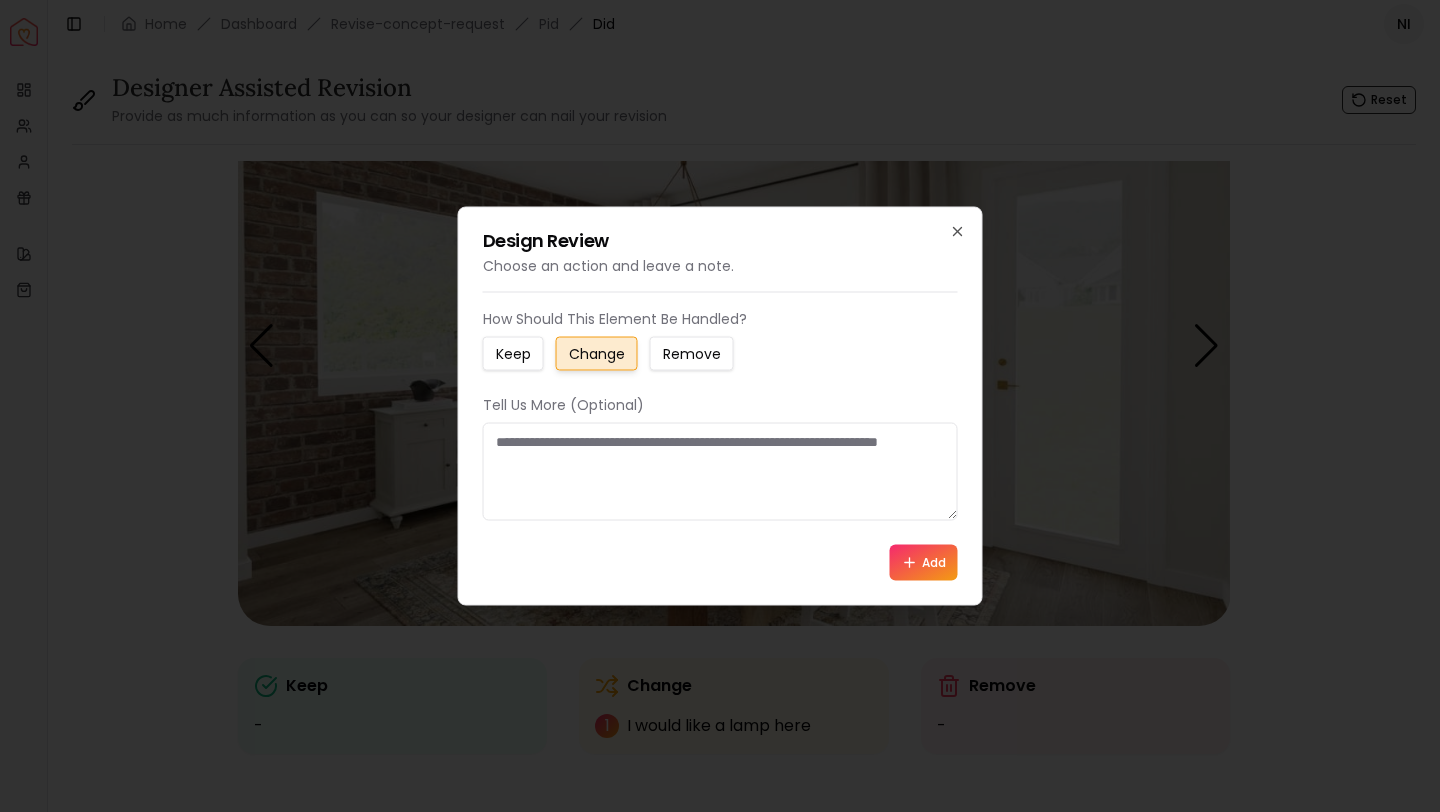 click at bounding box center [720, 472] 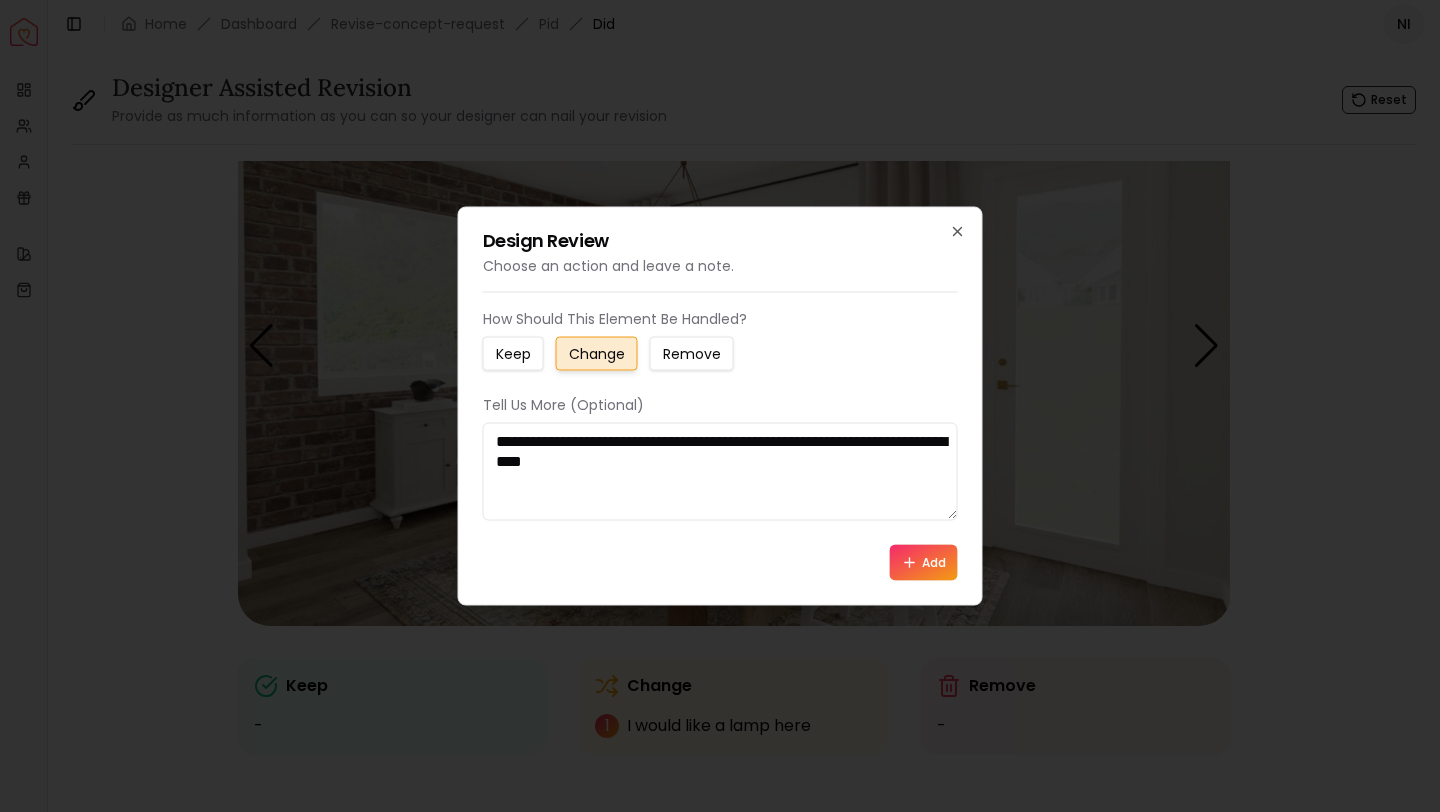 type on "**********" 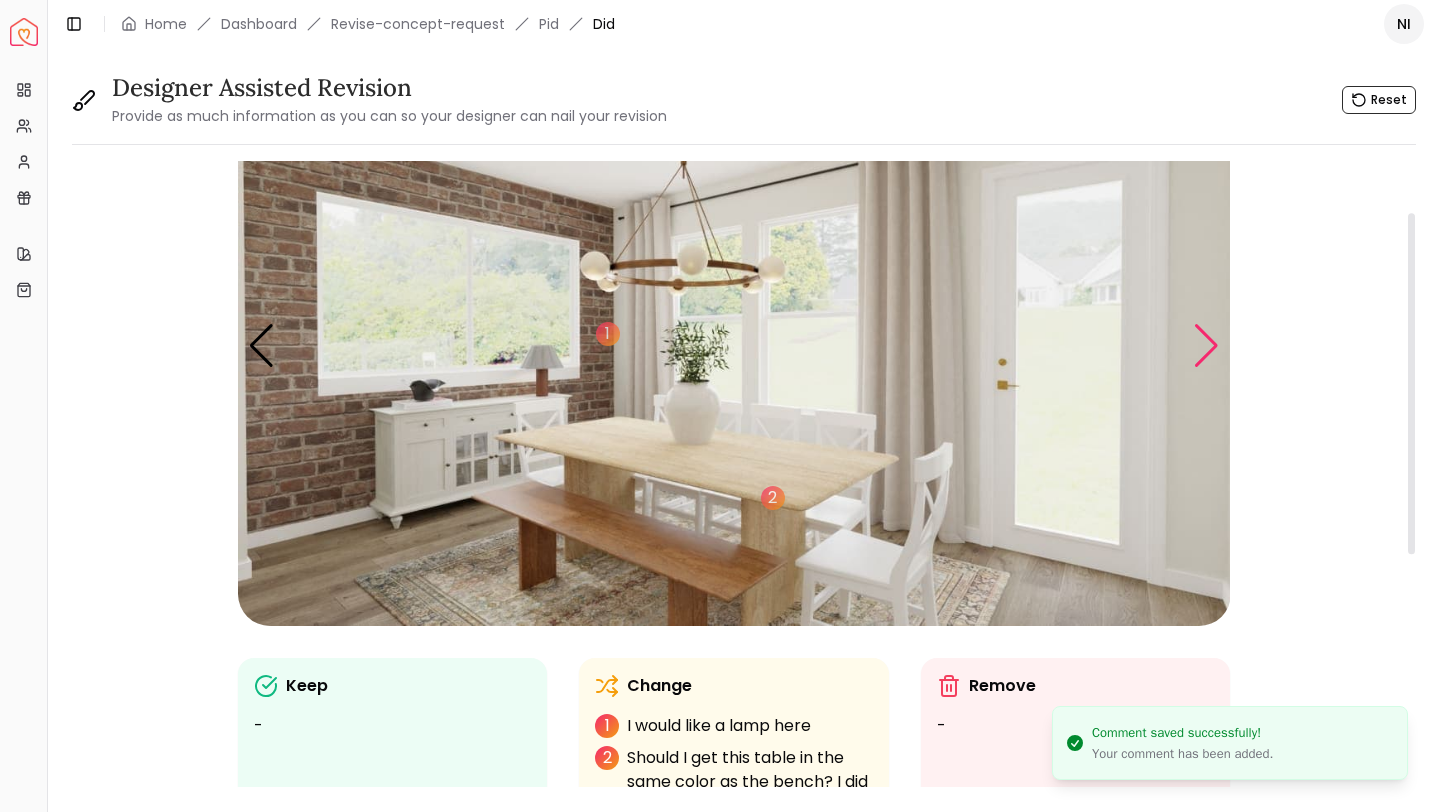 click at bounding box center [1206, 346] 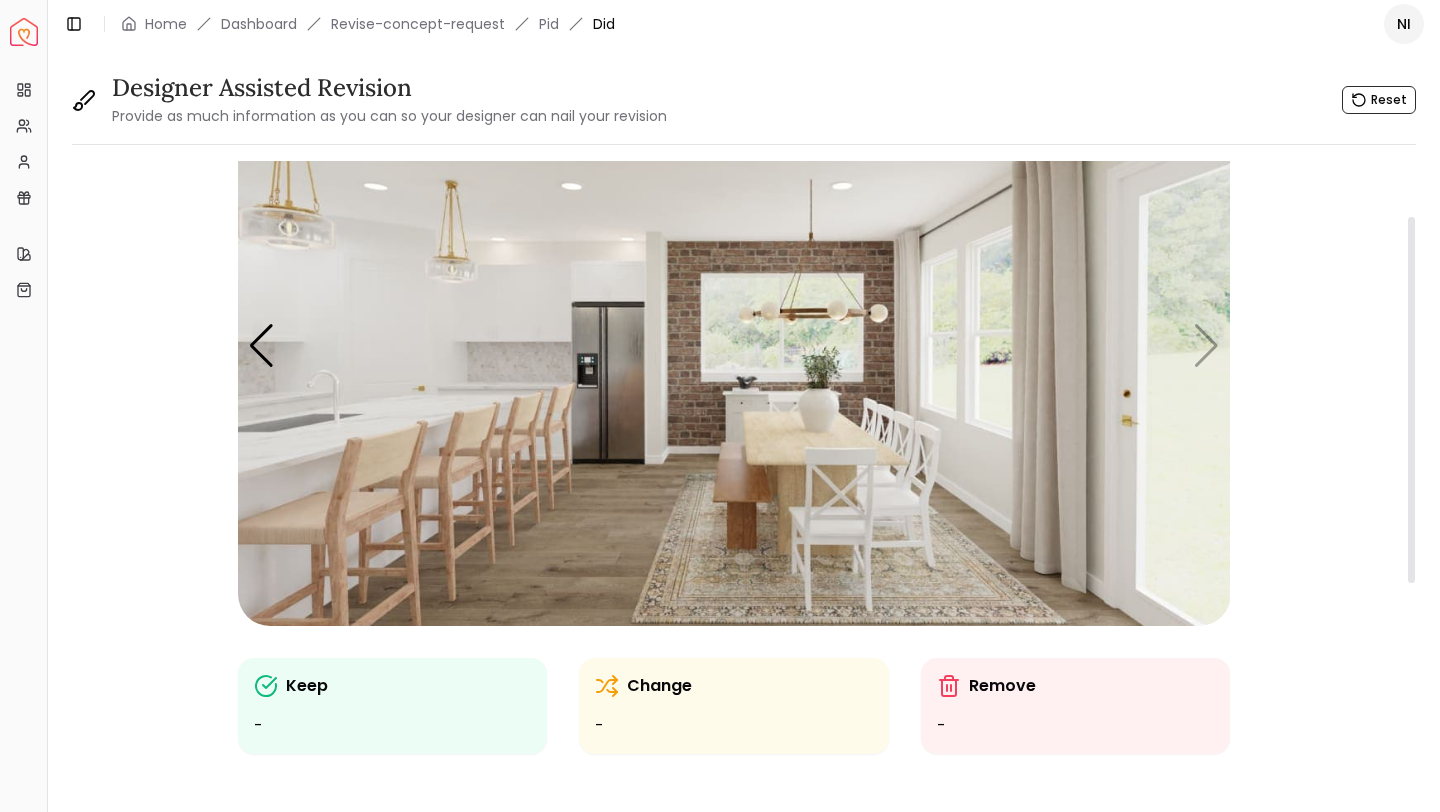 click at bounding box center [734, 346] 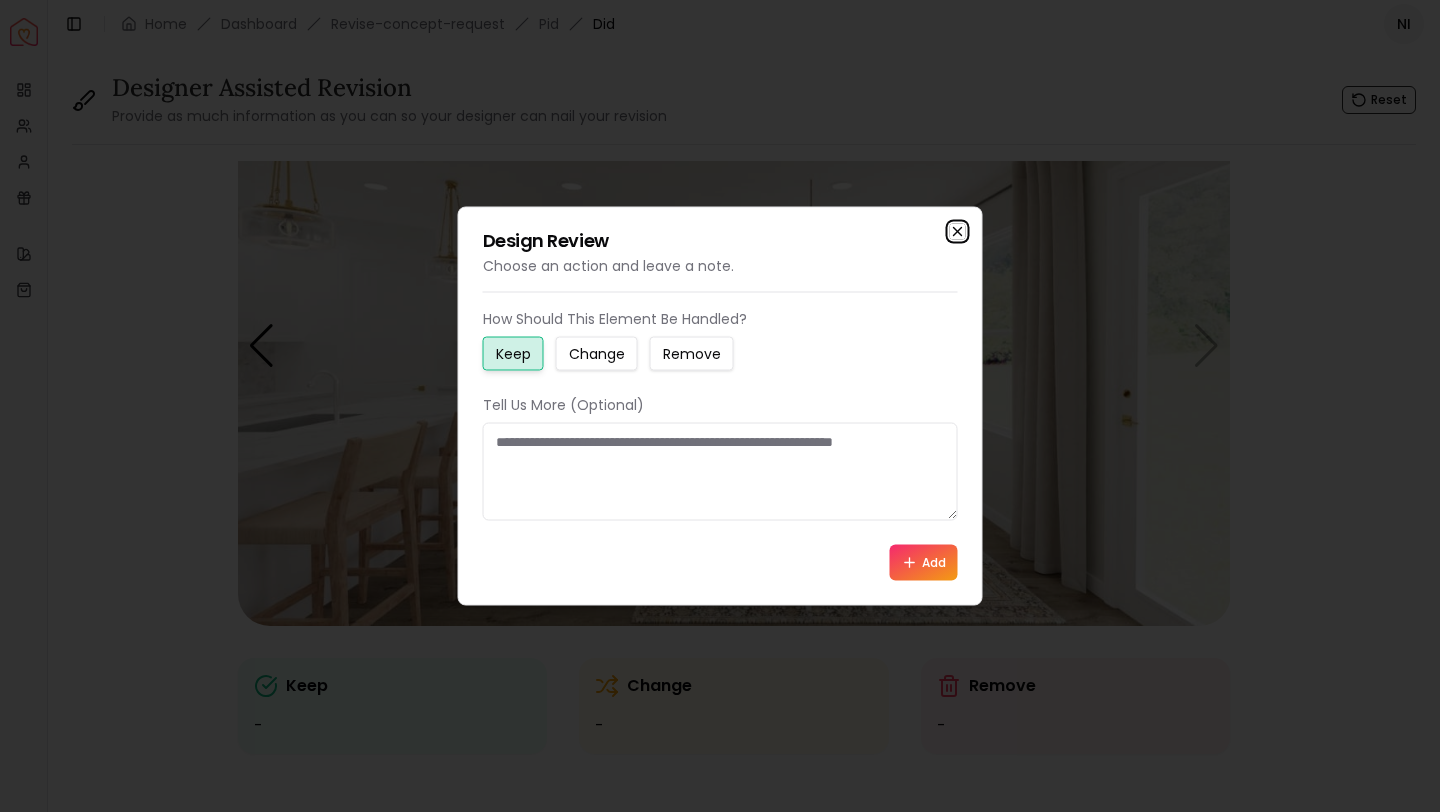 click 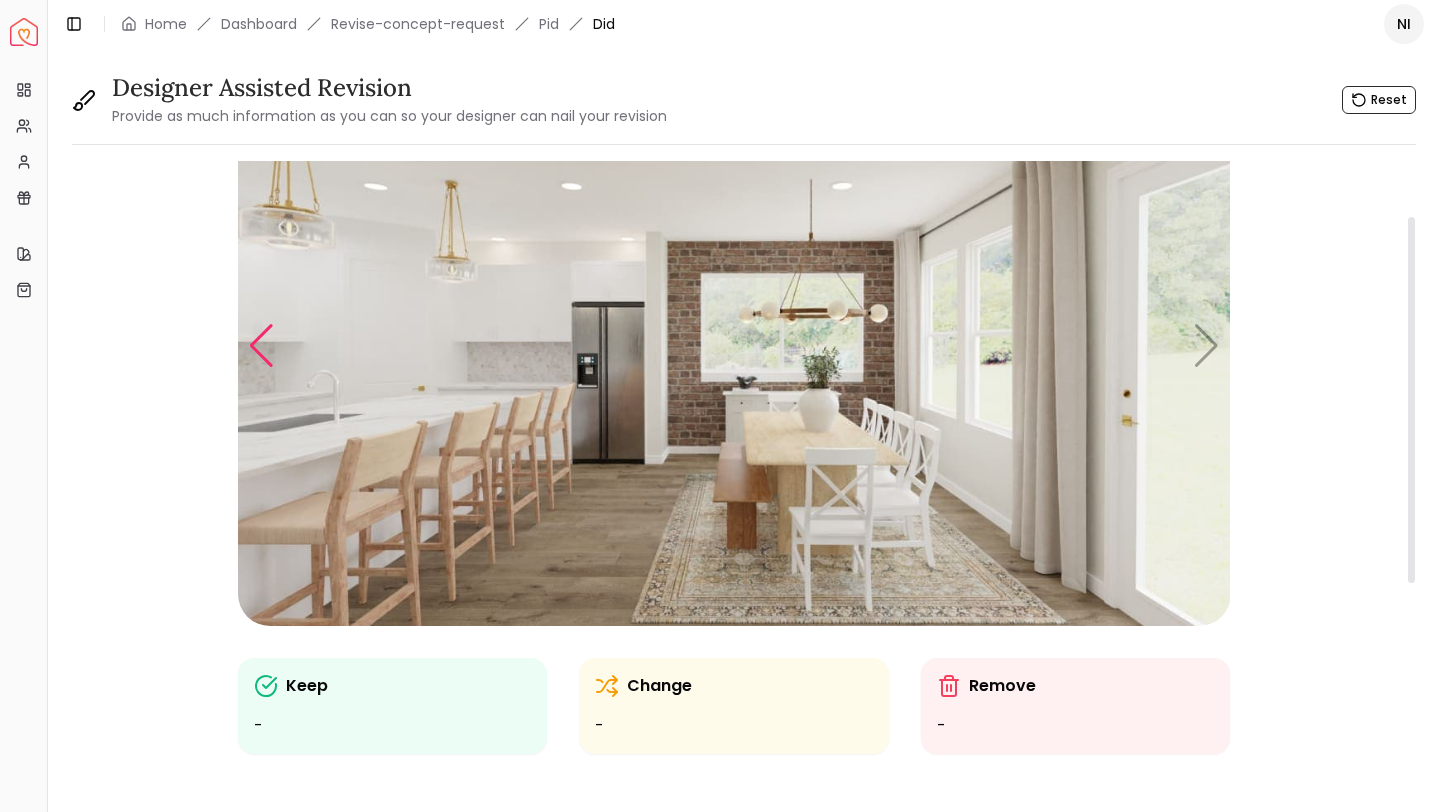 click at bounding box center (261, 346) 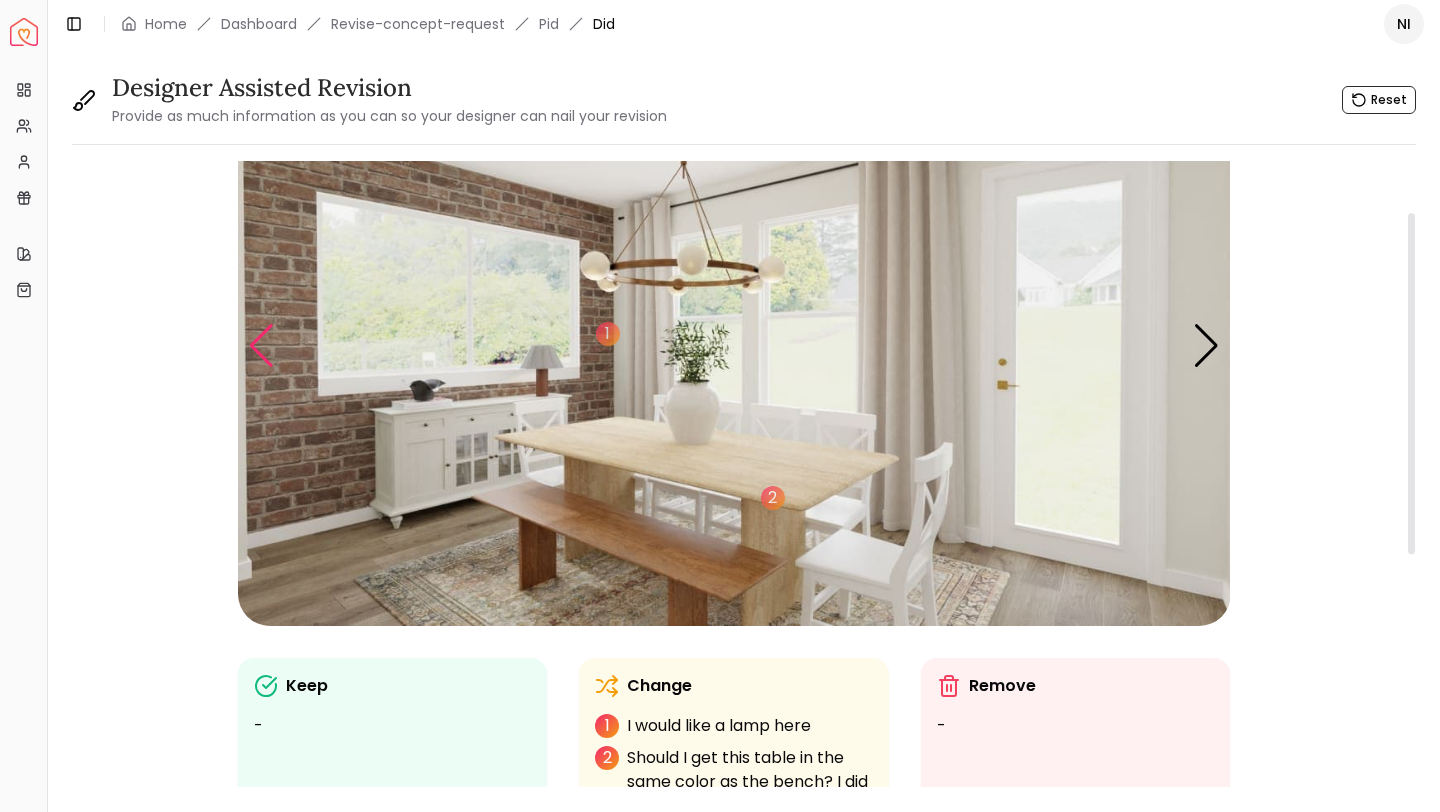 click at bounding box center (261, 346) 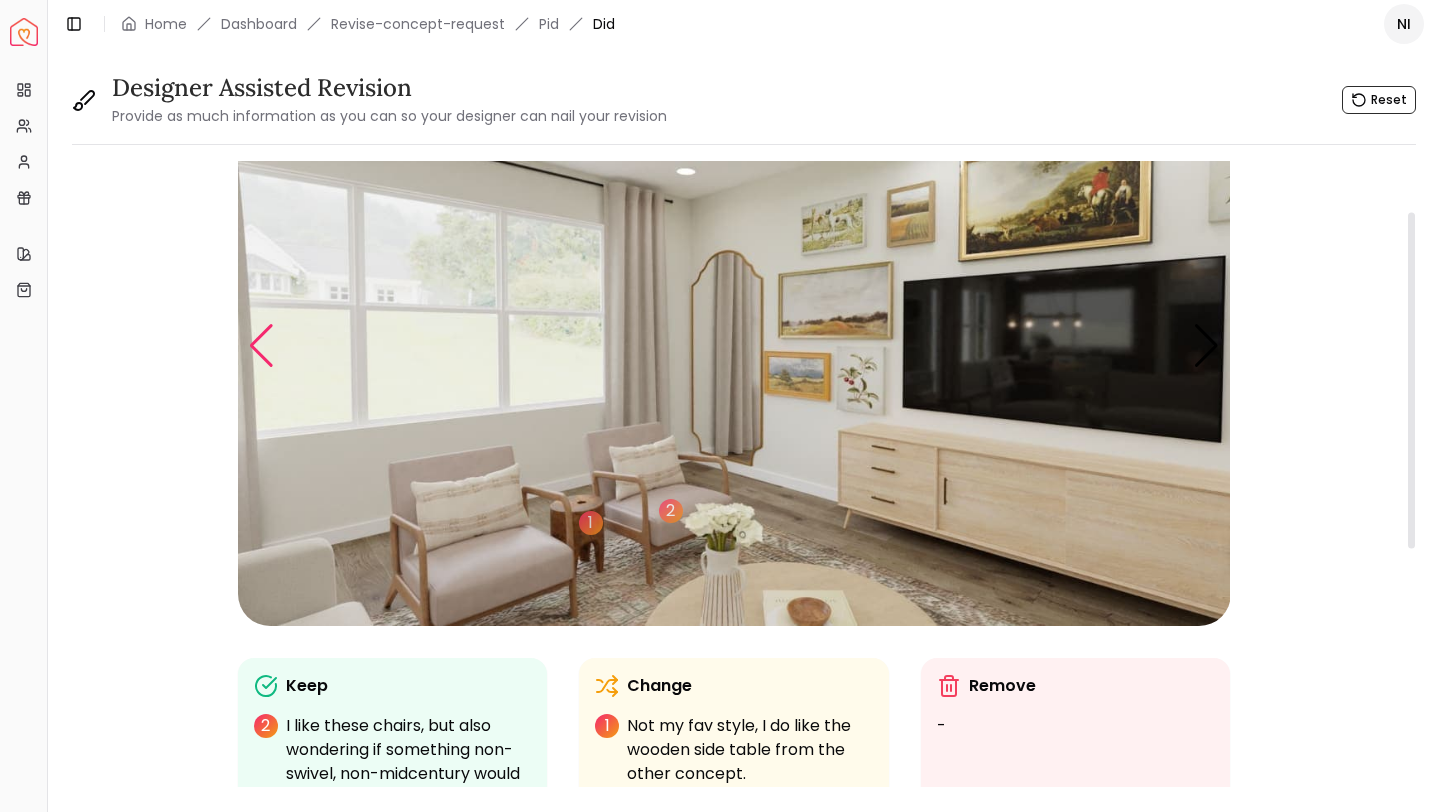 click at bounding box center [261, 346] 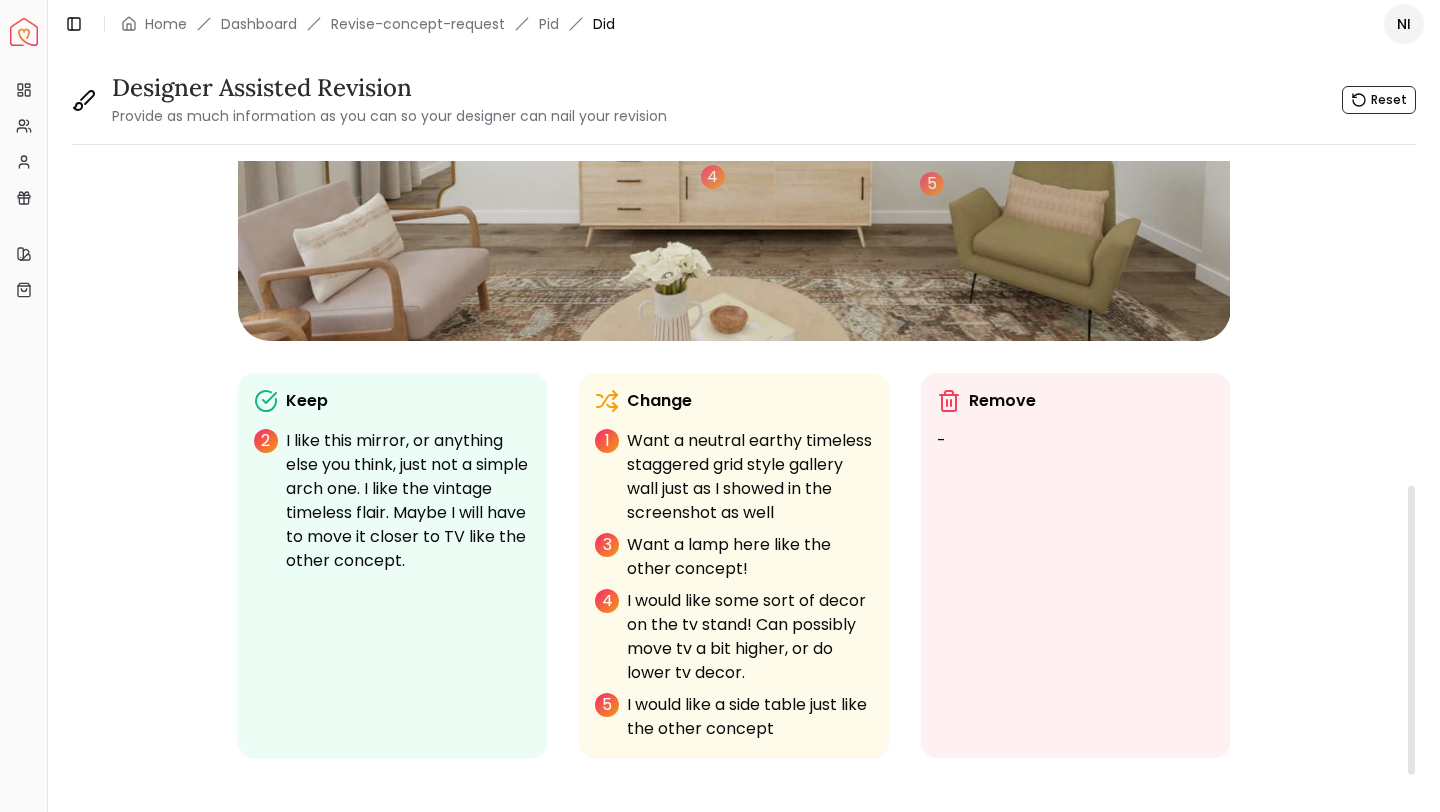 scroll, scrollTop: 733, scrollLeft: 0, axis: vertical 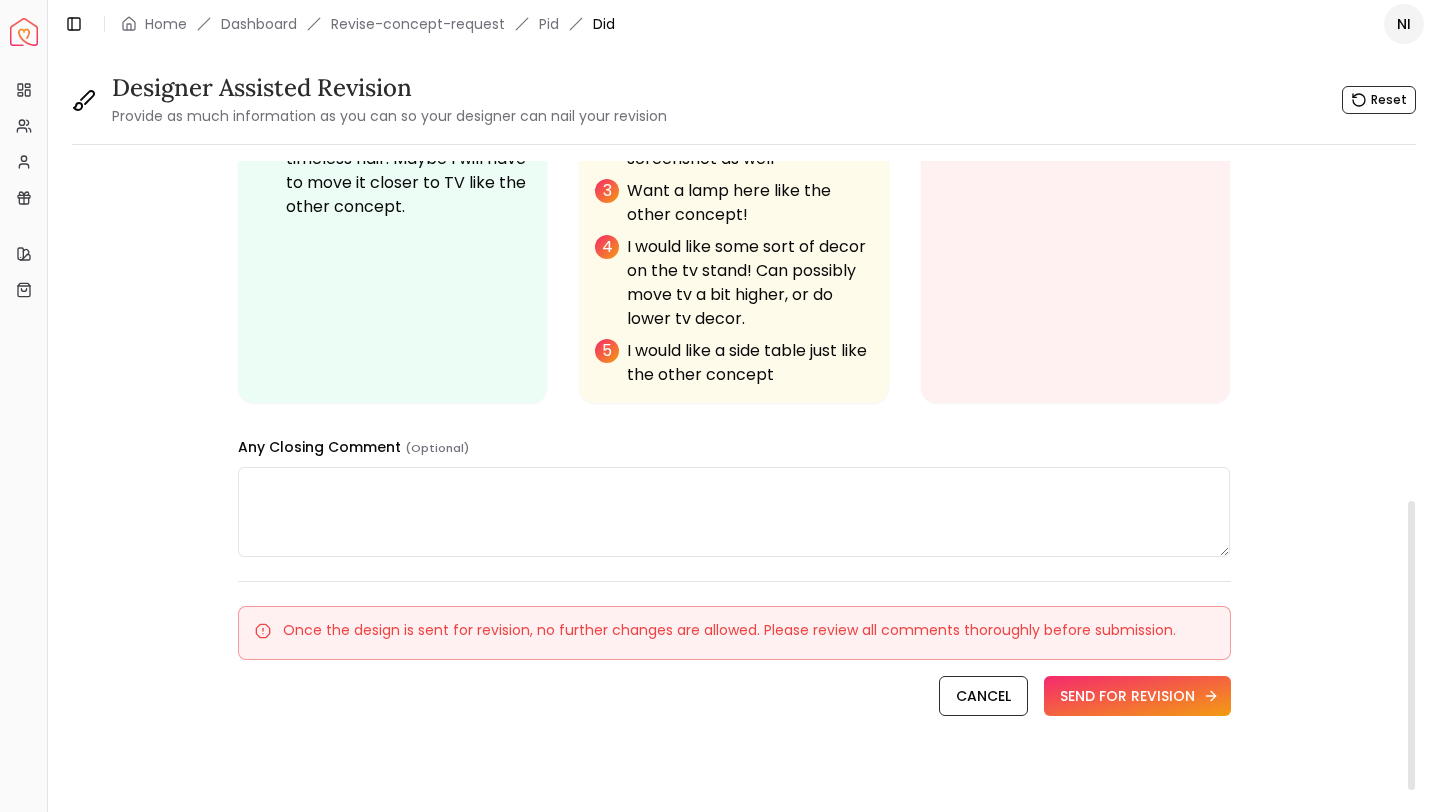 click on "SEND FOR REVISION" at bounding box center (1137, 696) 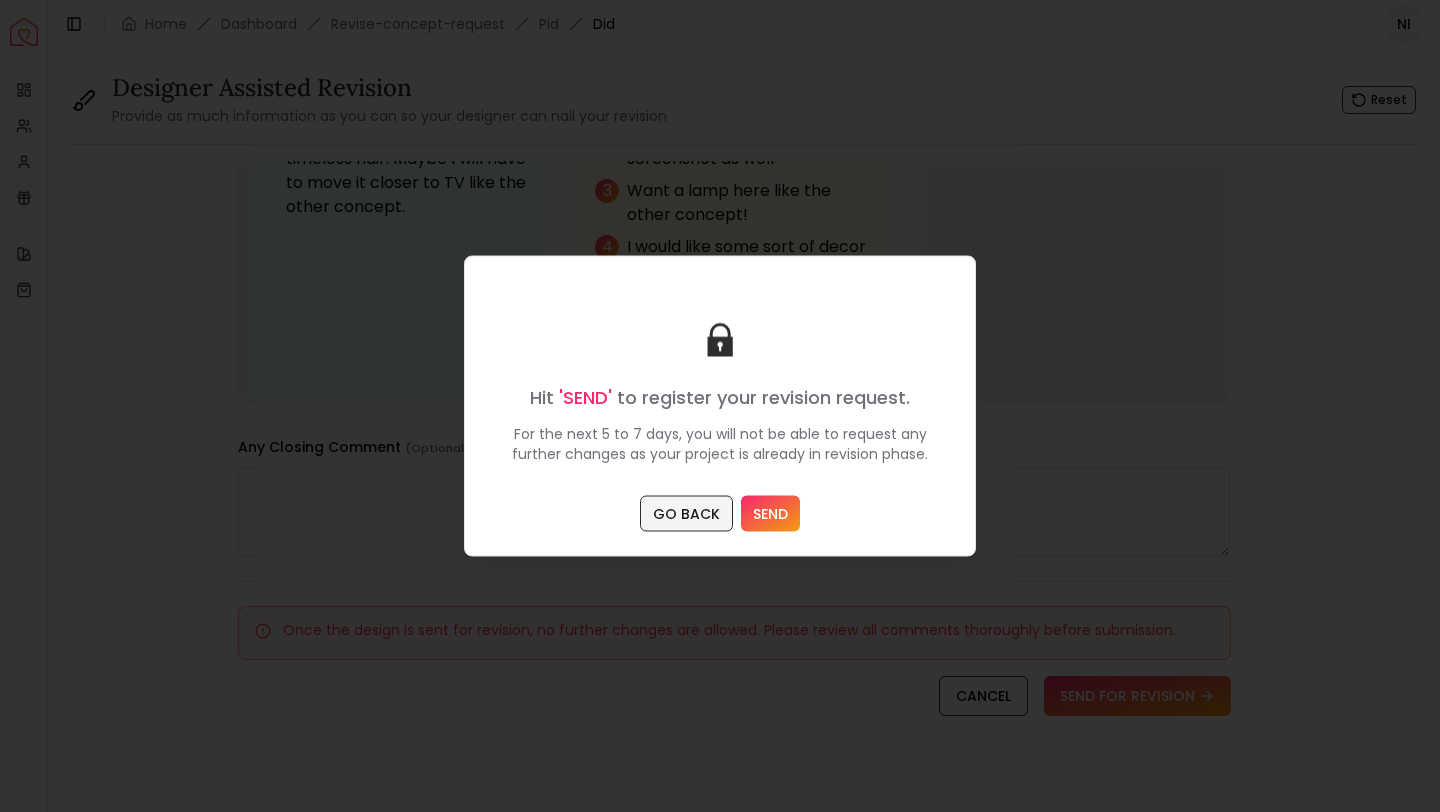 click on "GO BACK" at bounding box center [686, 514] 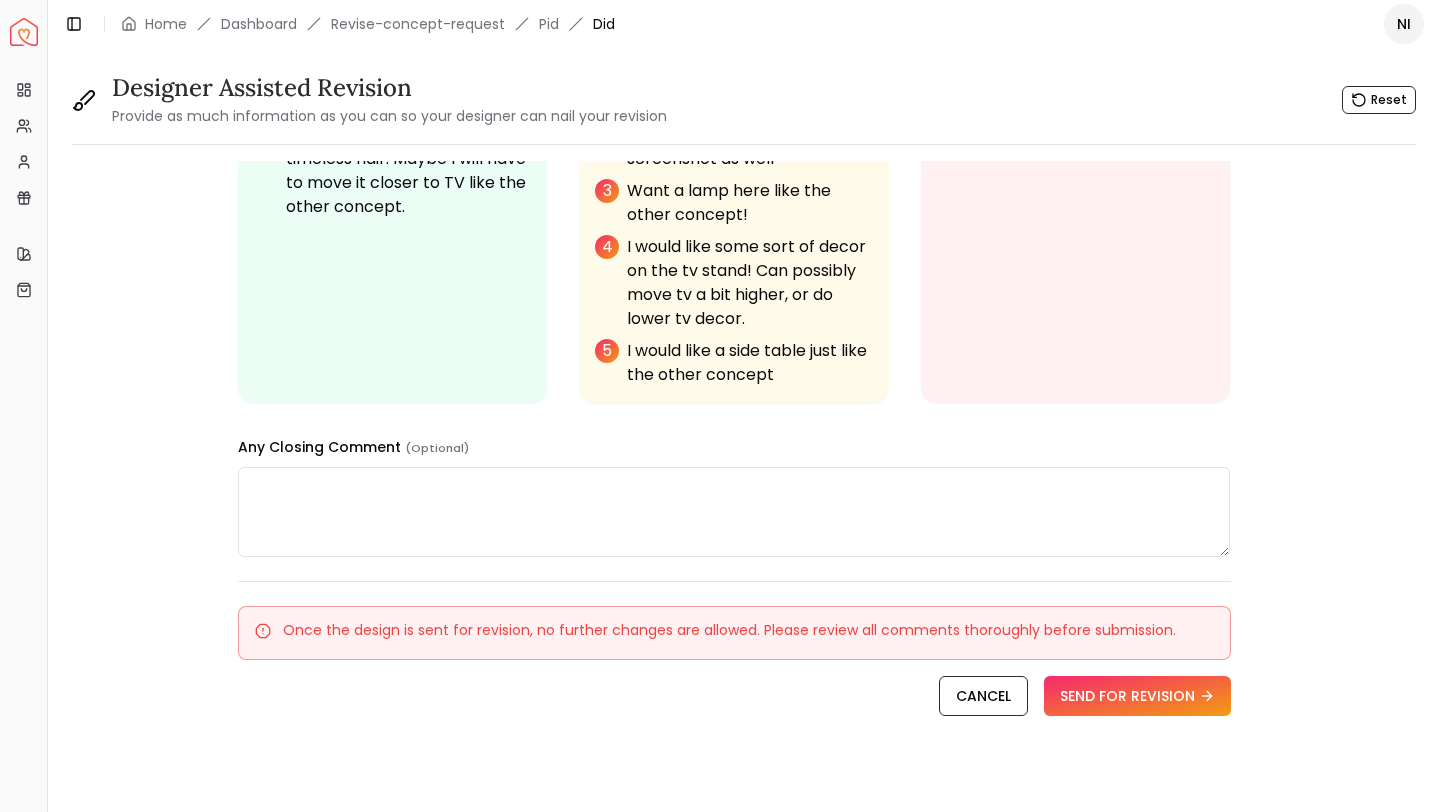 click at bounding box center [734, 512] 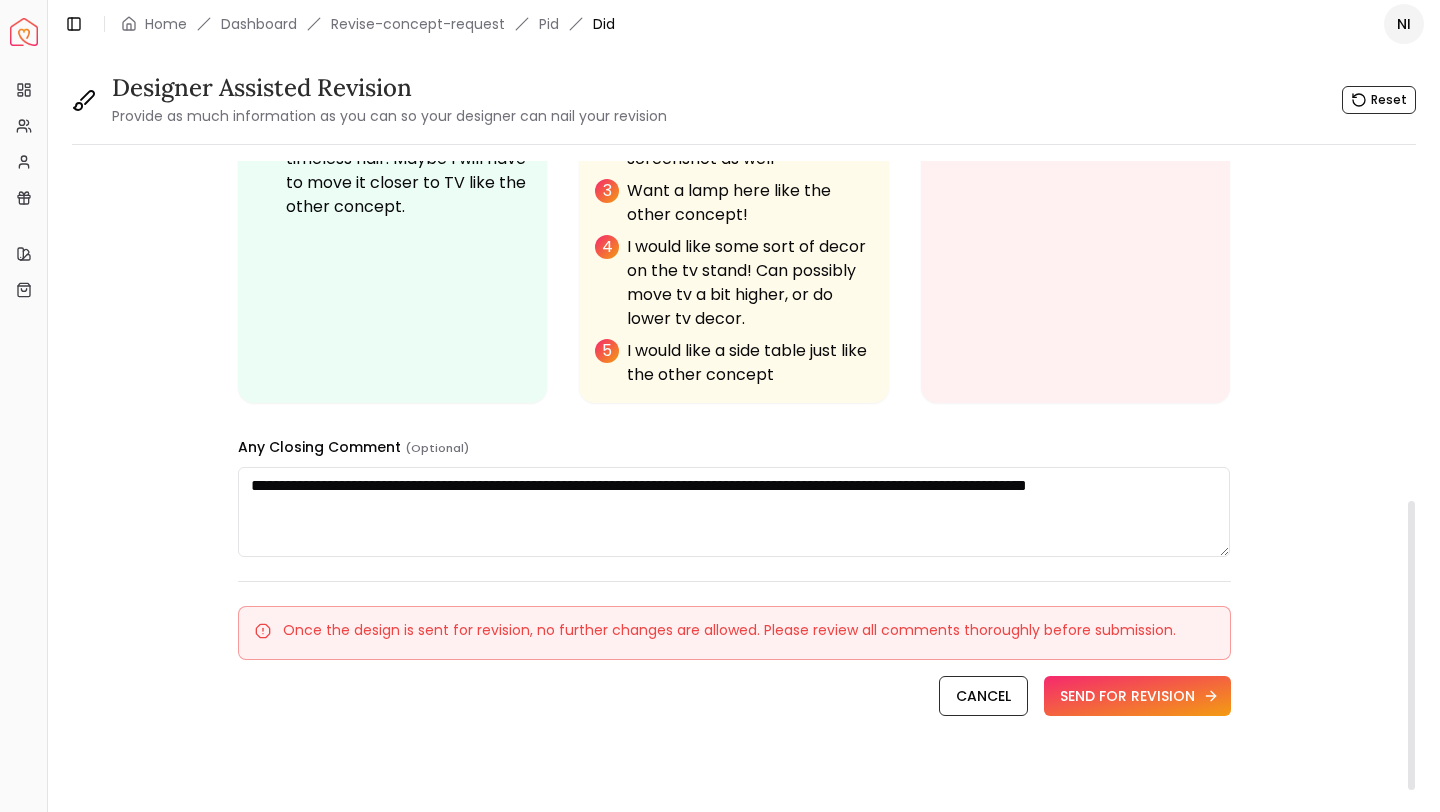 type on "**********" 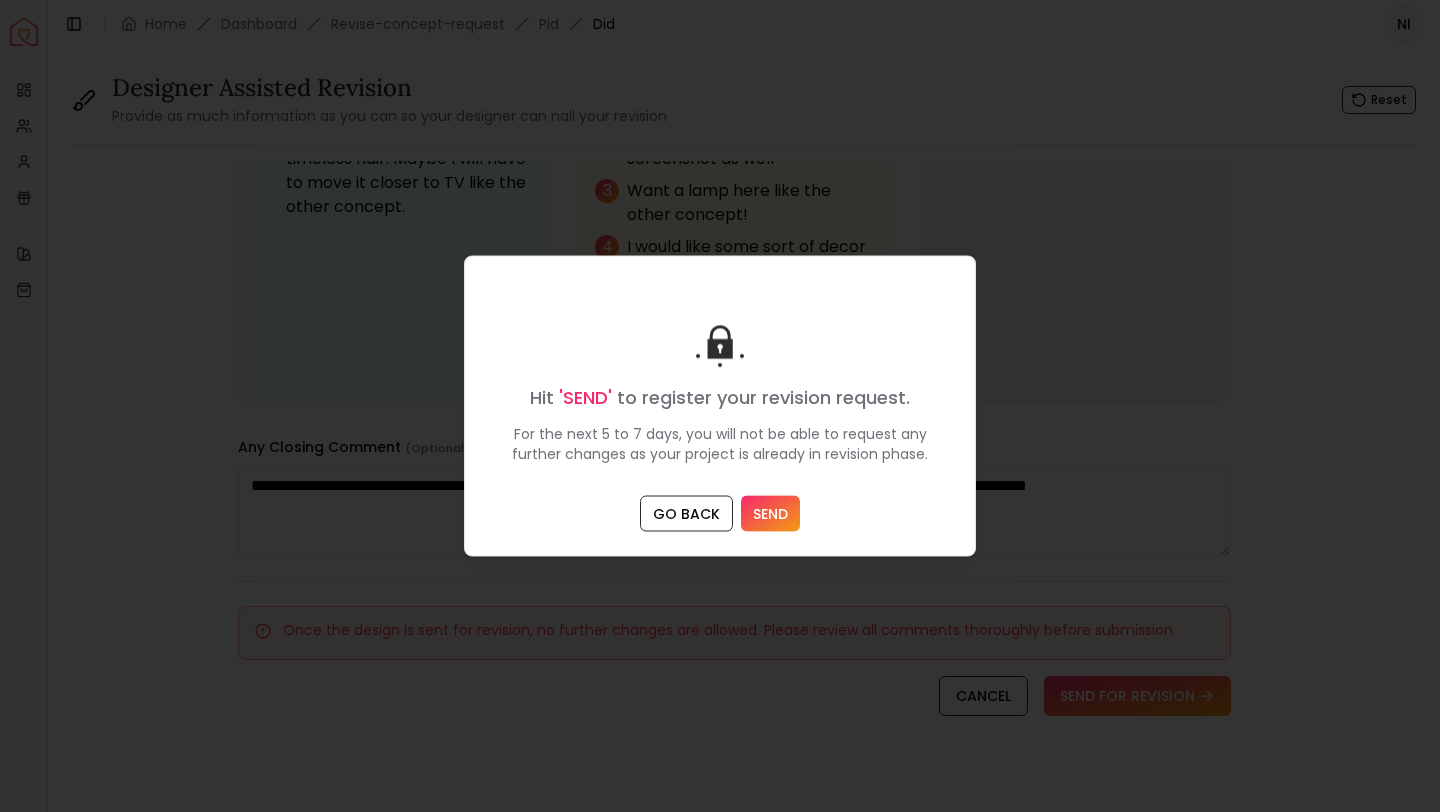 click on "SEND" at bounding box center [770, 514] 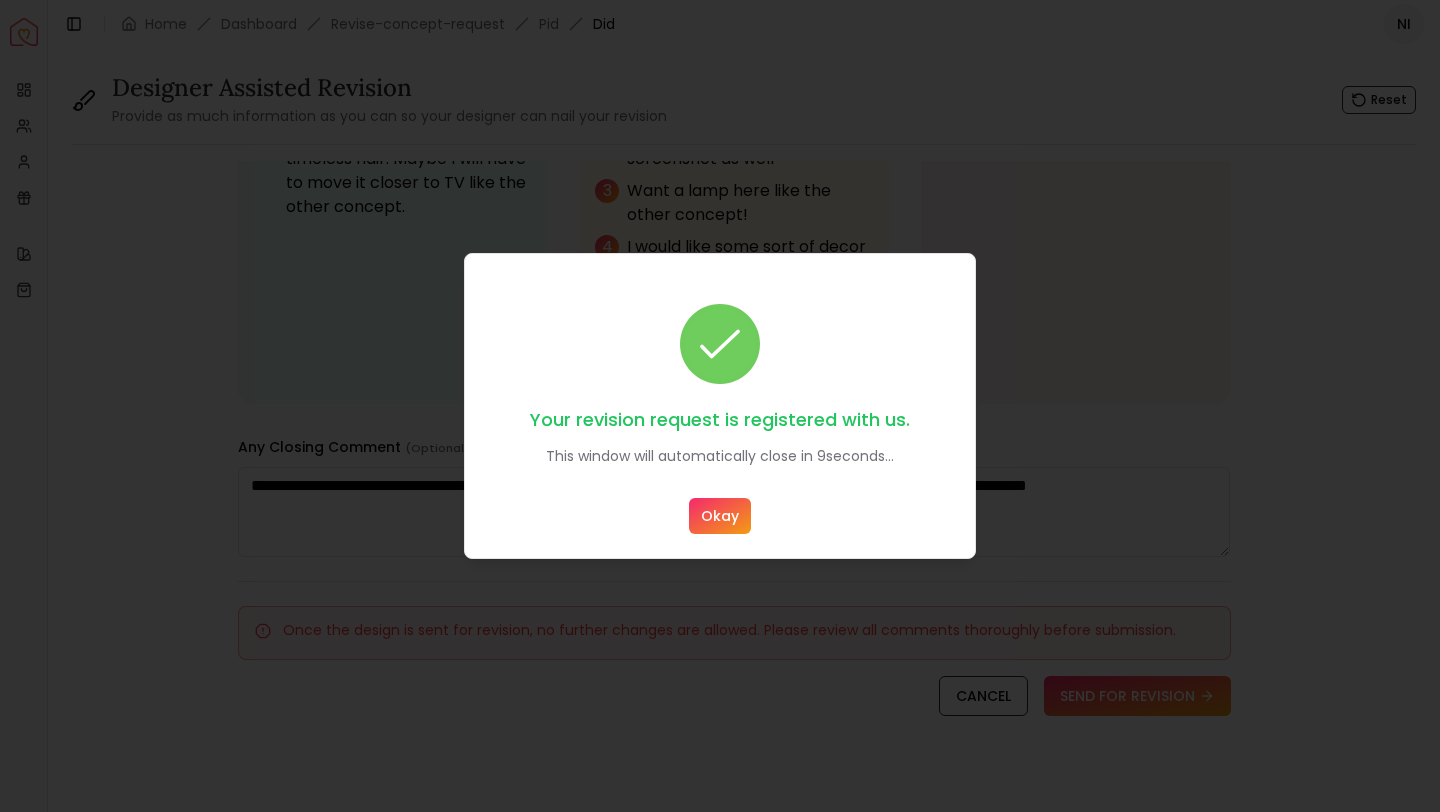click on "Okay" at bounding box center (720, 516) 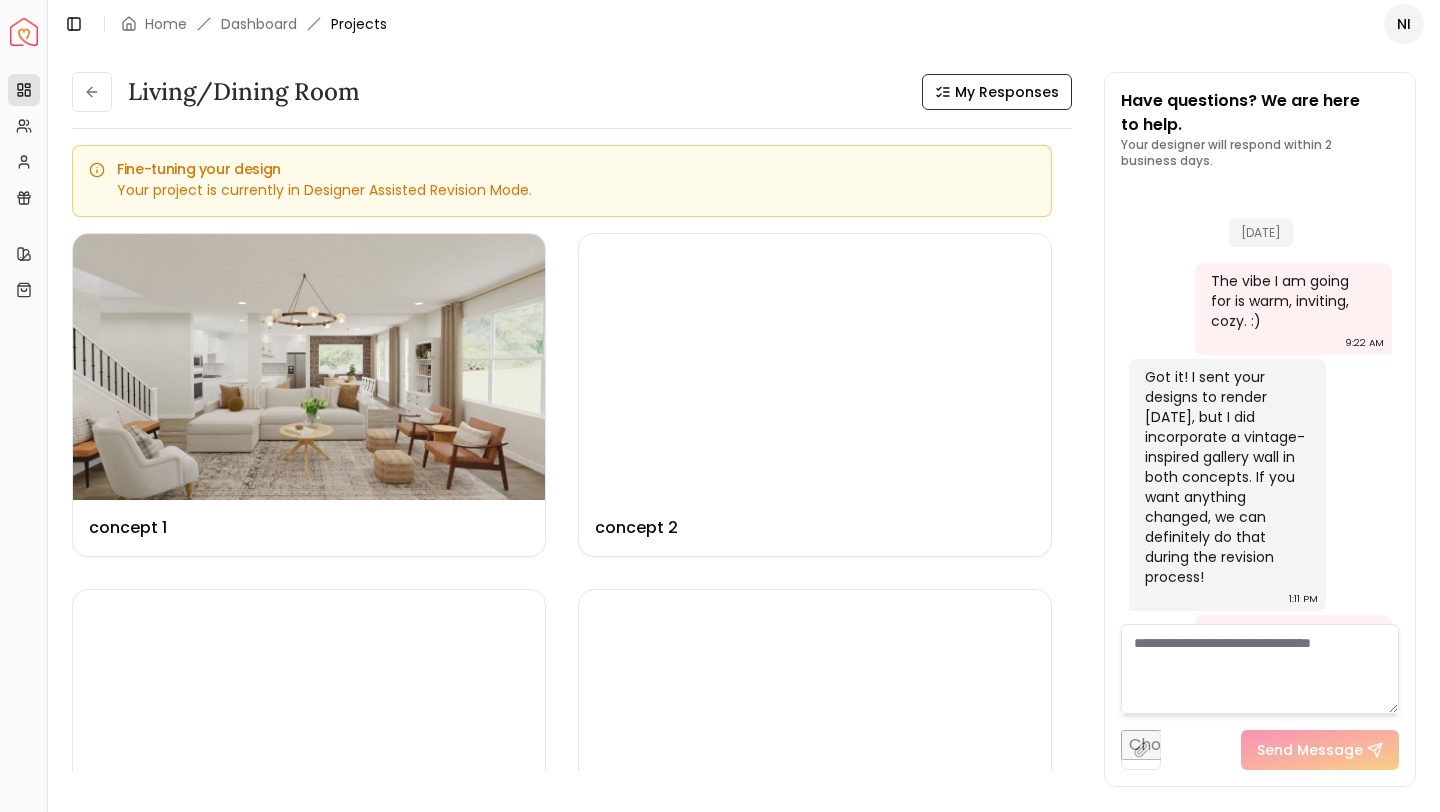 scroll, scrollTop: 4669, scrollLeft: 0, axis: vertical 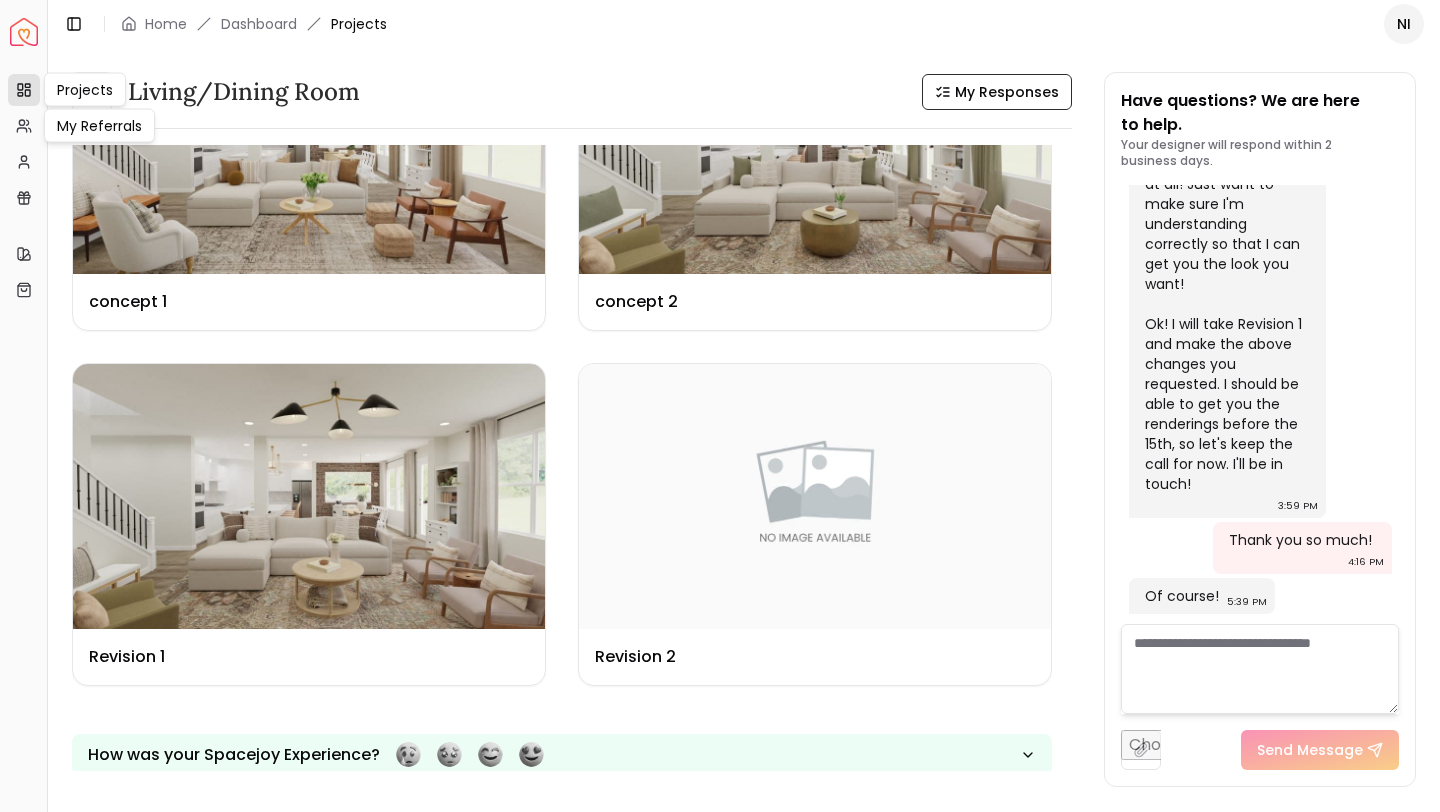 click 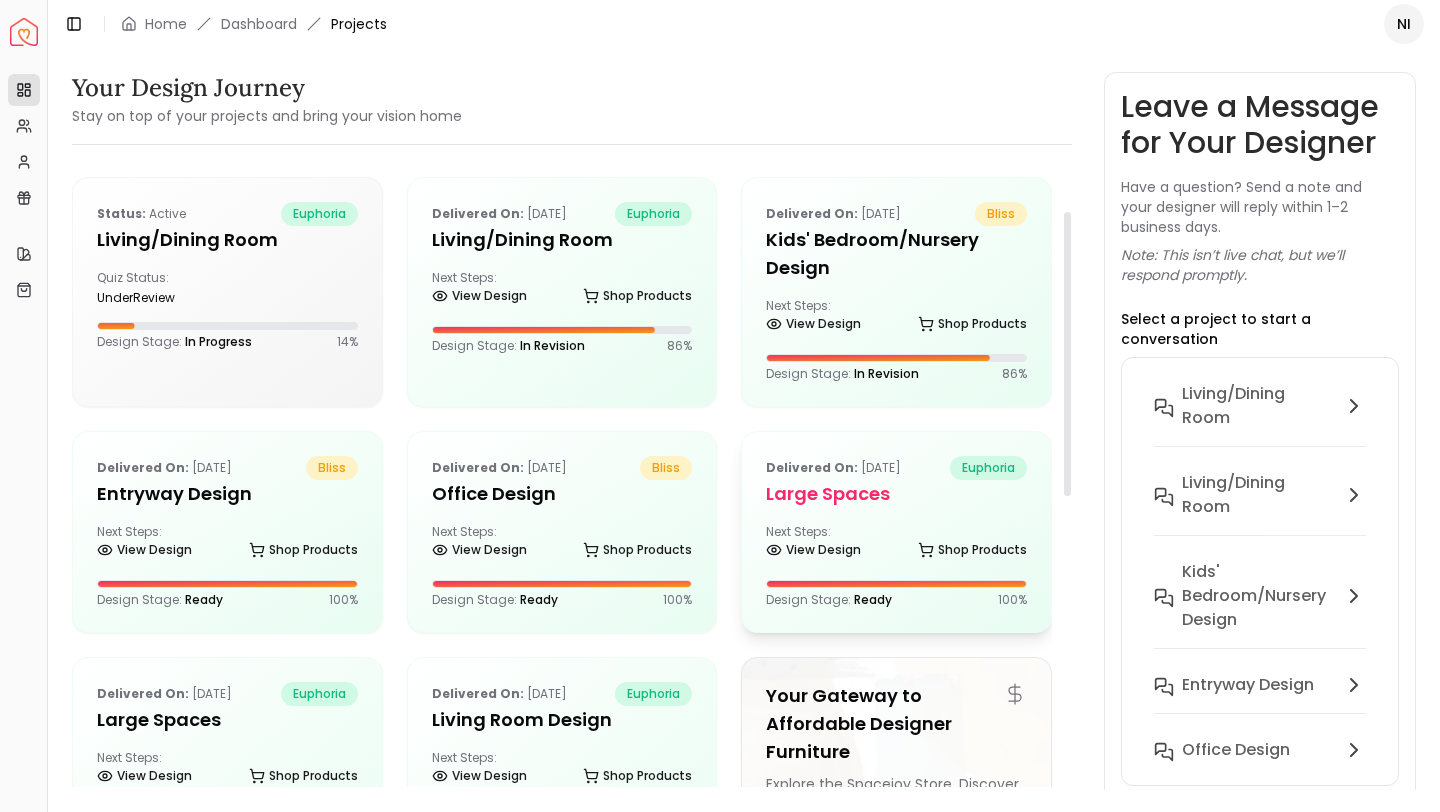 scroll, scrollTop: 158, scrollLeft: 0, axis: vertical 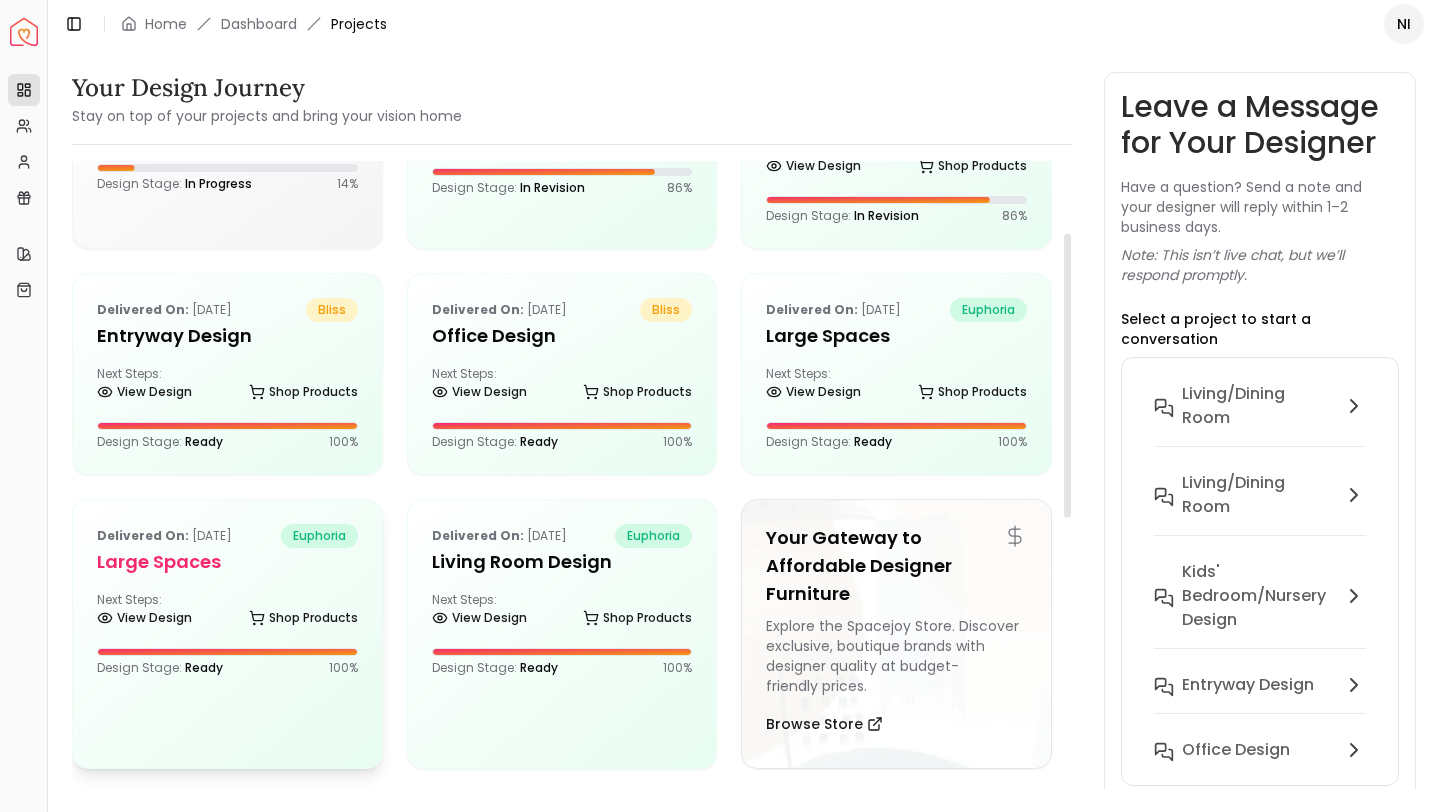 click on "Delivered on:   Jul 18, 2024 euphoria Large Spaces  Next Steps: View Design Shop Products Design Stage:   Ready 100 %" at bounding box center [227, 600] 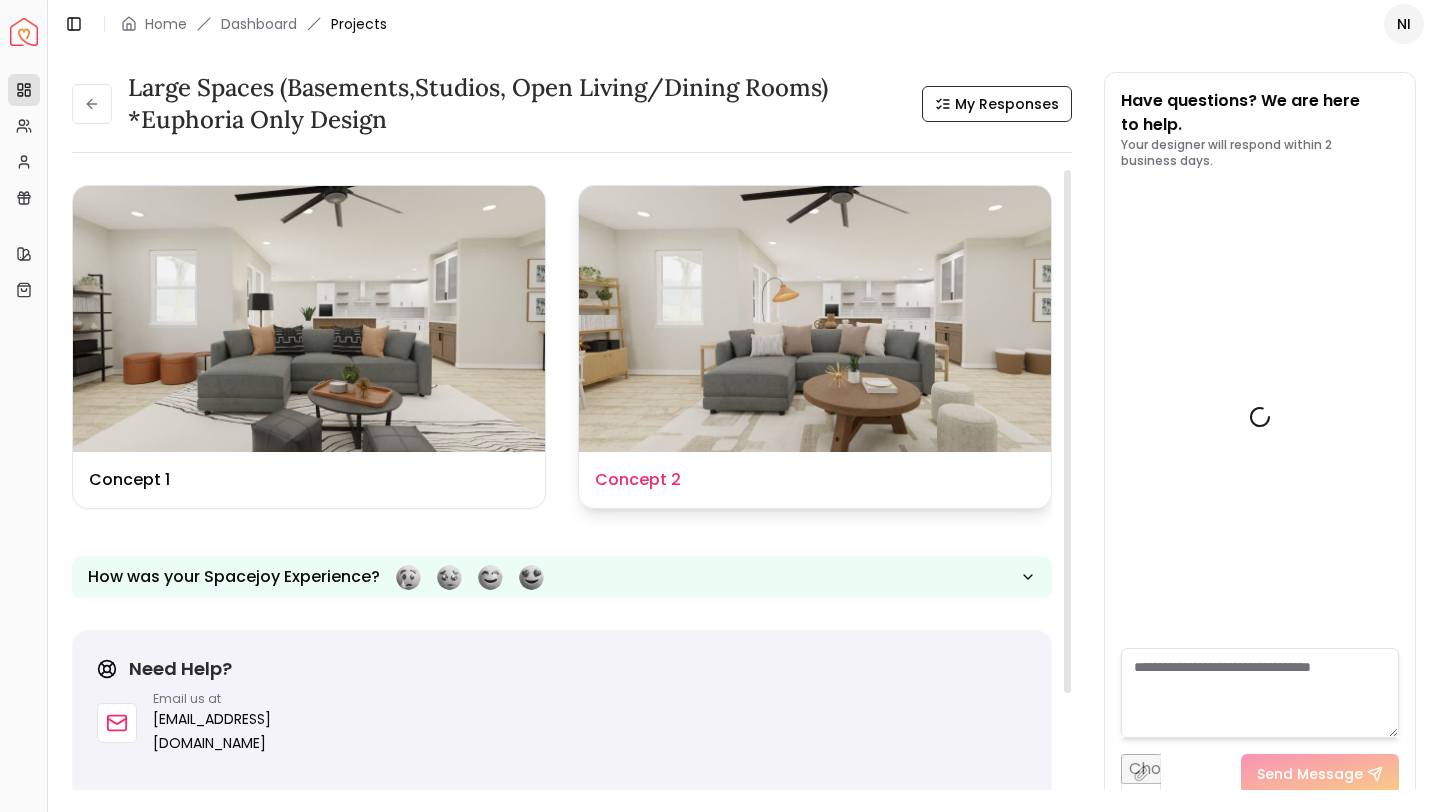 scroll, scrollTop: 5717, scrollLeft: 0, axis: vertical 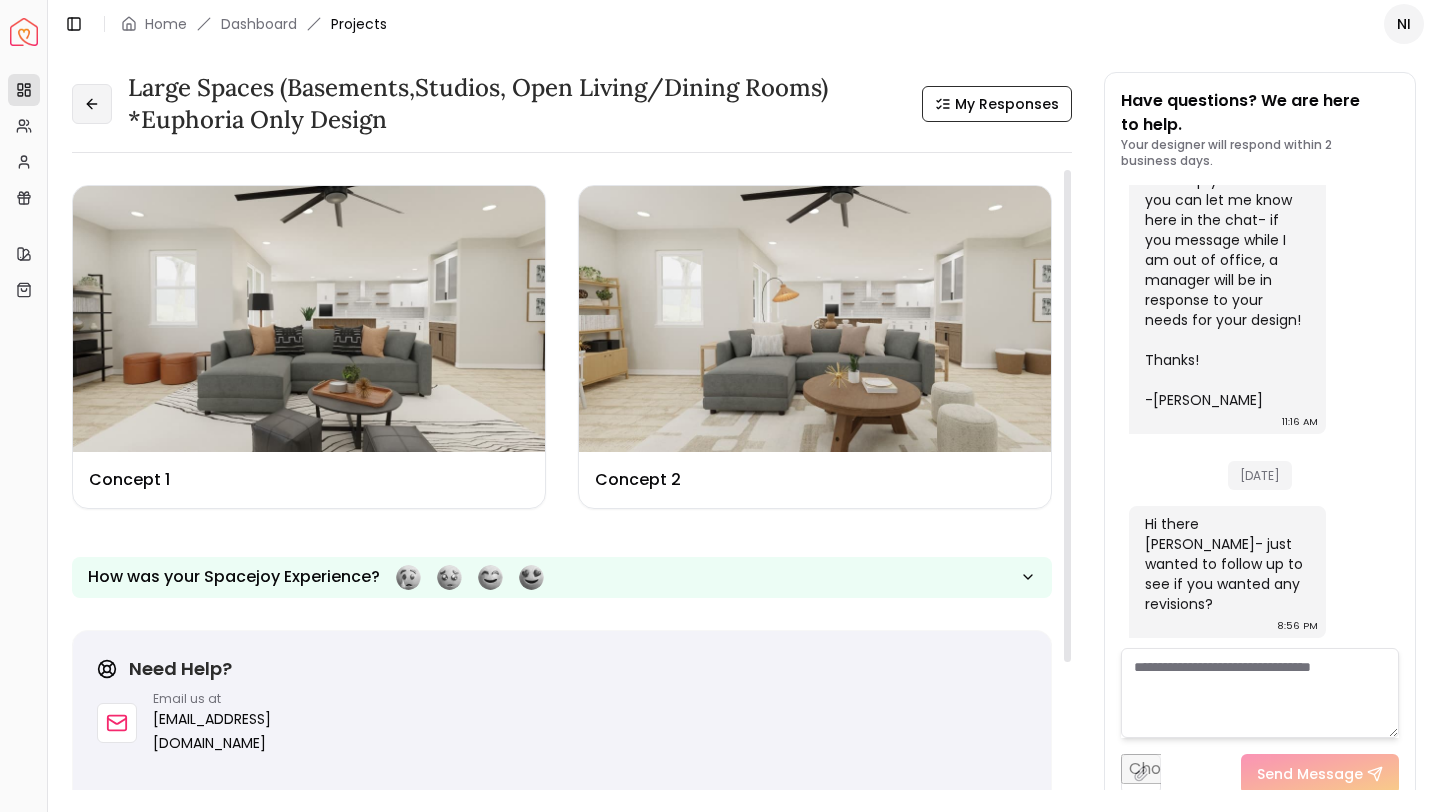click 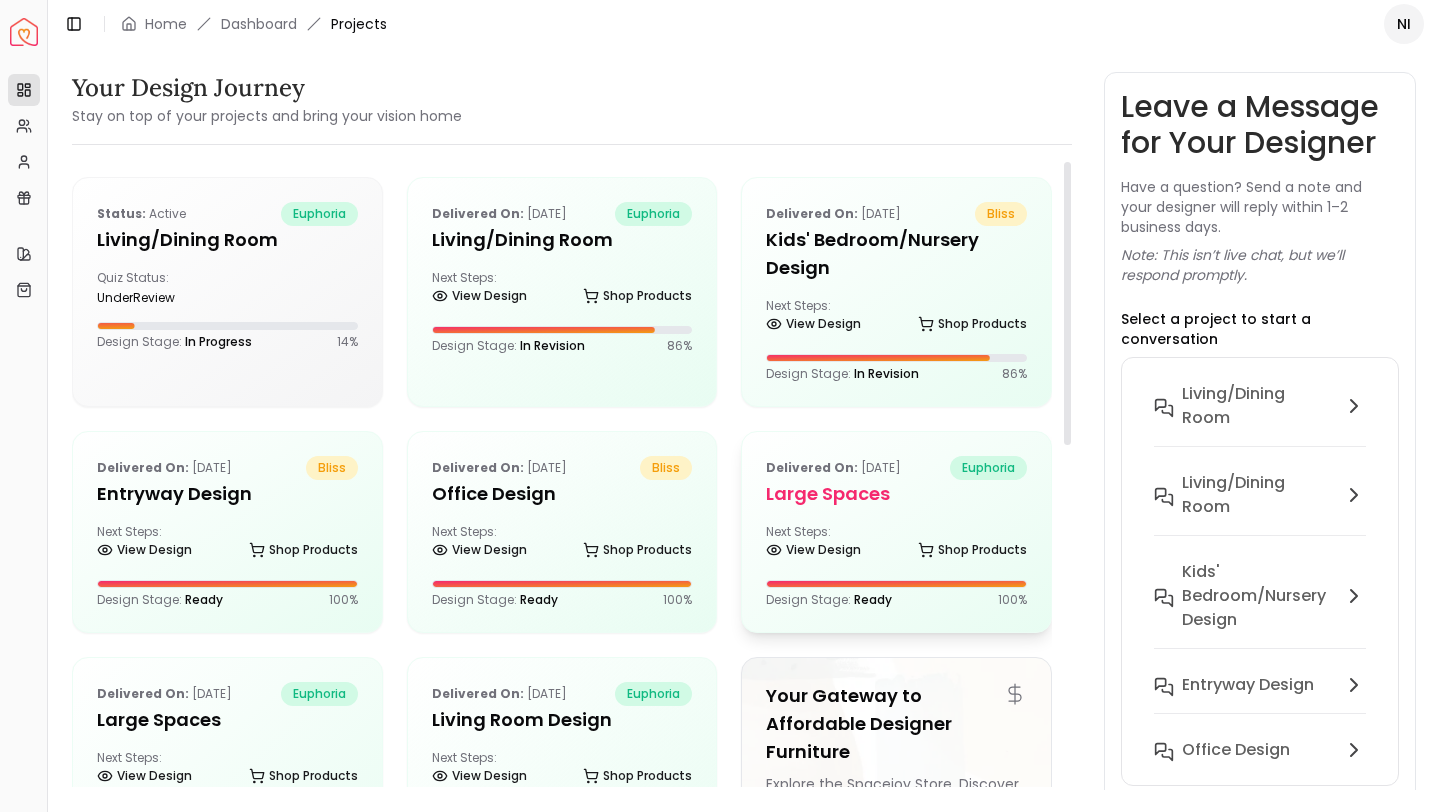 click on "Delivered on:   Feb 19, 2025 euphoria Large Spaces  Next Steps: View Design Shop Products Design Stage:   Ready 100 %" at bounding box center (896, 532) 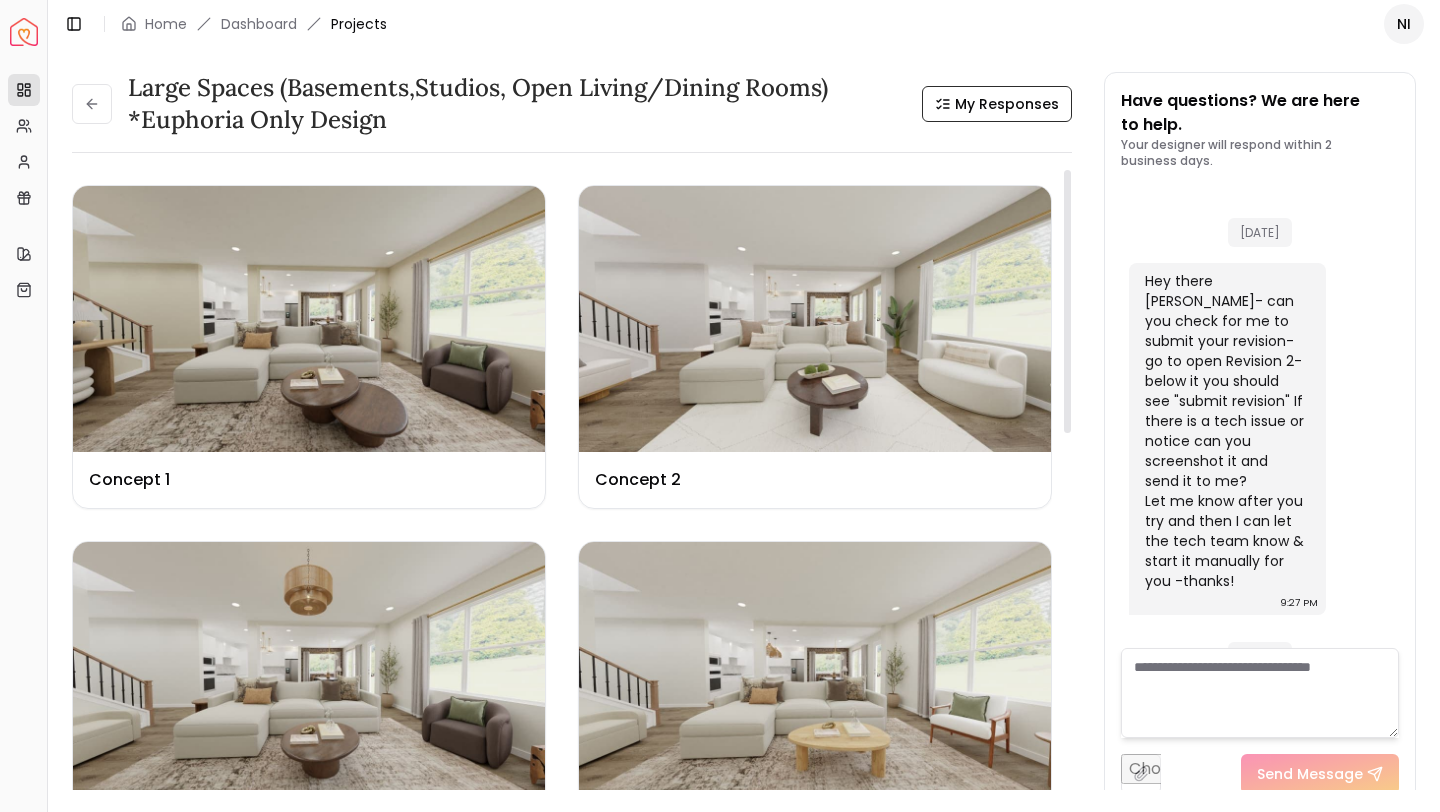 scroll, scrollTop: 4419, scrollLeft: 0, axis: vertical 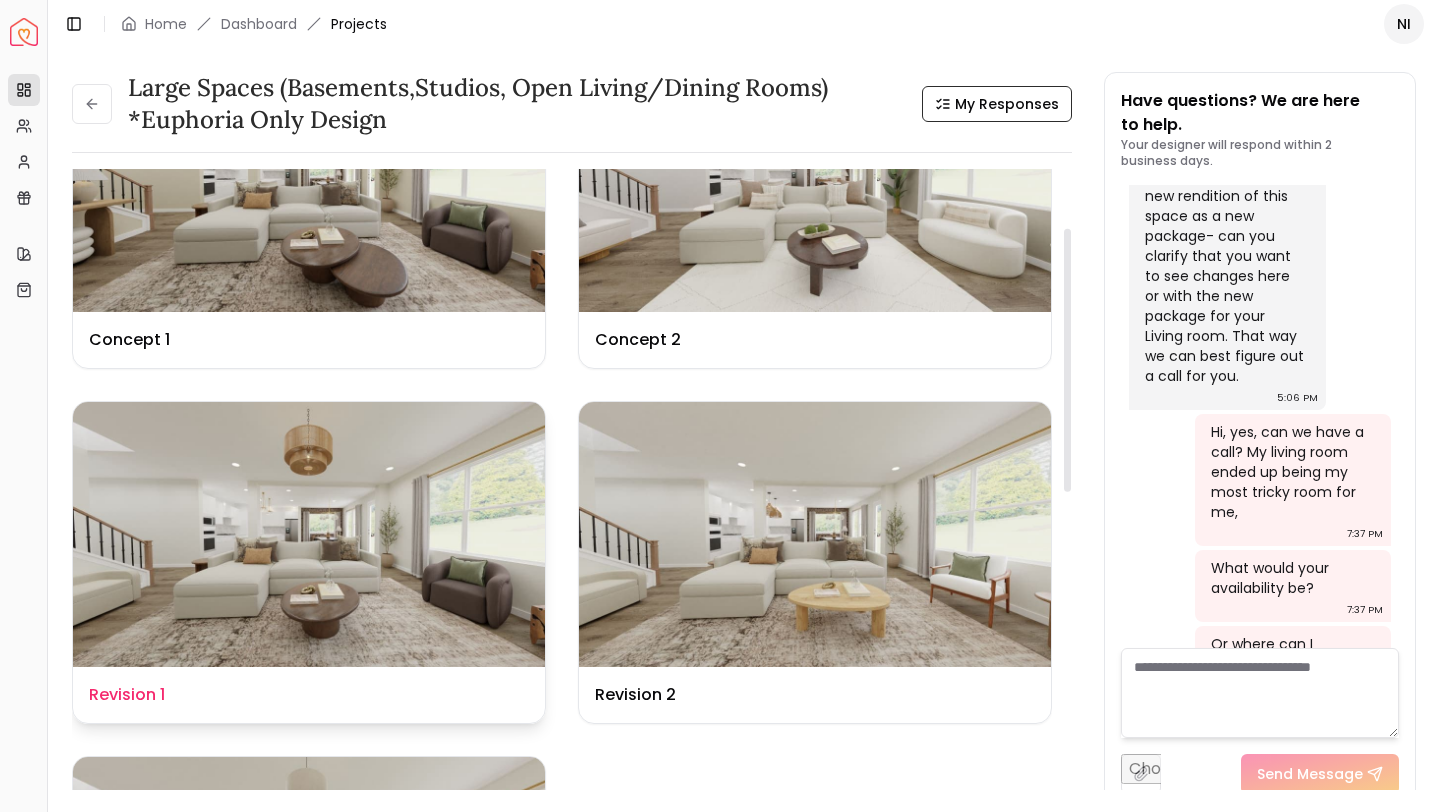 click on "Design Name Revision 1" at bounding box center (309, 695) 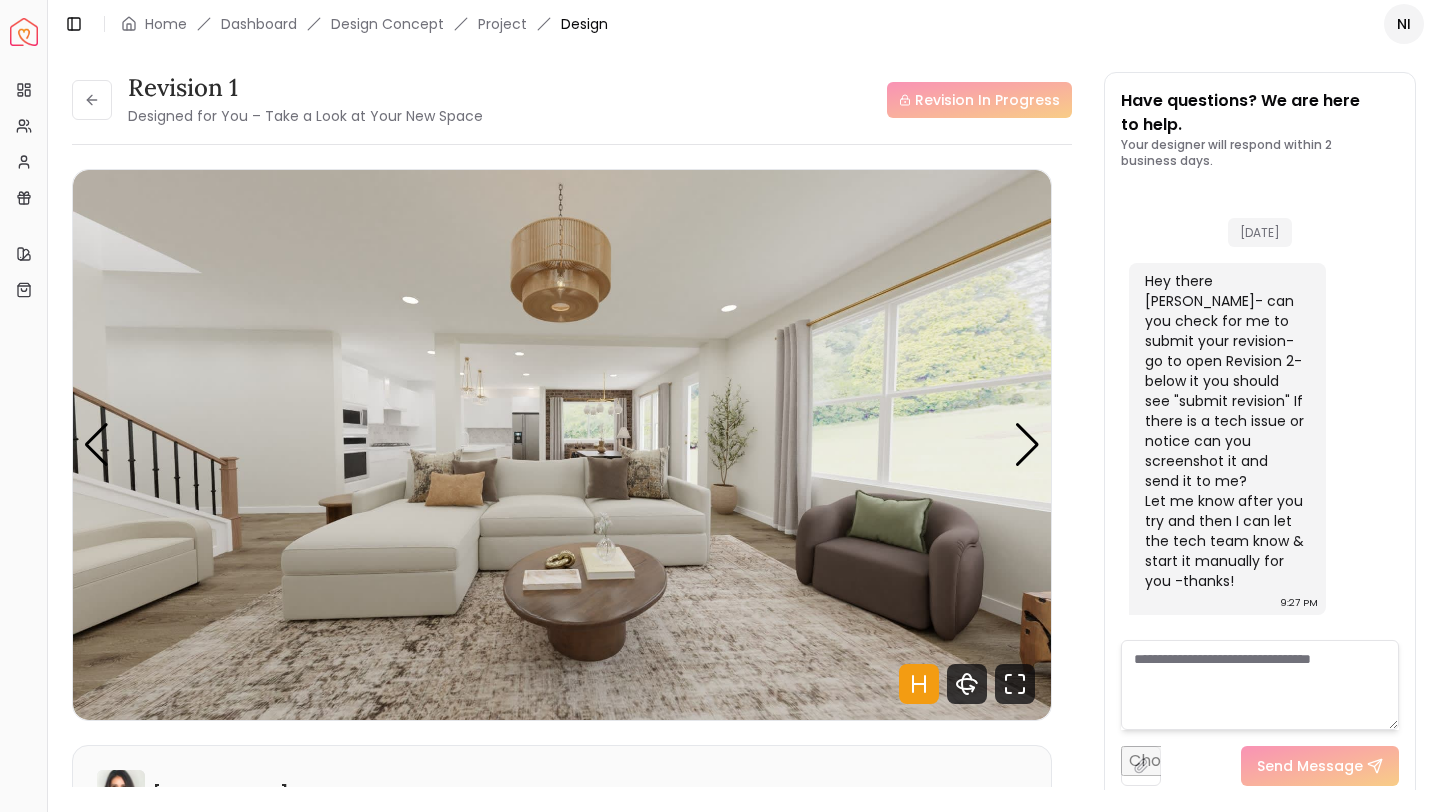 scroll, scrollTop: 4427, scrollLeft: 0, axis: vertical 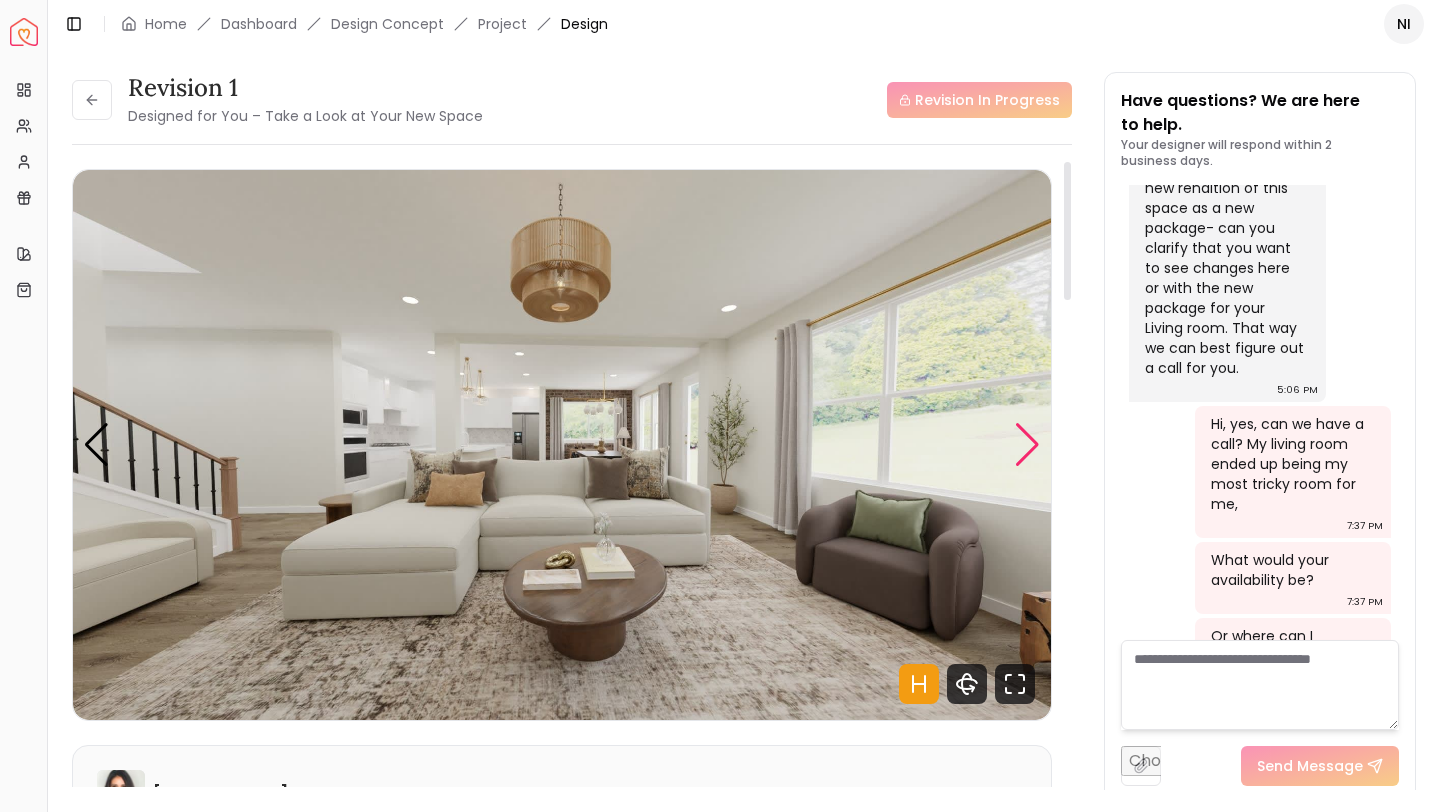 click at bounding box center [1027, 445] 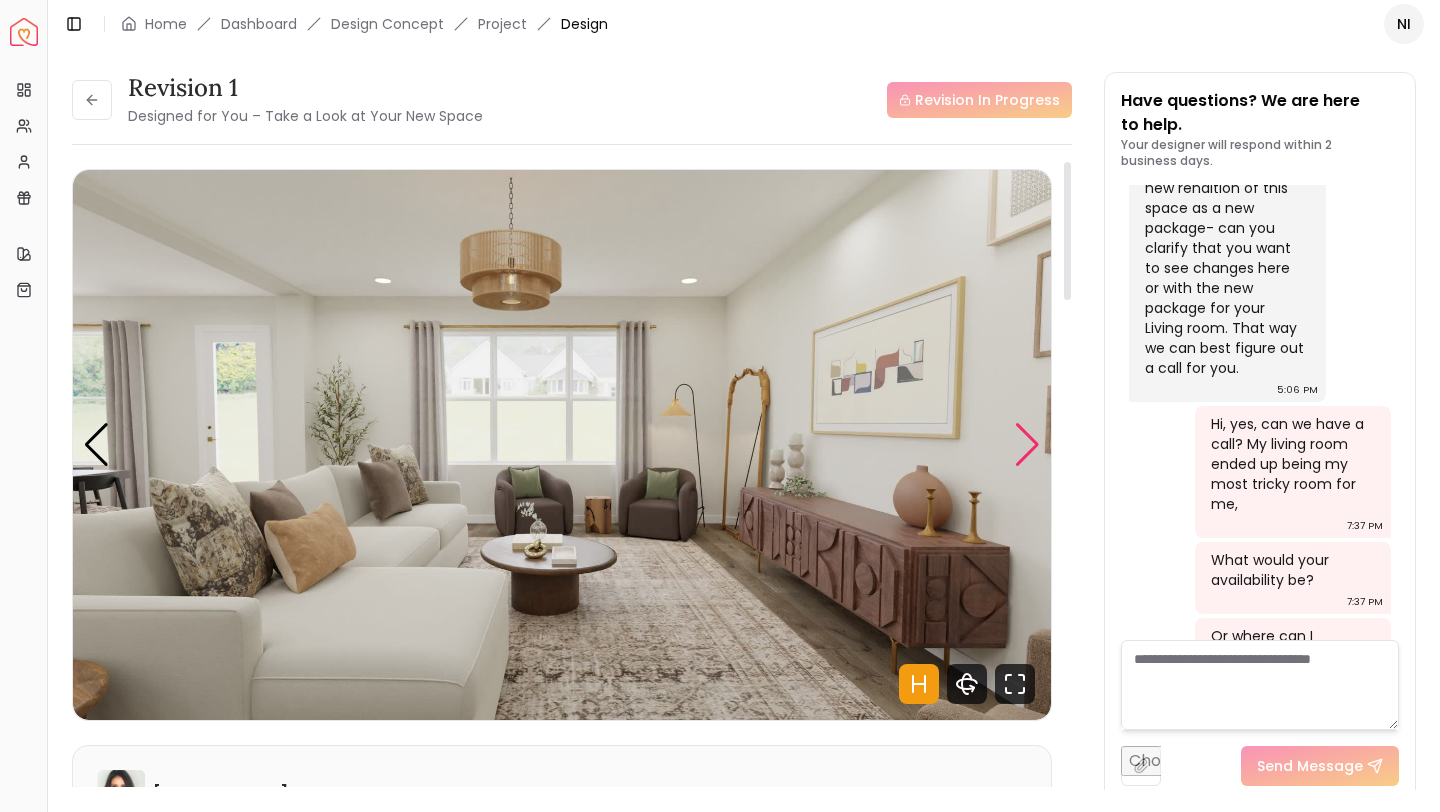 click at bounding box center (1027, 445) 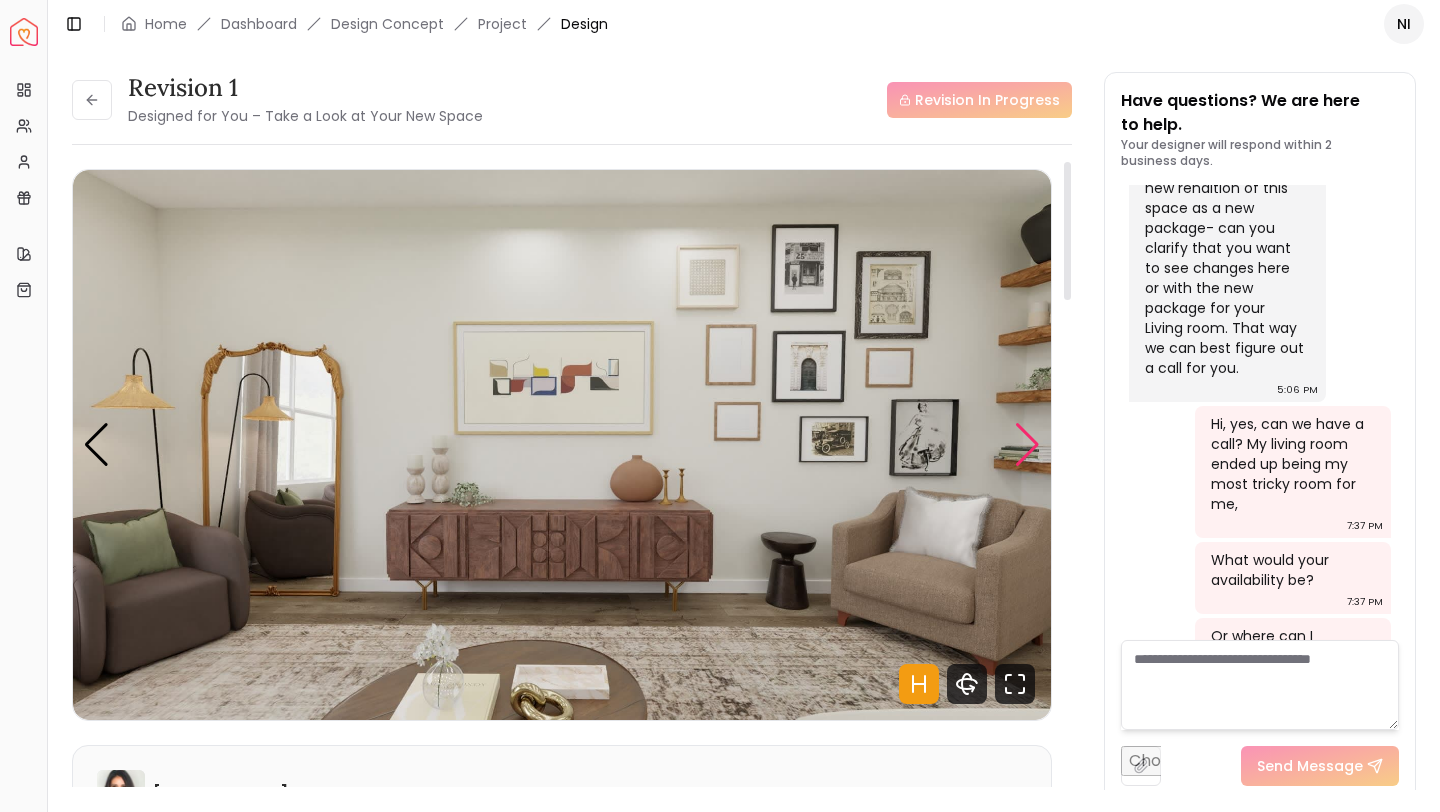 click at bounding box center [1027, 445] 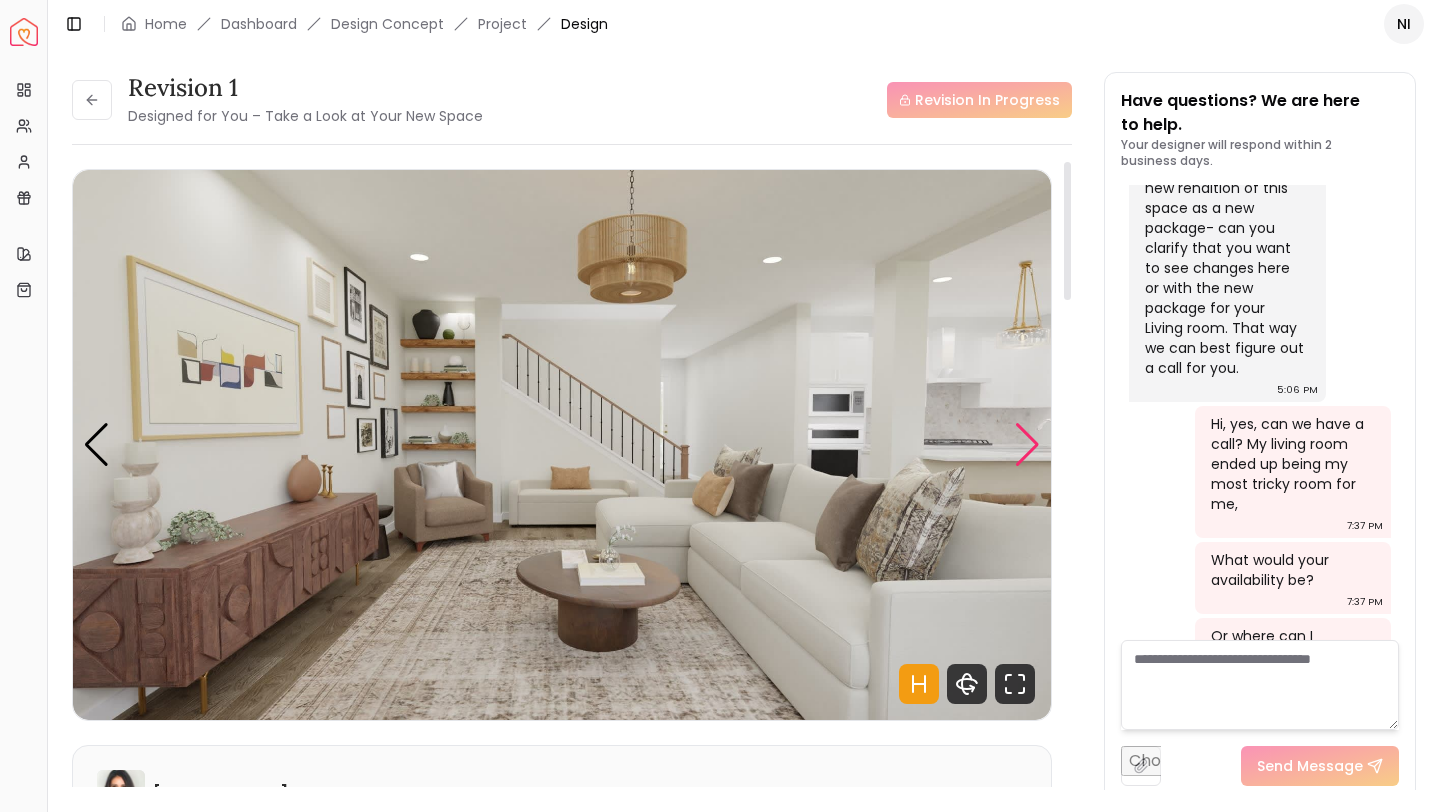 click at bounding box center (1027, 445) 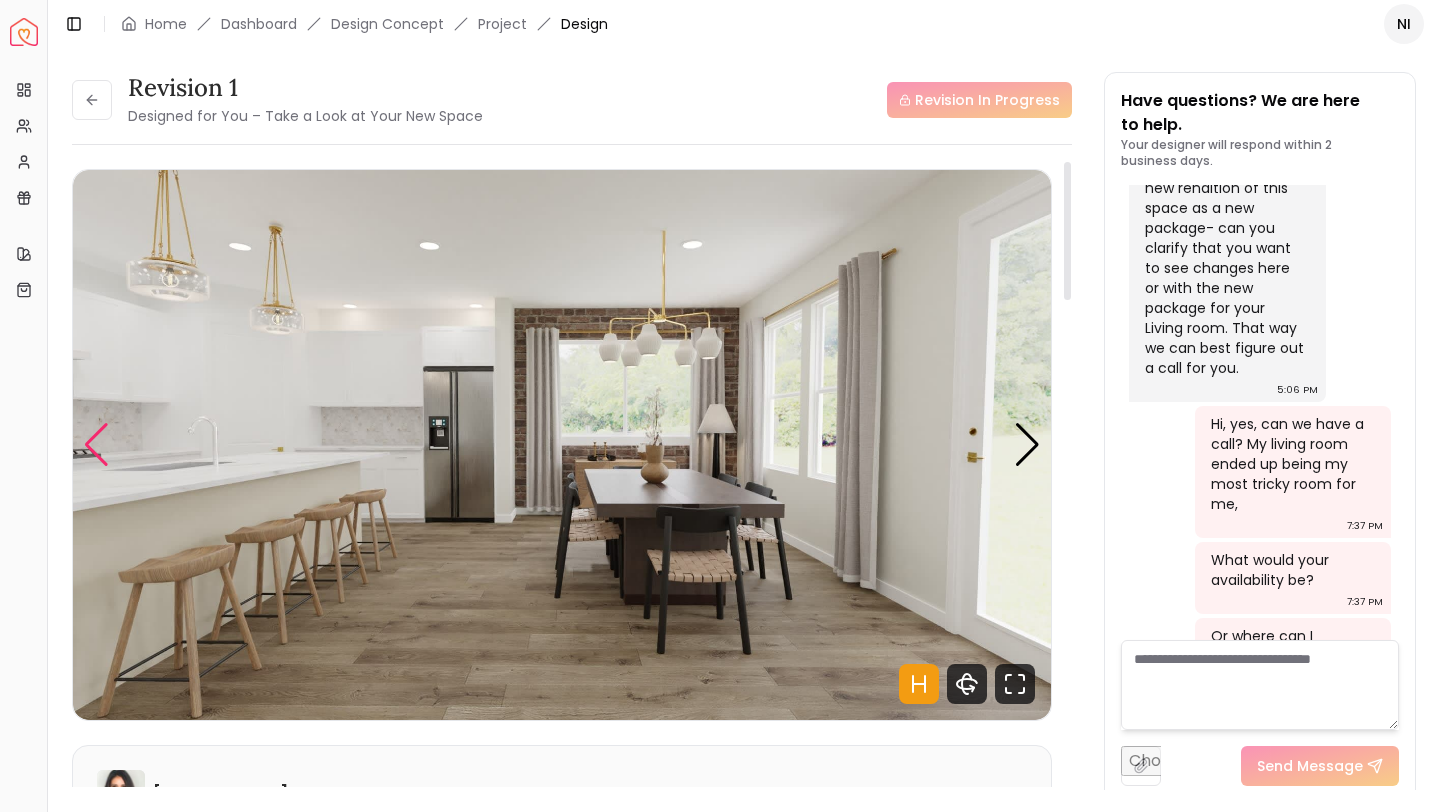 click at bounding box center (96, 445) 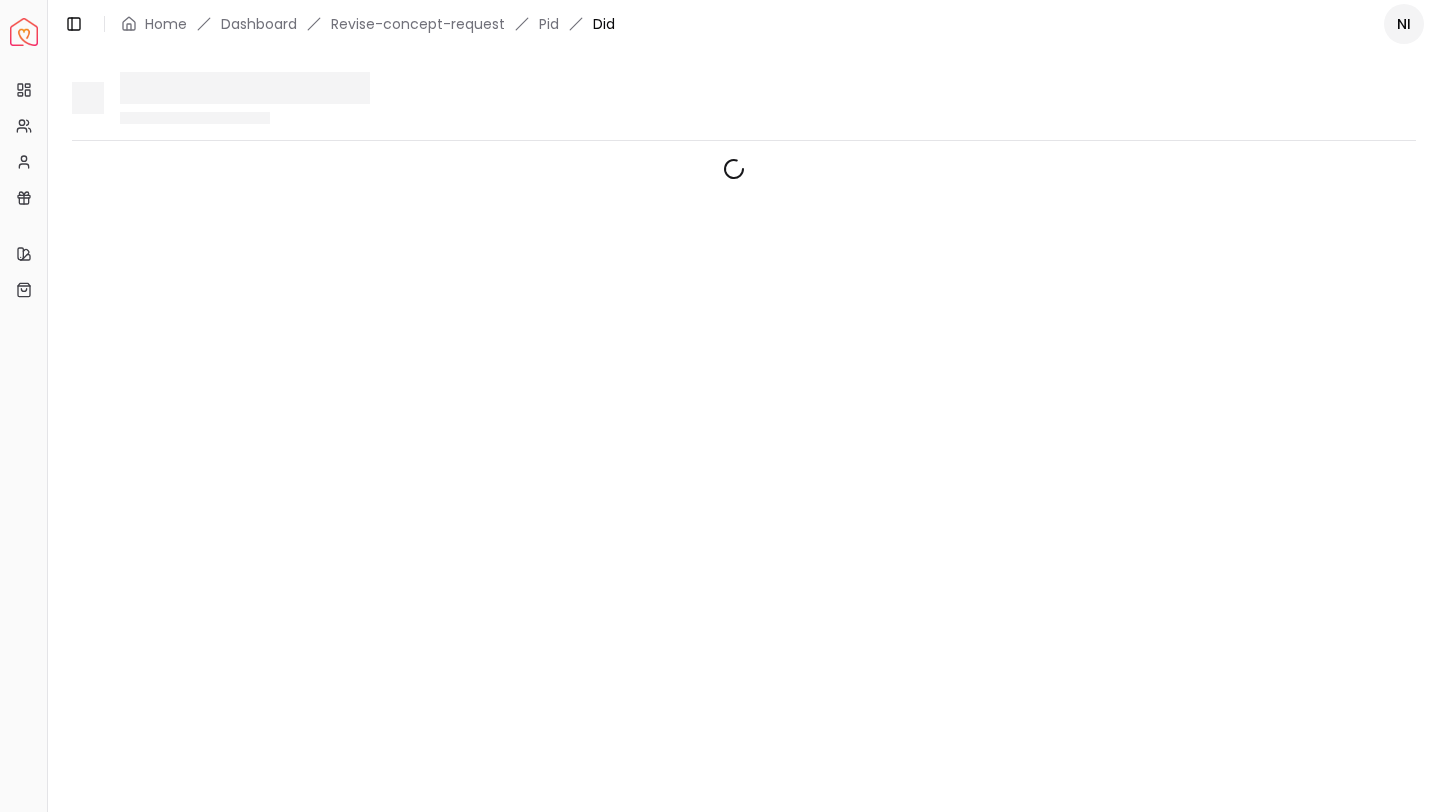 scroll, scrollTop: 0, scrollLeft: 0, axis: both 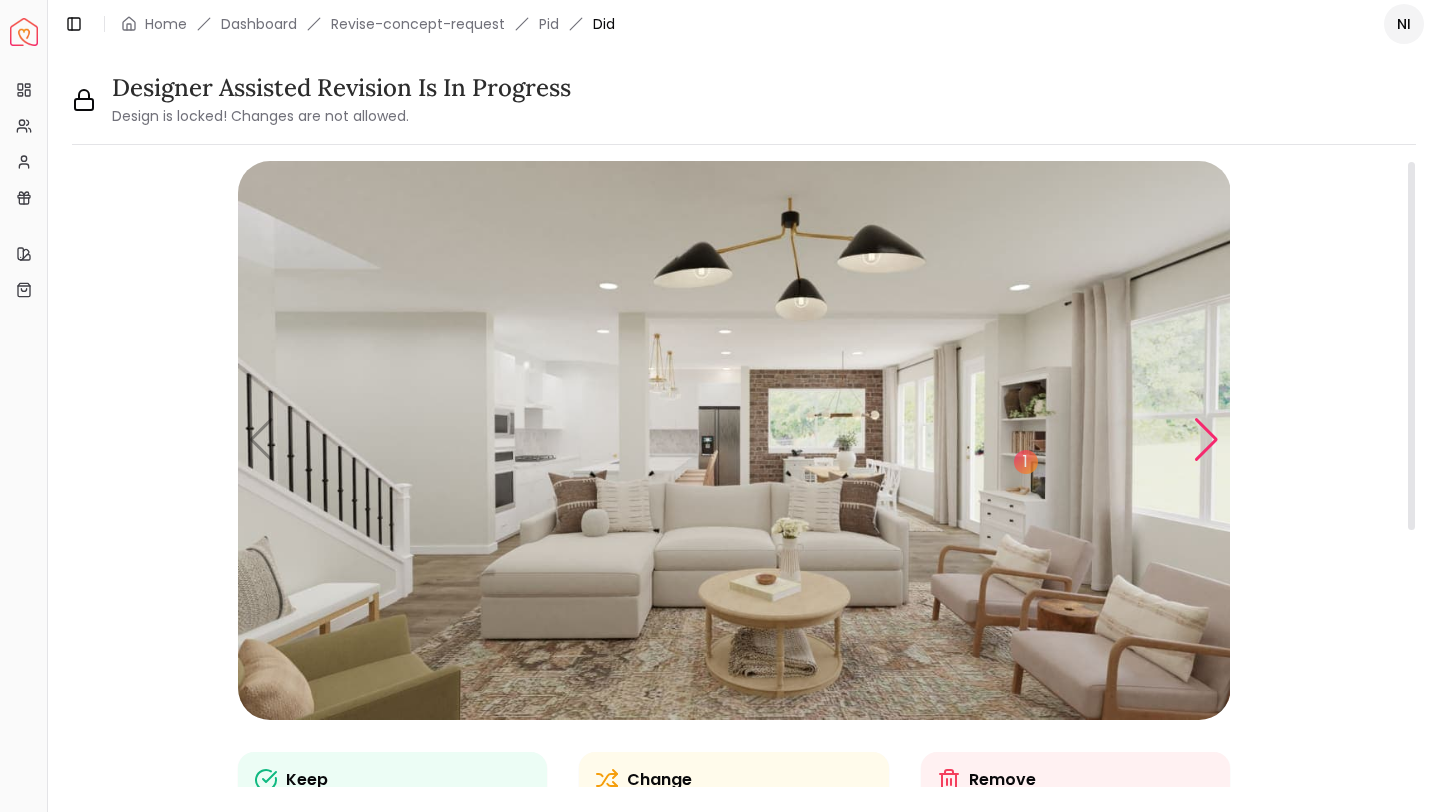 click at bounding box center [1206, 440] 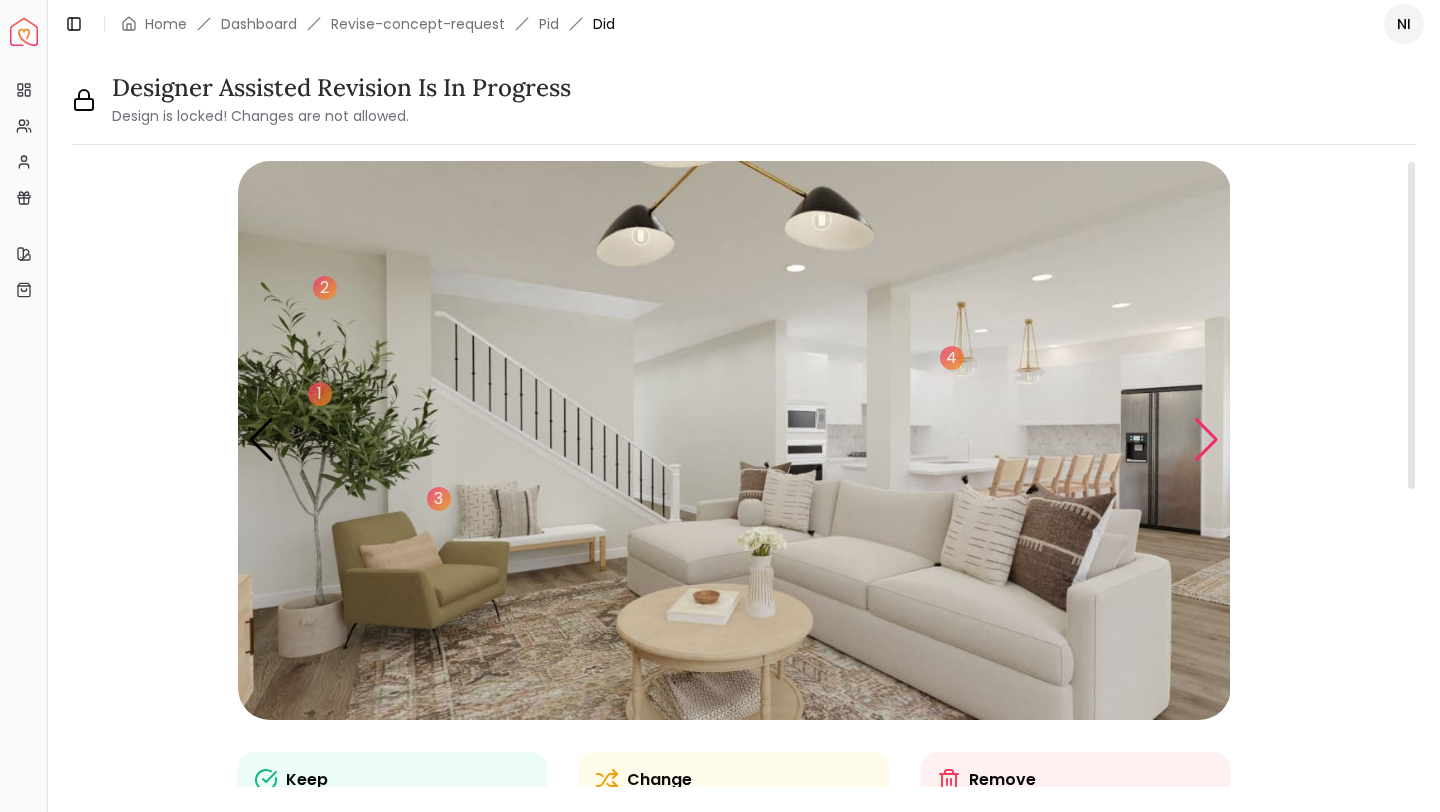 click at bounding box center (1206, 440) 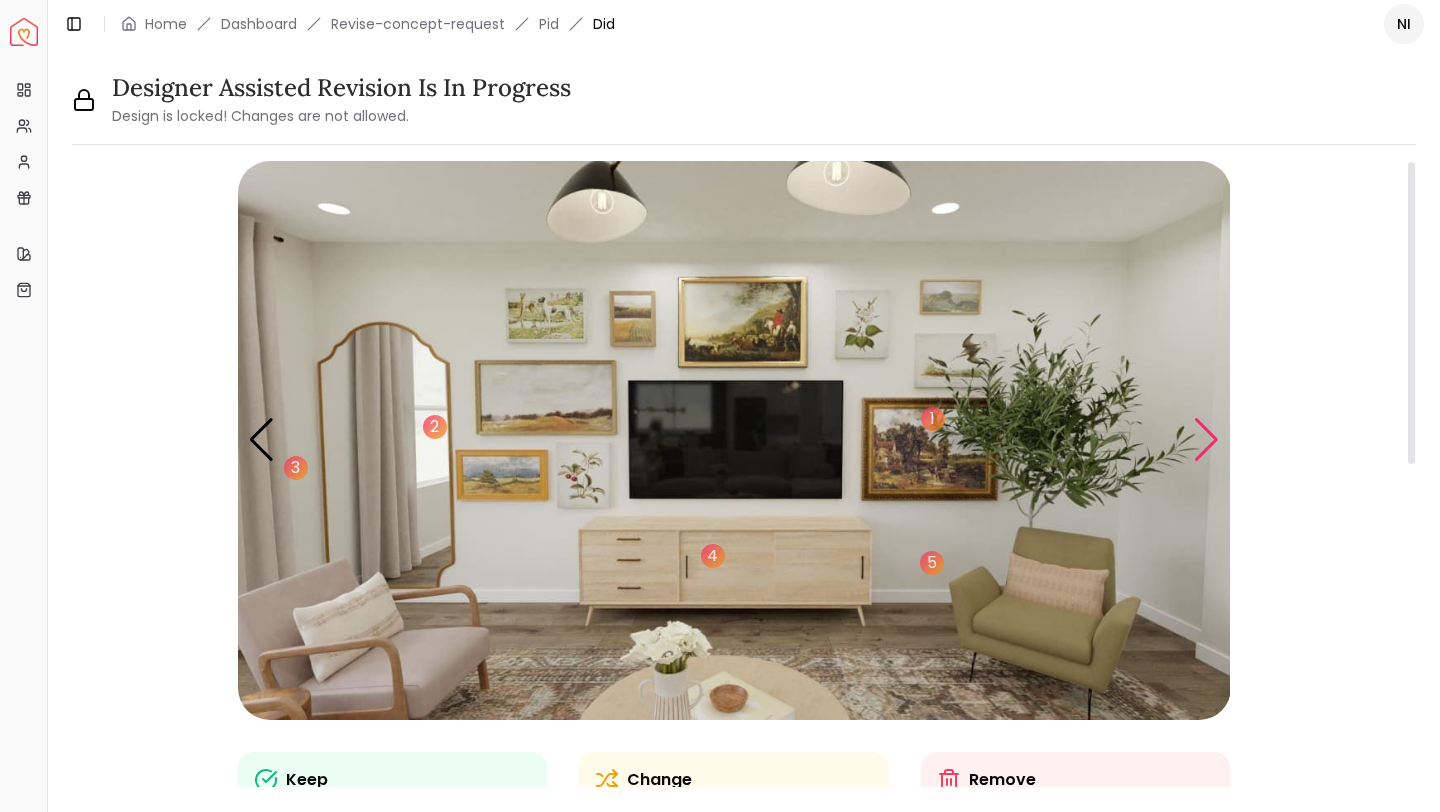click at bounding box center [1206, 440] 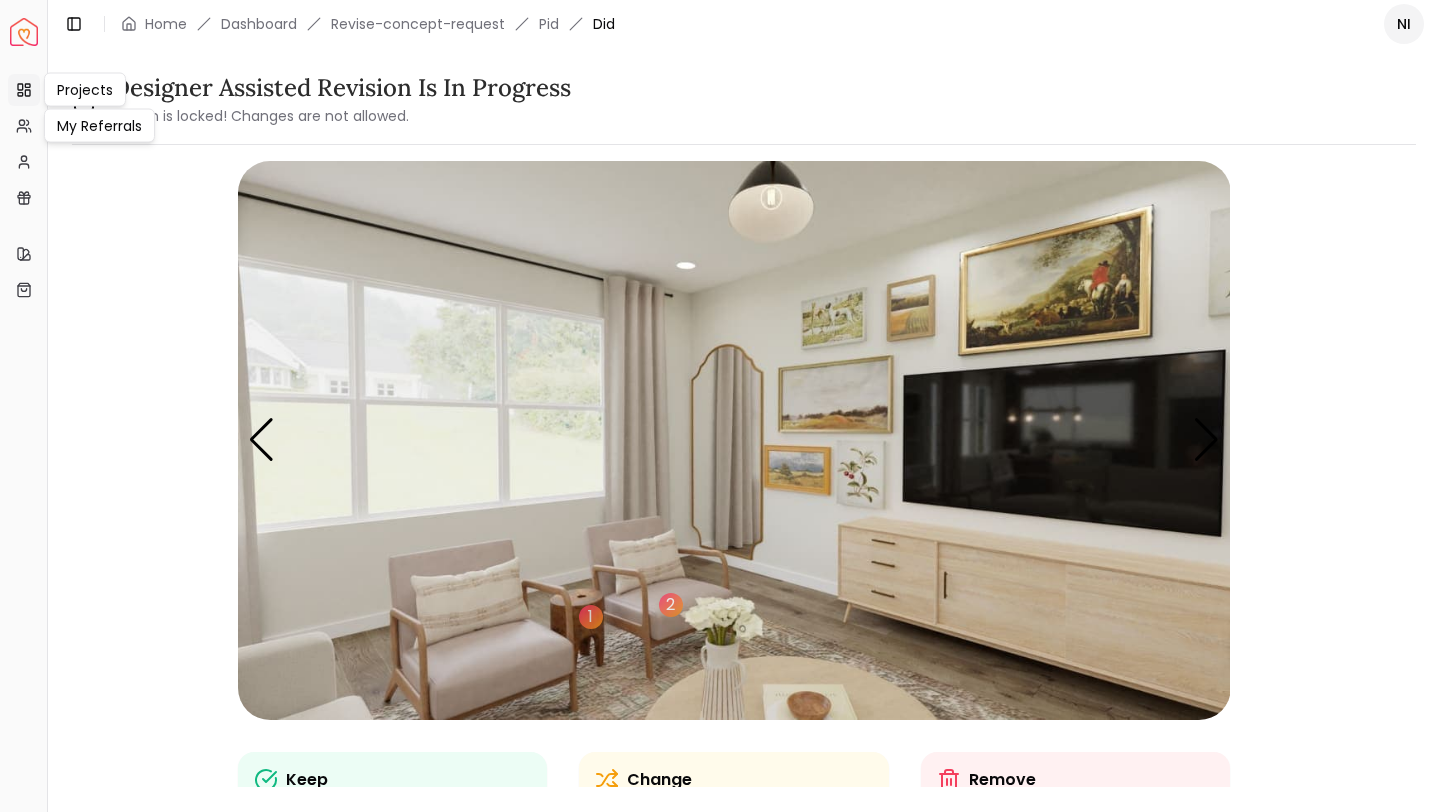 click 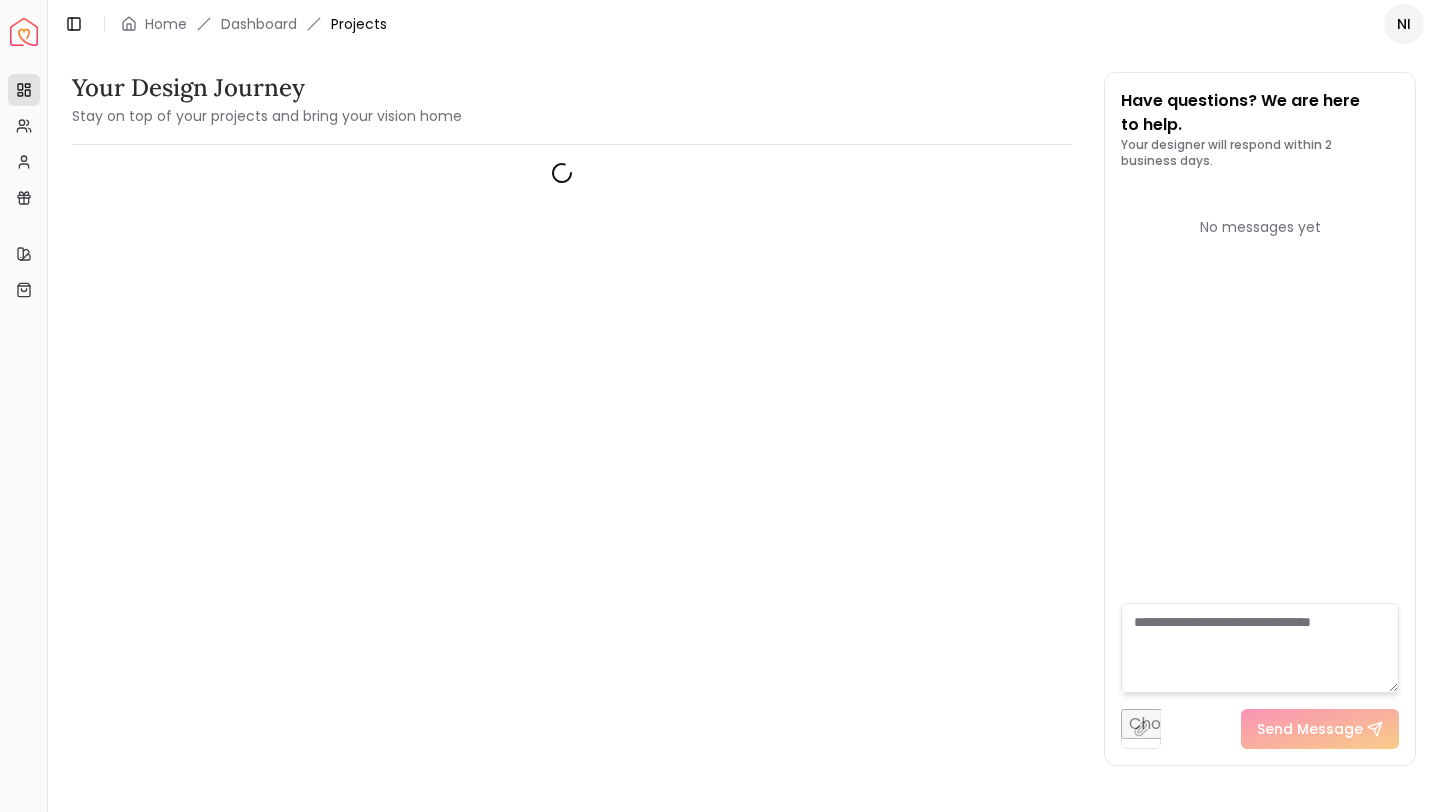 scroll, scrollTop: 0, scrollLeft: 0, axis: both 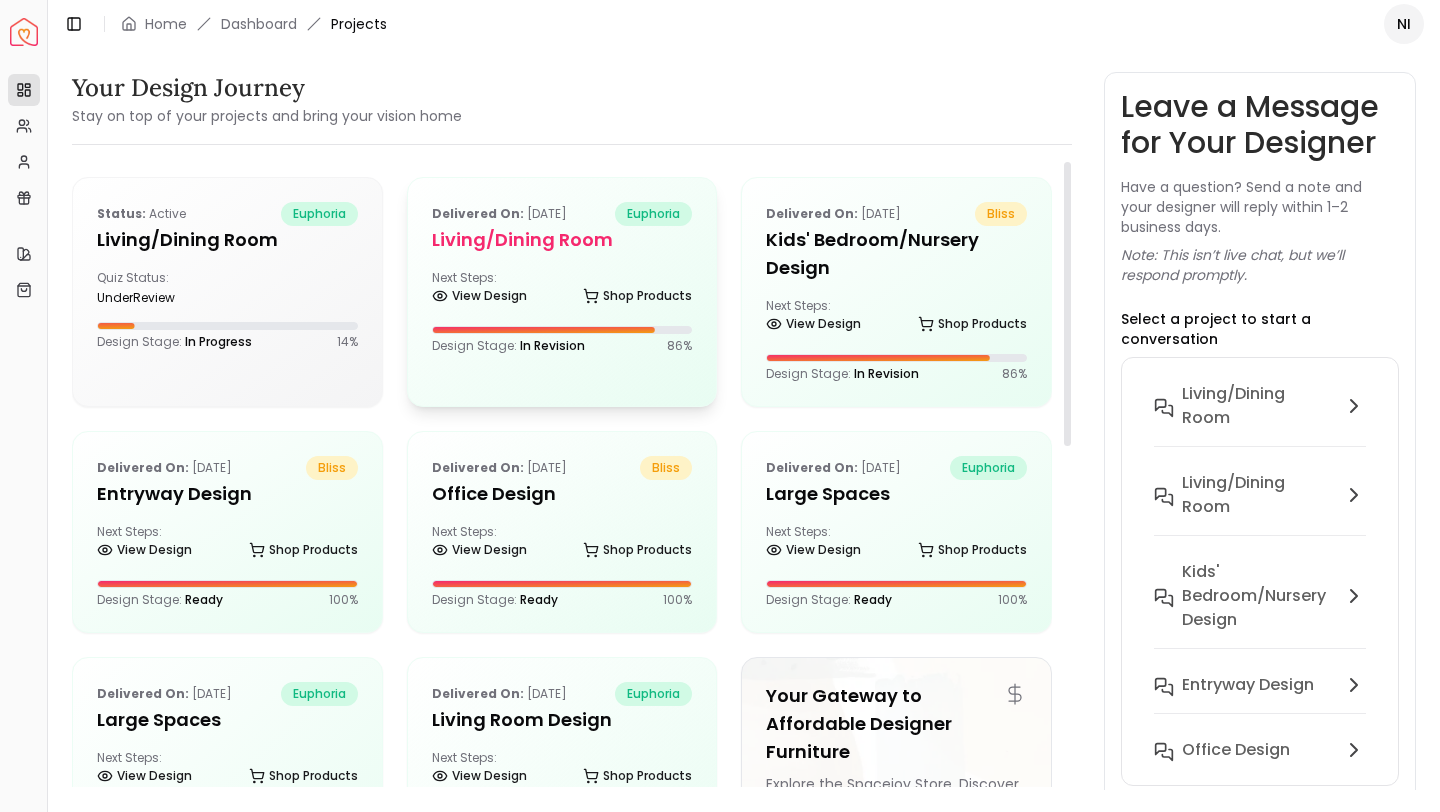 click on "Next Steps: View Design Shop Products" at bounding box center [562, 290] 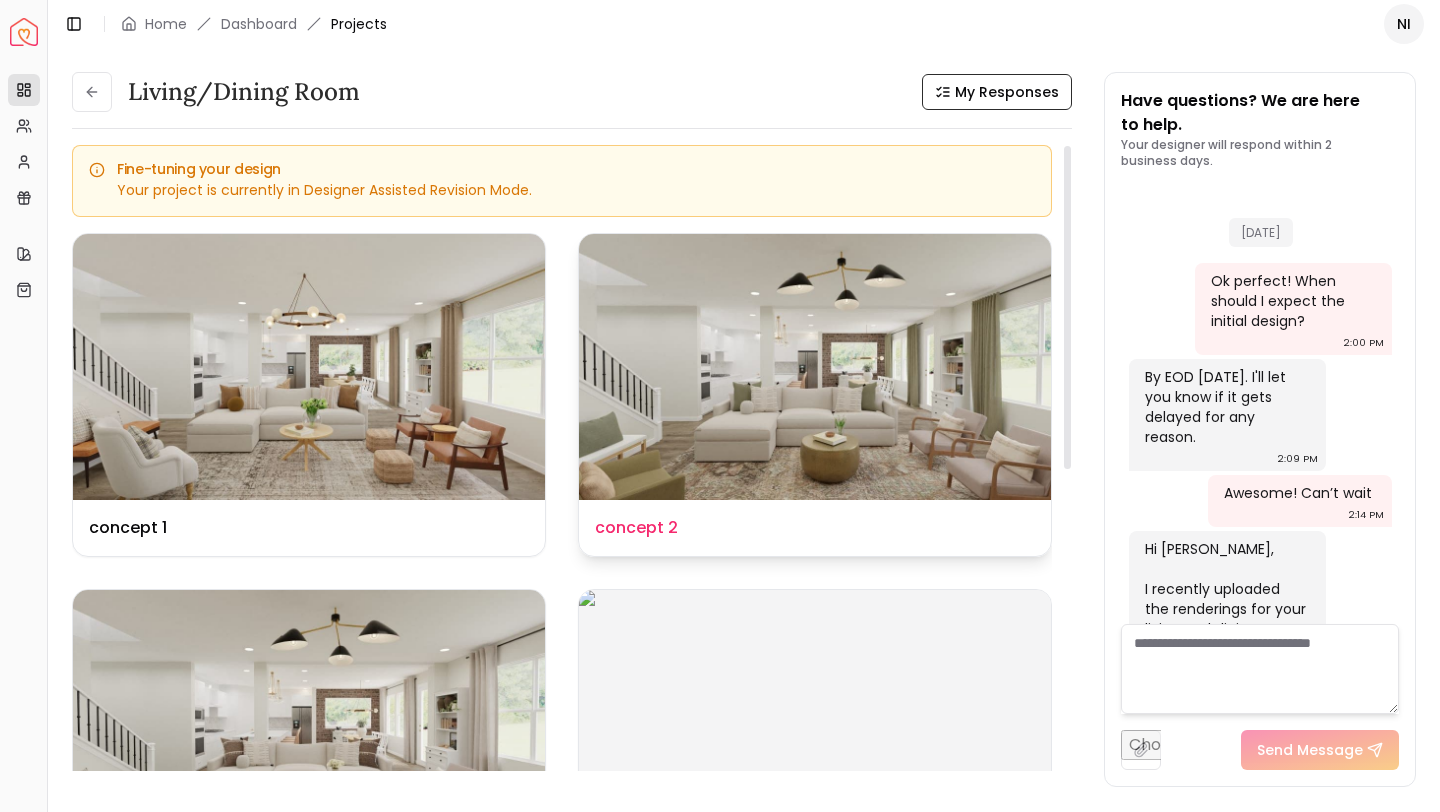 scroll, scrollTop: 4791, scrollLeft: 0, axis: vertical 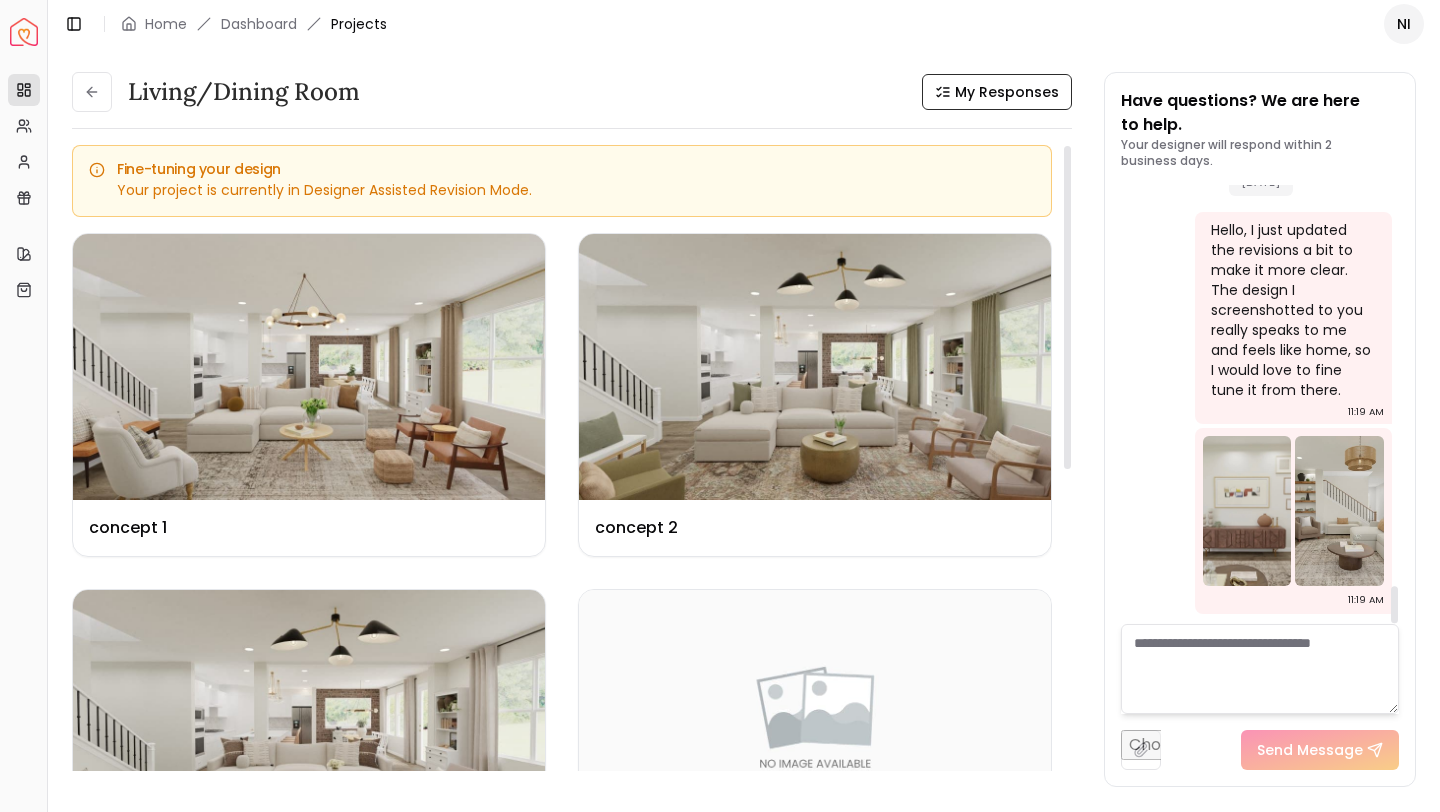 click at bounding box center [1260, 669] 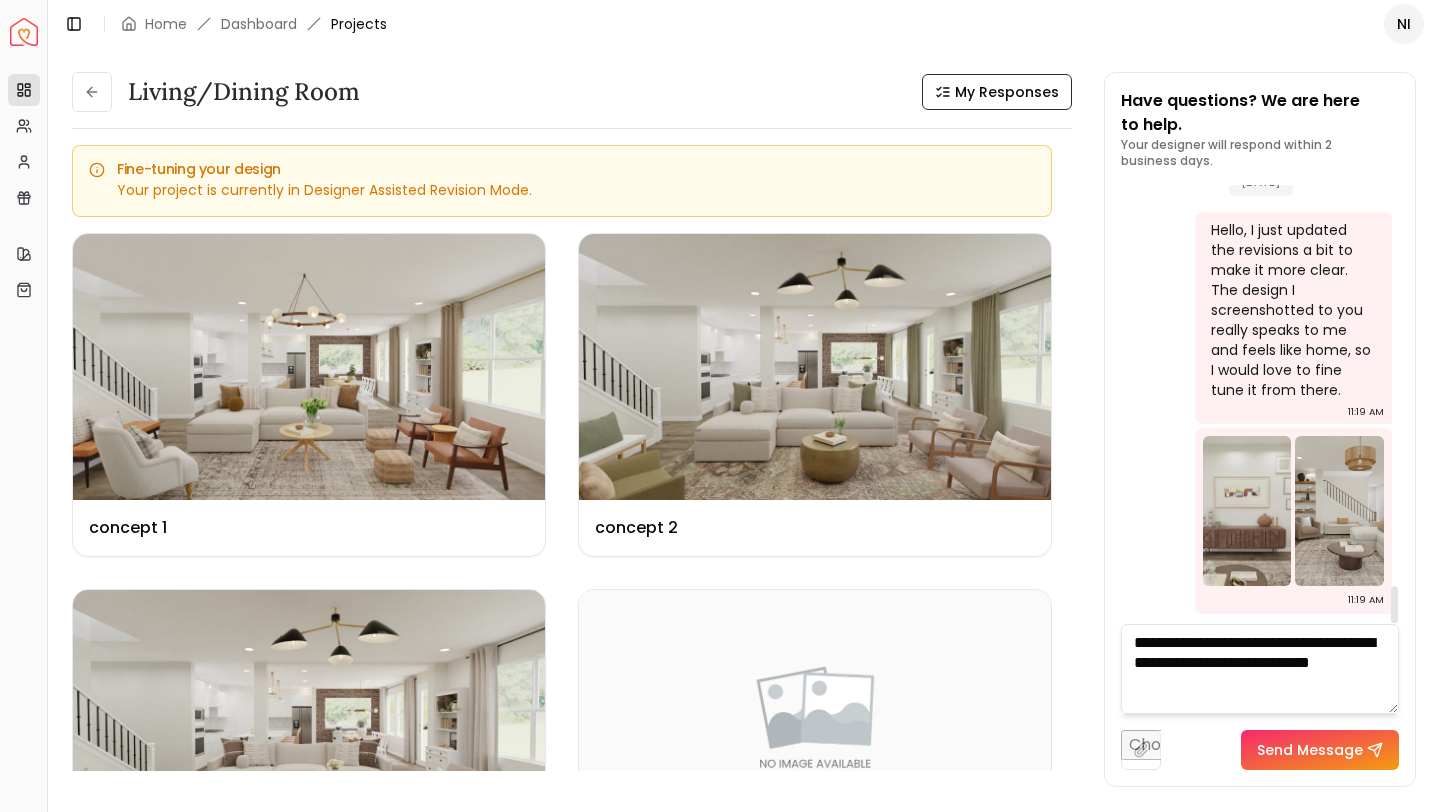 click on "**********" at bounding box center (1260, 669) 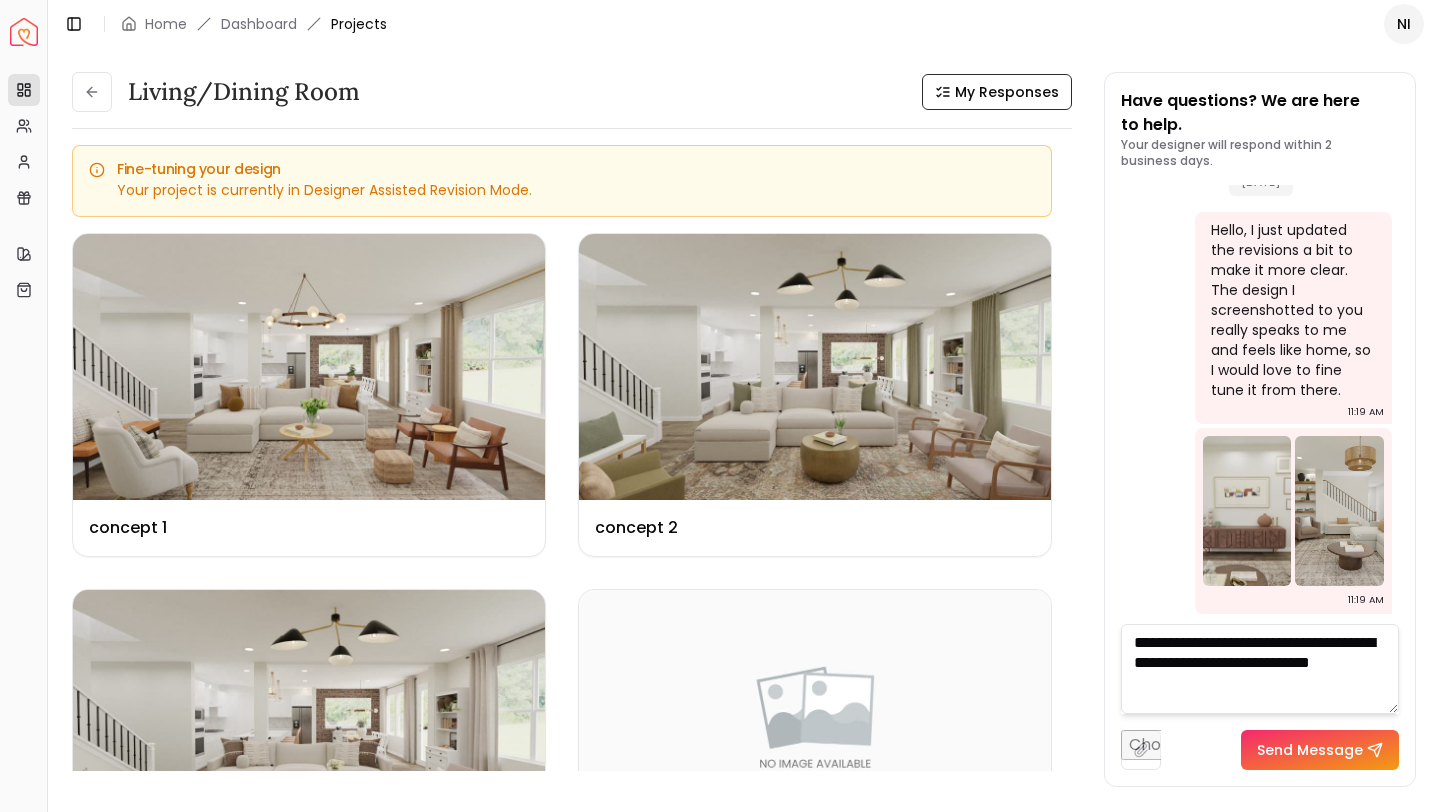 click on "**********" at bounding box center (1260, 669) 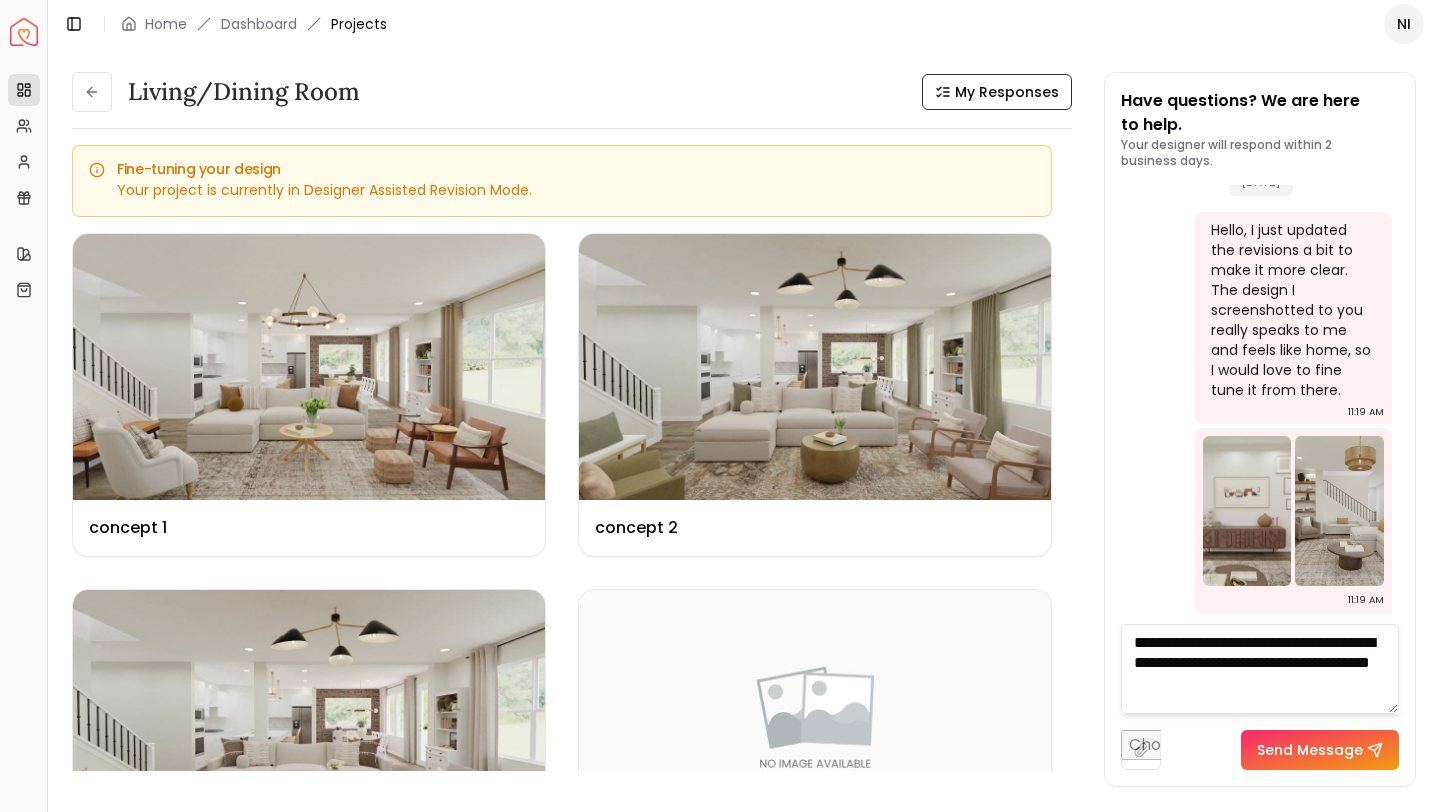 type on "**********" 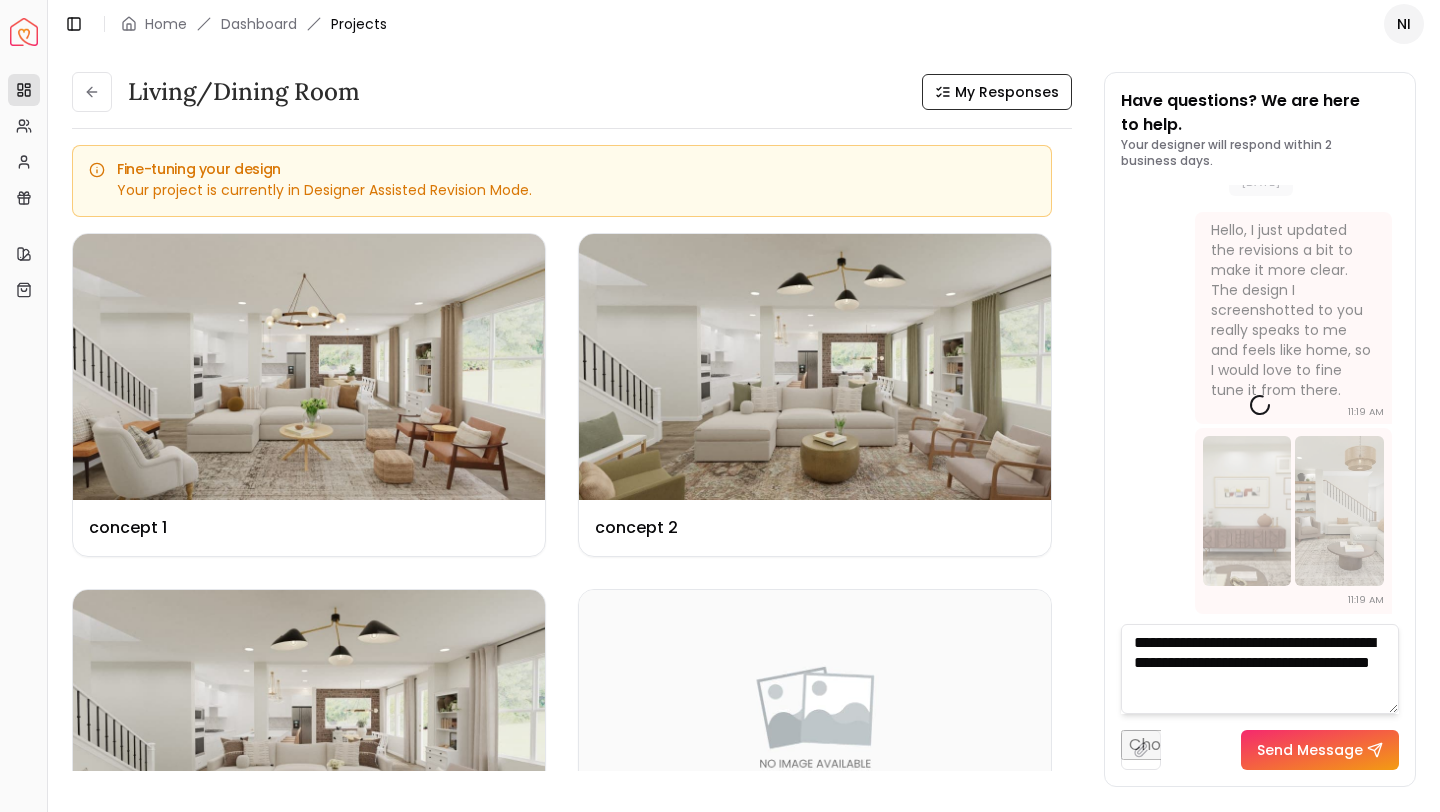 type 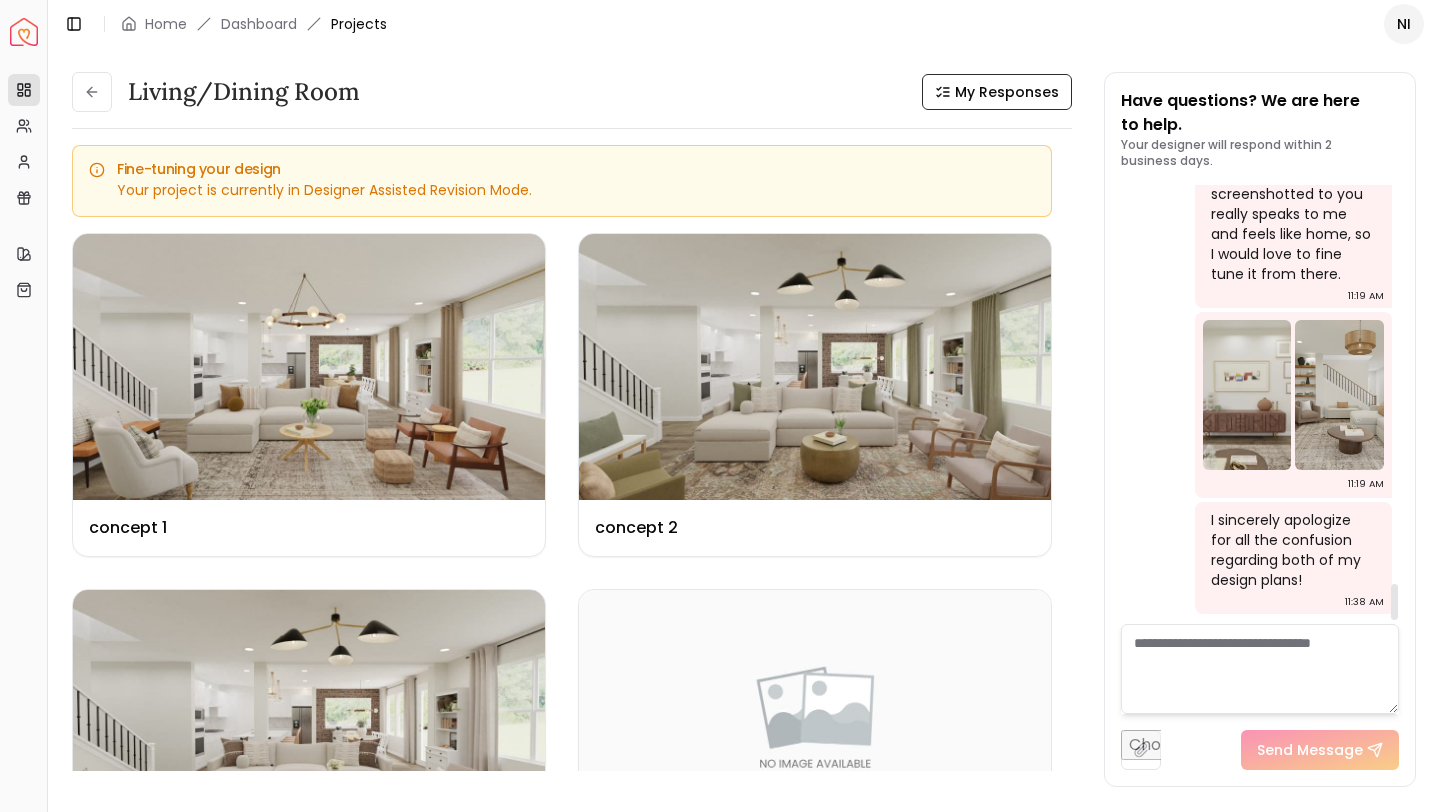 scroll, scrollTop: 4907, scrollLeft: 0, axis: vertical 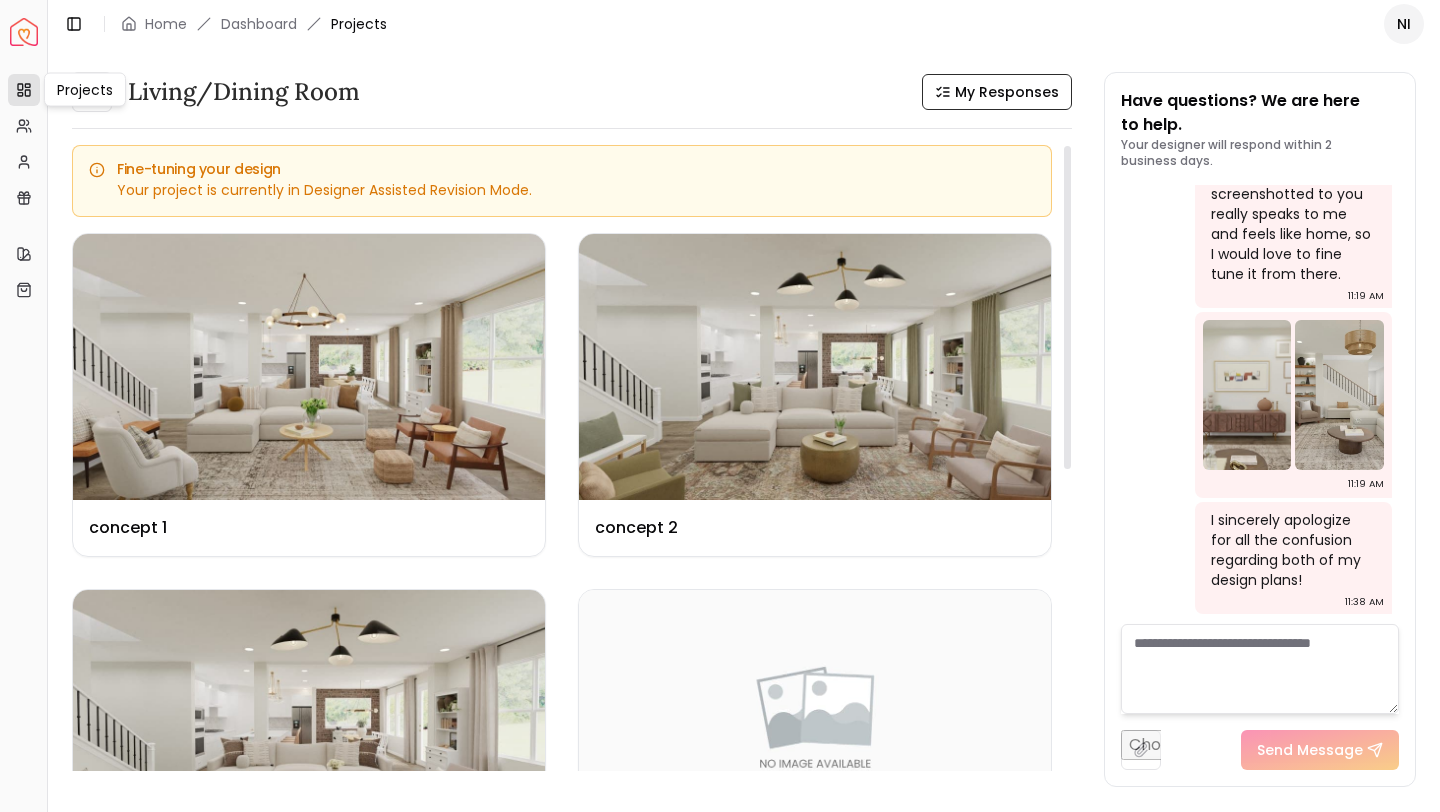 click 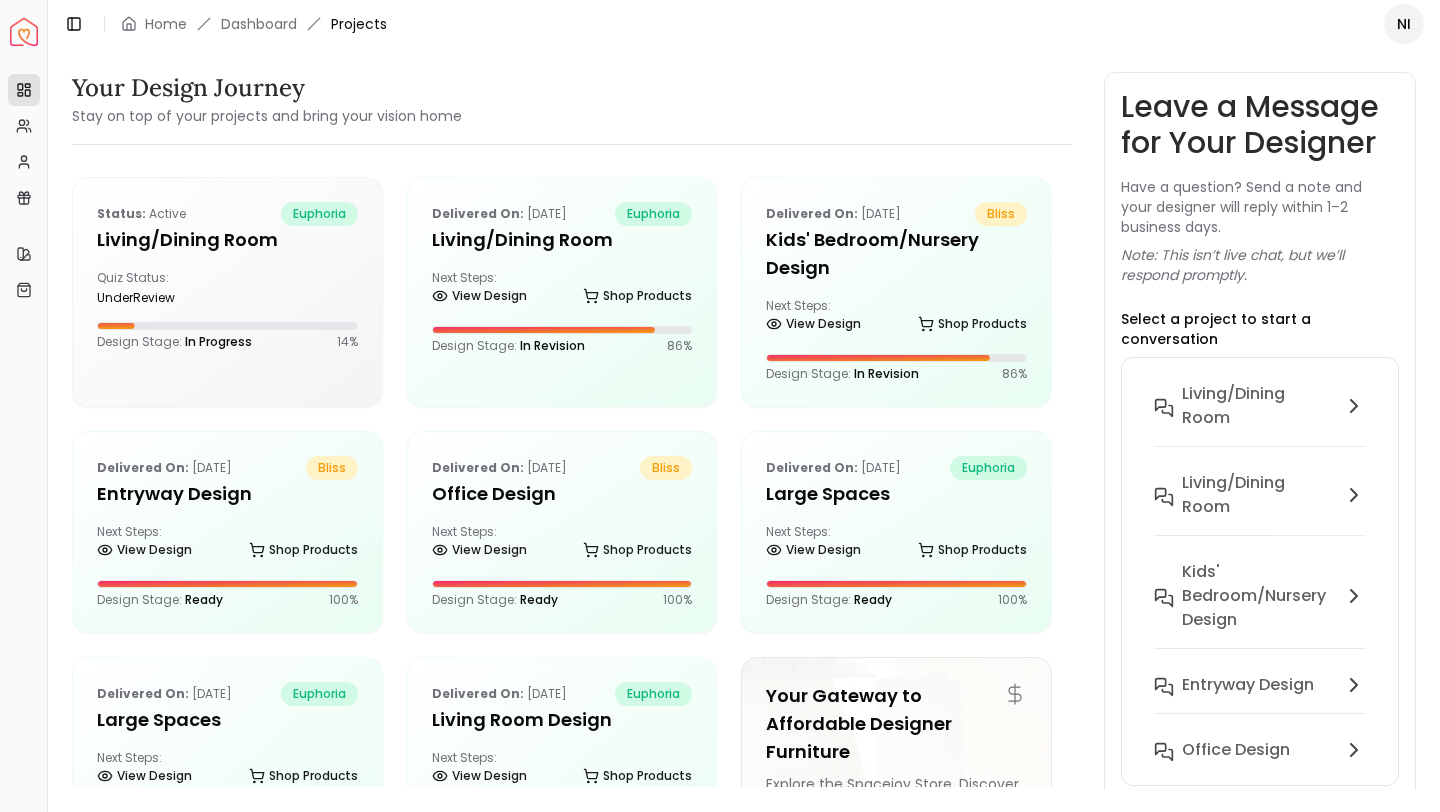 click 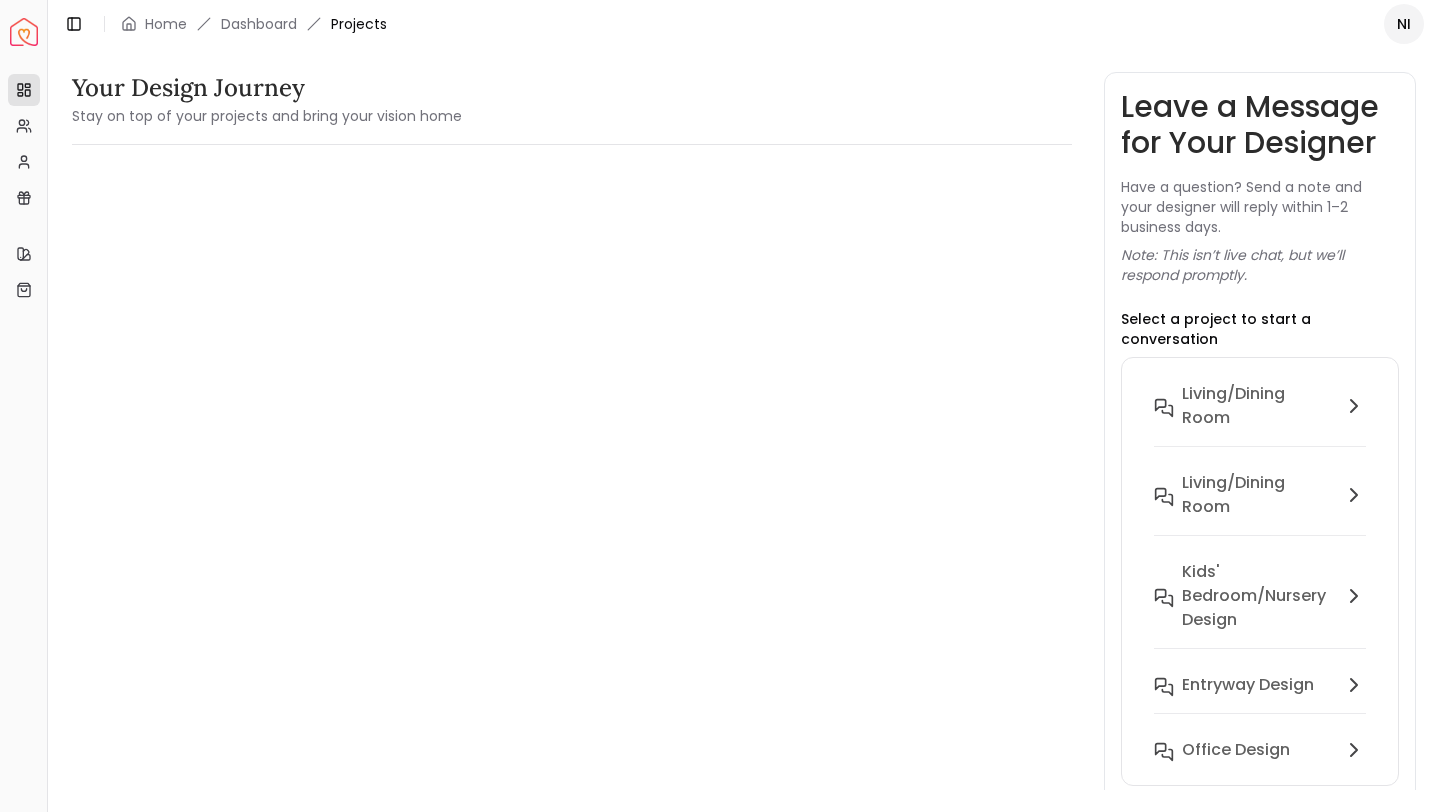 scroll, scrollTop: 0, scrollLeft: 0, axis: both 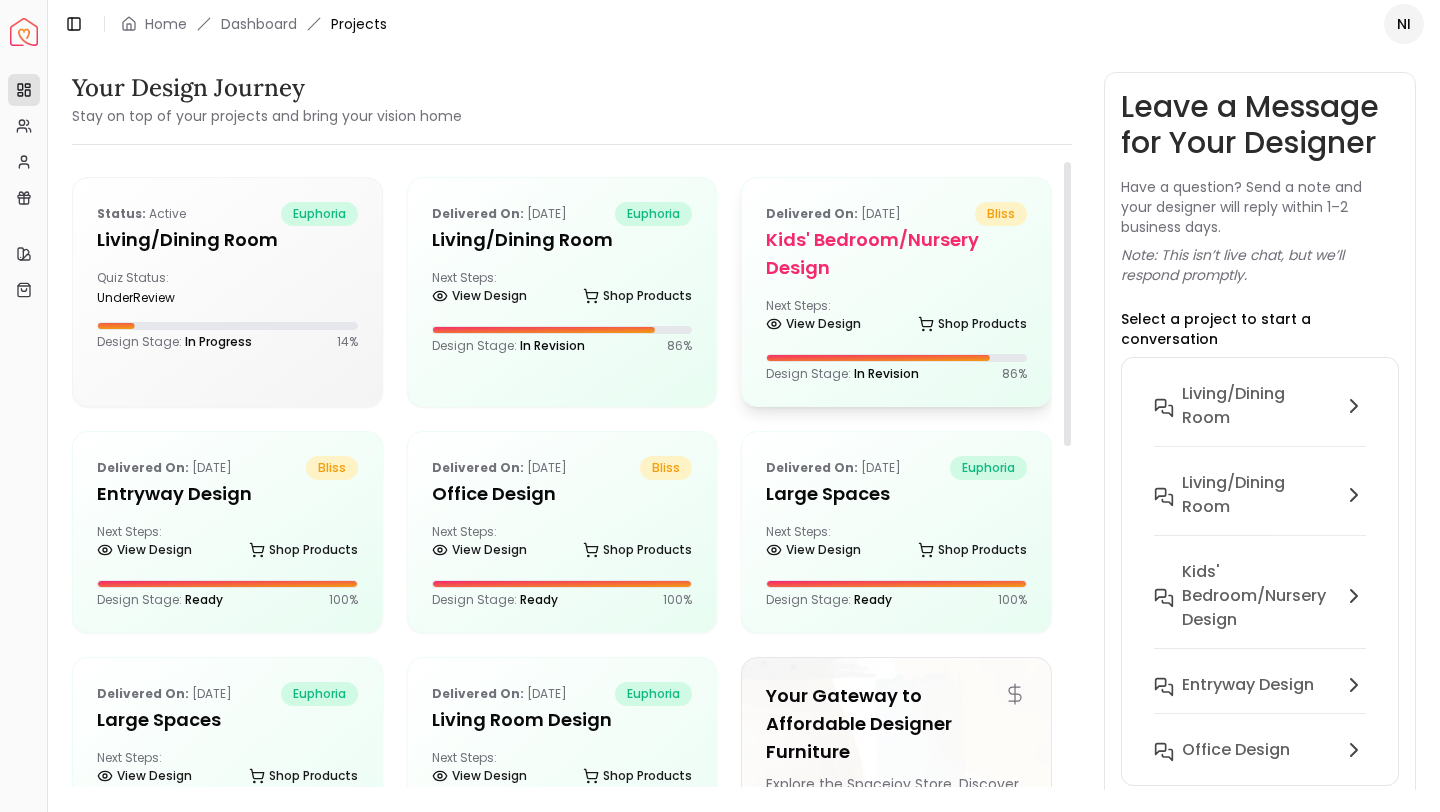 click on "Next Steps: View Design Shop Products" at bounding box center (896, 318) 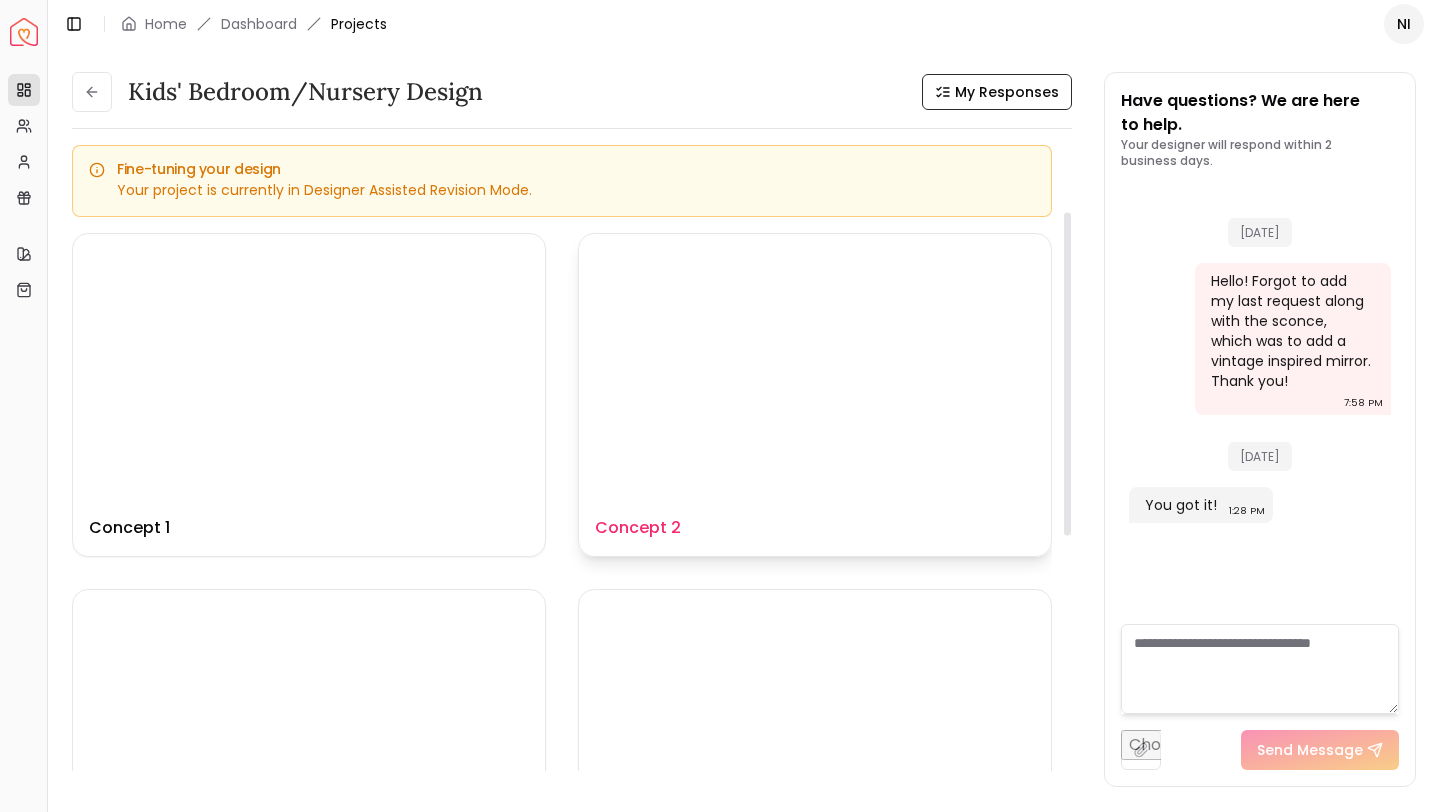 scroll, scrollTop: 142, scrollLeft: 0, axis: vertical 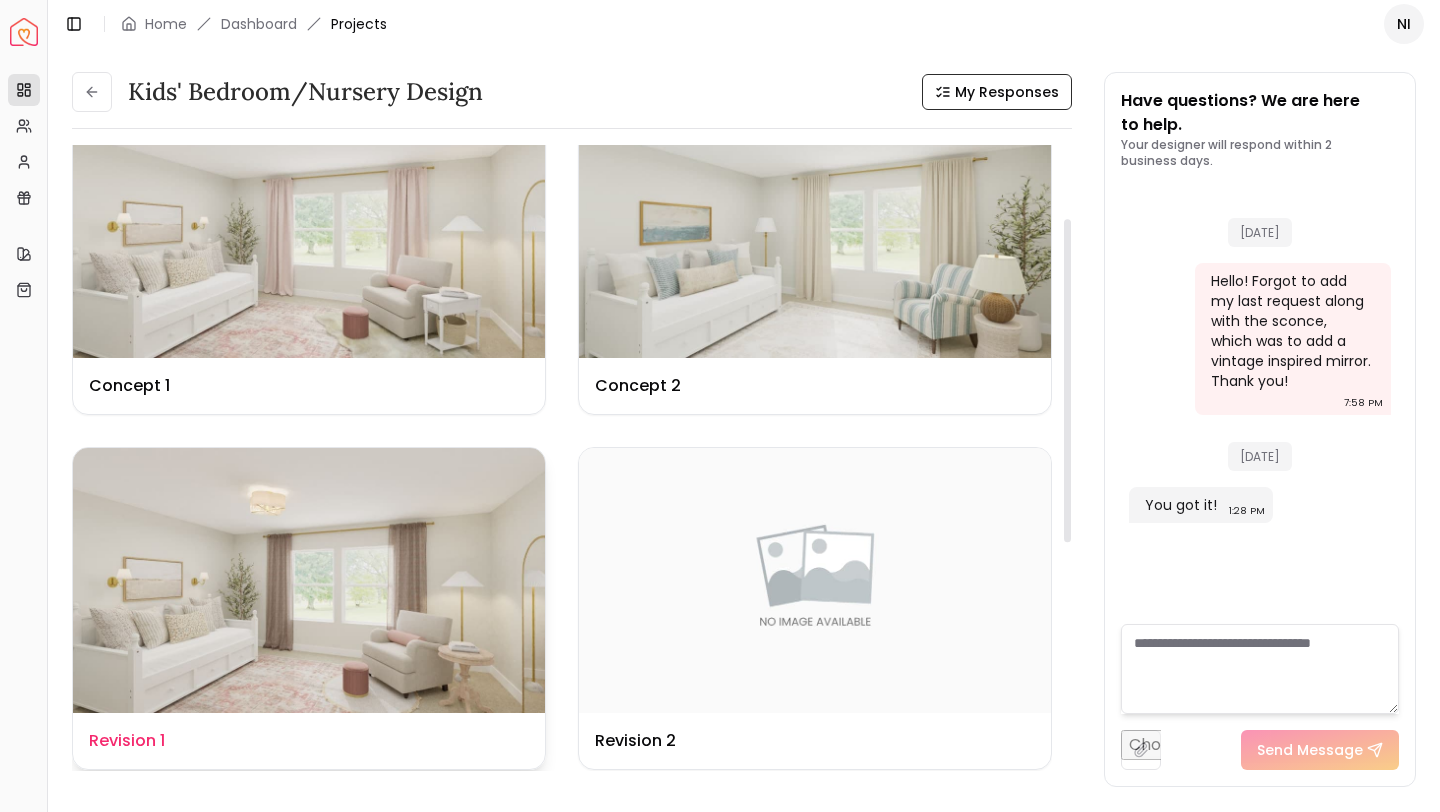 click at bounding box center [309, 581] 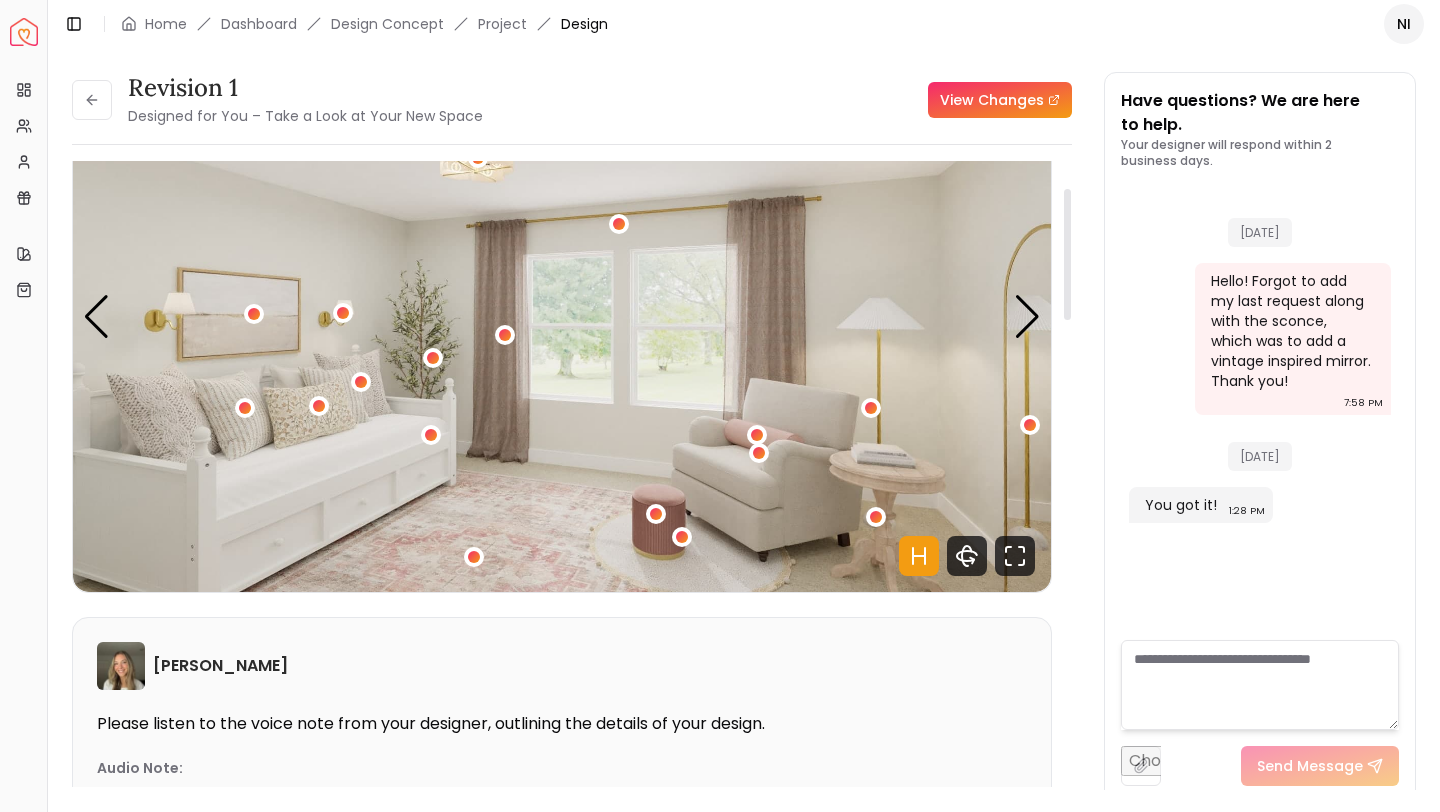 scroll, scrollTop: 129, scrollLeft: 0, axis: vertical 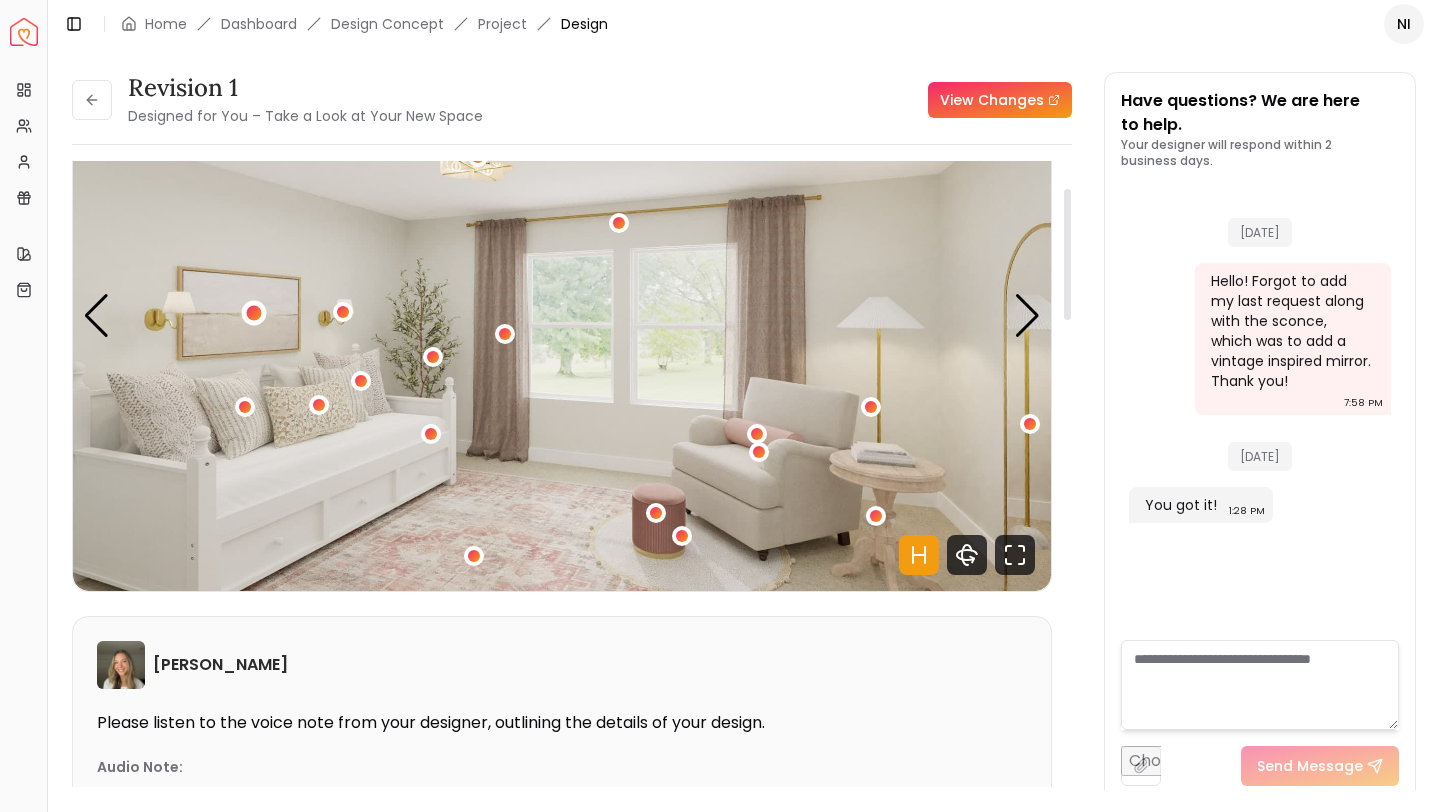 click at bounding box center [254, 312] 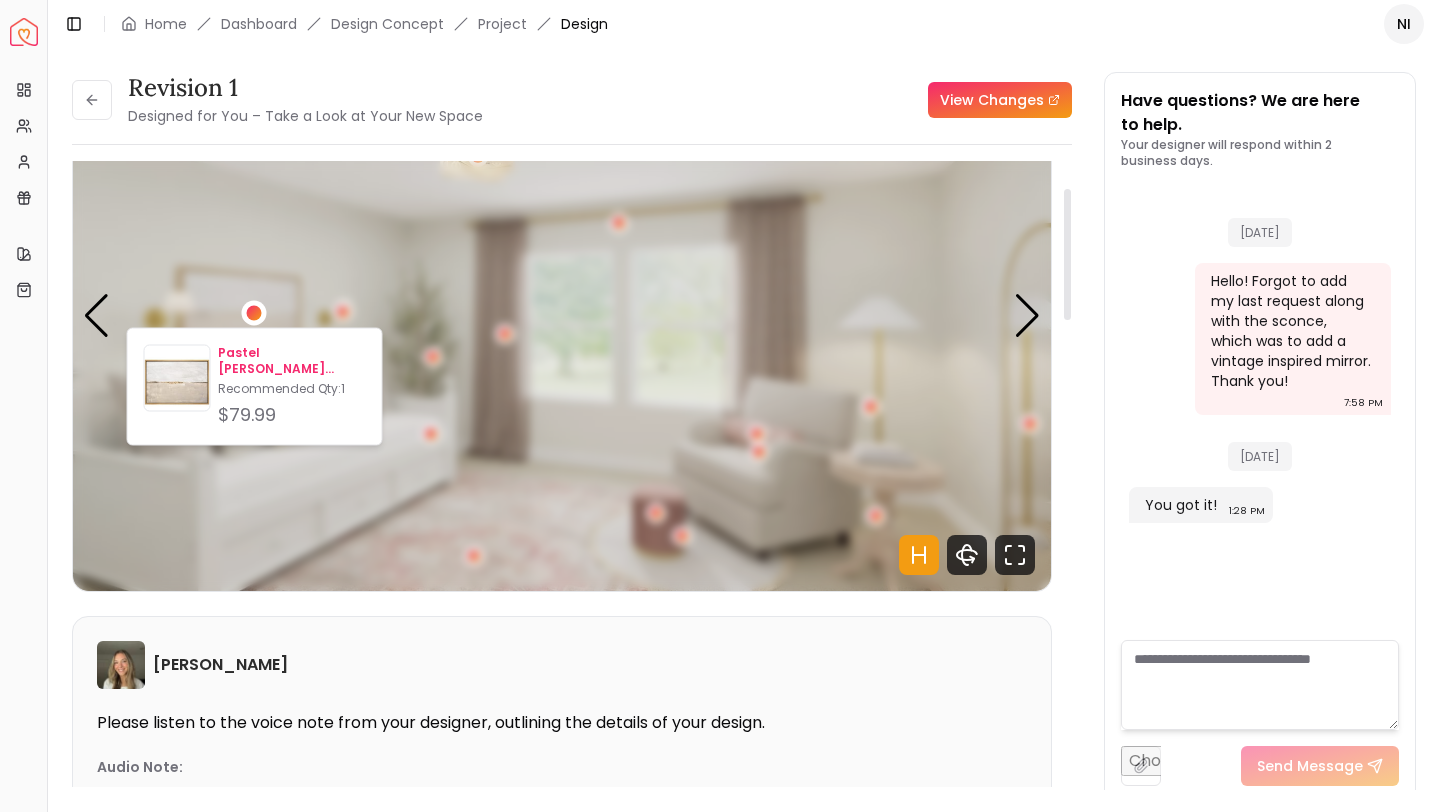 click on "Pastel Tan Gray Duotone Landscape" at bounding box center (291, 361) 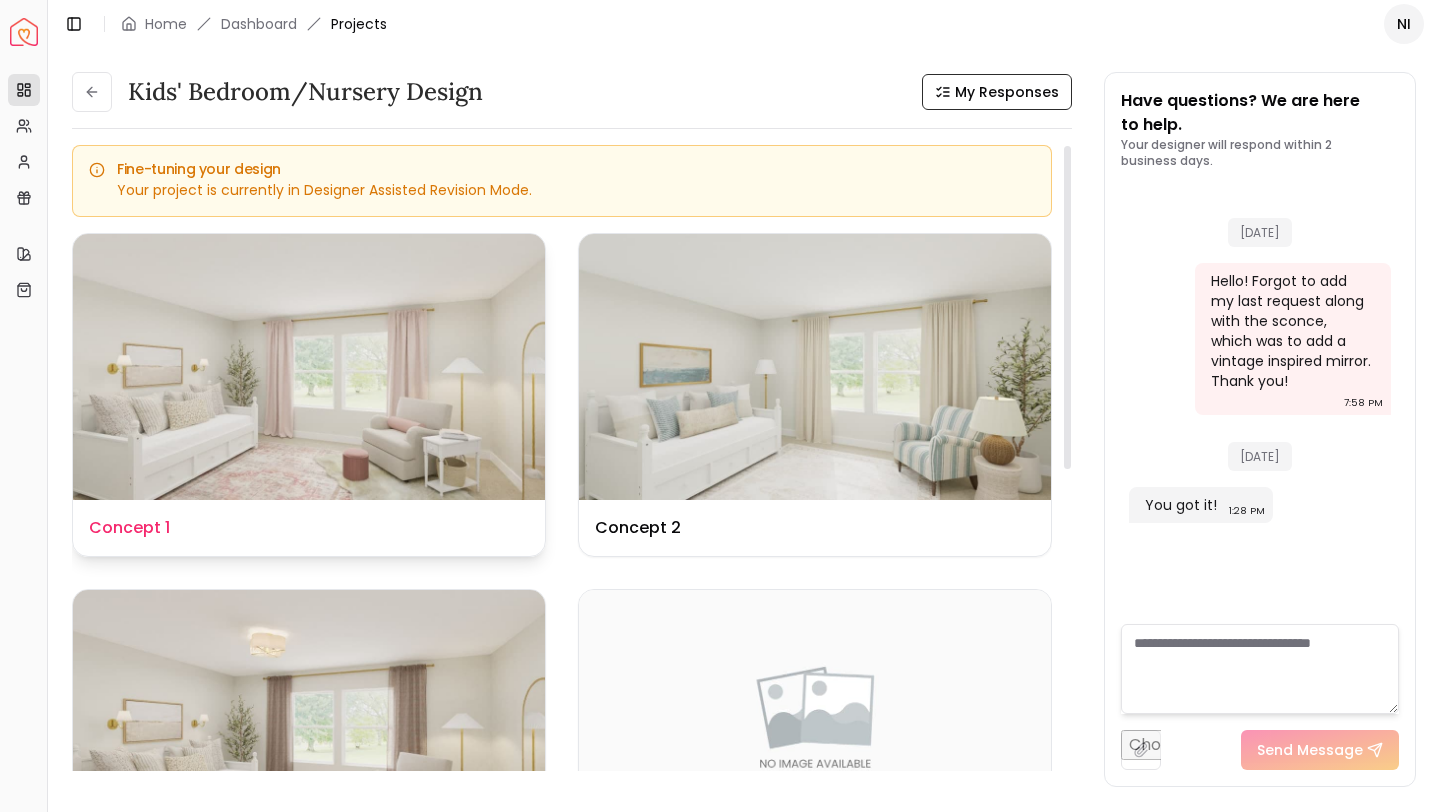 click on "Design Name Concept 1" at bounding box center [309, 528] 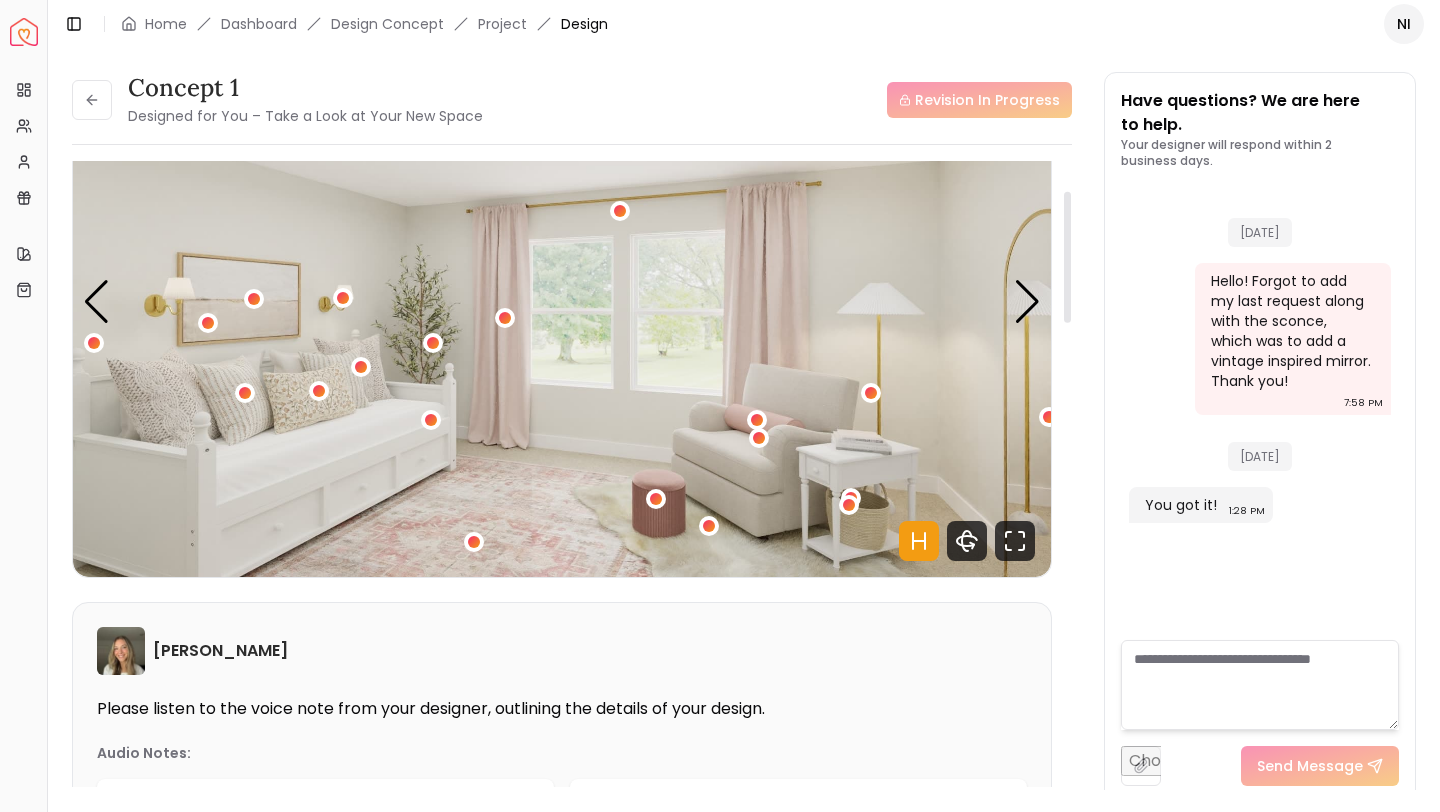 scroll, scrollTop: 142, scrollLeft: 0, axis: vertical 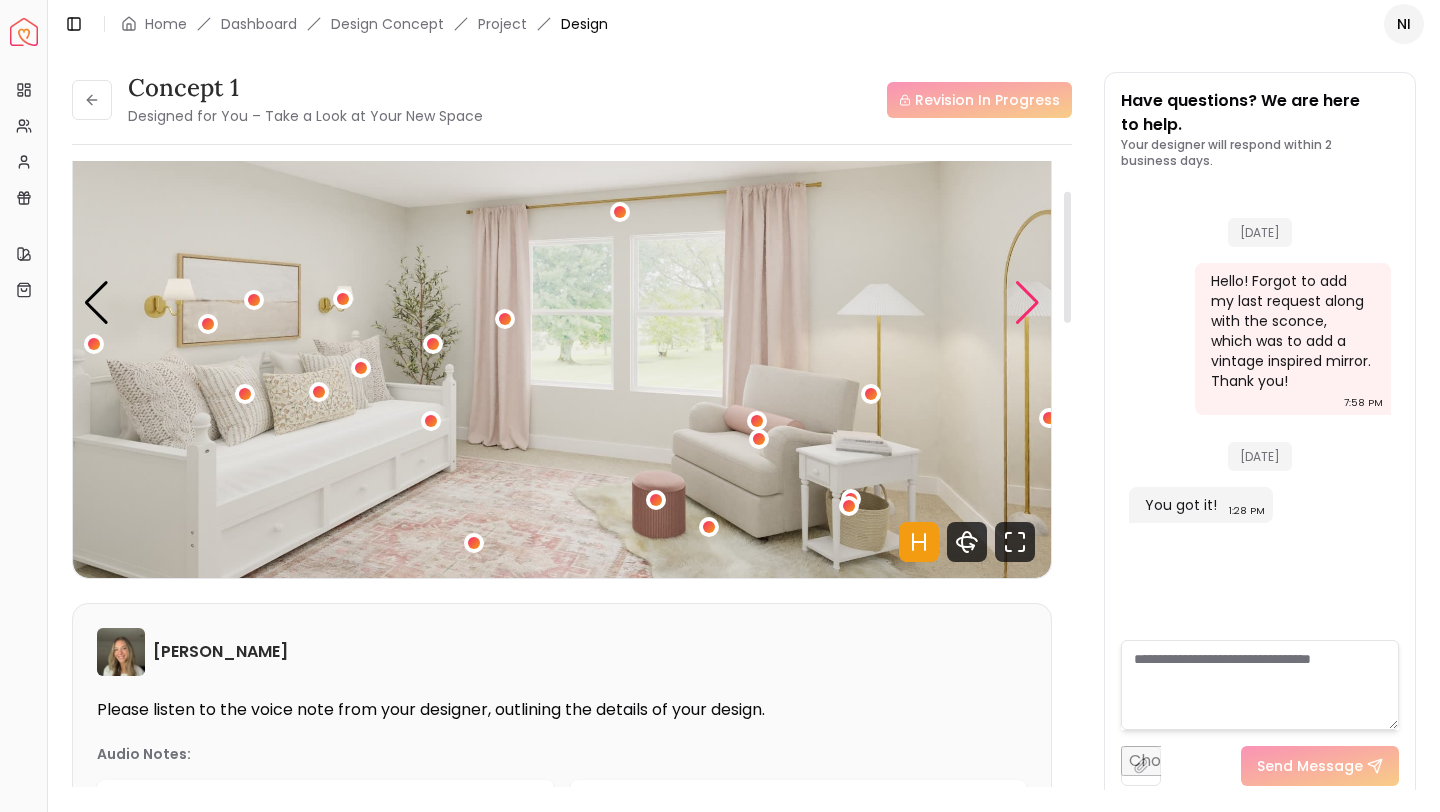 click at bounding box center (1027, 303) 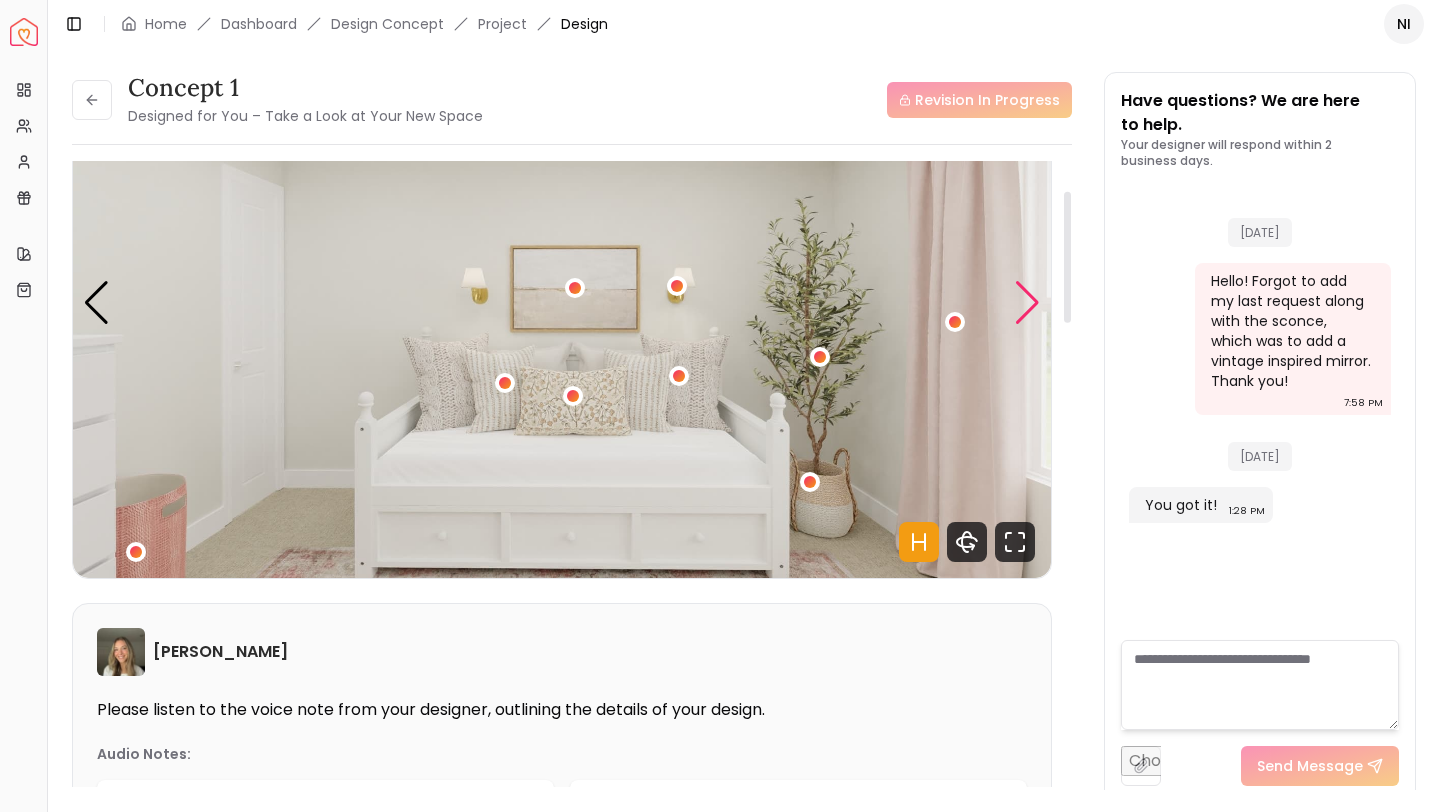 click at bounding box center (1027, 303) 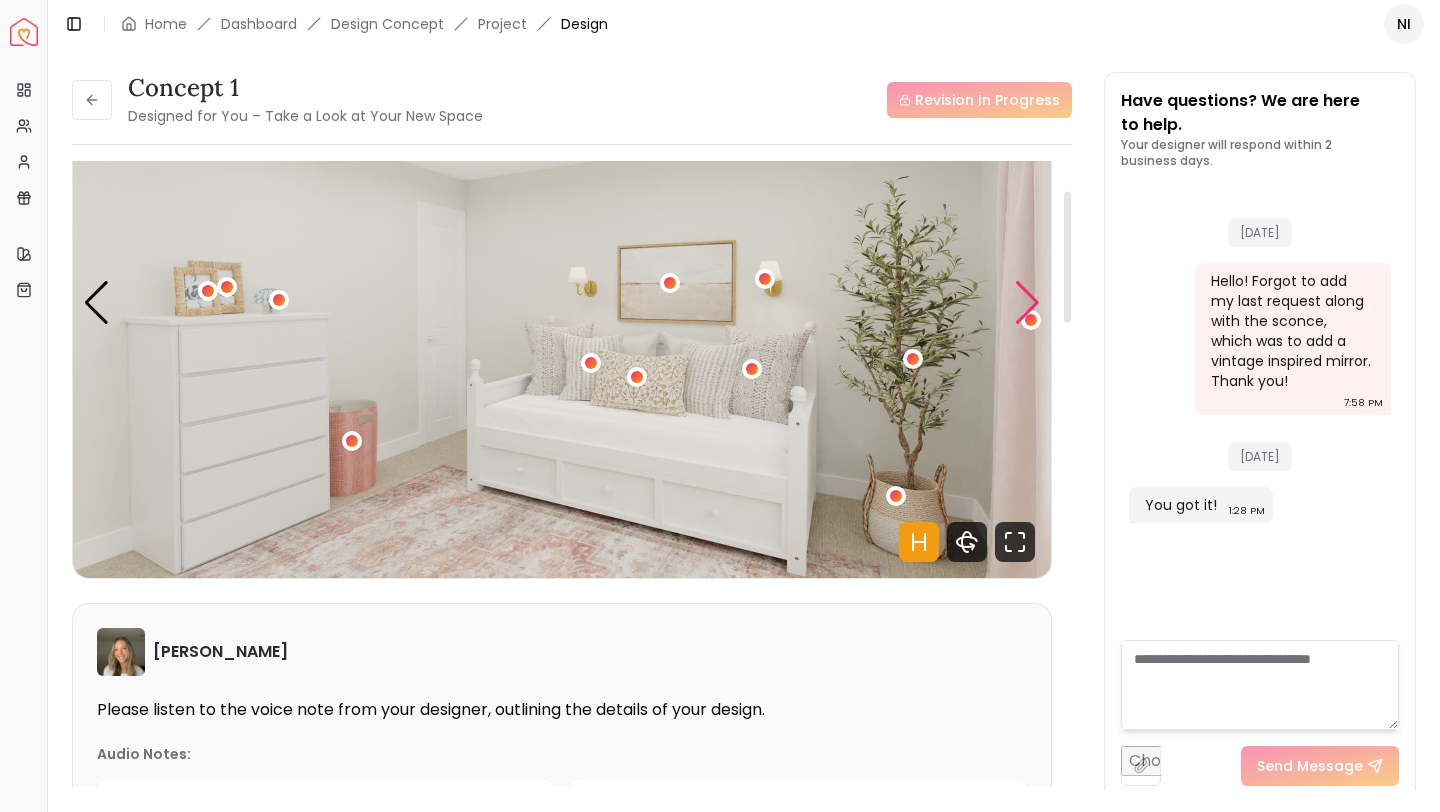 click at bounding box center (1027, 303) 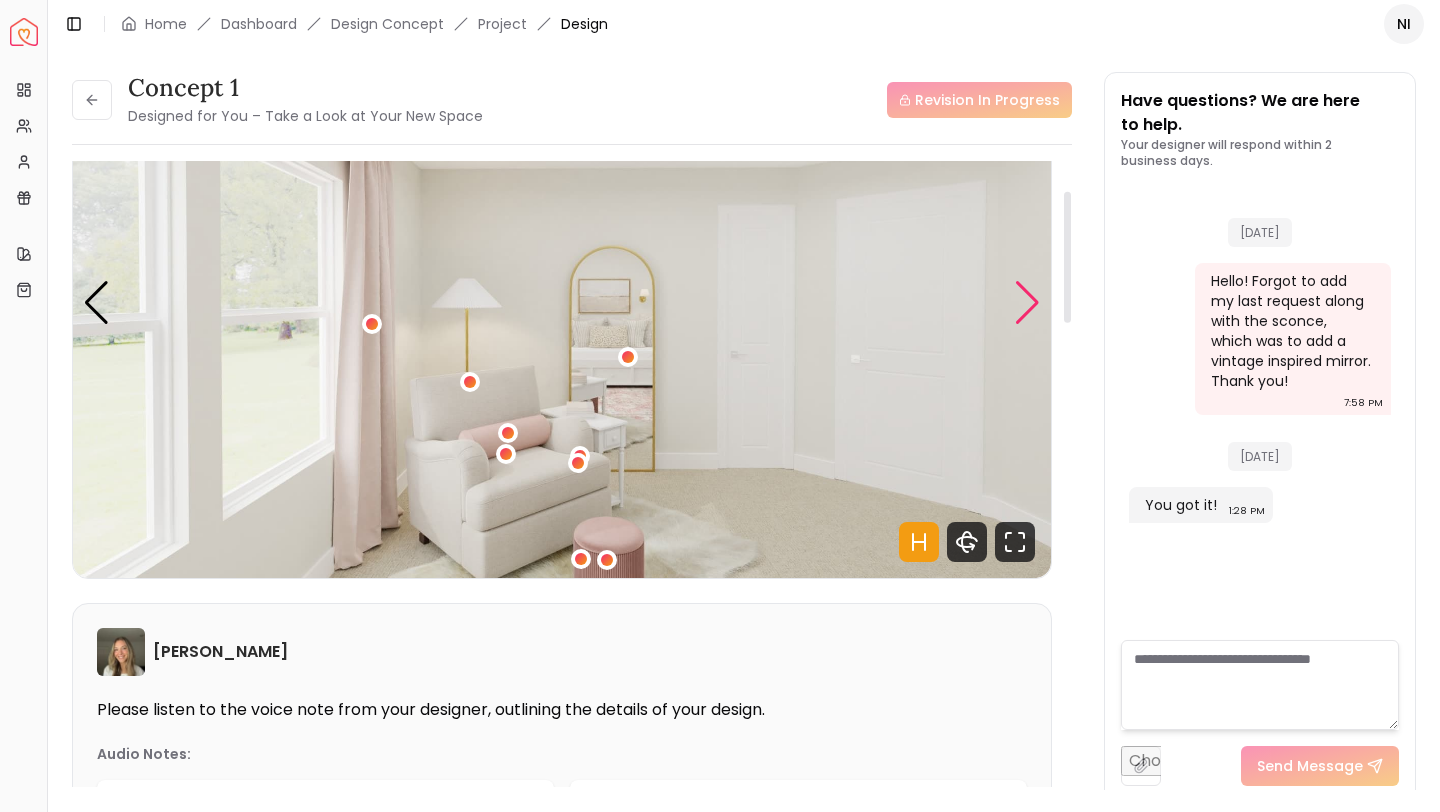 click at bounding box center (1027, 303) 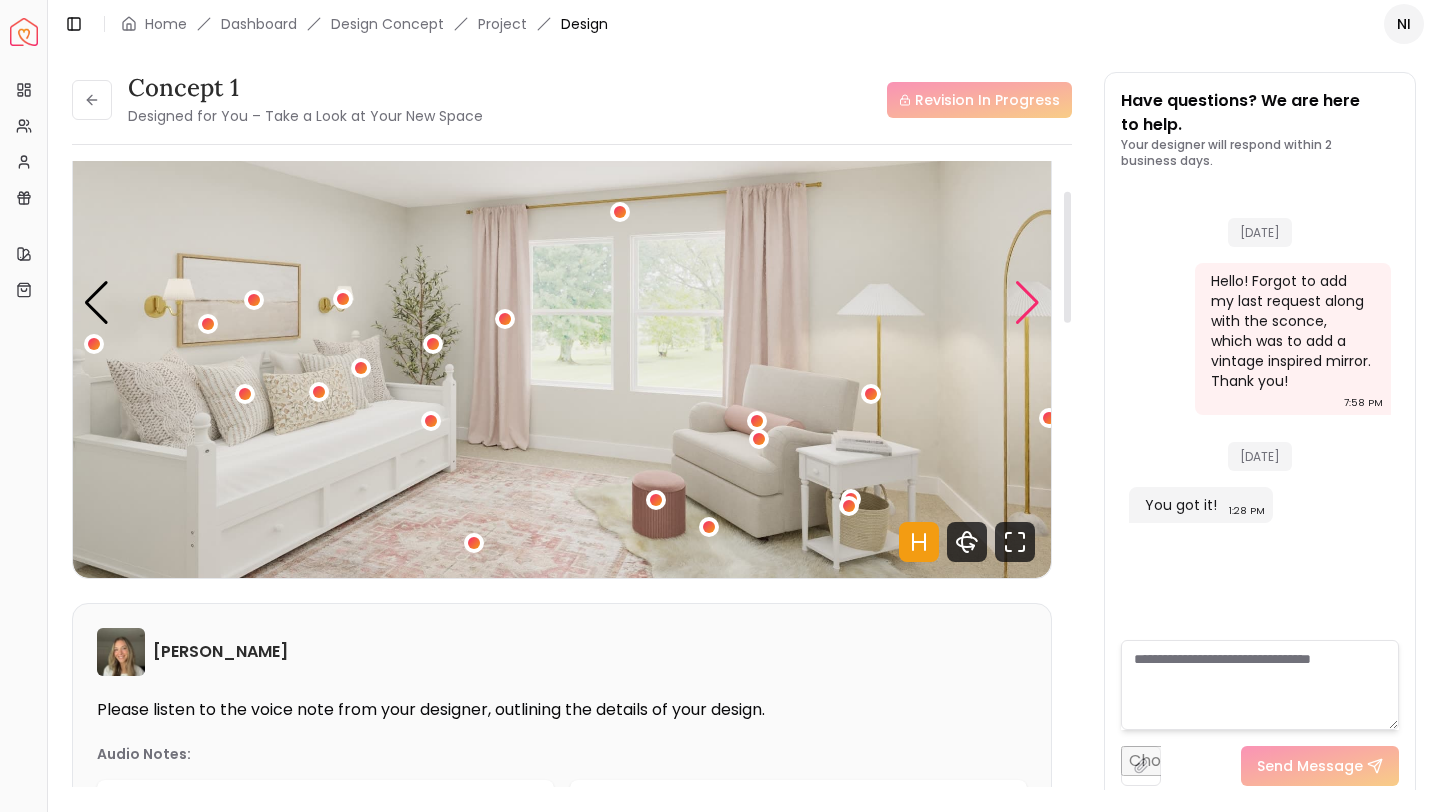 click at bounding box center [1027, 303] 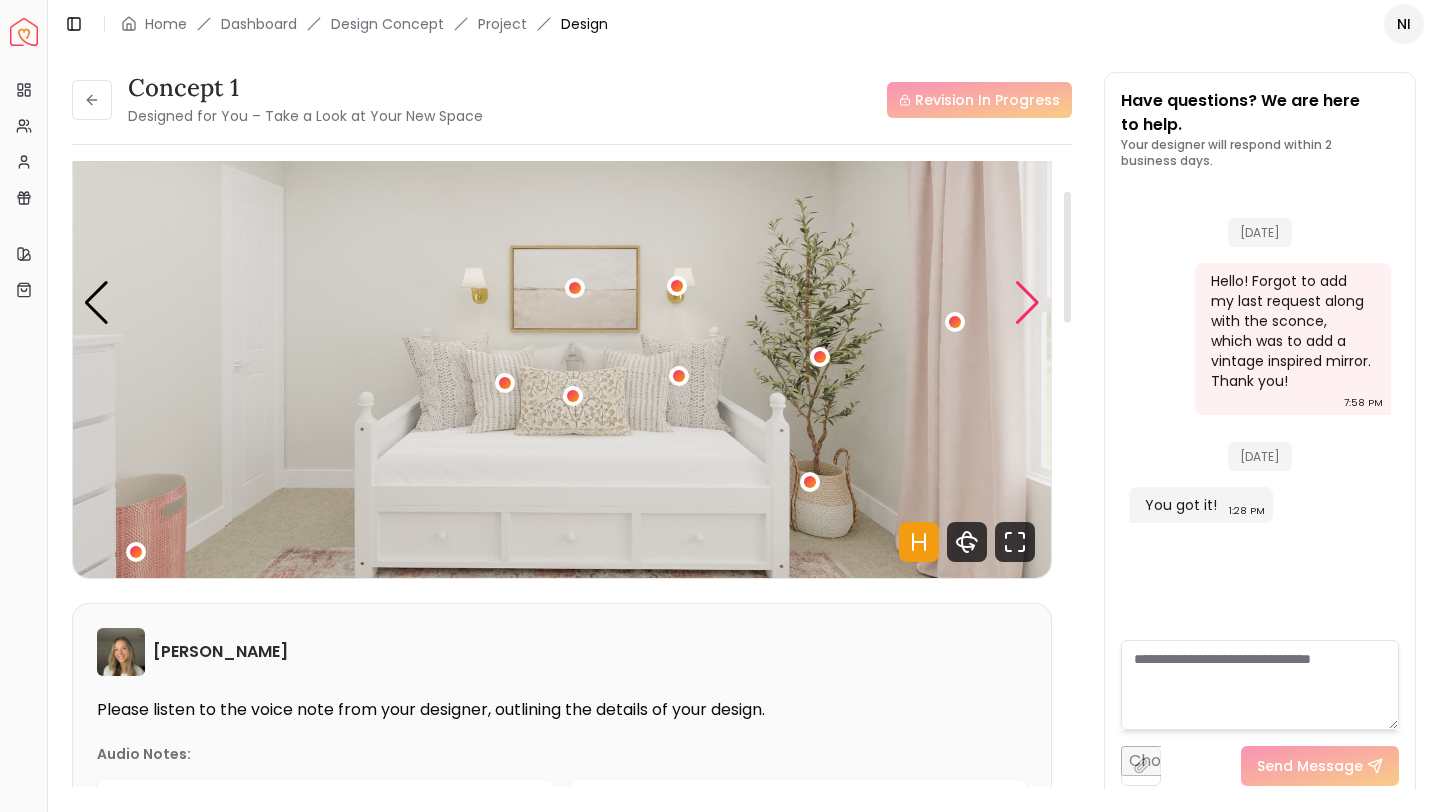 click at bounding box center (1027, 303) 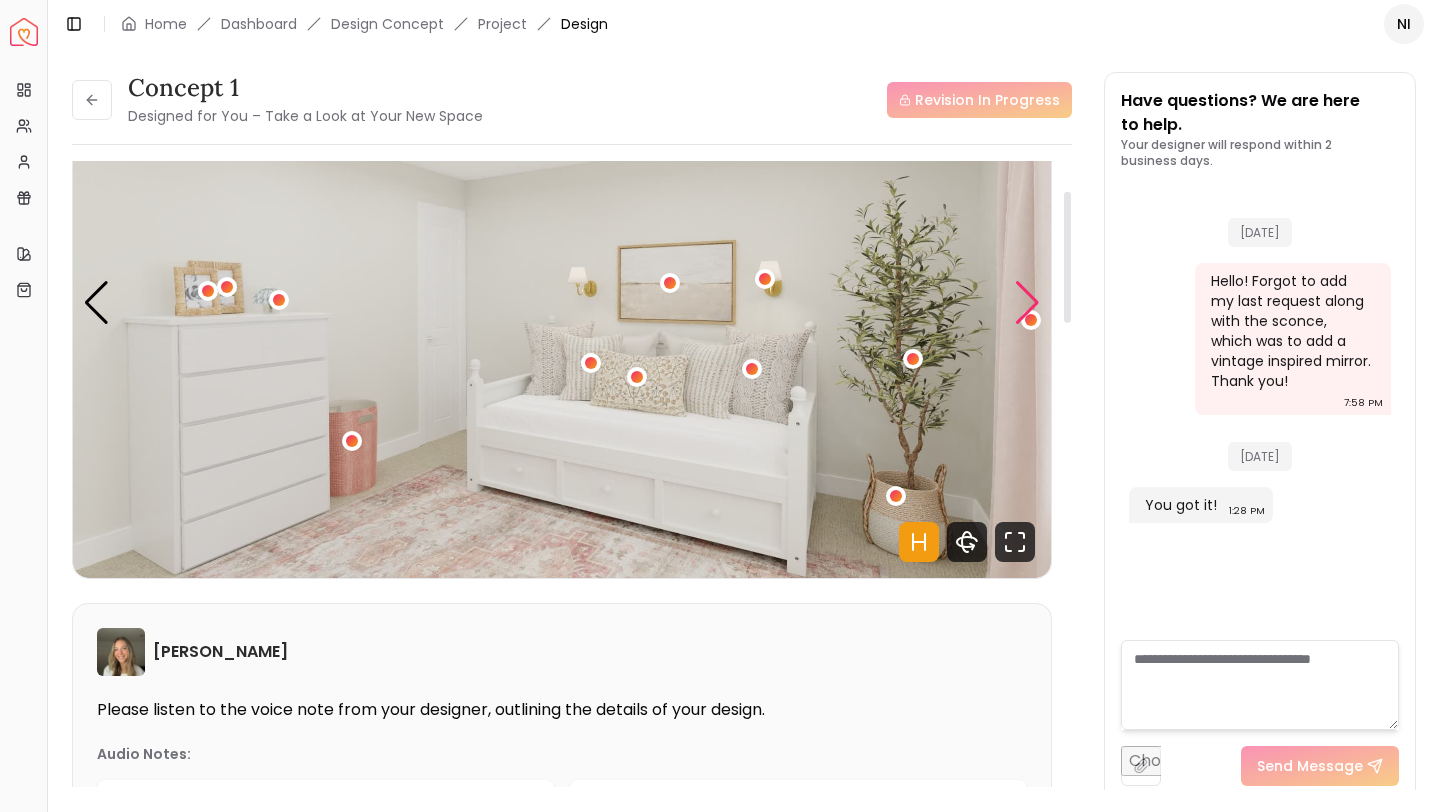 click at bounding box center [1027, 303] 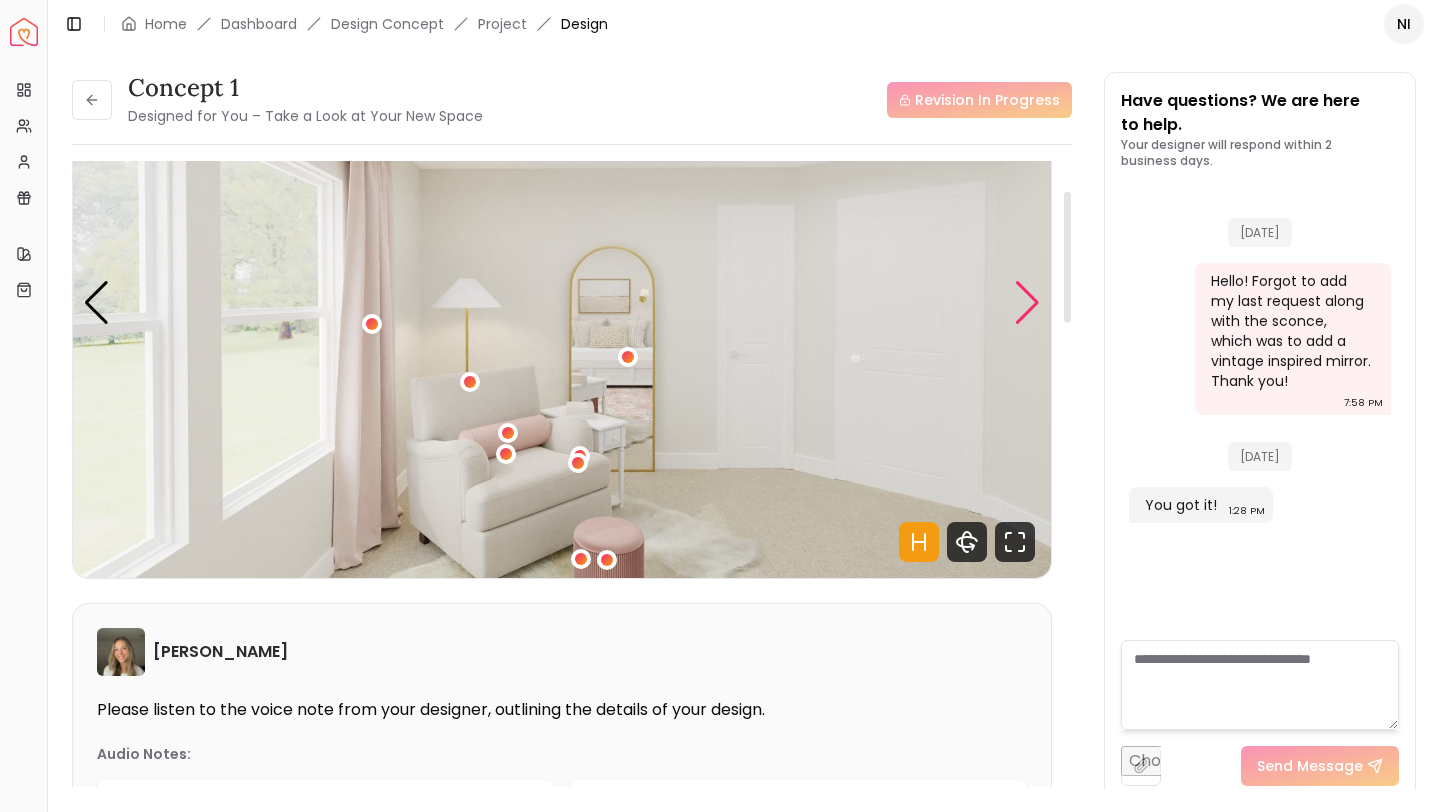 click at bounding box center (1027, 303) 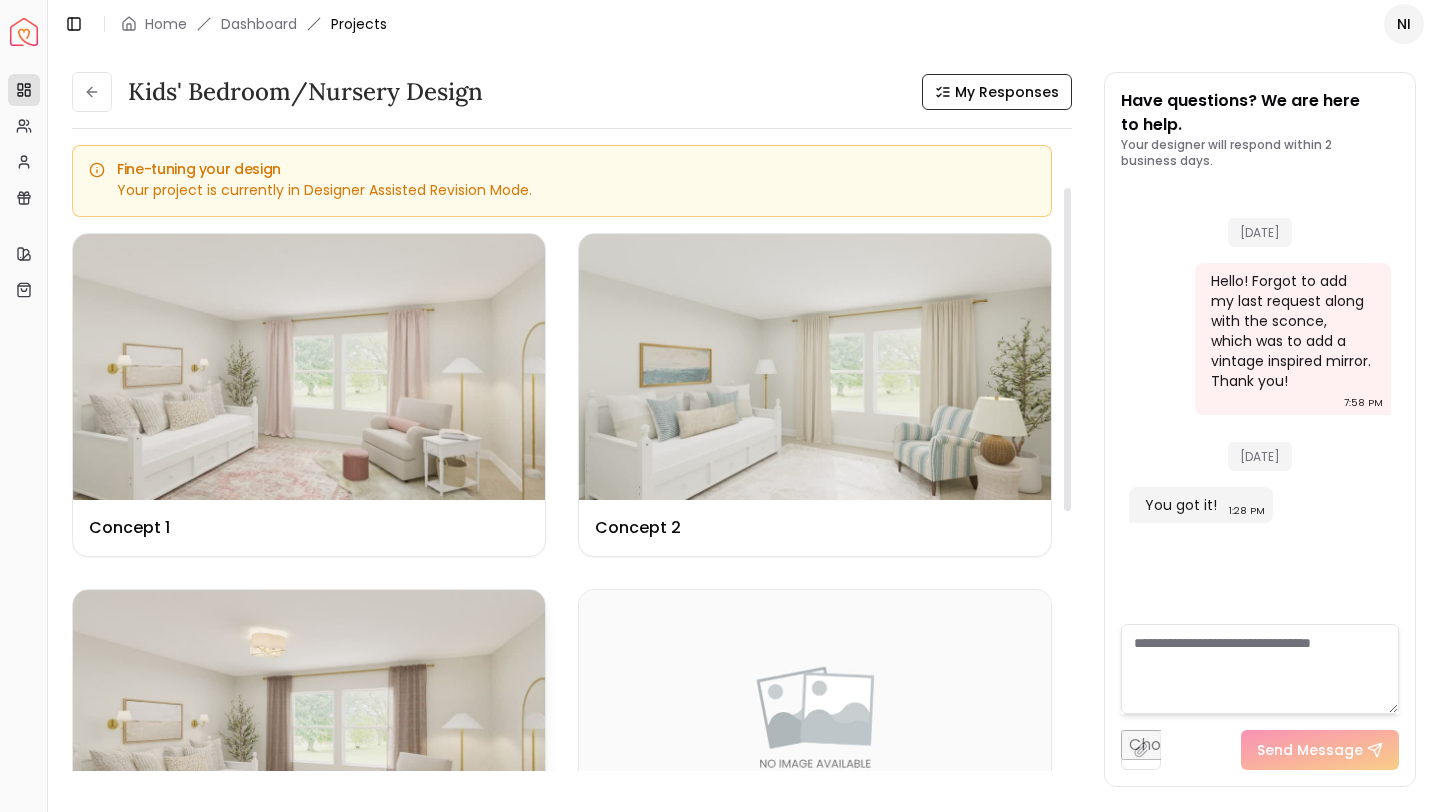 scroll, scrollTop: 128, scrollLeft: 0, axis: vertical 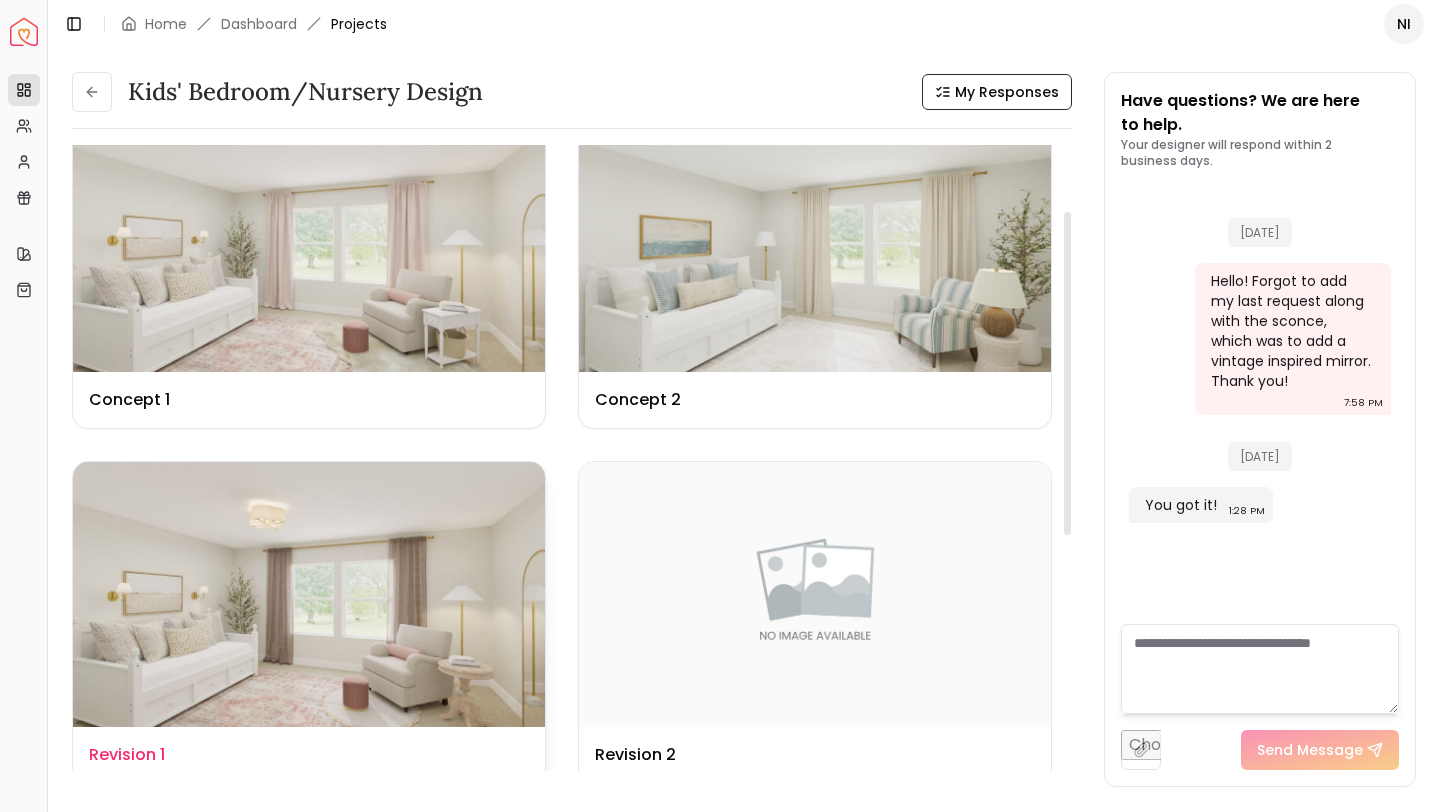 click on "Design Name Revision 1" at bounding box center (309, 755) 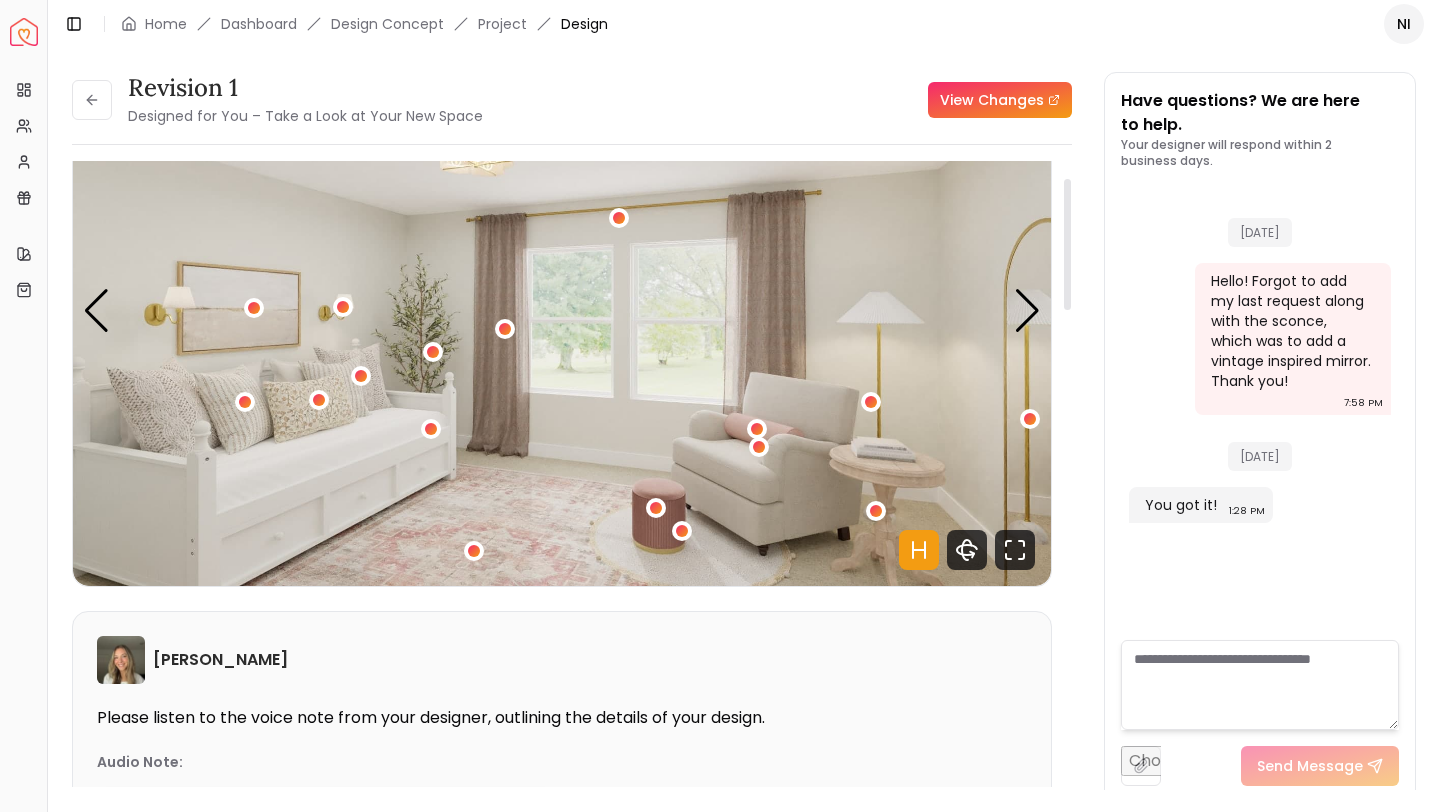 scroll, scrollTop: 169, scrollLeft: 0, axis: vertical 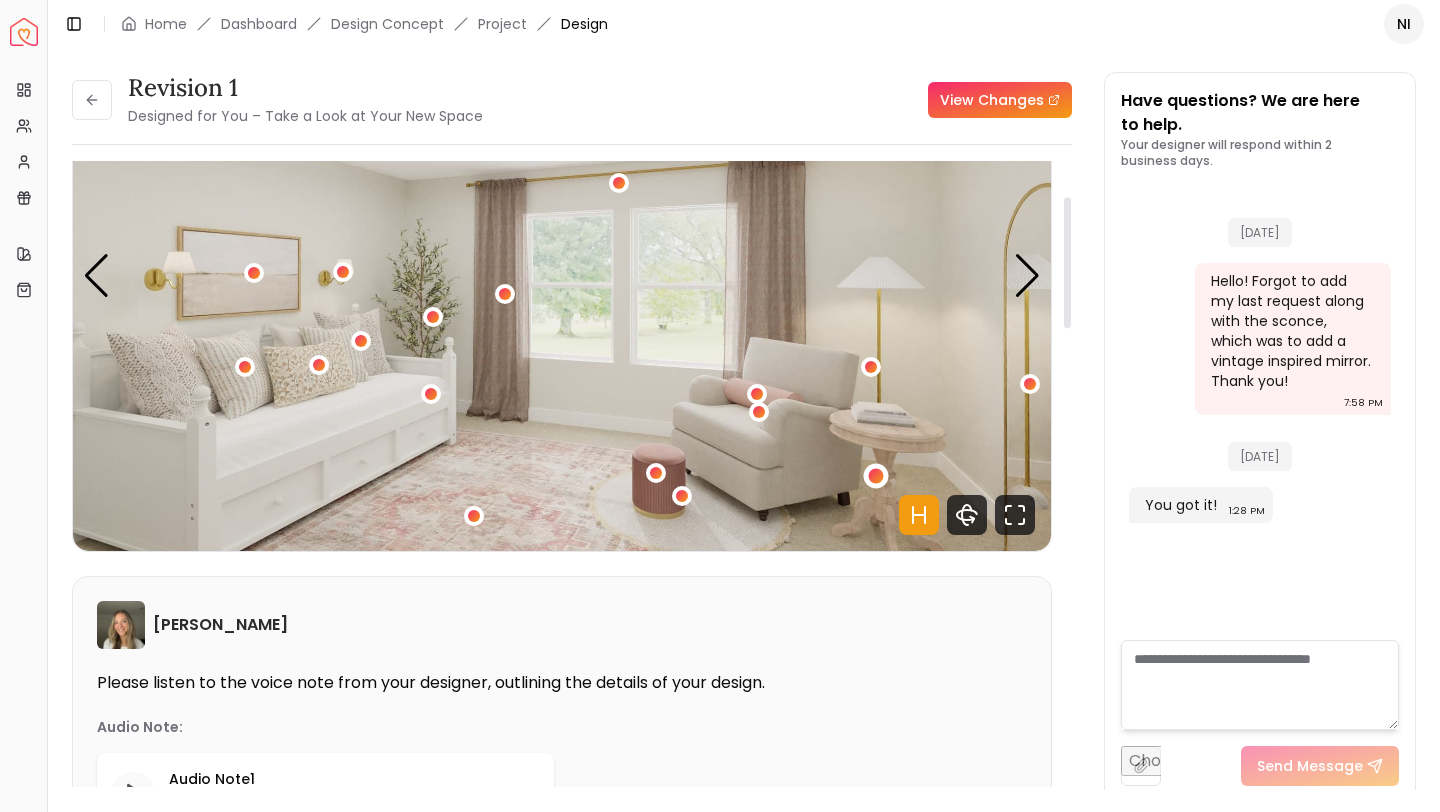 click at bounding box center [876, 476] 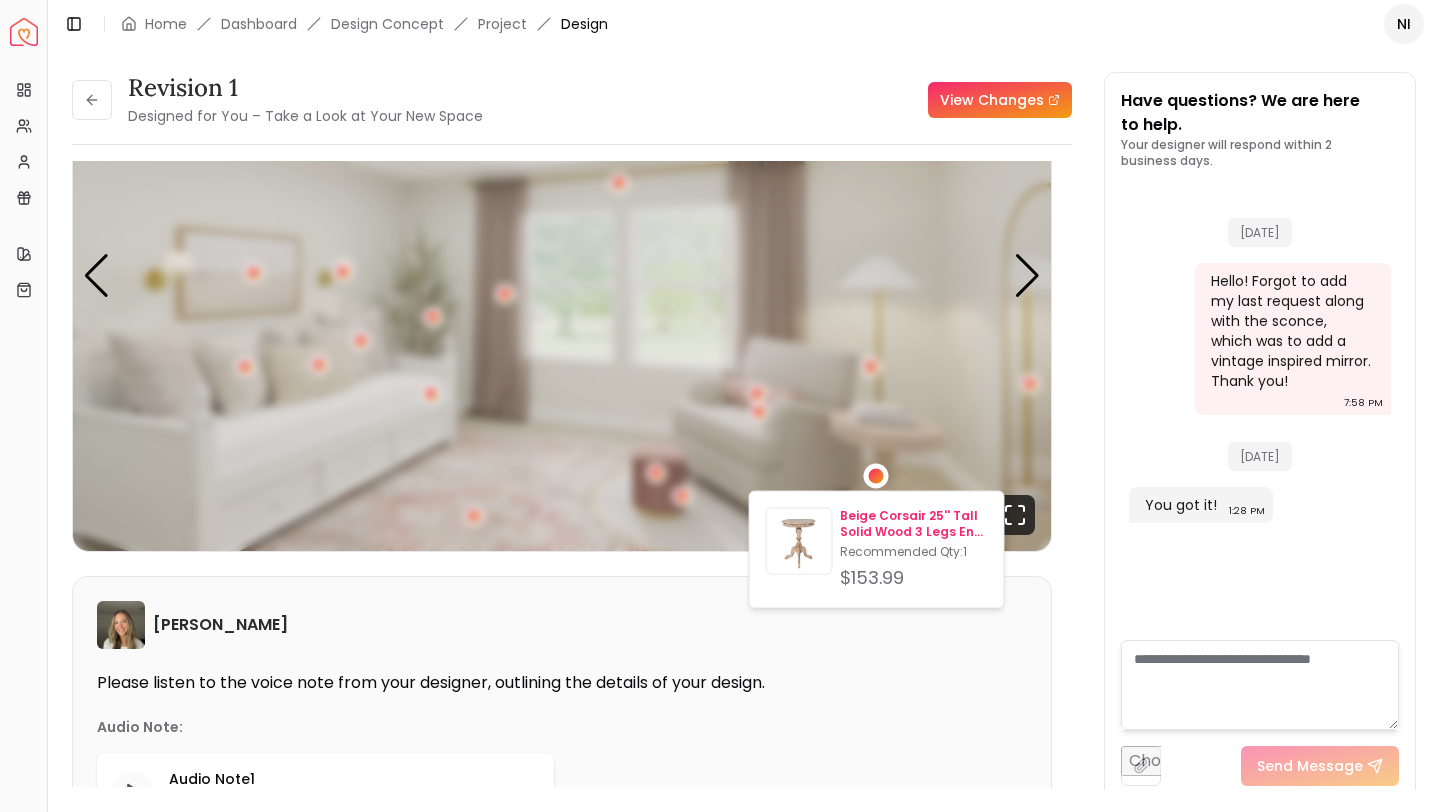click on "Beige Corsair 25'' Tall Solid Wood 3 Legs End Table" at bounding box center [913, 524] 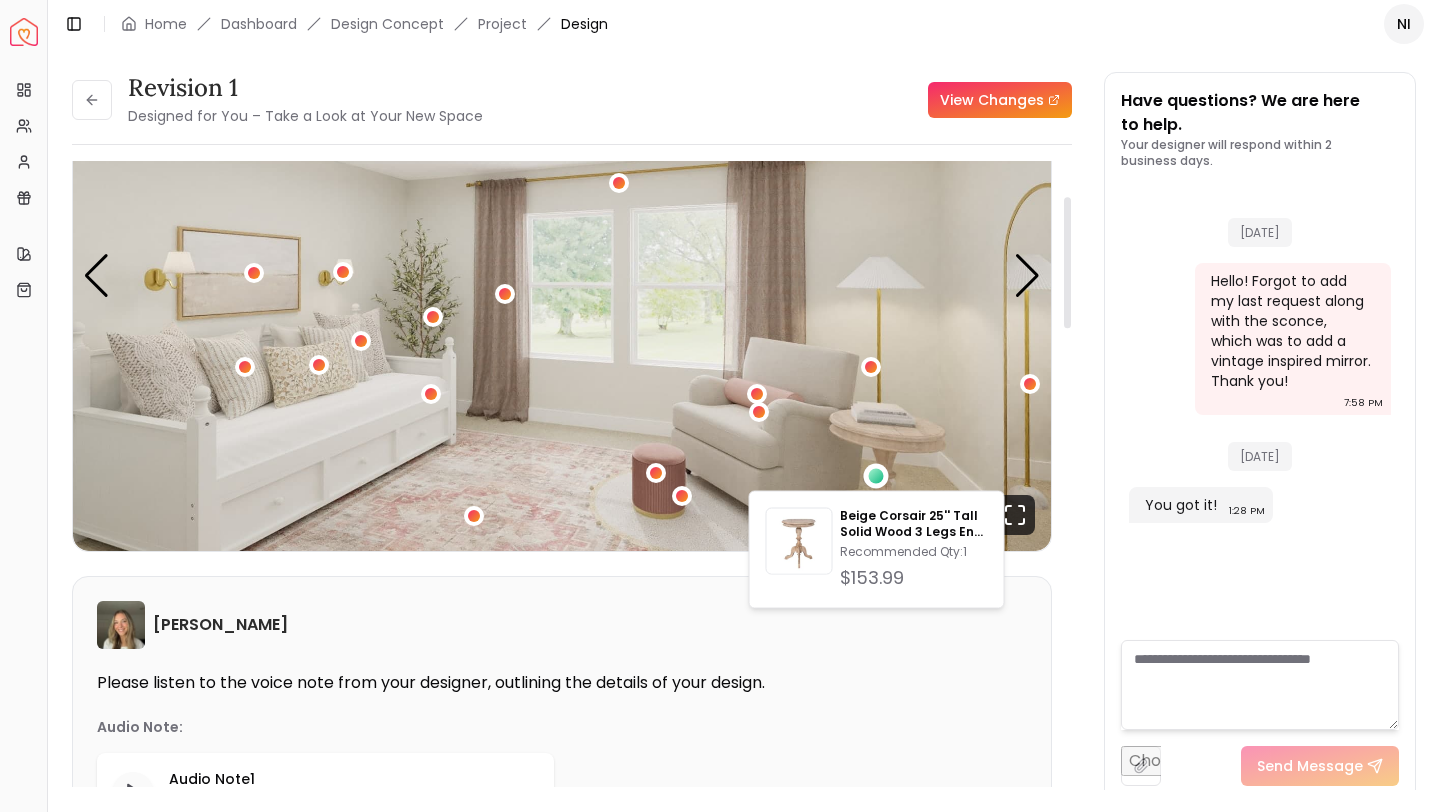 click on "Revision 1 Designed for You – Take a Look at Your New Space View Changes" at bounding box center [572, 100] 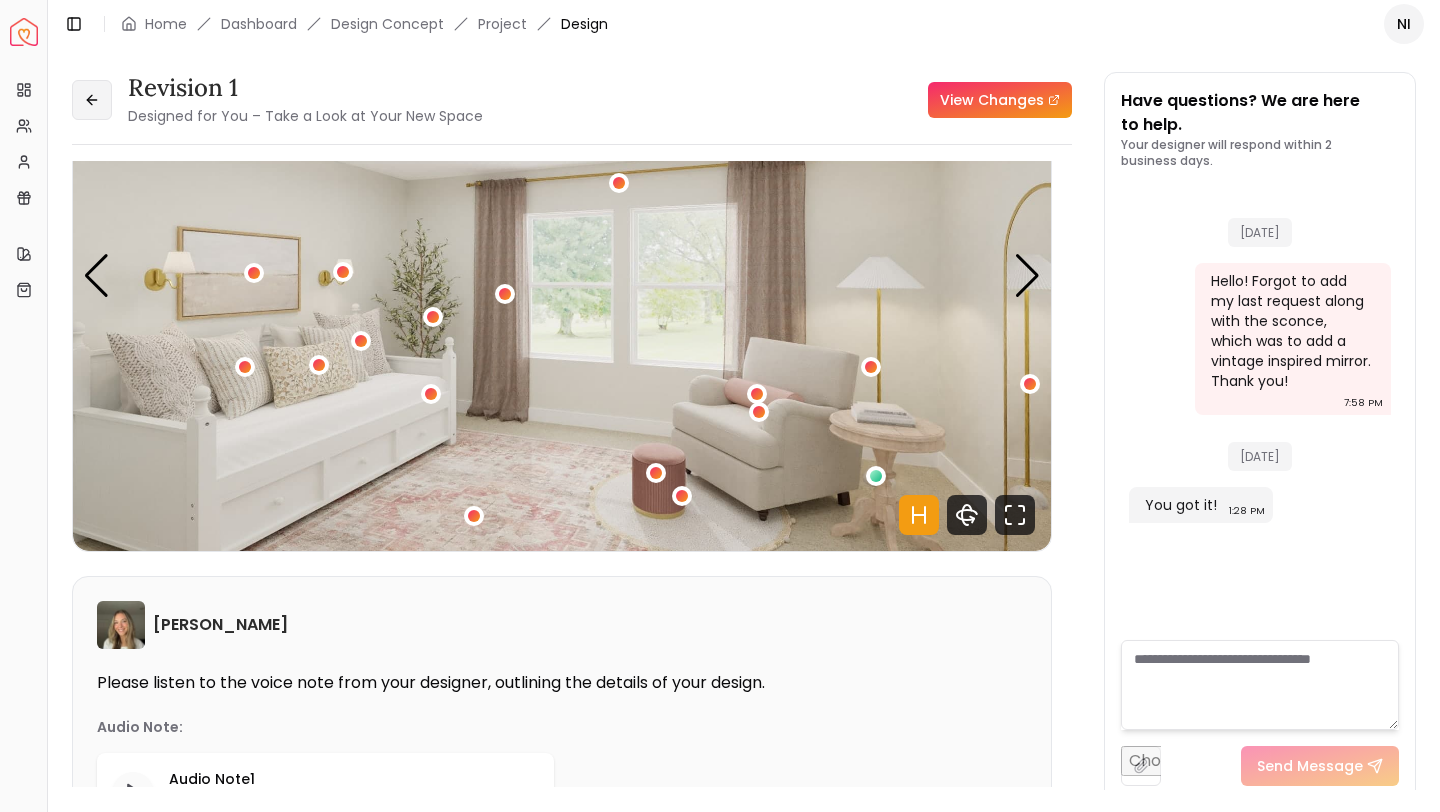 click 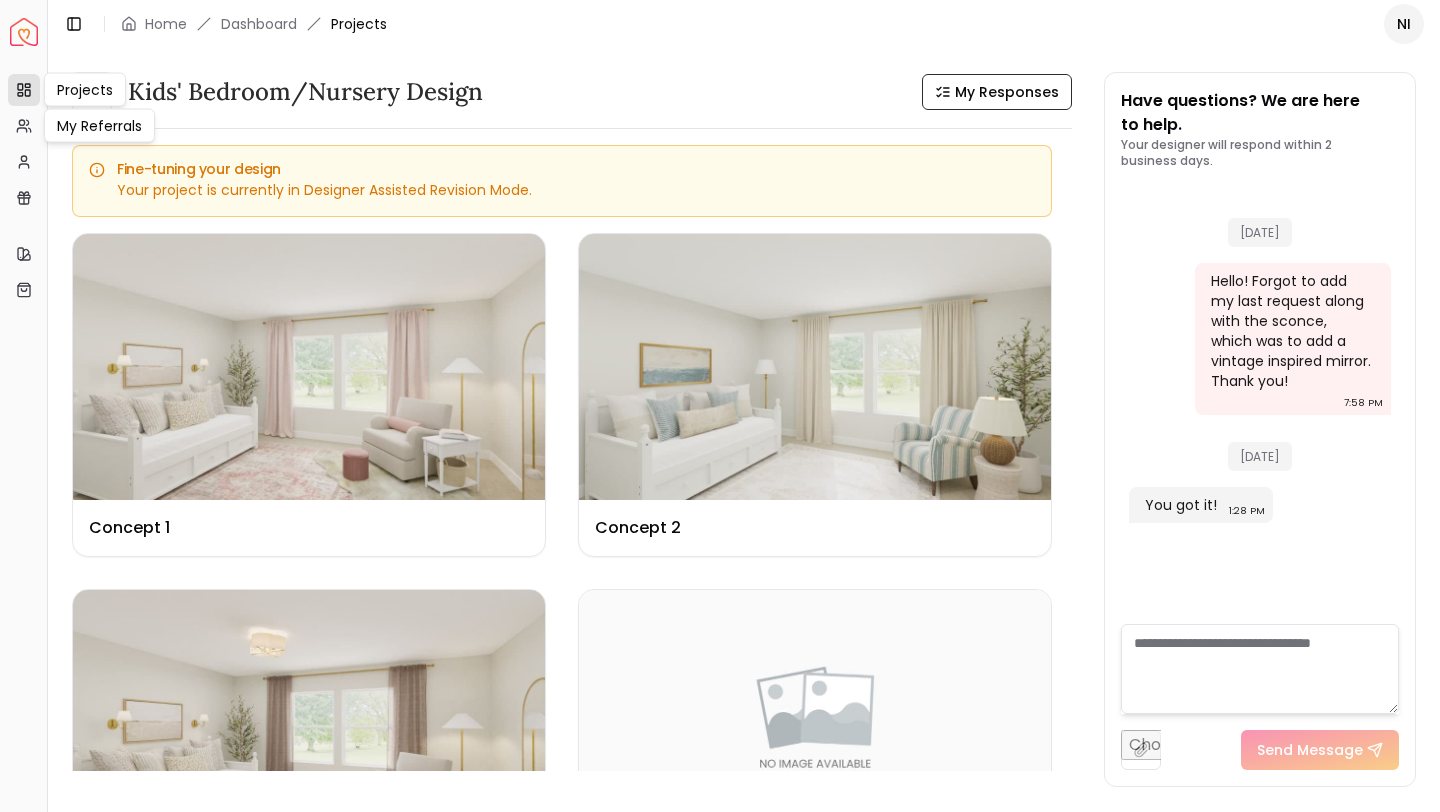 click on "Projects" at bounding box center (24, 90) 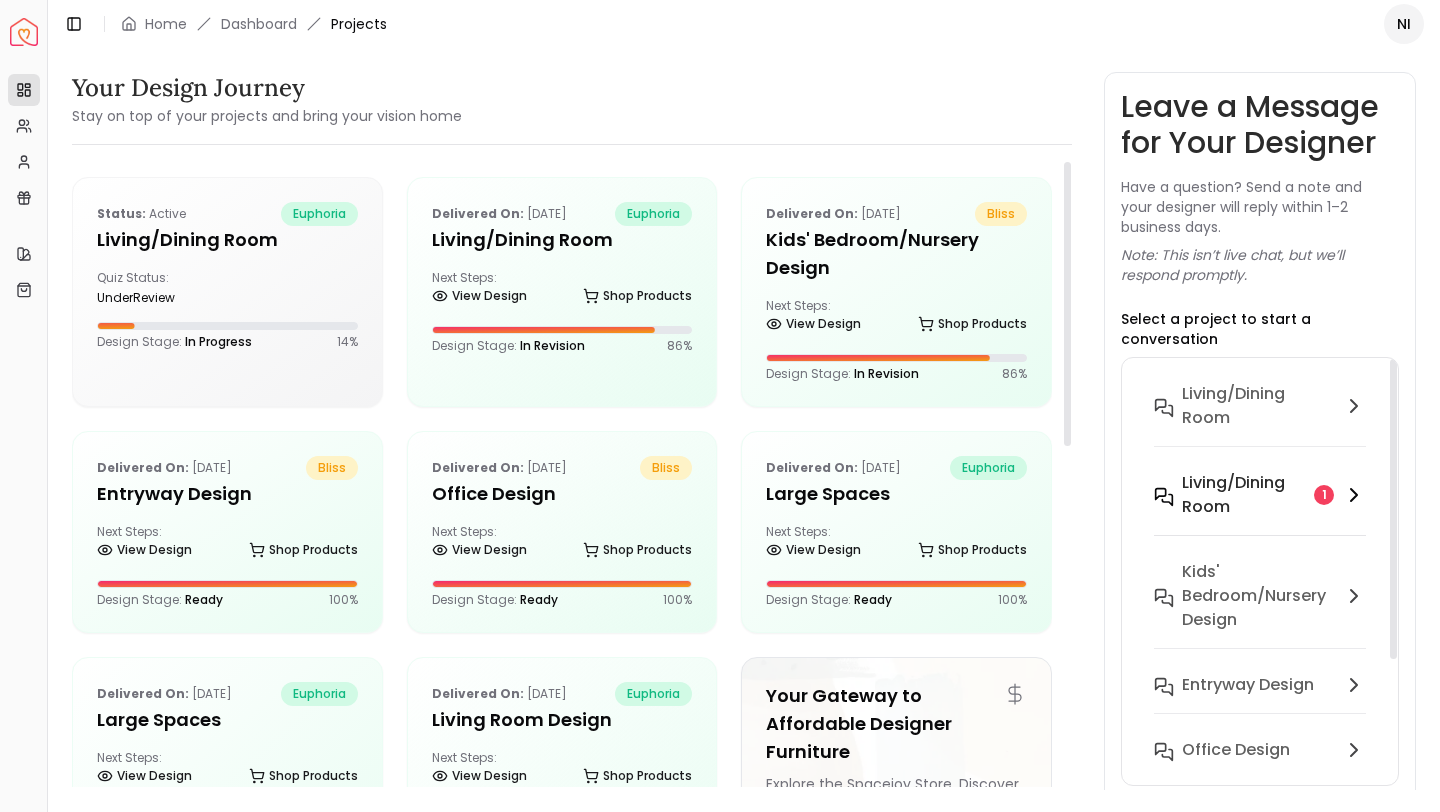 click on "Living/Dining Room" at bounding box center [1244, 495] 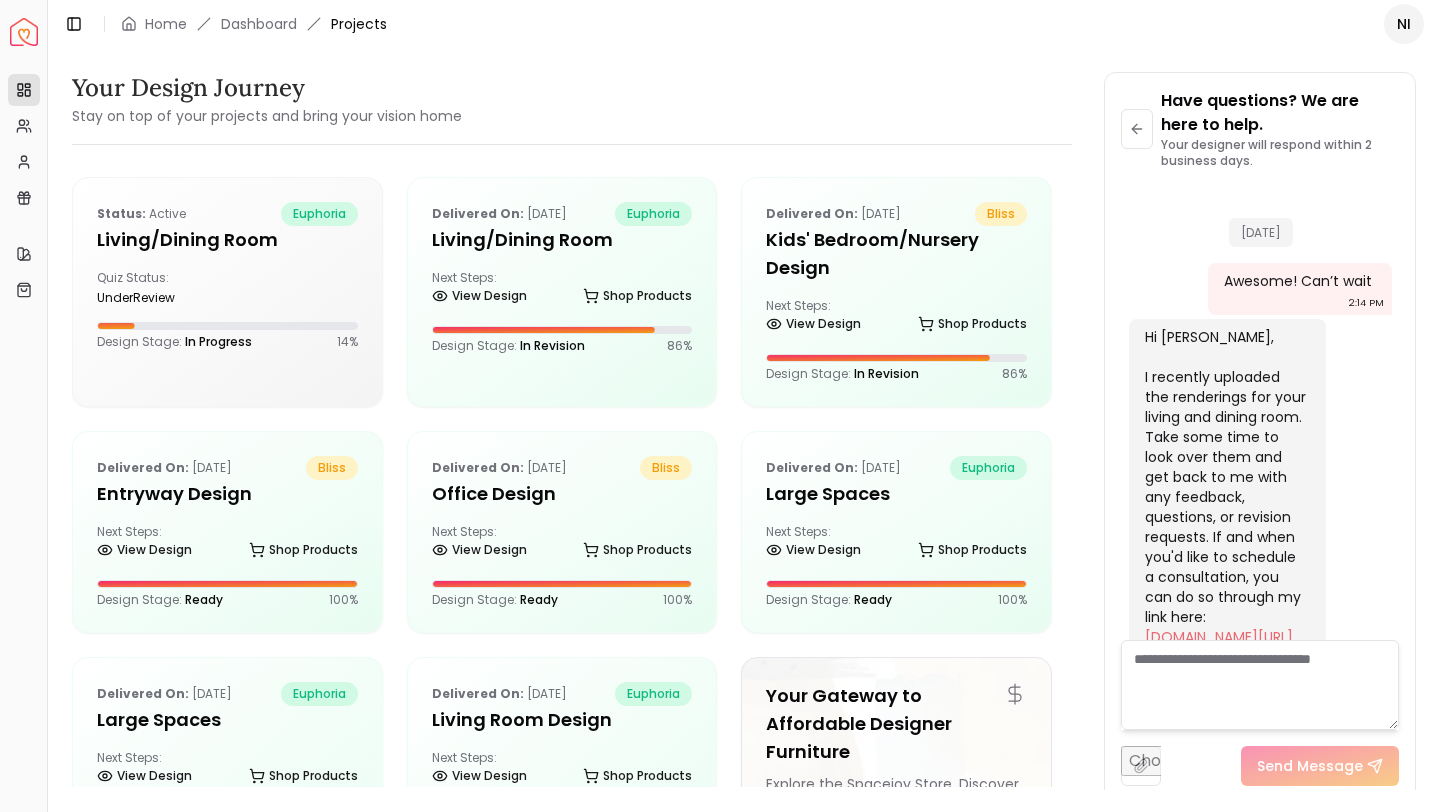 scroll, scrollTop: 5095, scrollLeft: 0, axis: vertical 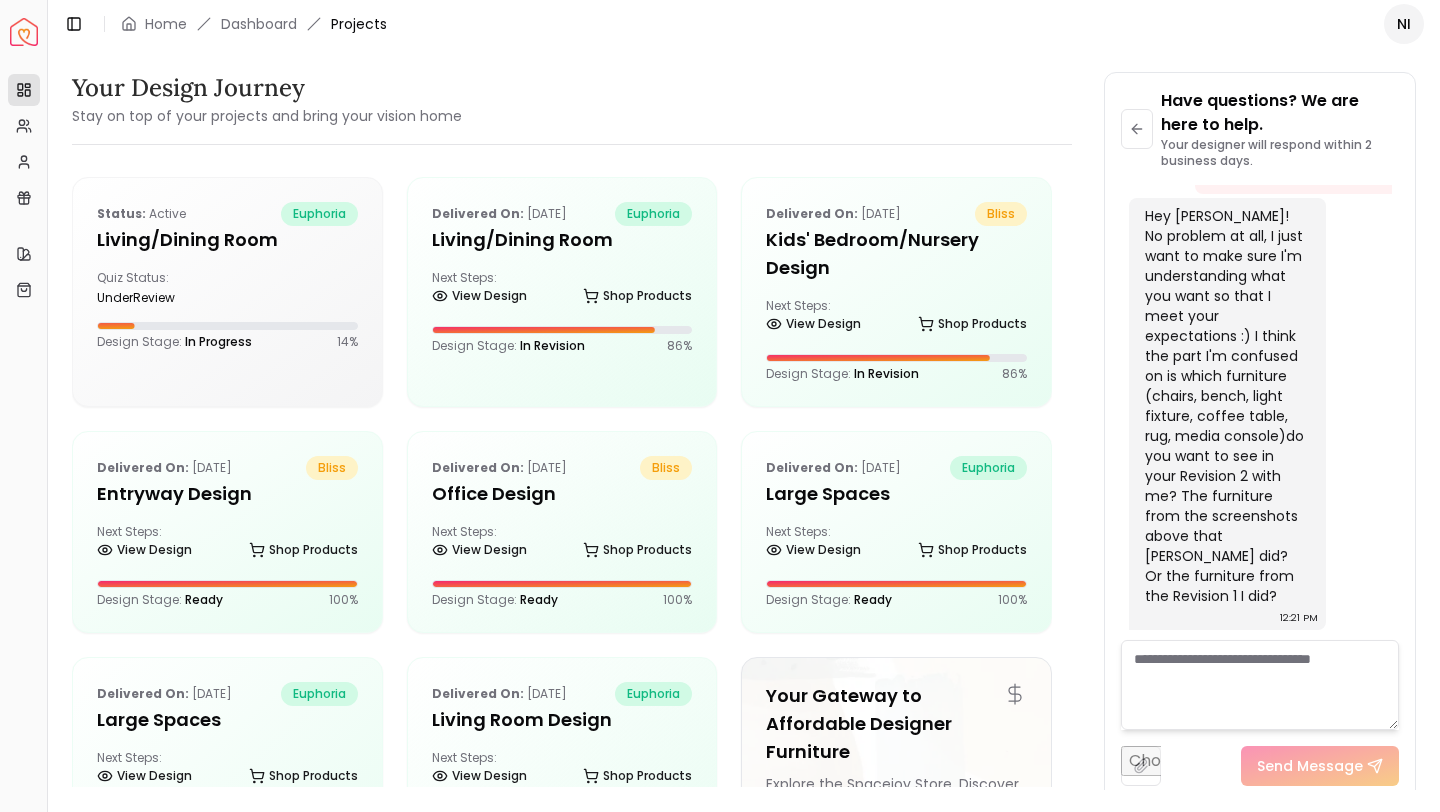 click at bounding box center [1260, 685] 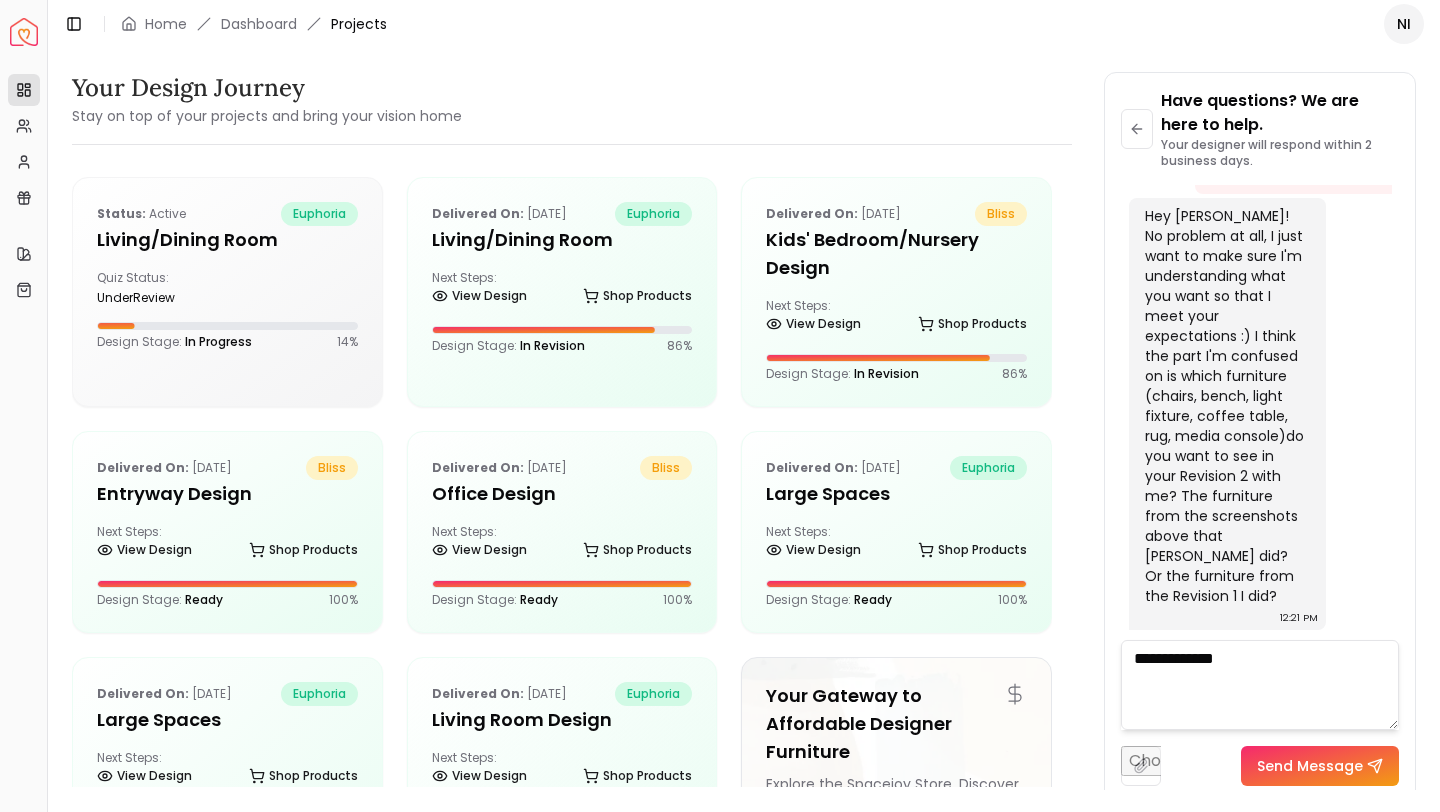 drag, startPoint x: 1147, startPoint y: 662, endPoint x: 1121, endPoint y: 662, distance: 26 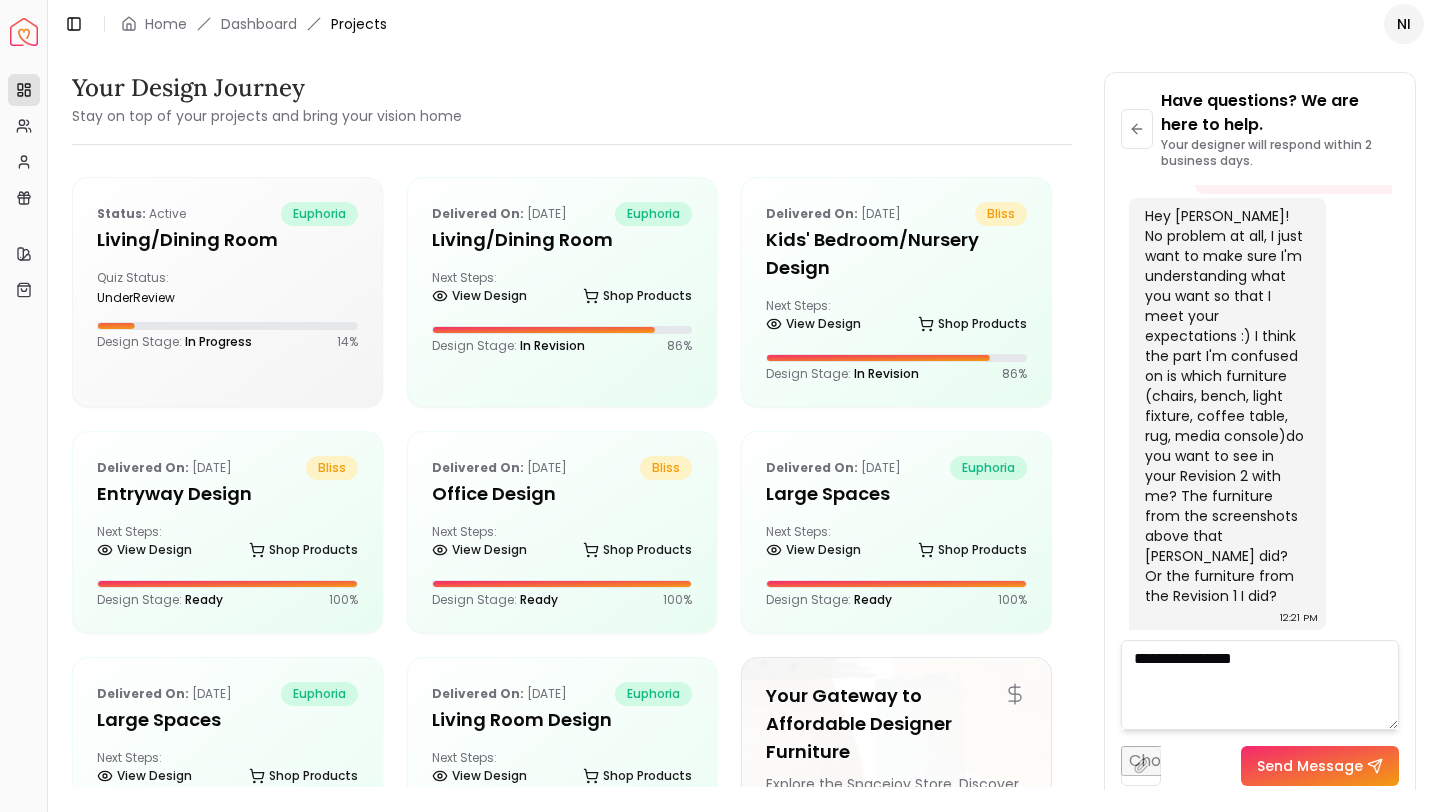 click on "**********" at bounding box center [1260, 685] 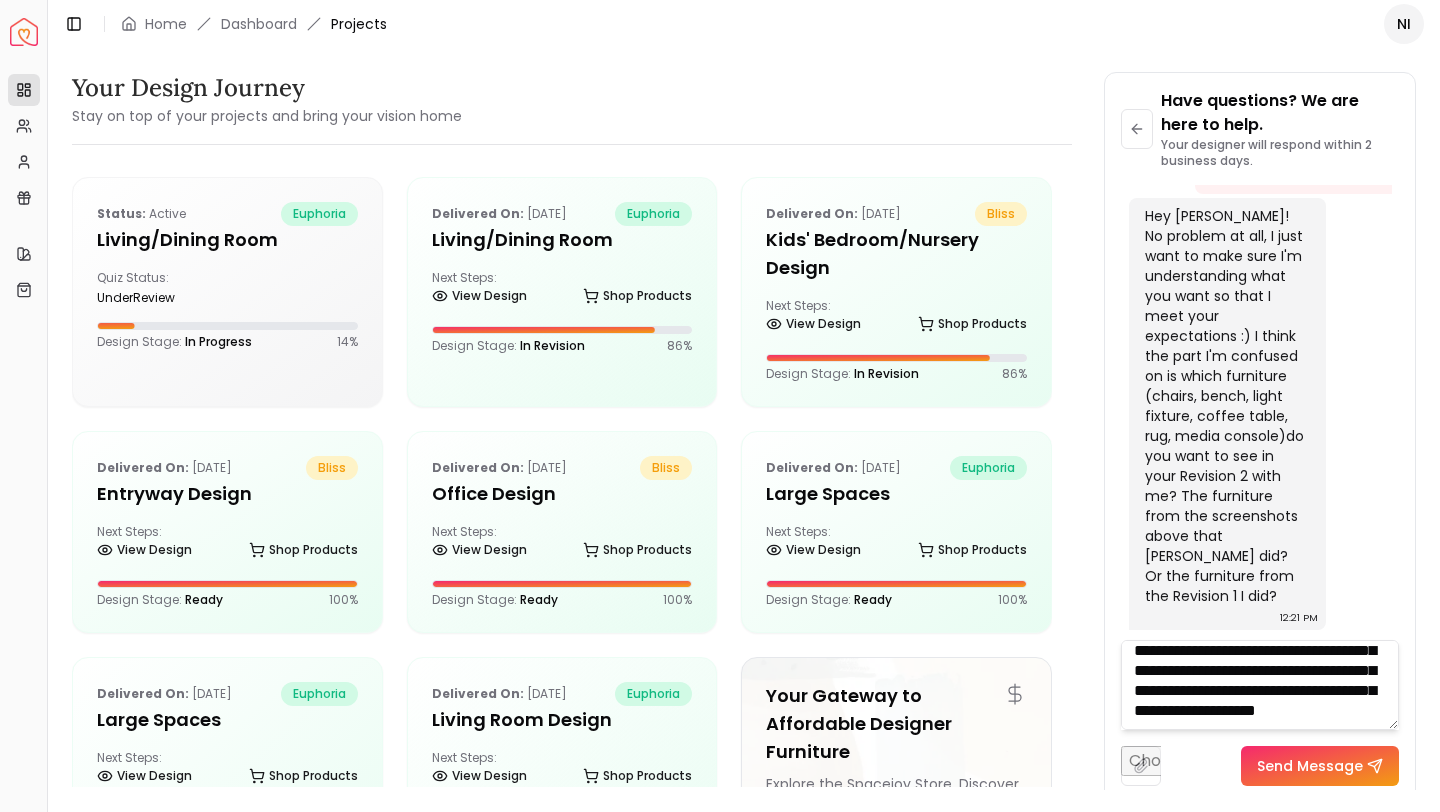 scroll, scrollTop: 81, scrollLeft: 0, axis: vertical 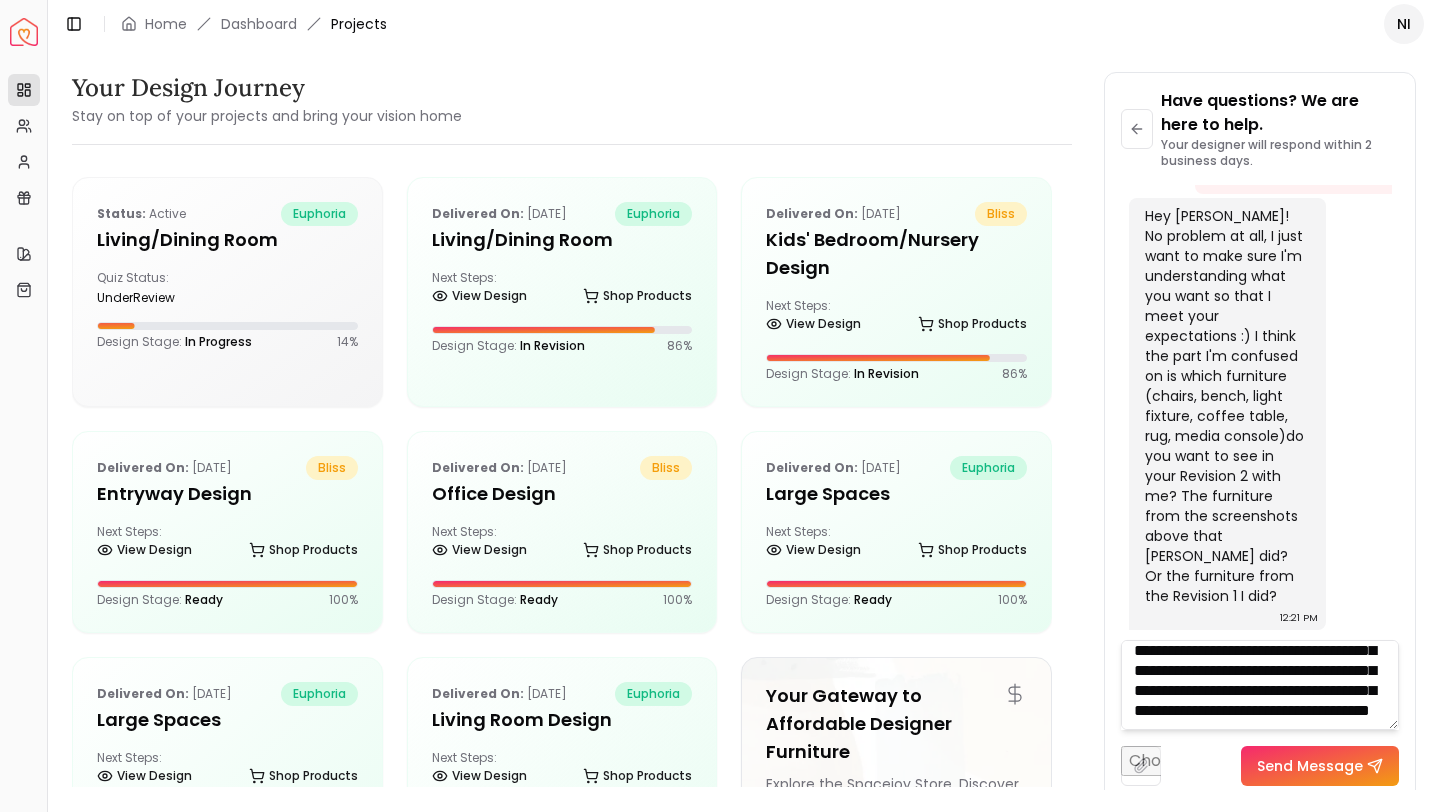 type on "**********" 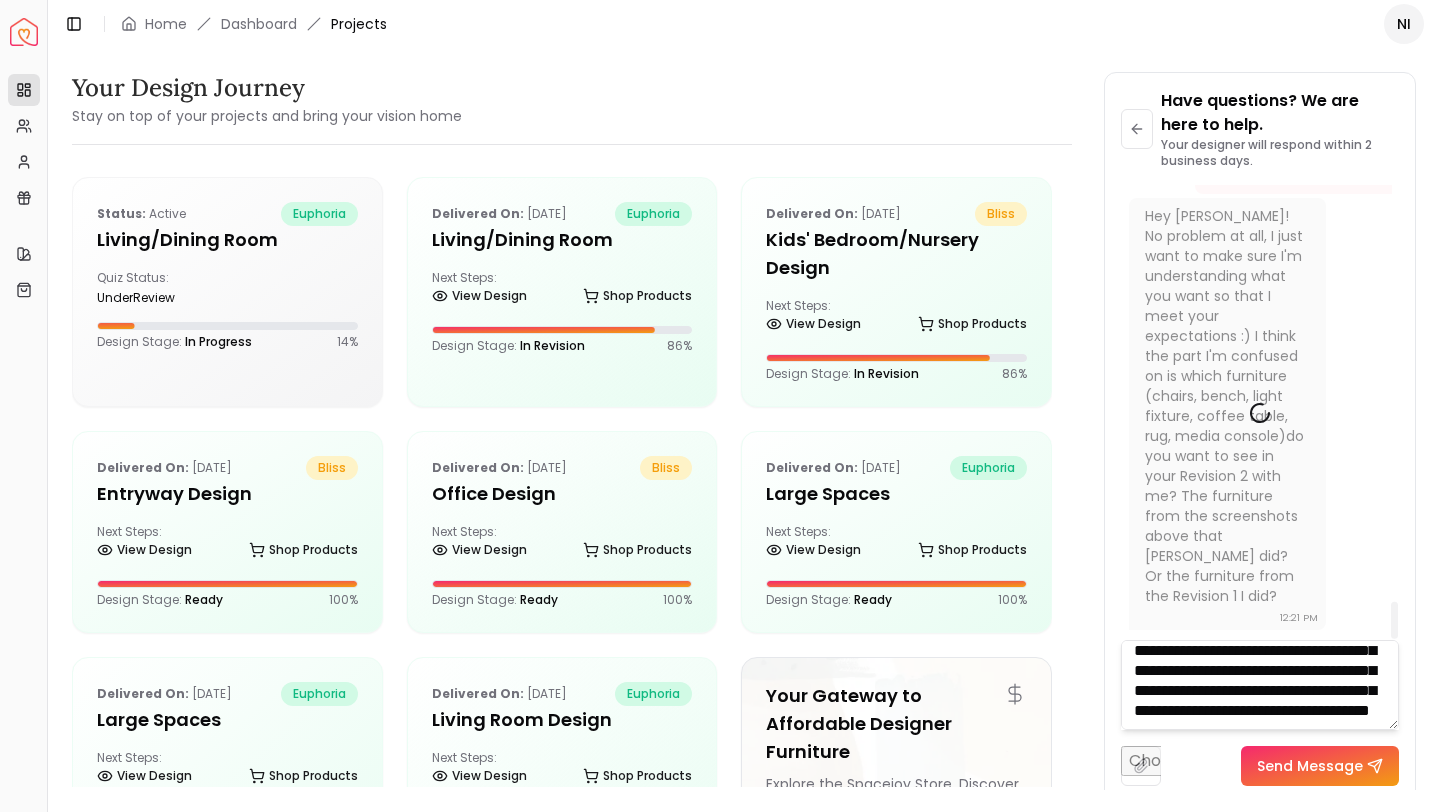 type 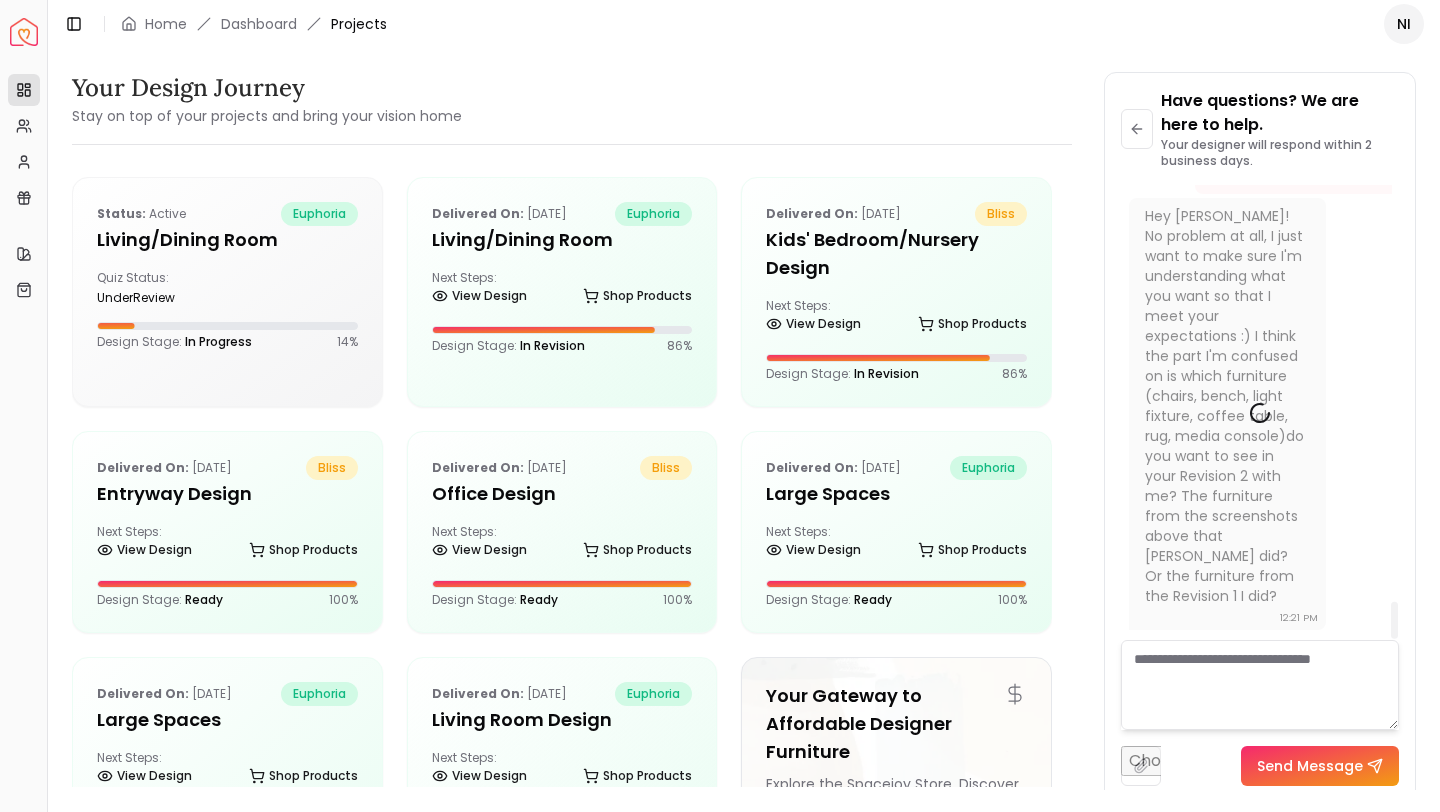scroll, scrollTop: 0, scrollLeft: 0, axis: both 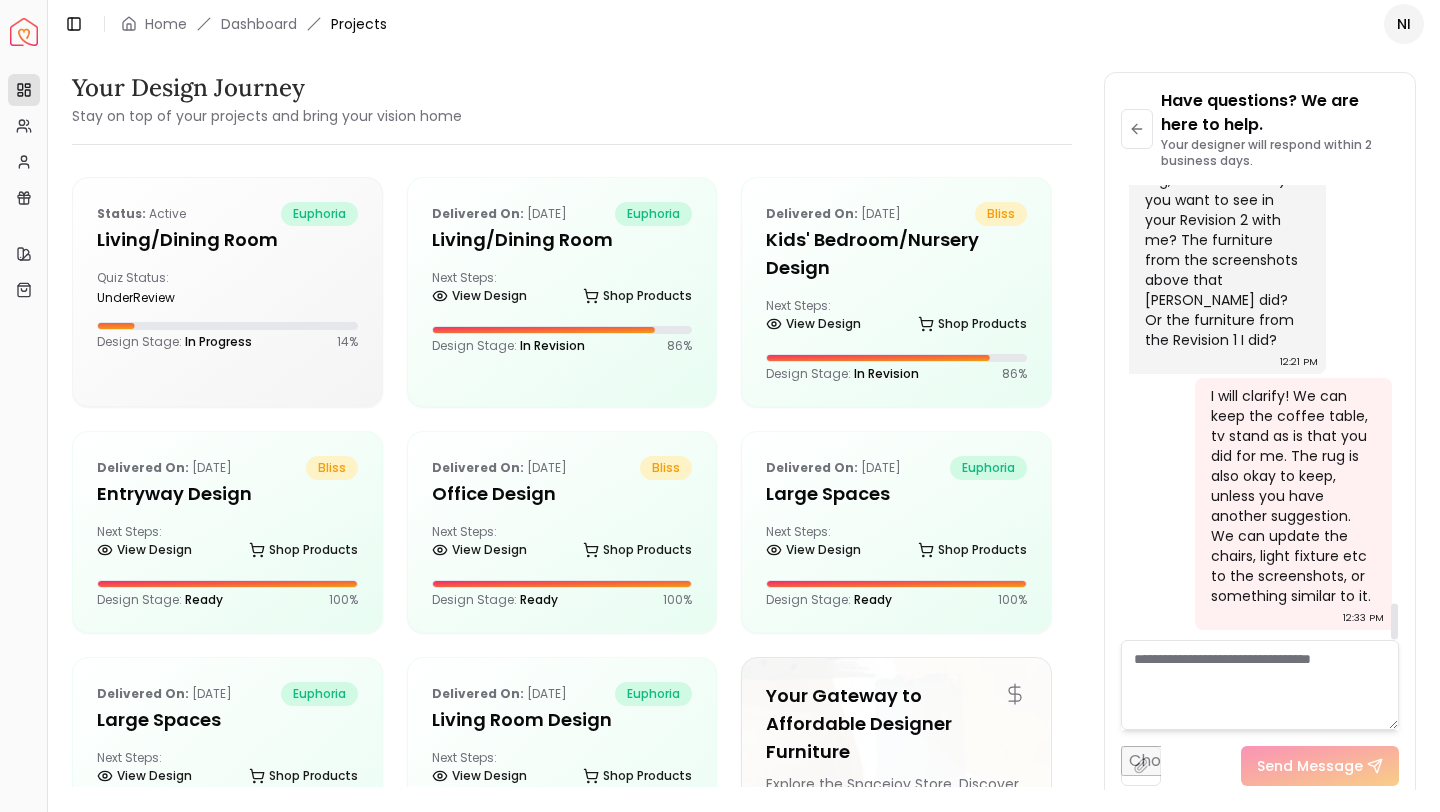 click at bounding box center [1260, 685] 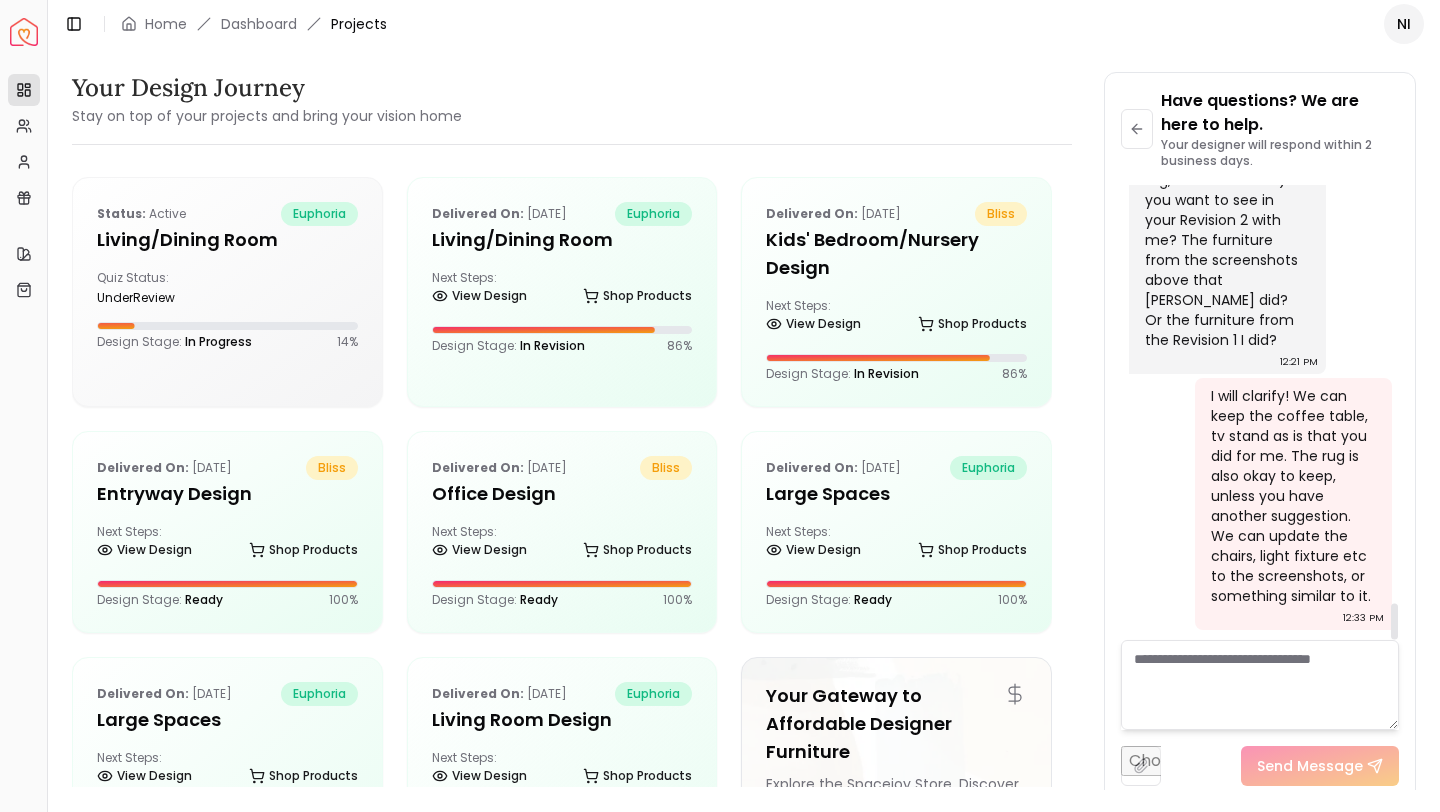 scroll, scrollTop: 5351, scrollLeft: 0, axis: vertical 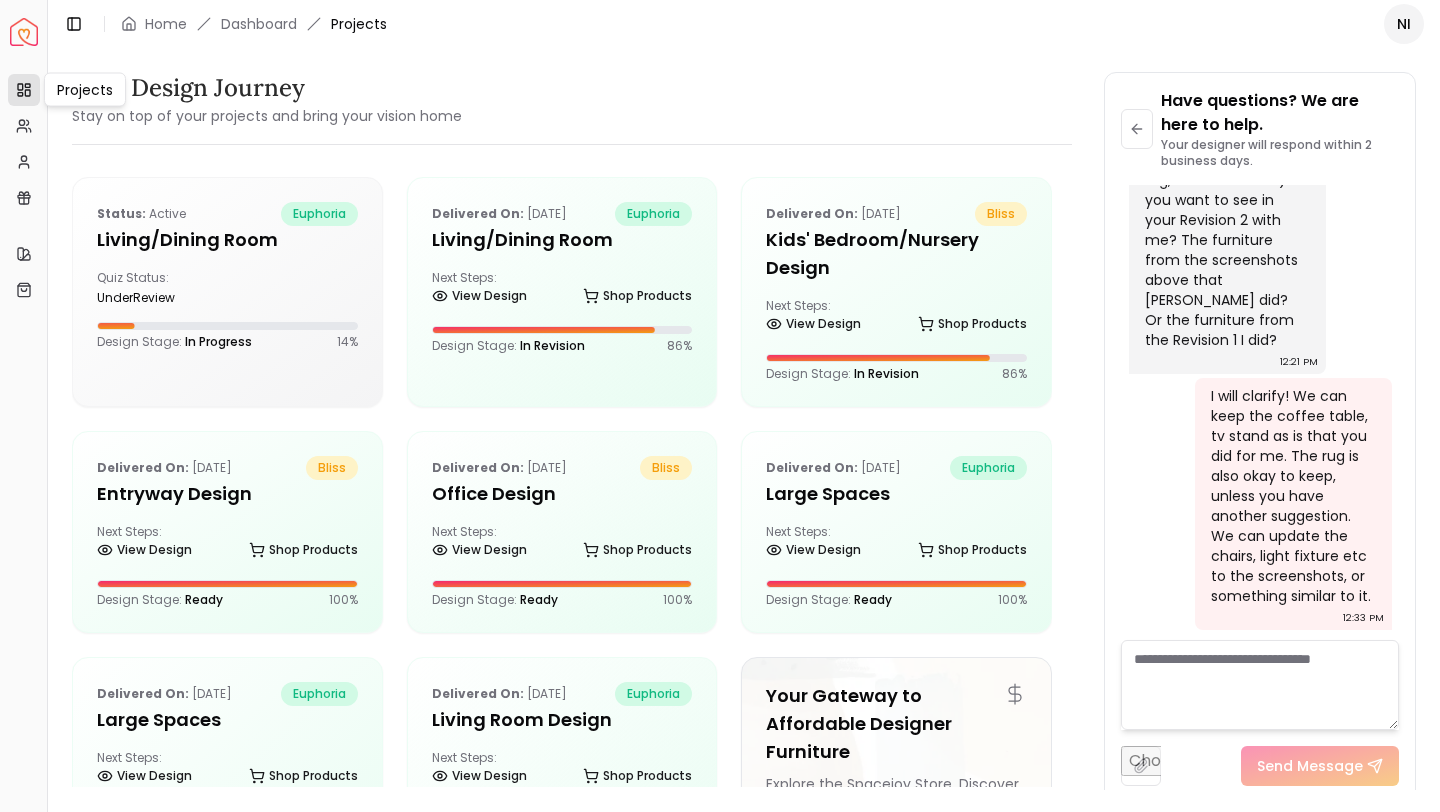 click 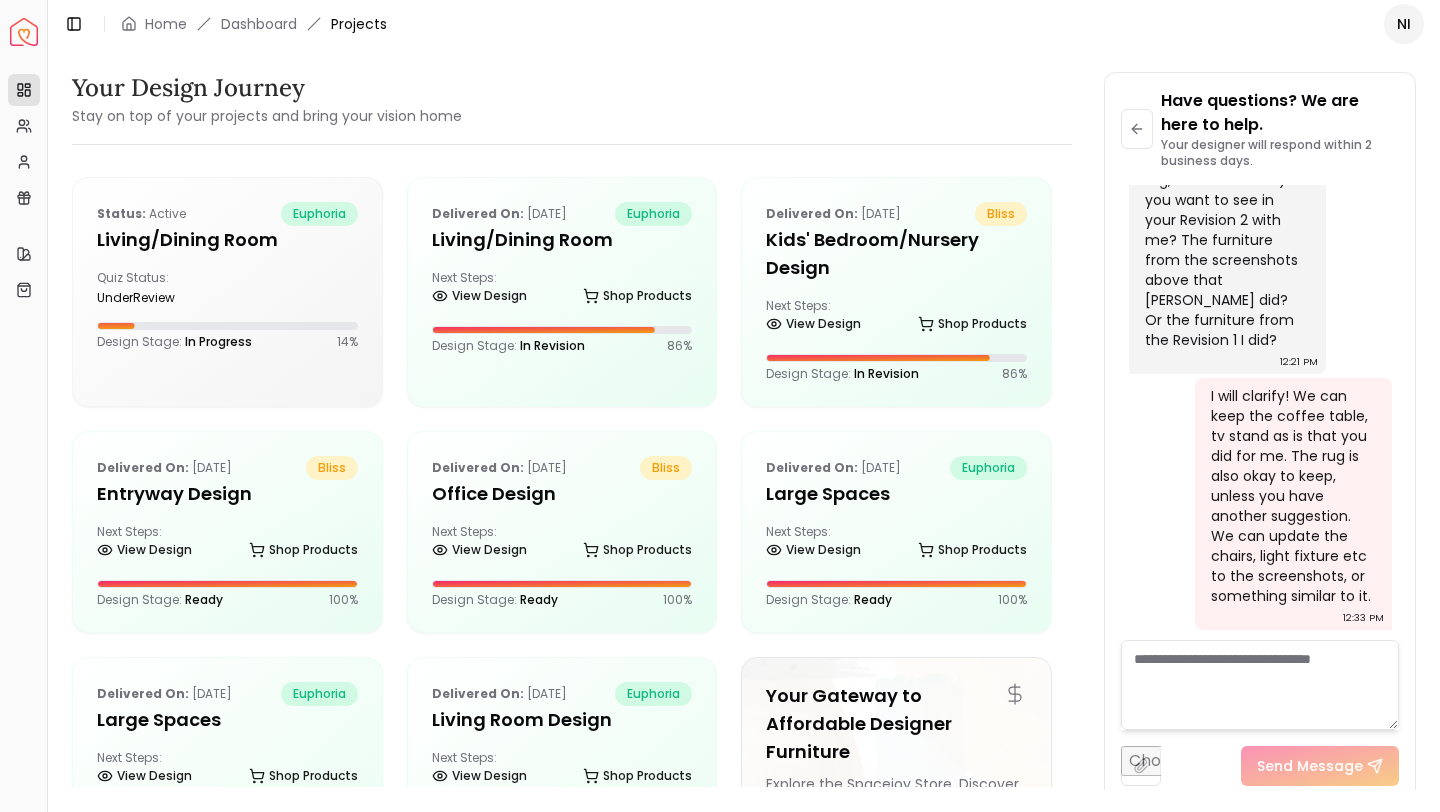 click 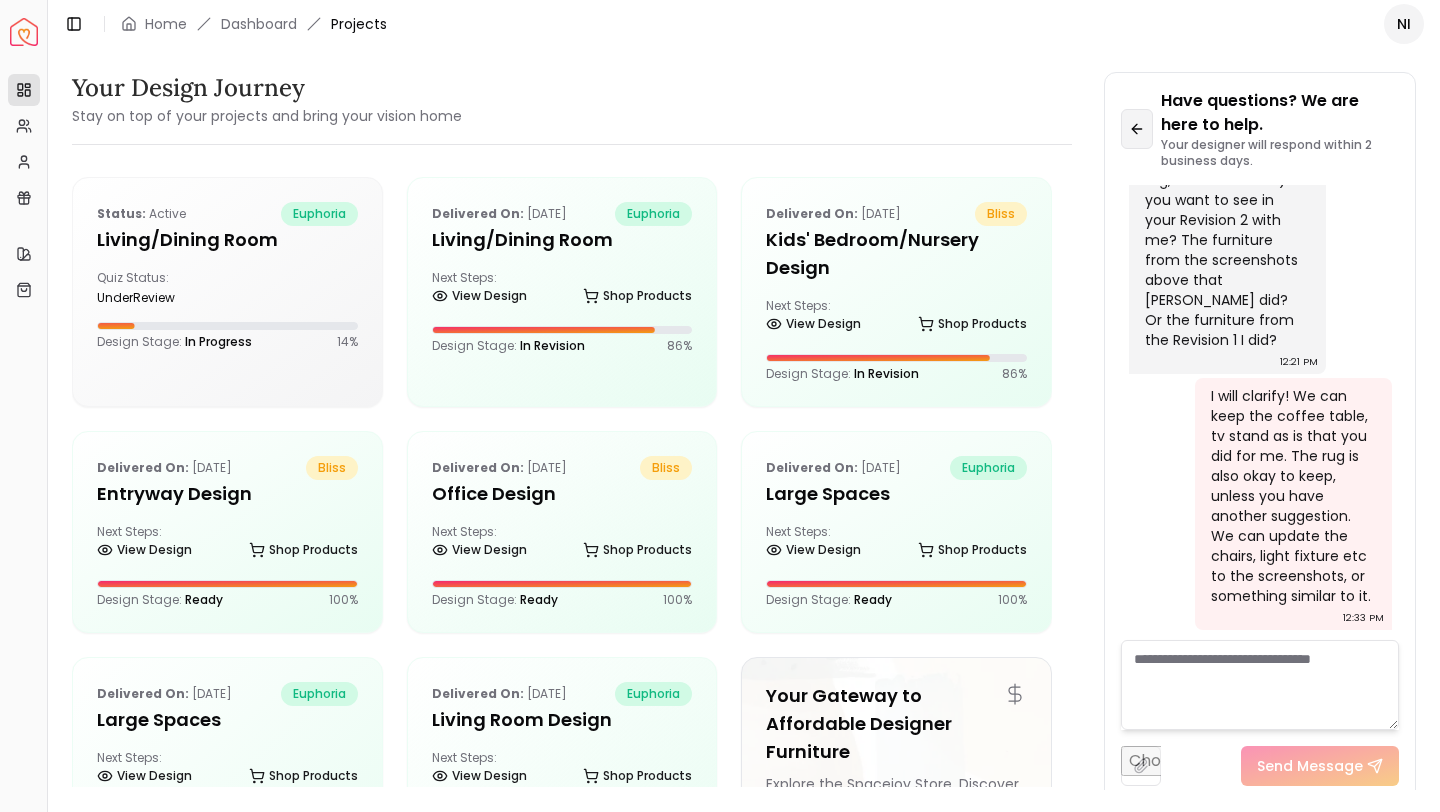 click at bounding box center (1137, 129) 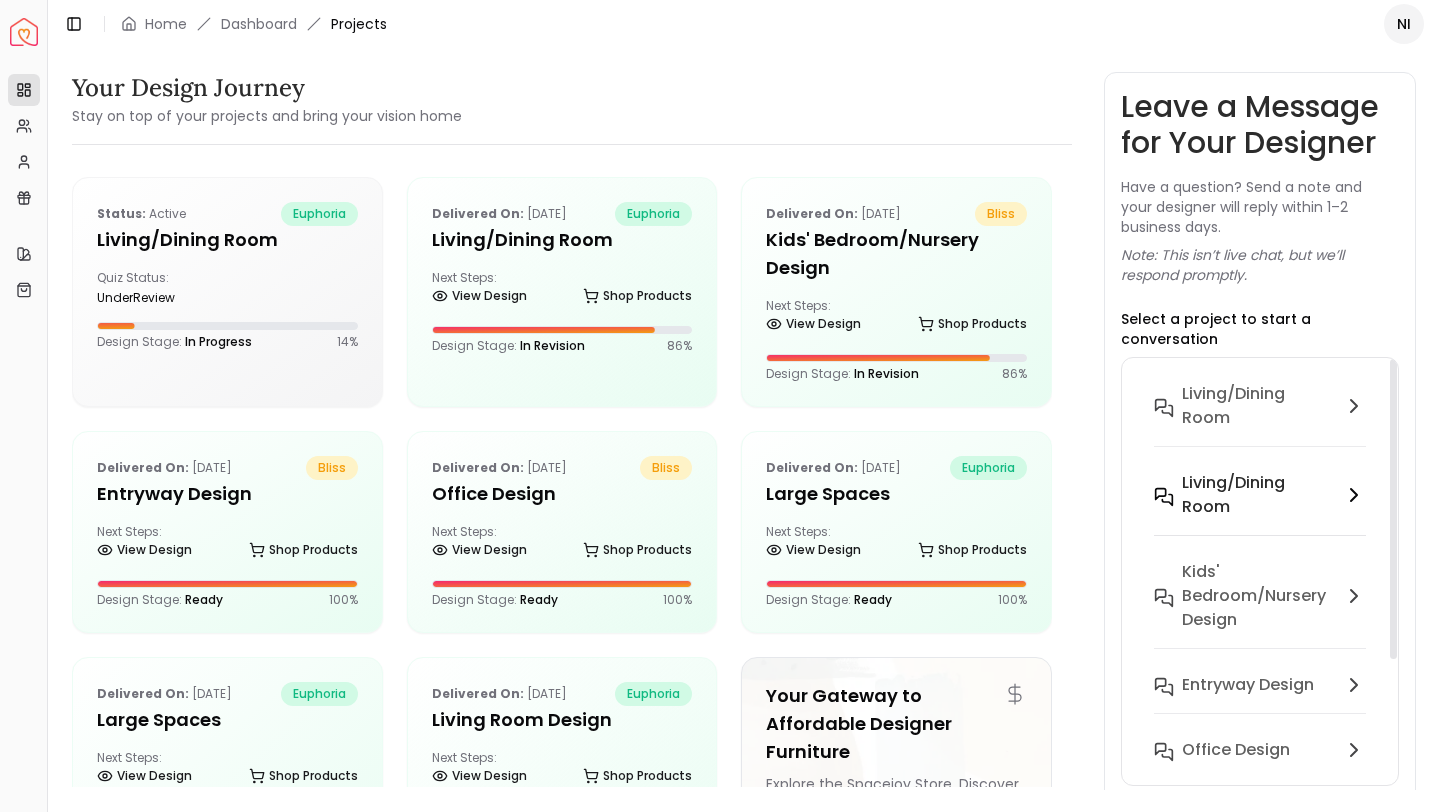 click on "Living/Dining Room" at bounding box center [1258, 495] 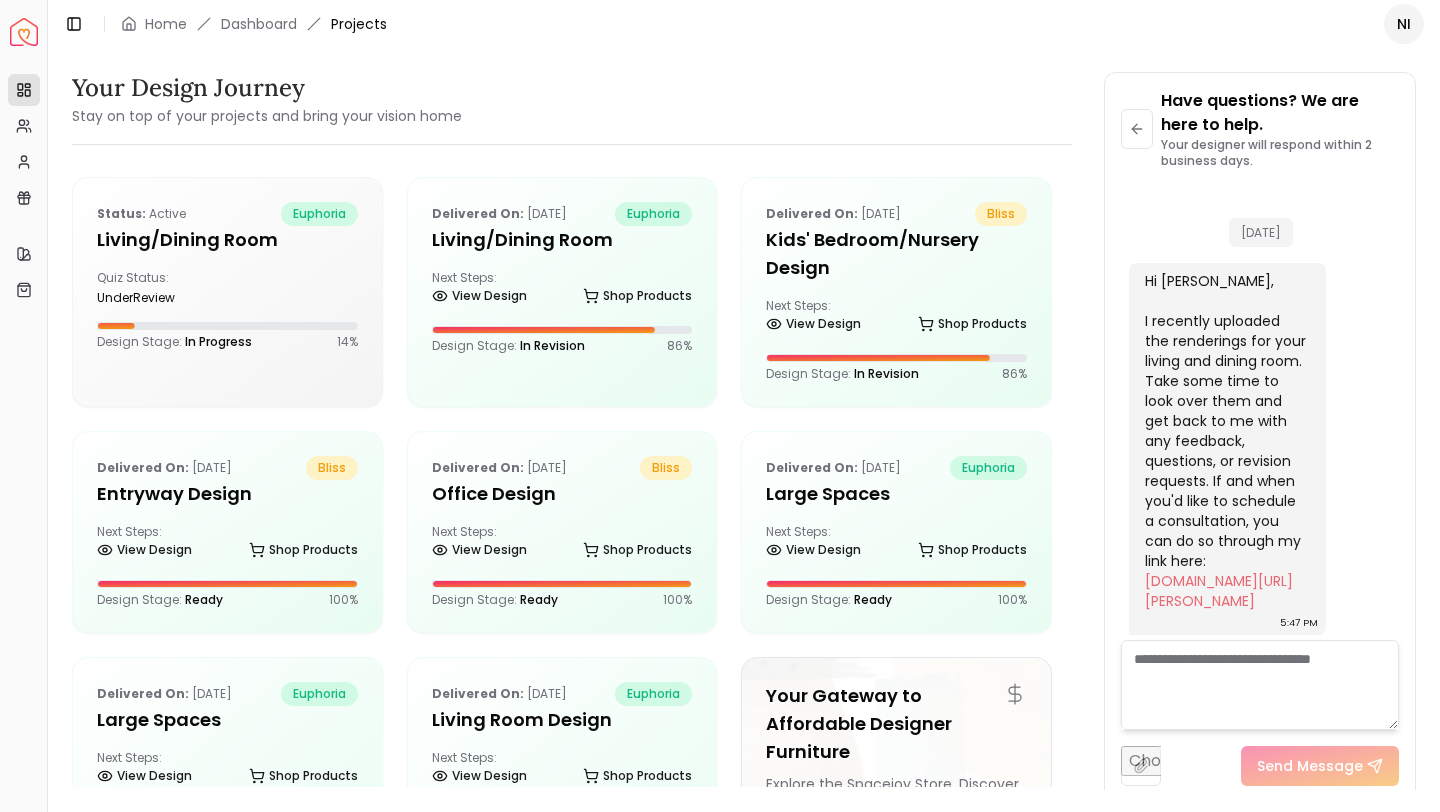 scroll, scrollTop: 5295, scrollLeft: 0, axis: vertical 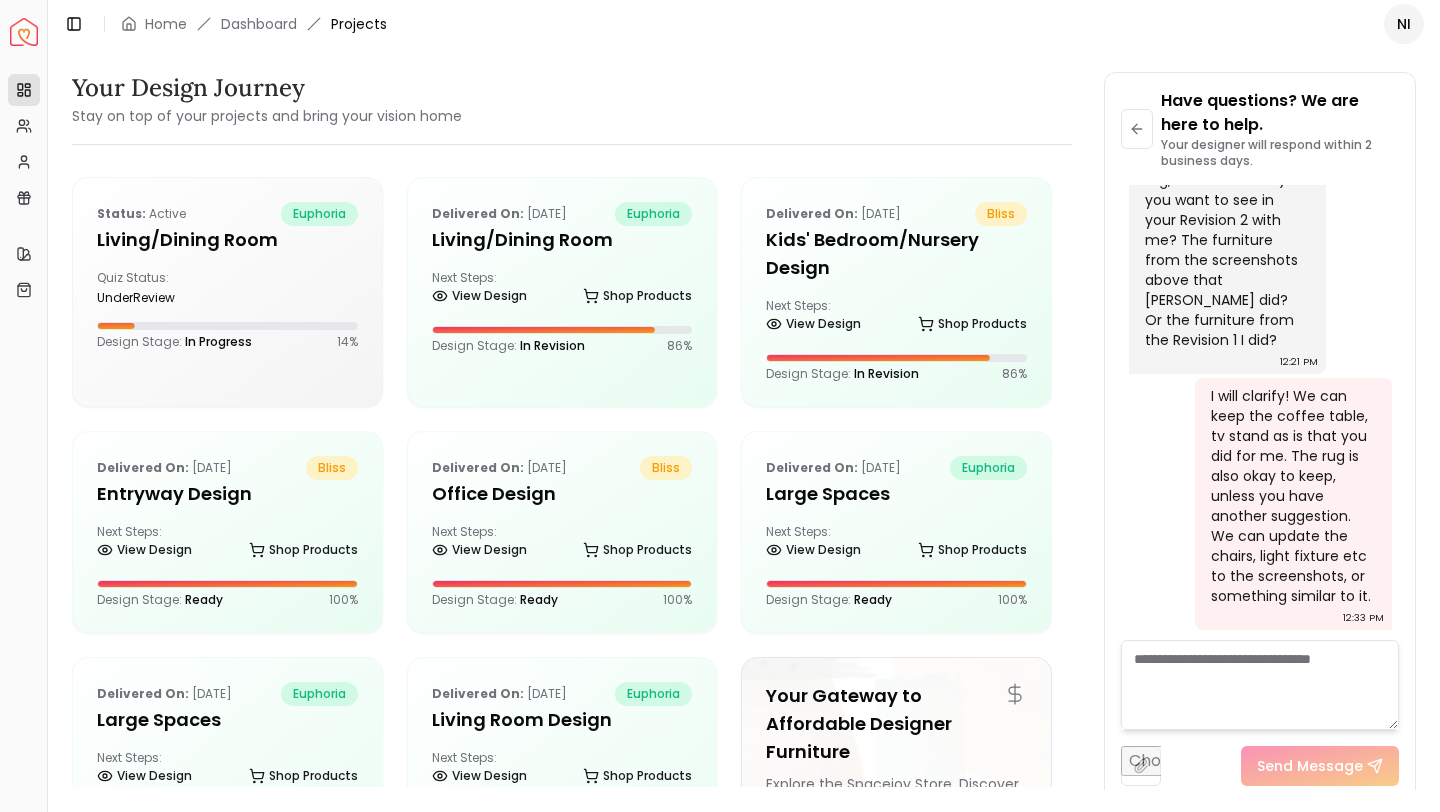 click at bounding box center [1260, 685] 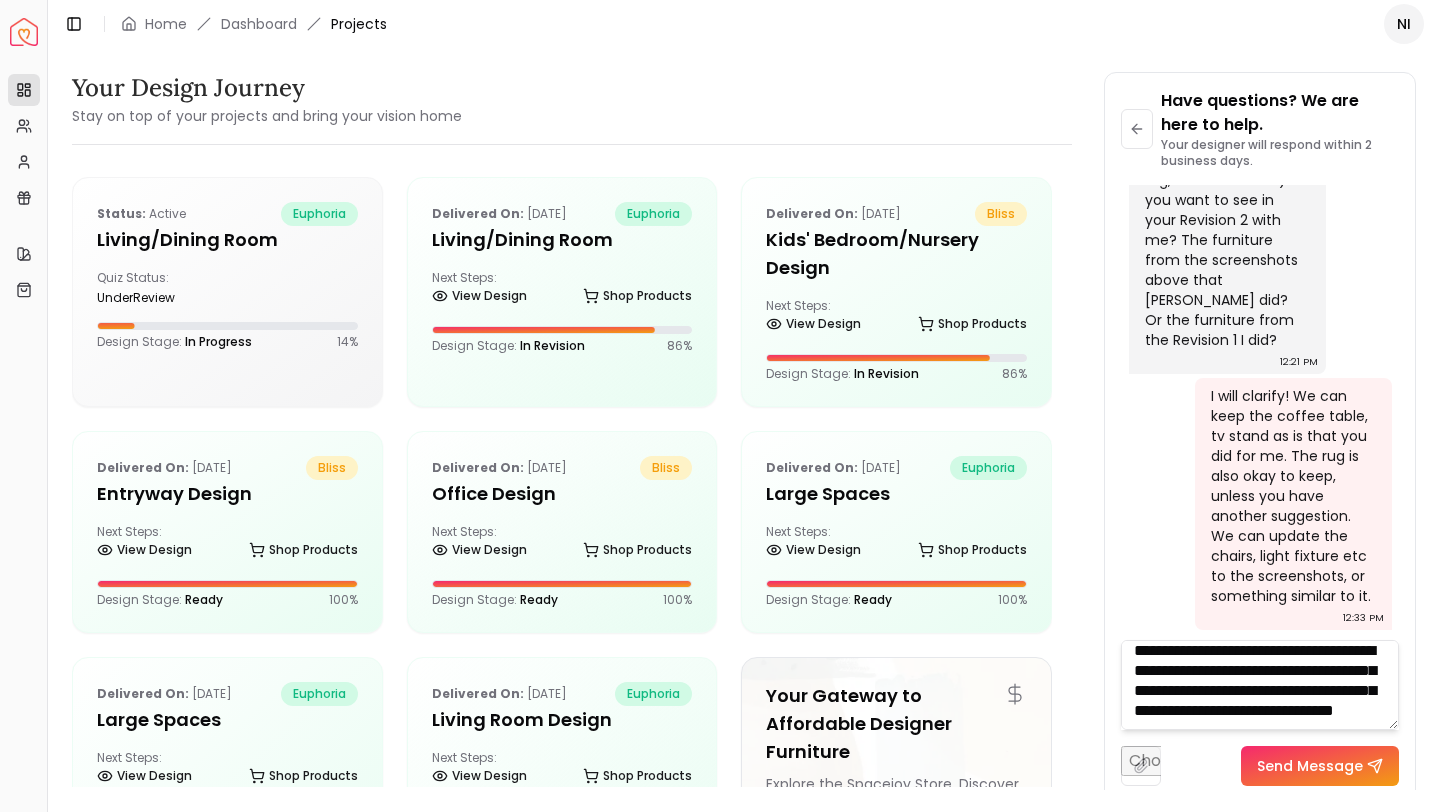 scroll, scrollTop: 41, scrollLeft: 0, axis: vertical 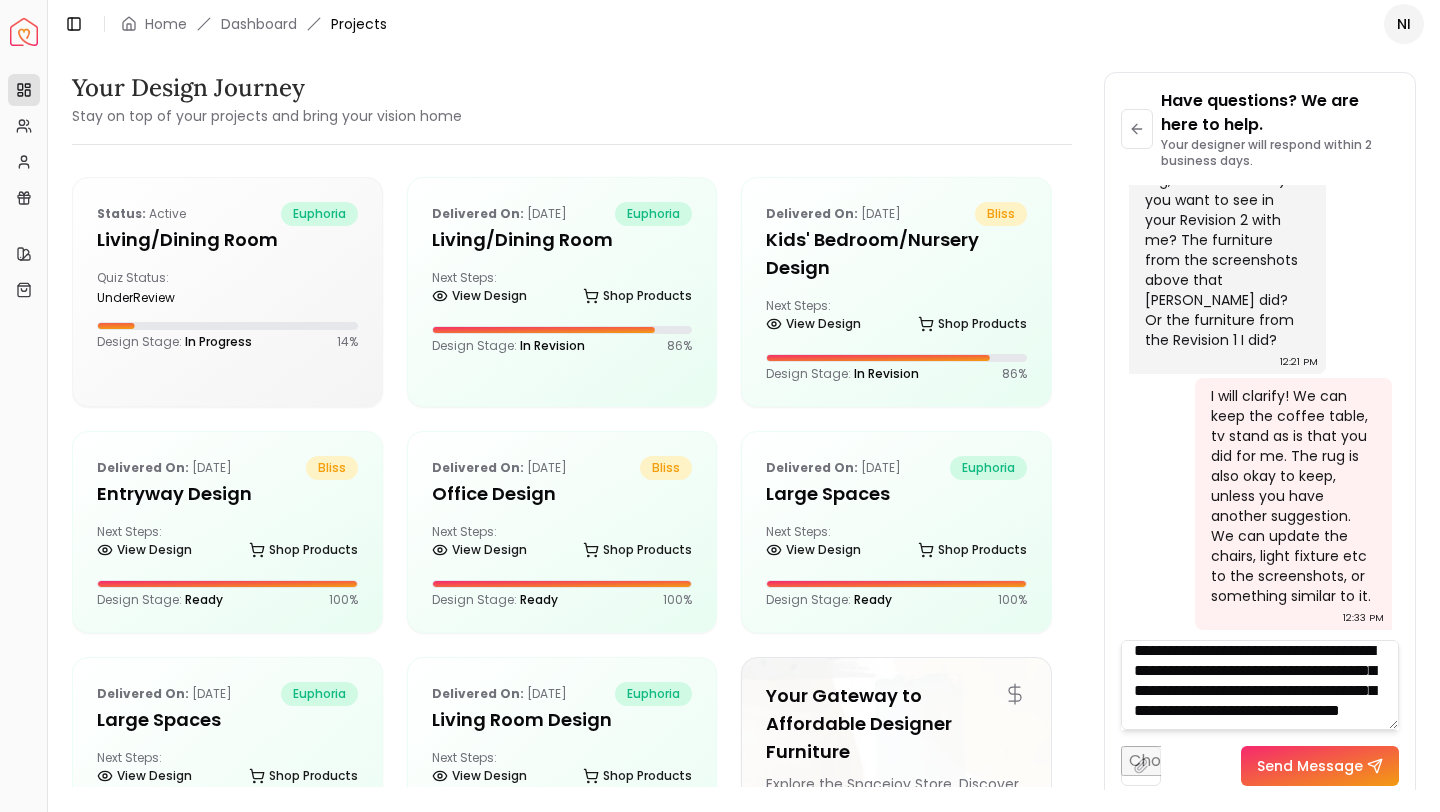 type on "**********" 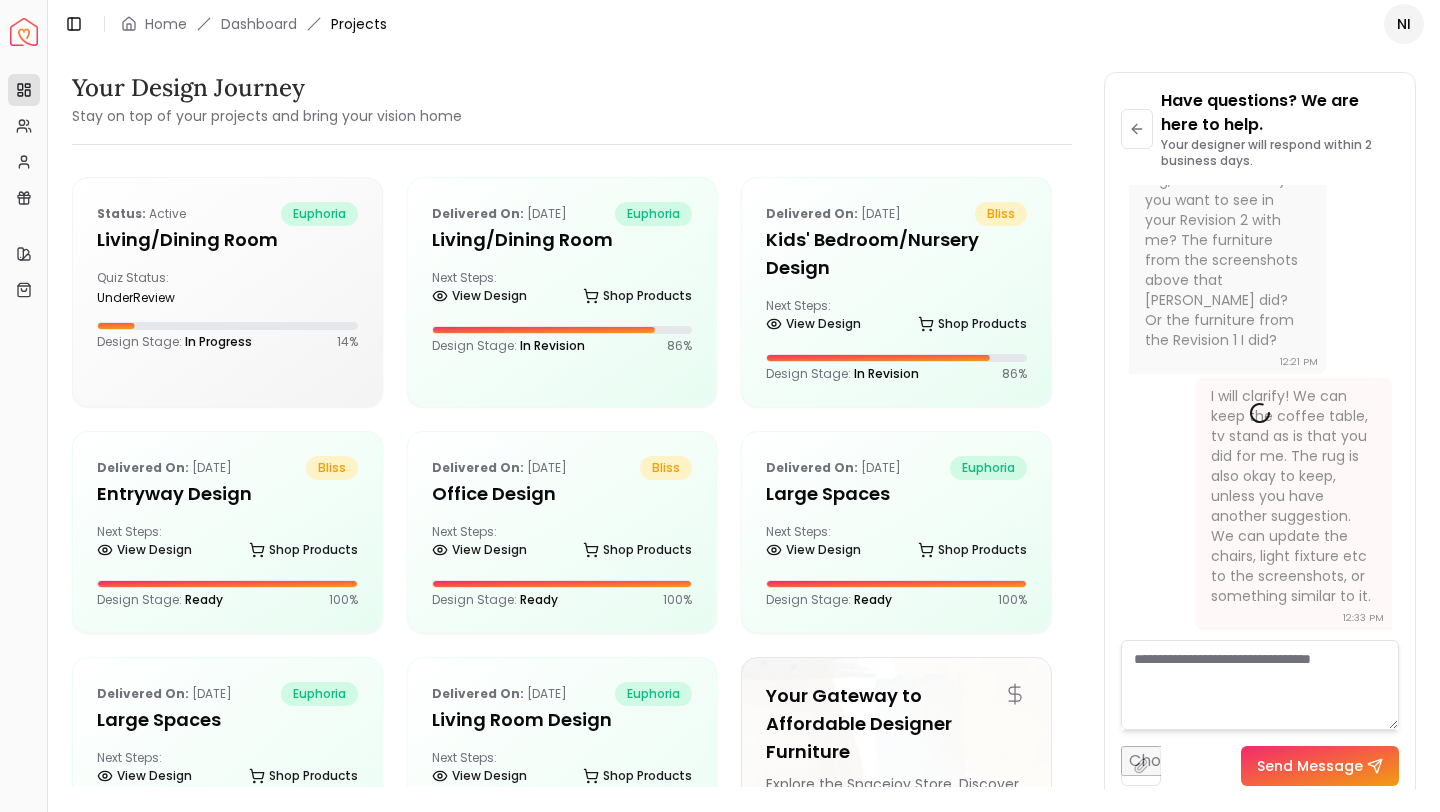 scroll, scrollTop: 0, scrollLeft: 0, axis: both 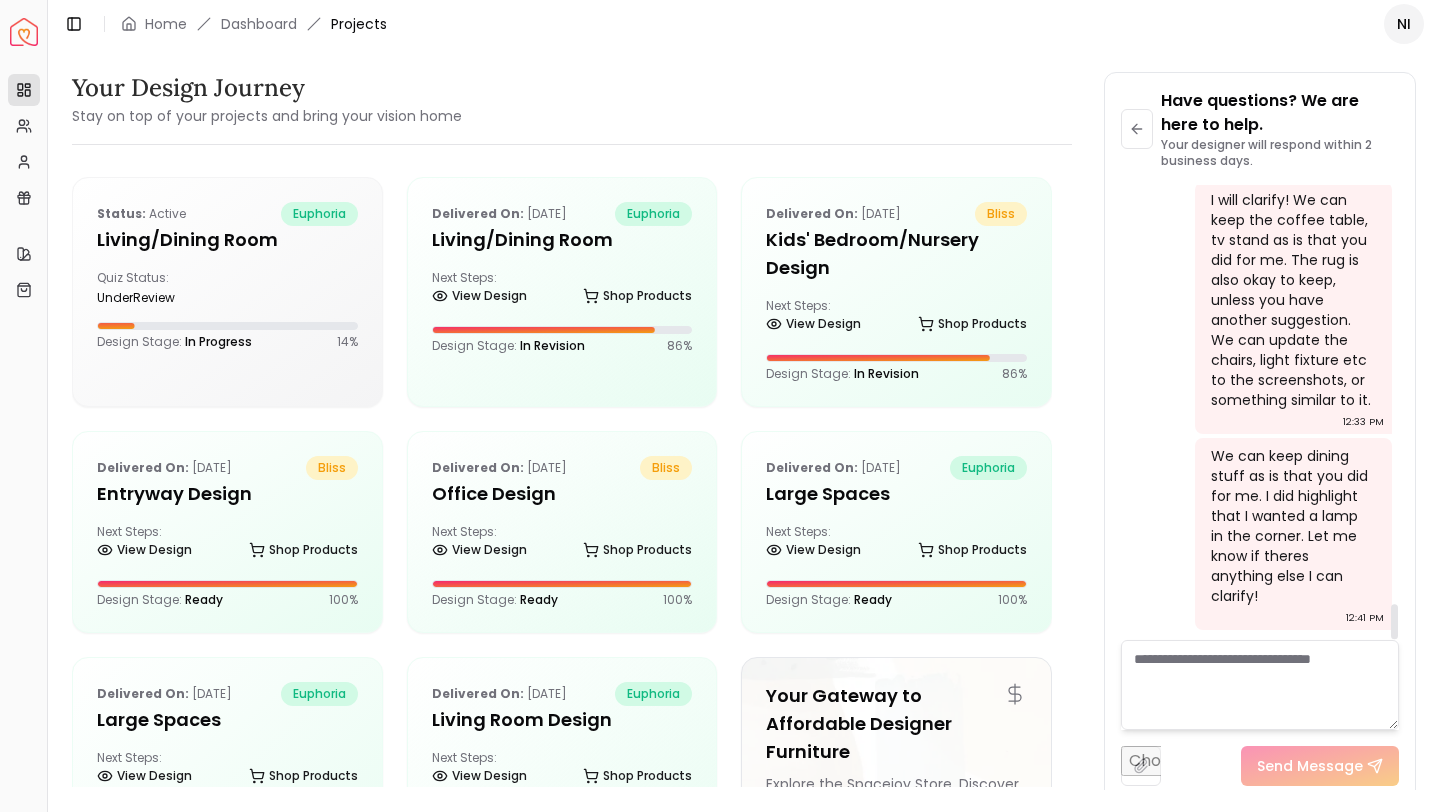 click at bounding box center (1260, 685) 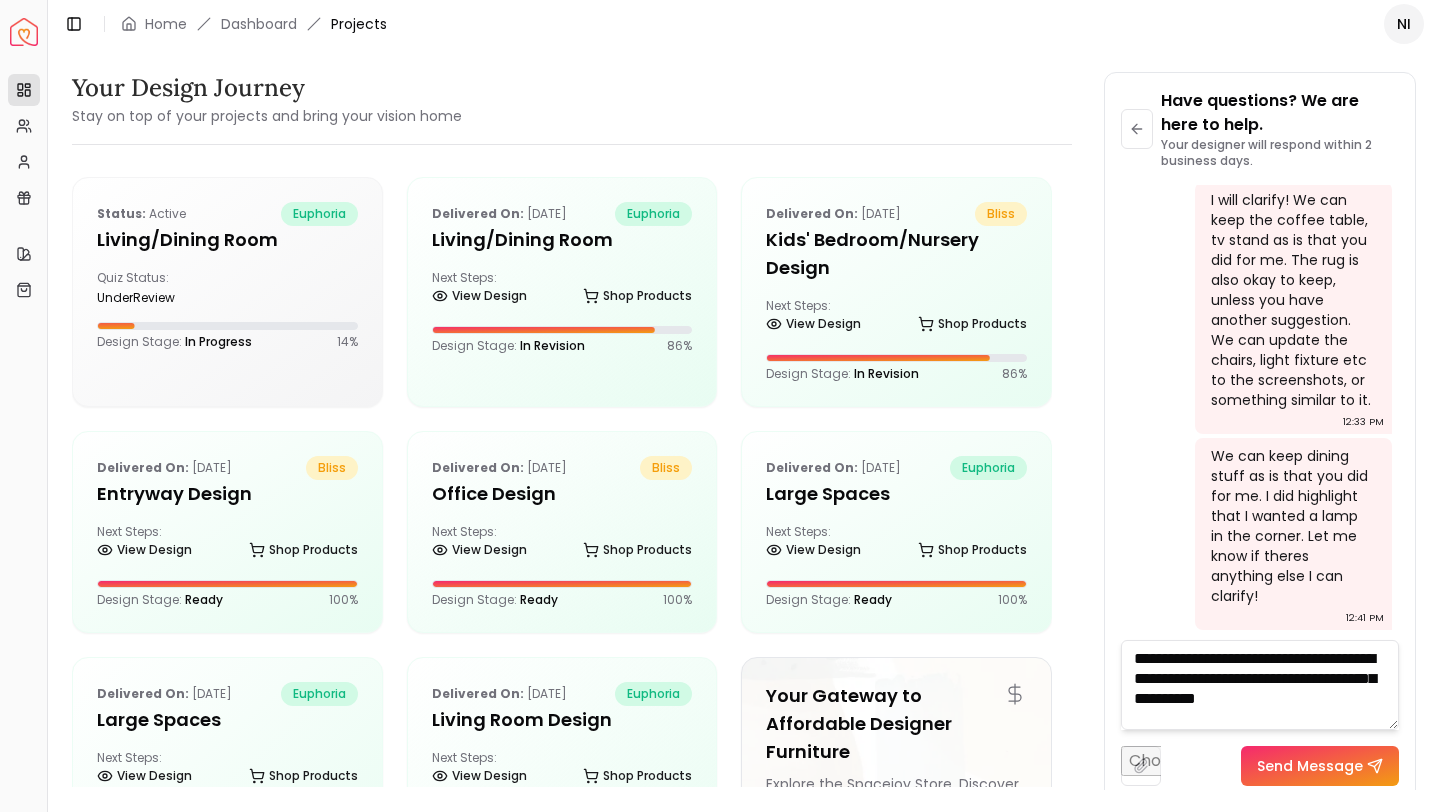 scroll, scrollTop: 1, scrollLeft: 0, axis: vertical 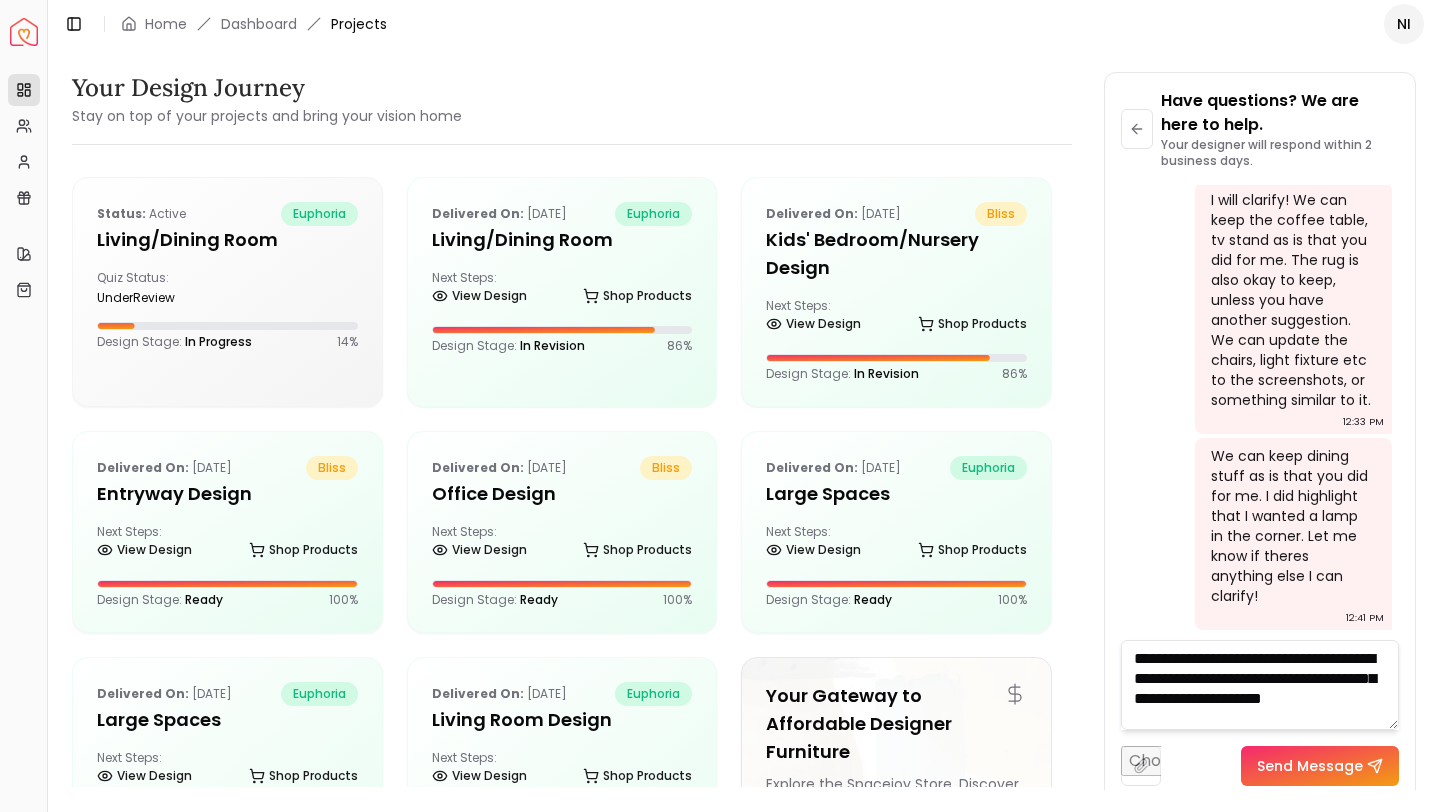 type on "**********" 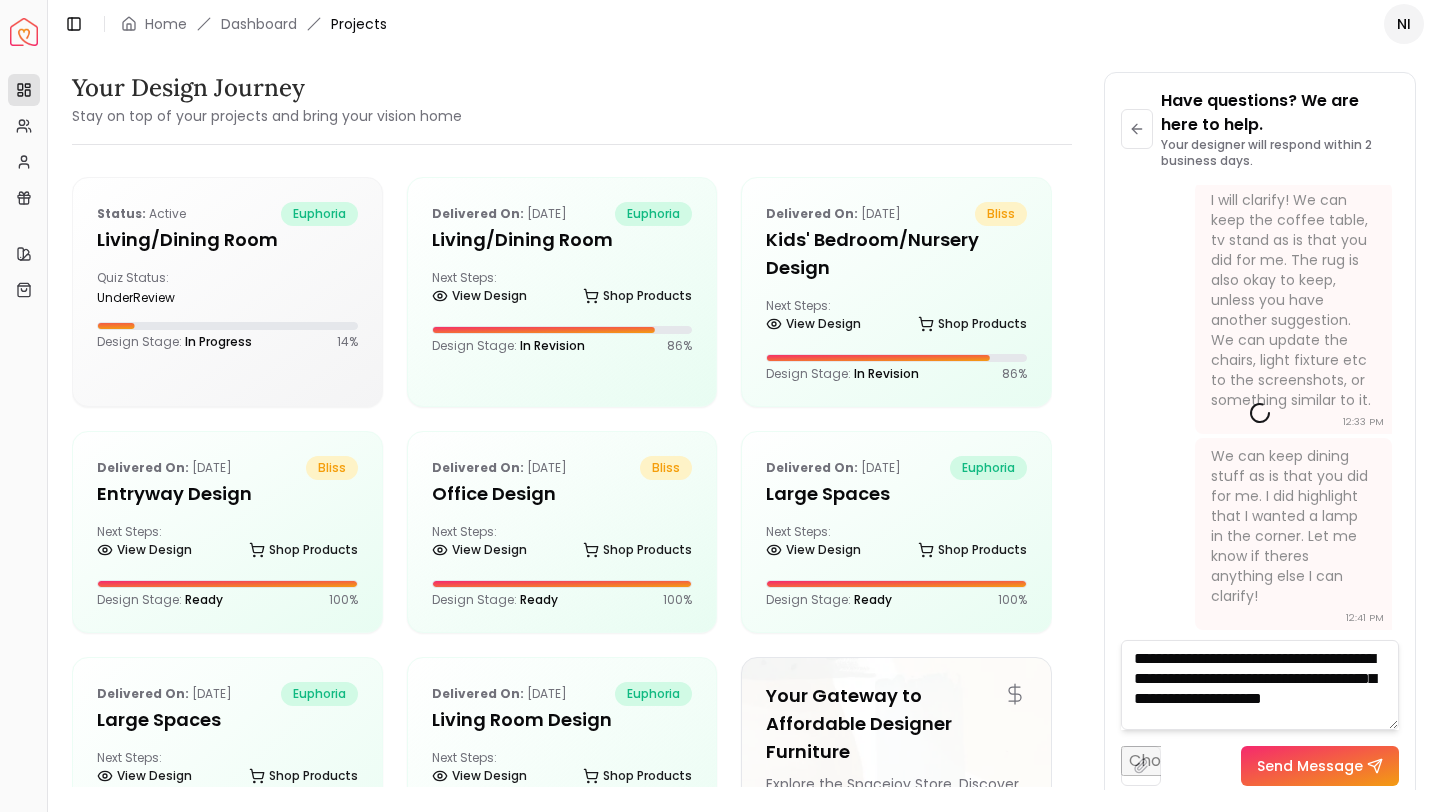 type 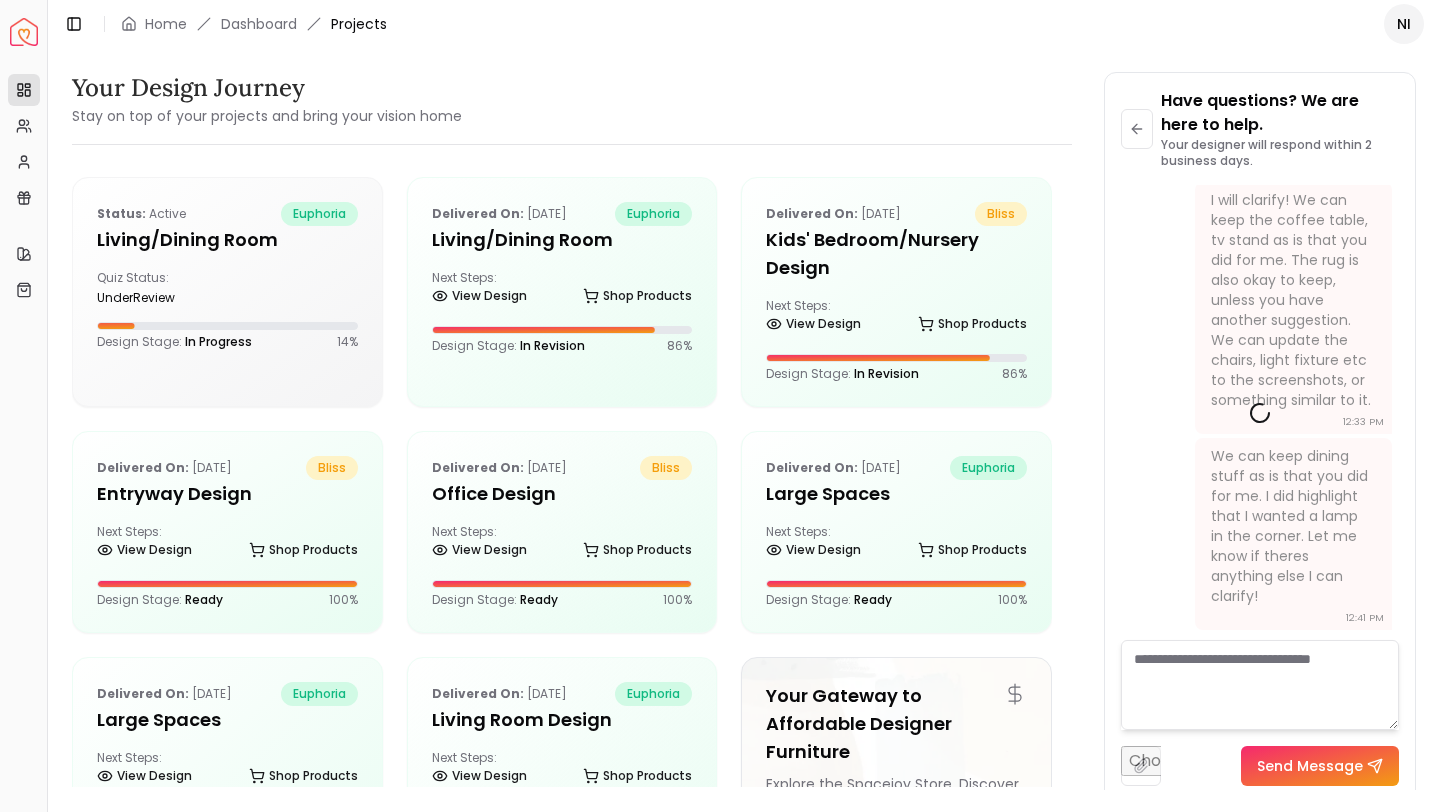 scroll, scrollTop: 0, scrollLeft: 0, axis: both 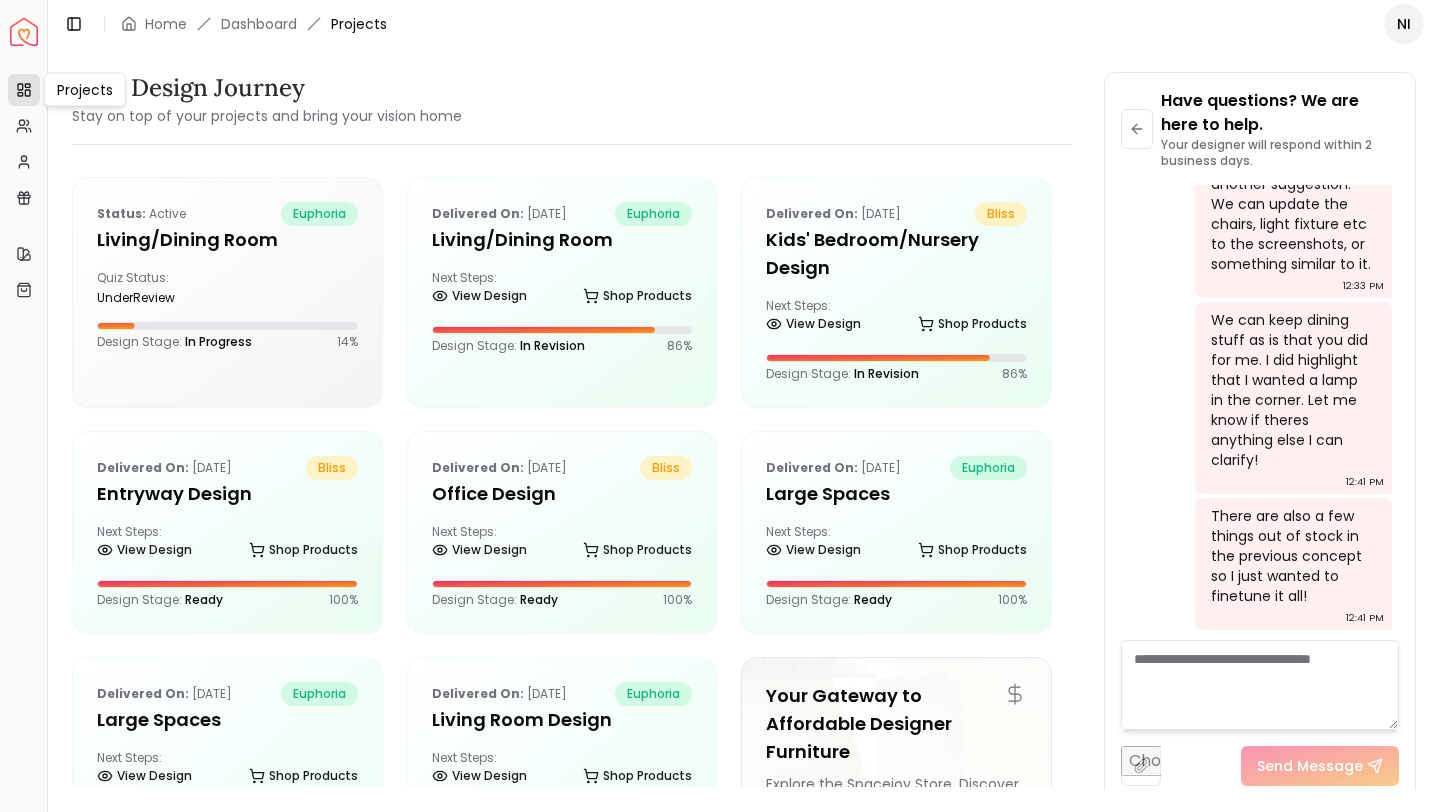 click 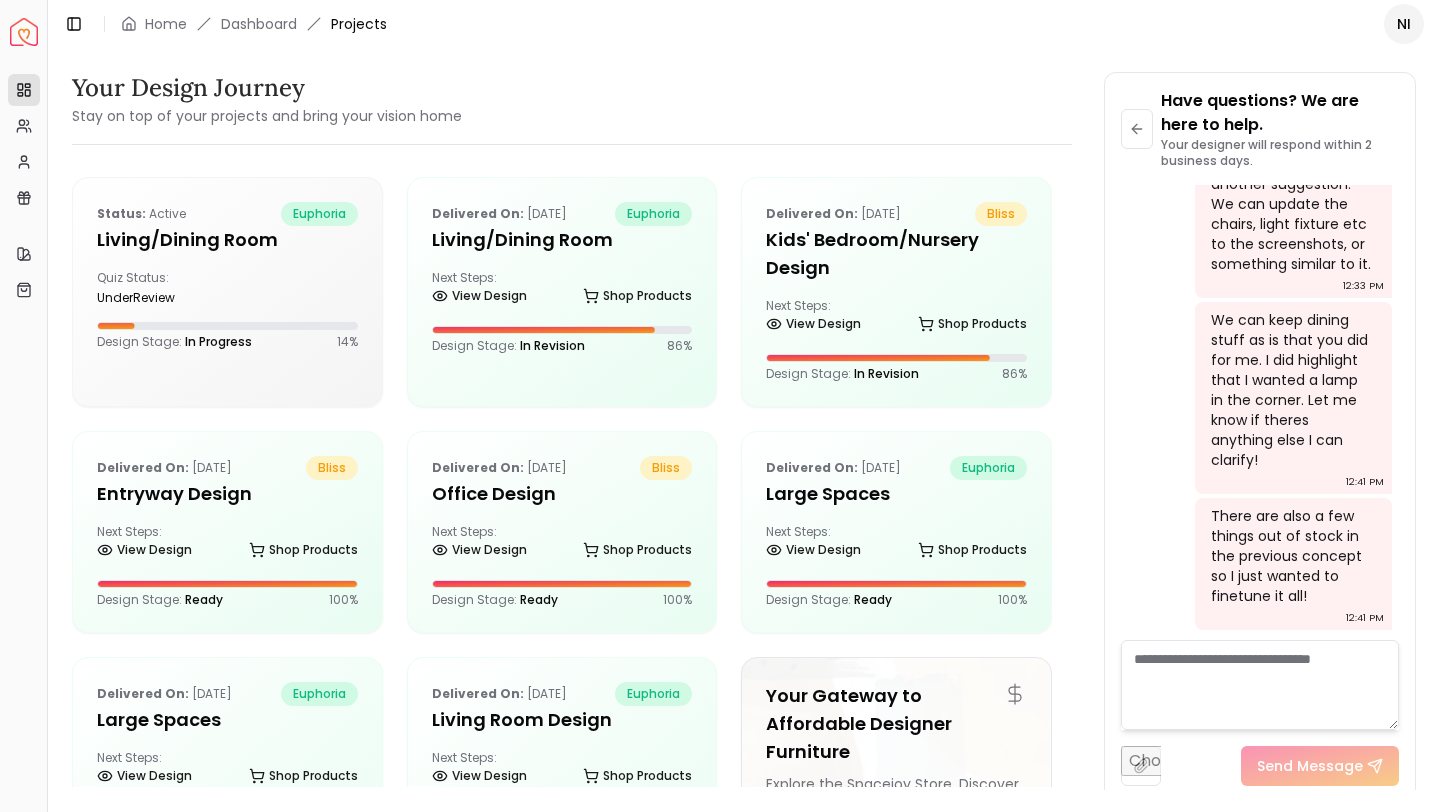 click 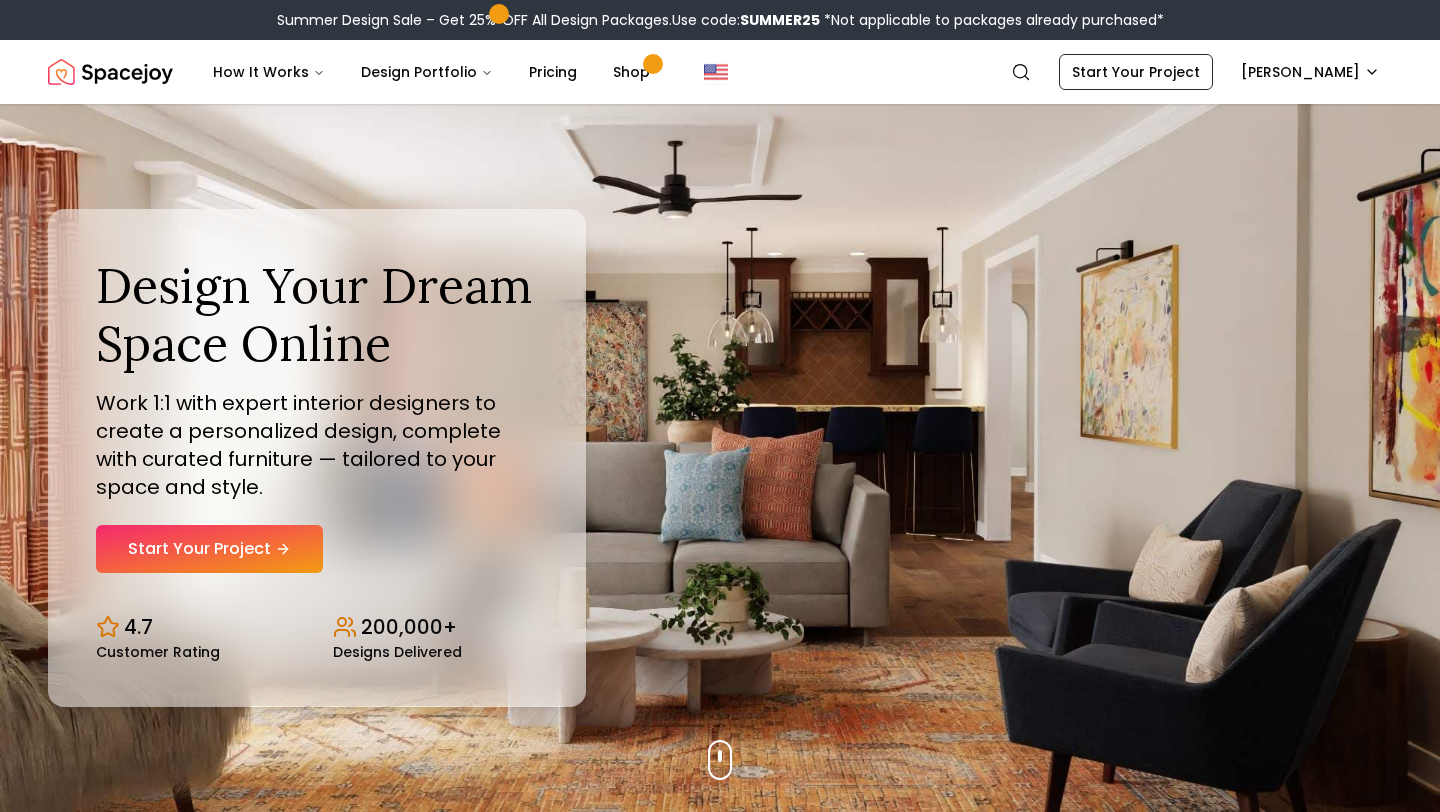 scroll, scrollTop: 0, scrollLeft: 0, axis: both 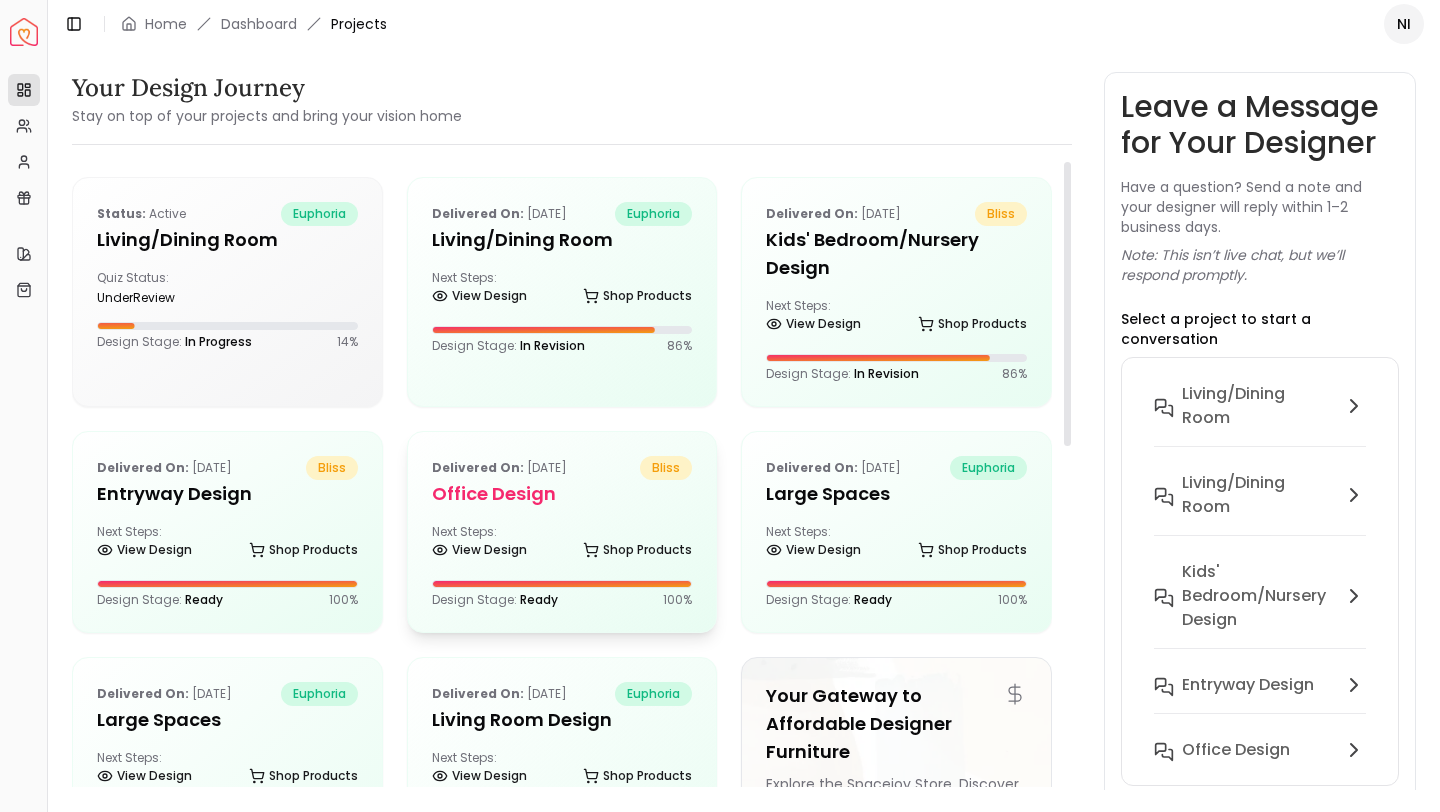 click on "Delivered on:   [DATE] bliss Office Design Next Steps: View Design Shop Products Design Stage:   Ready 100 %" at bounding box center (562, 532) 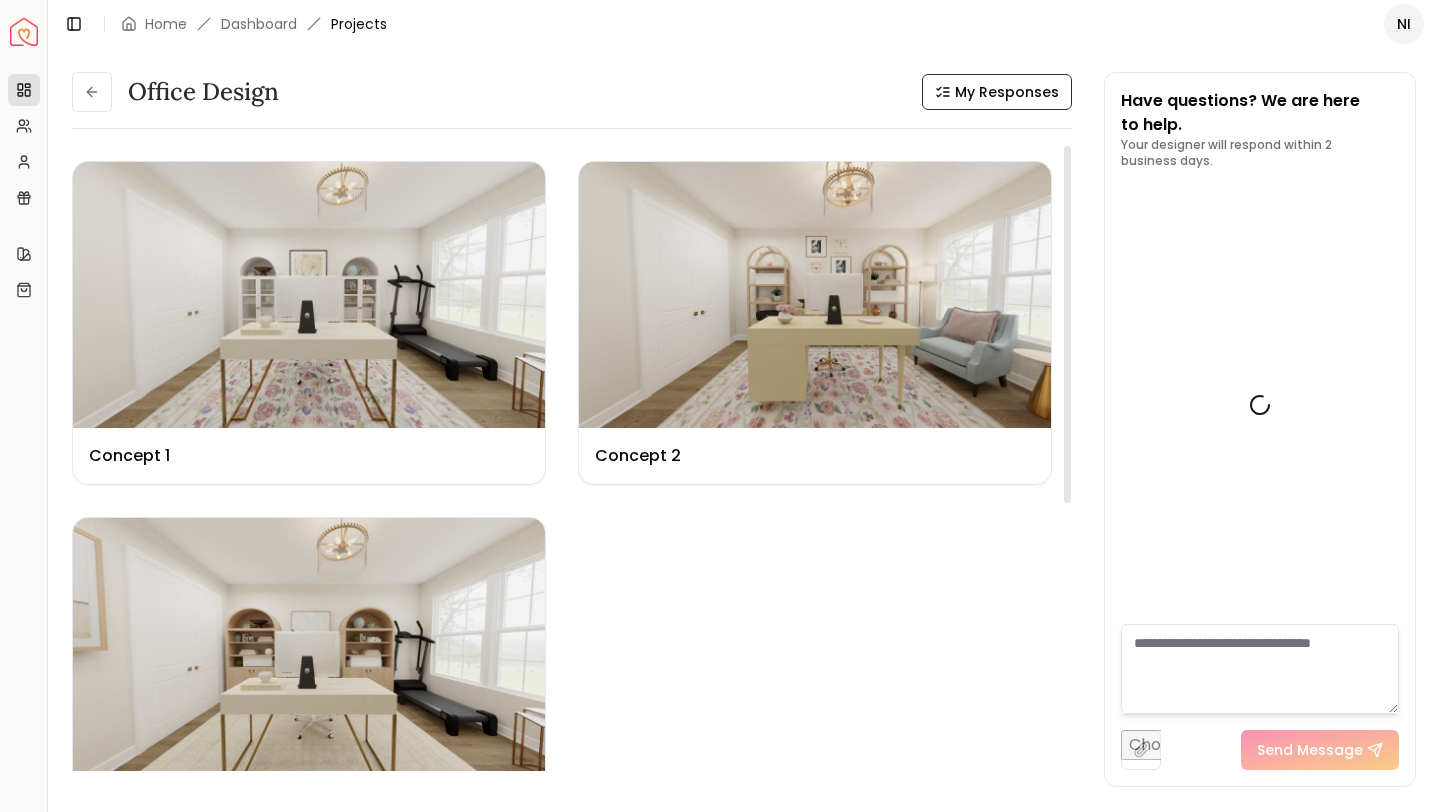 scroll, scrollTop: 1879, scrollLeft: 0, axis: vertical 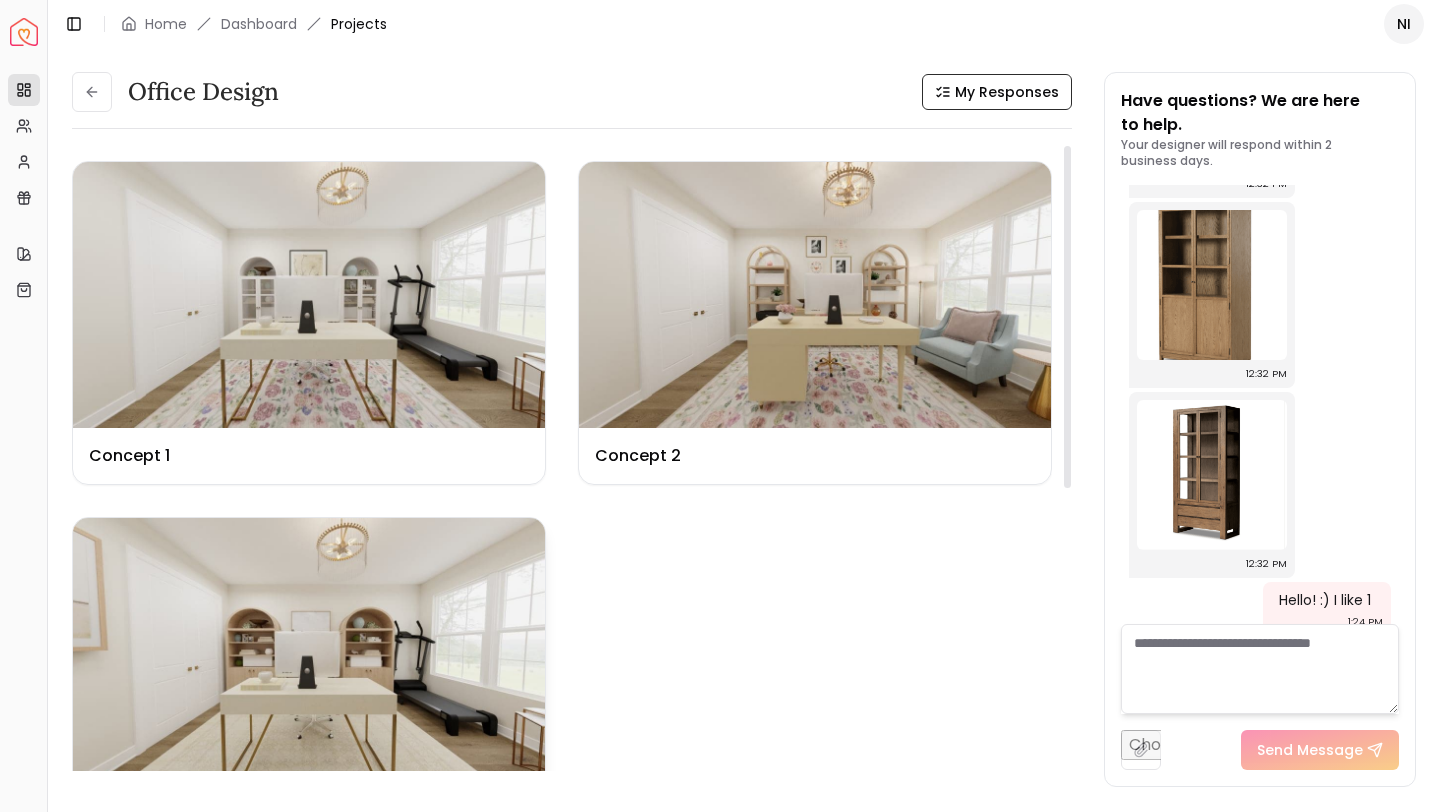 click at bounding box center [309, 651] 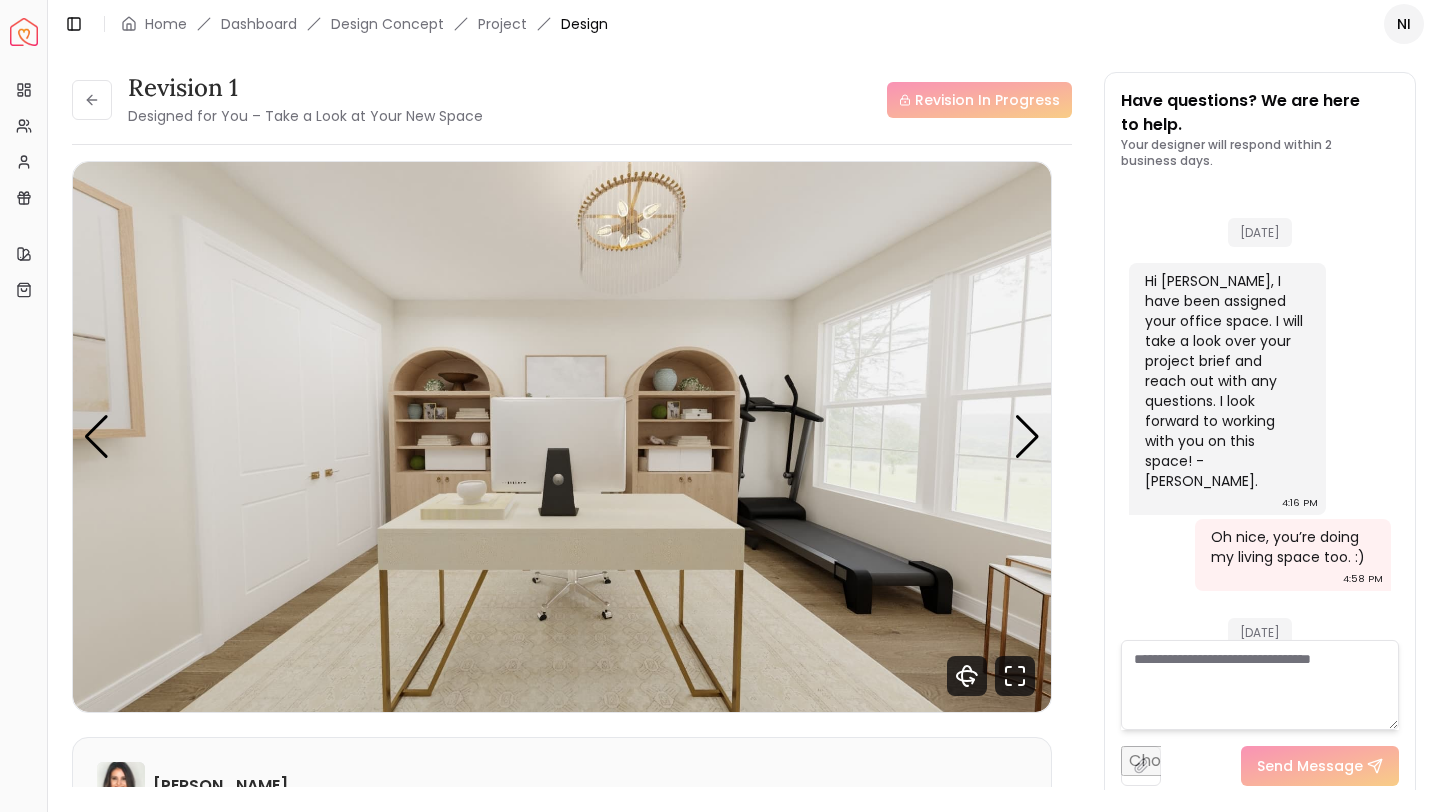 scroll, scrollTop: 1863, scrollLeft: 0, axis: vertical 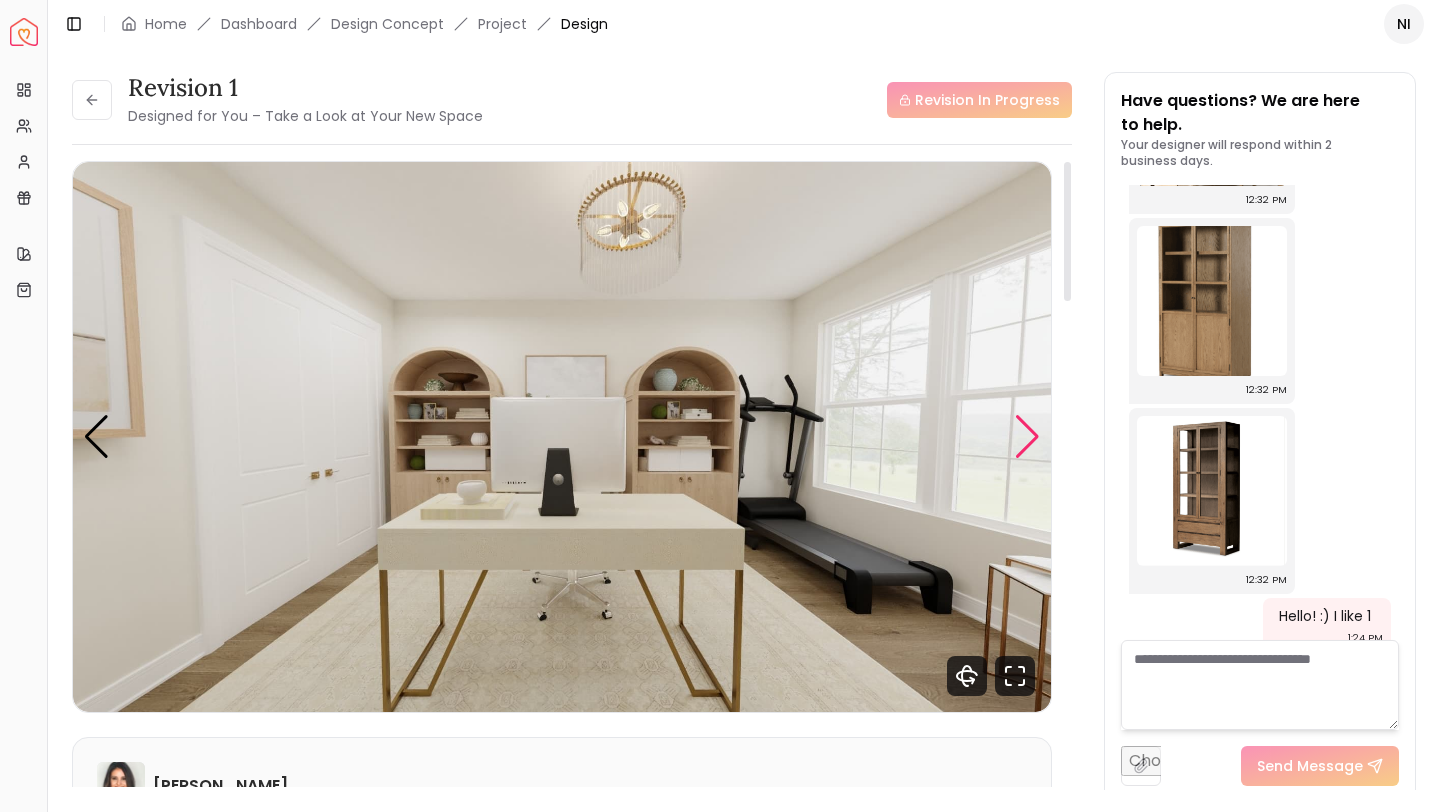 click at bounding box center (1027, 437) 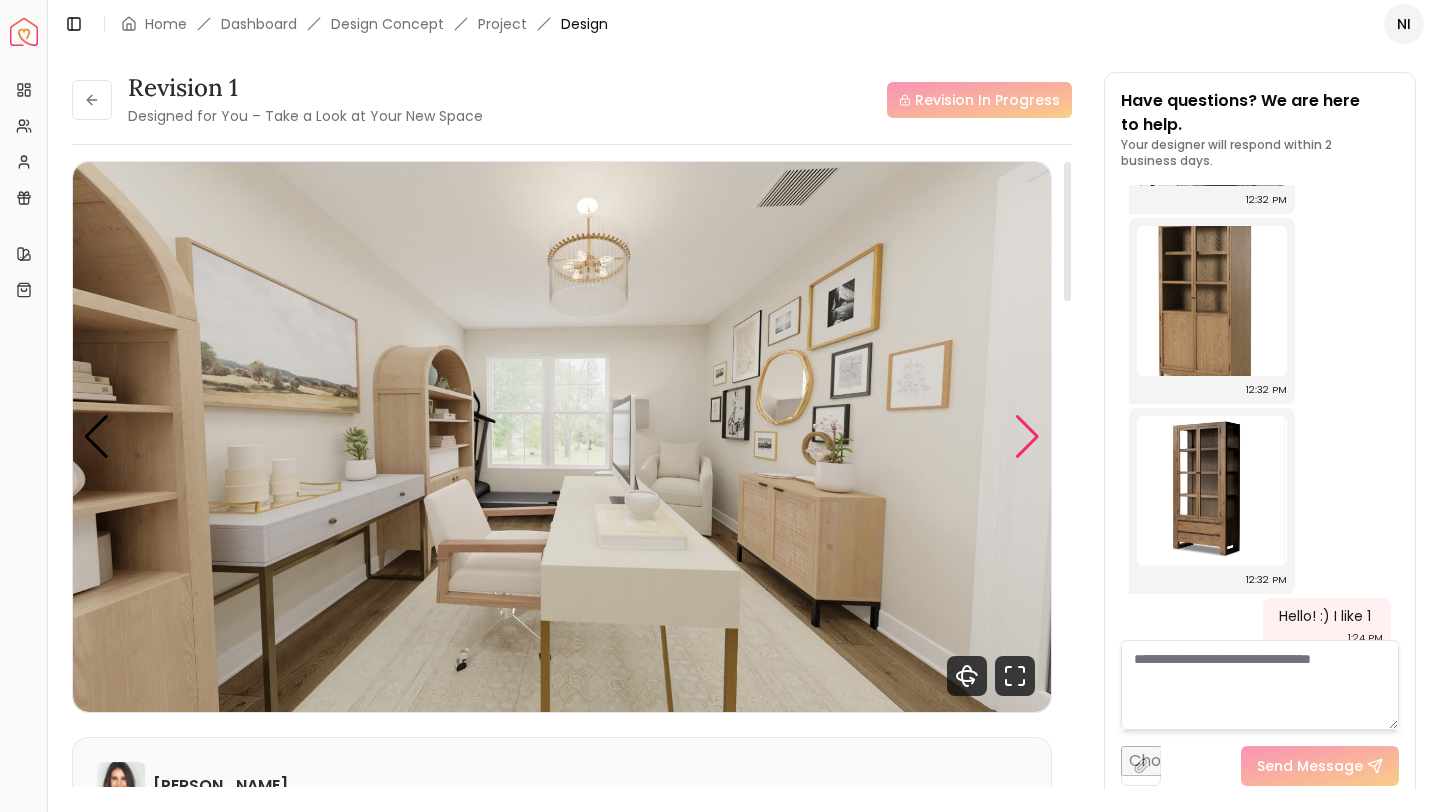 click at bounding box center [1027, 437] 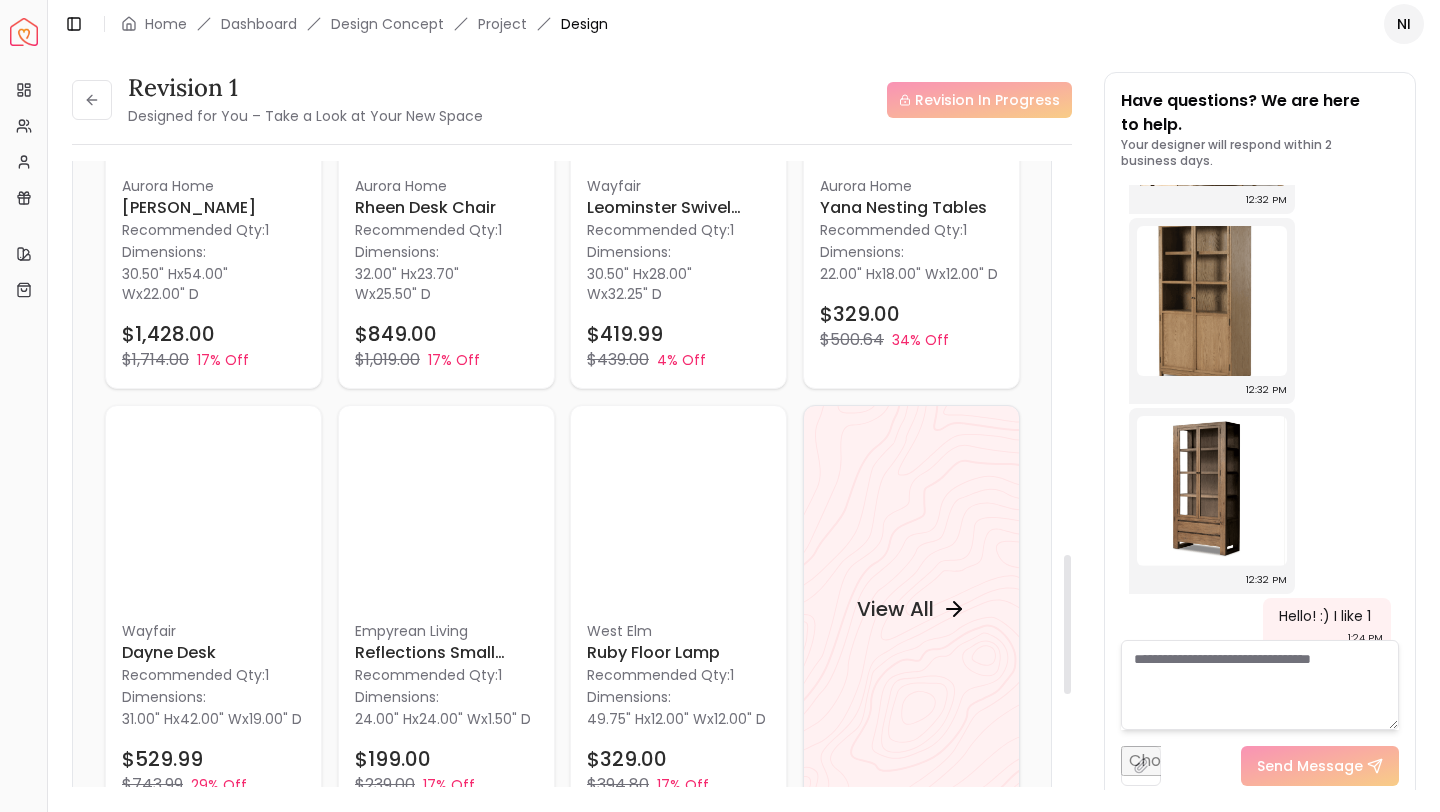 scroll, scrollTop: 1818, scrollLeft: 0, axis: vertical 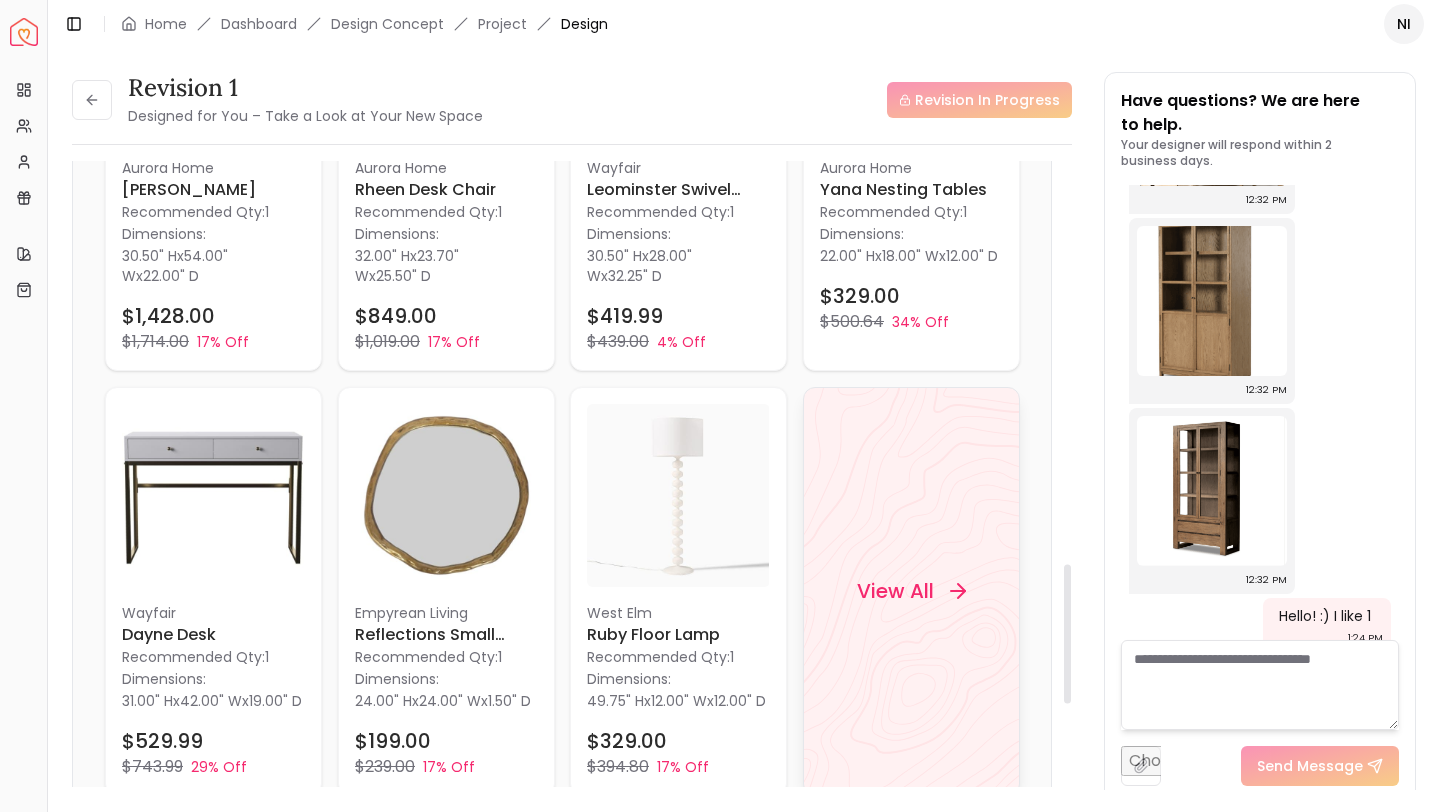 click on "View All" at bounding box center [910, 591] 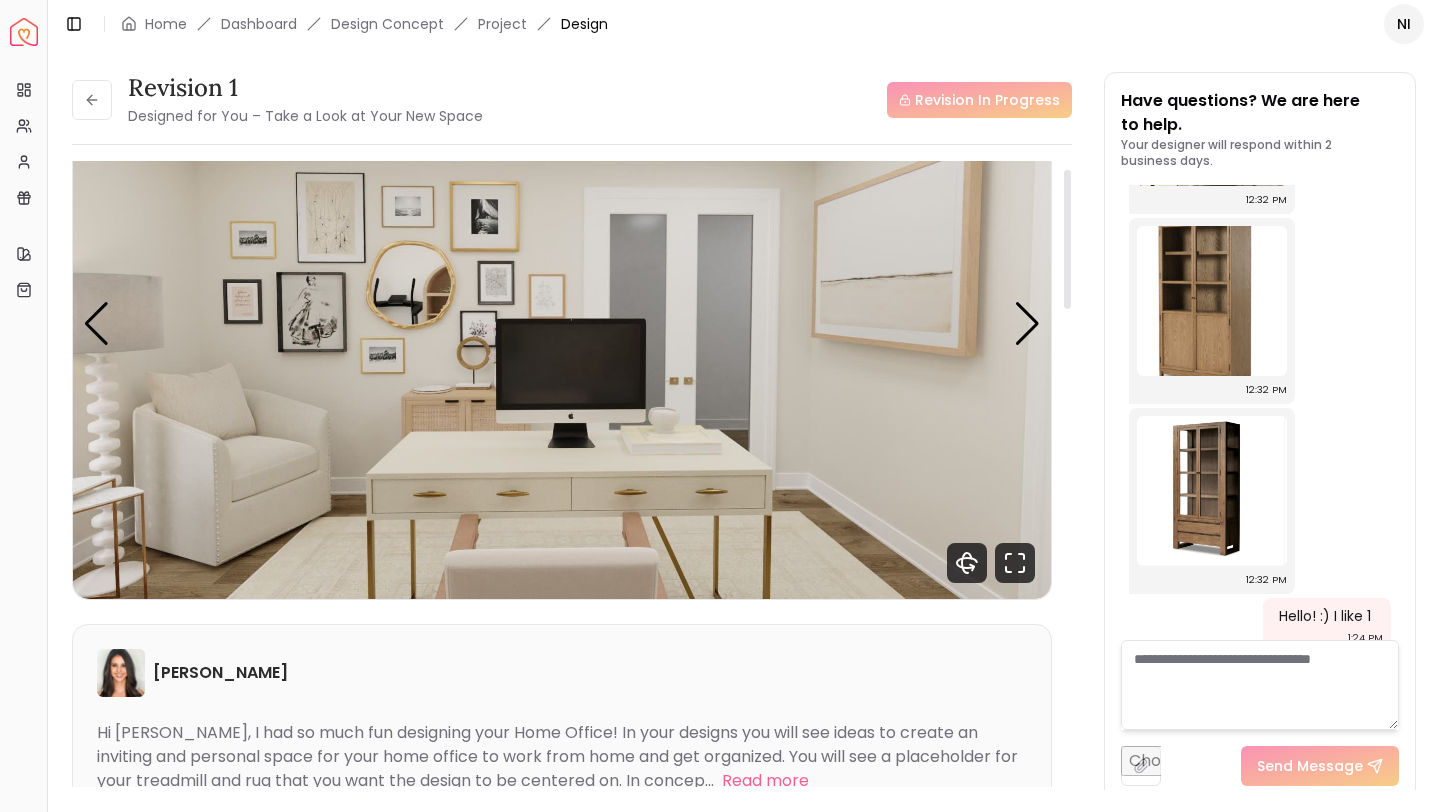 scroll, scrollTop: 5, scrollLeft: 0, axis: vertical 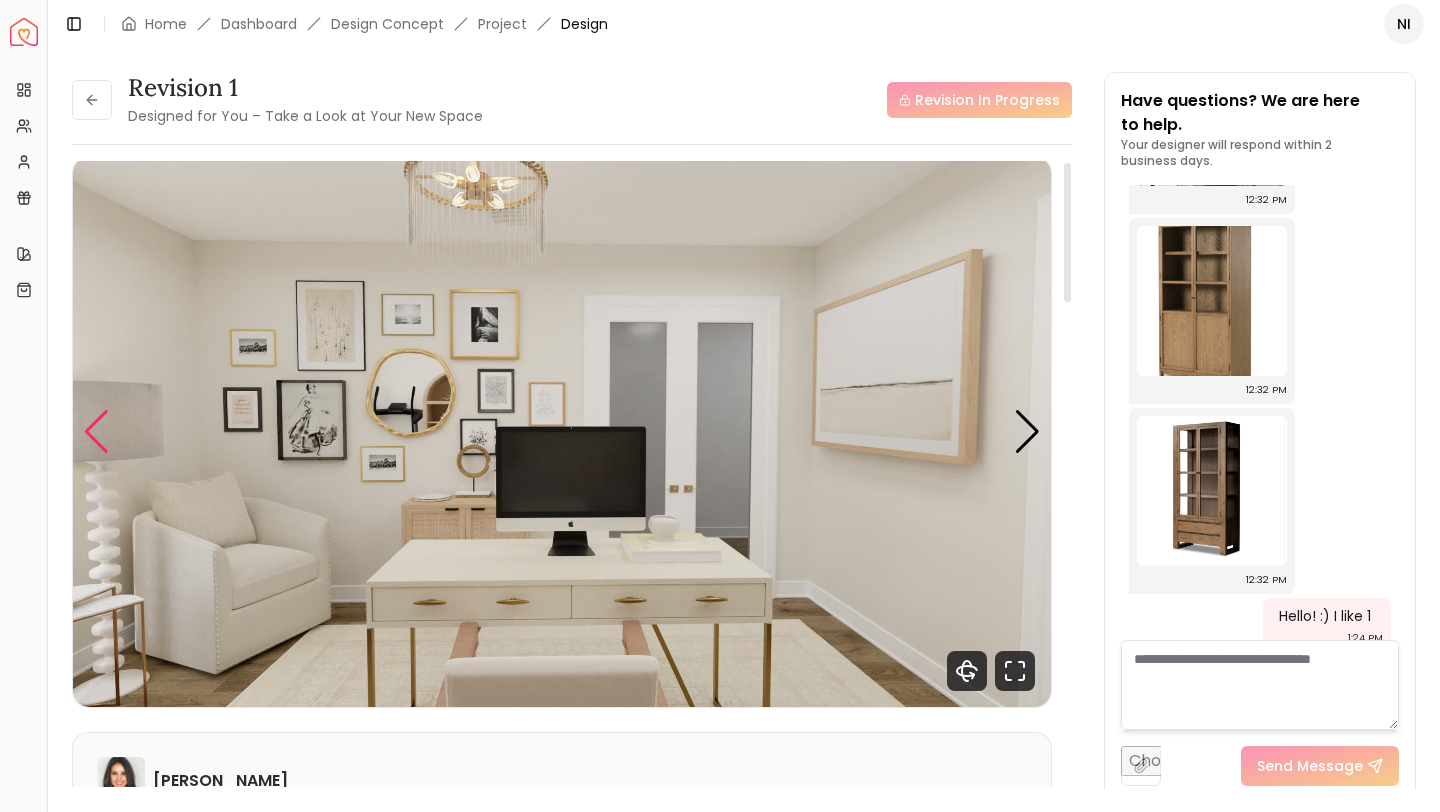click at bounding box center [96, 432] 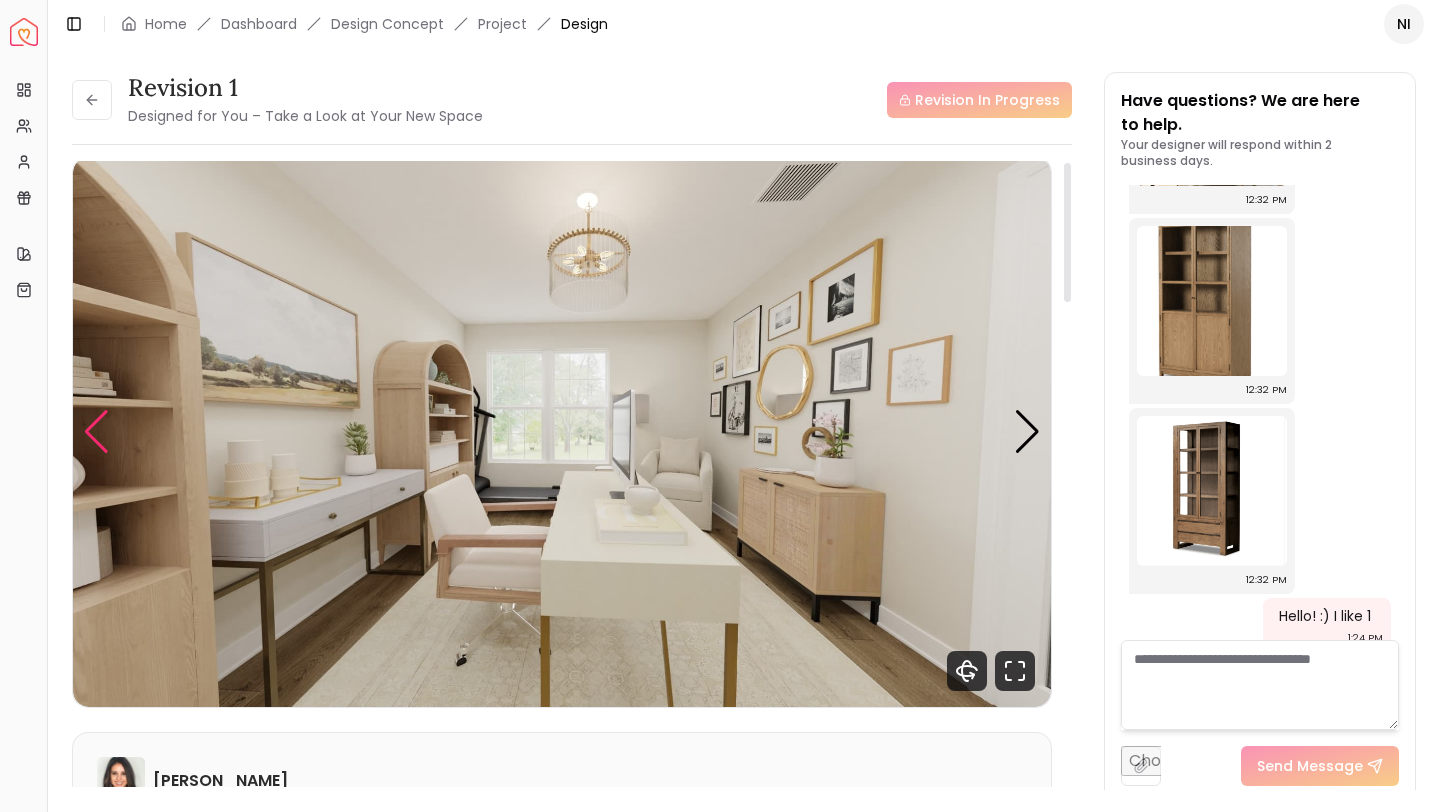 click at bounding box center (96, 432) 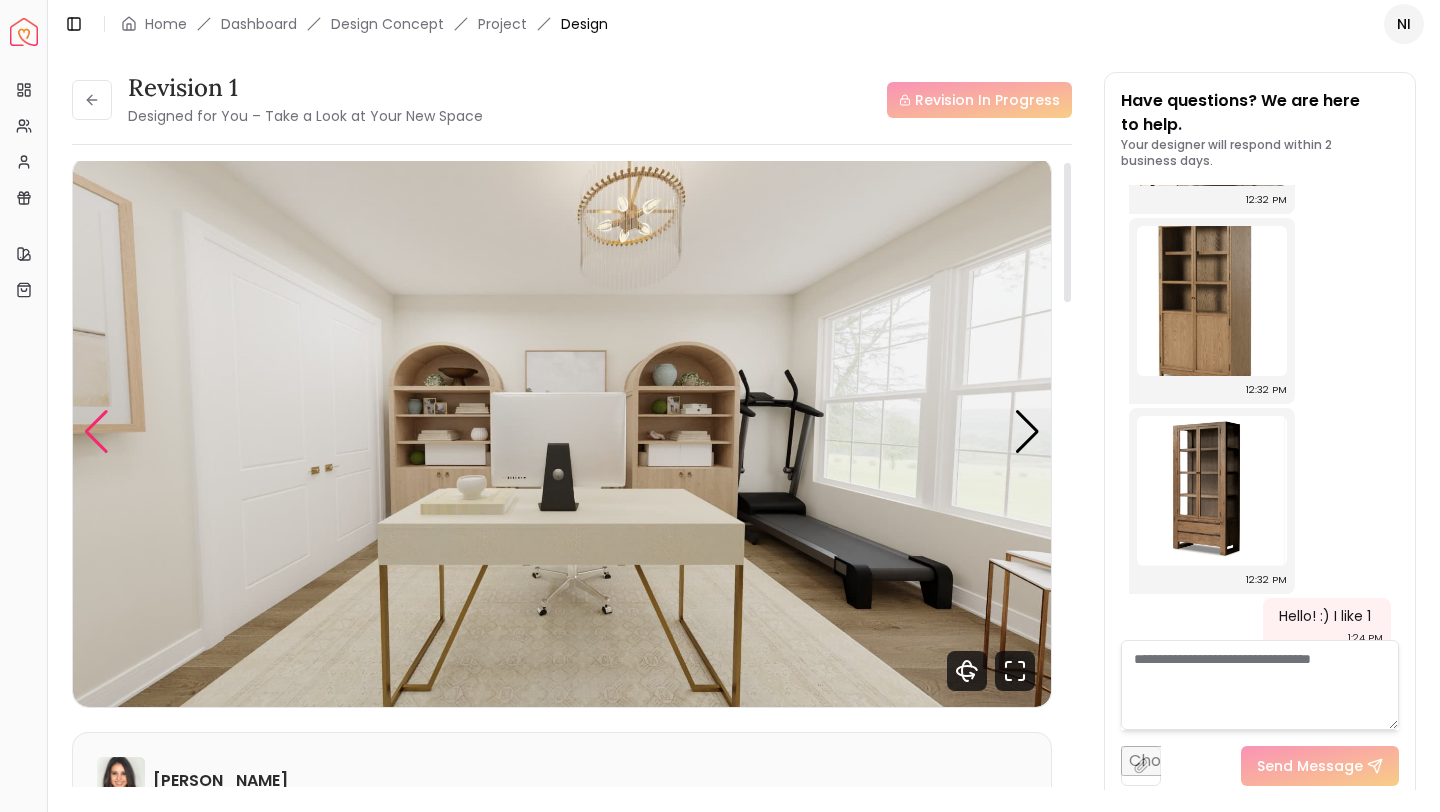 click at bounding box center [96, 432] 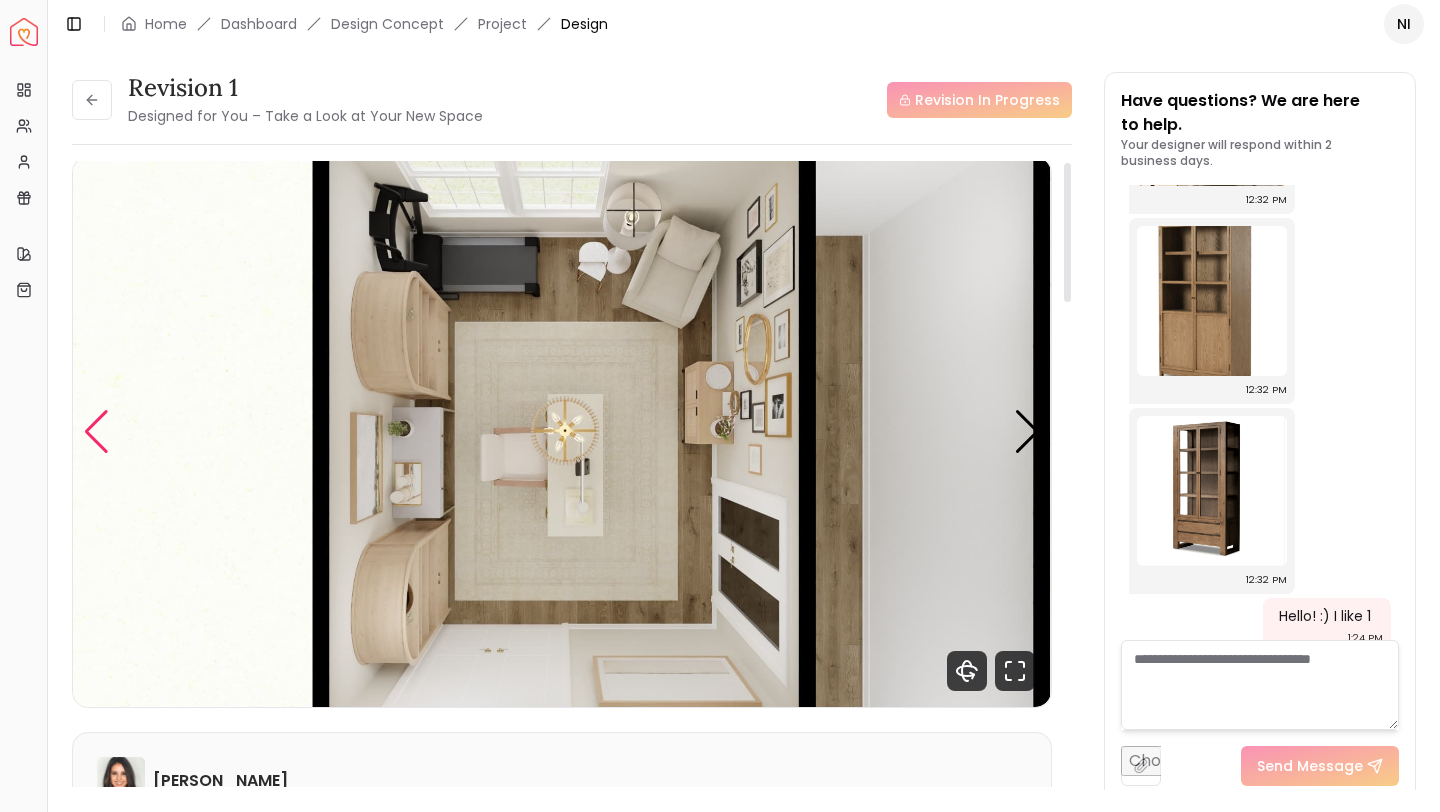 click at bounding box center [96, 432] 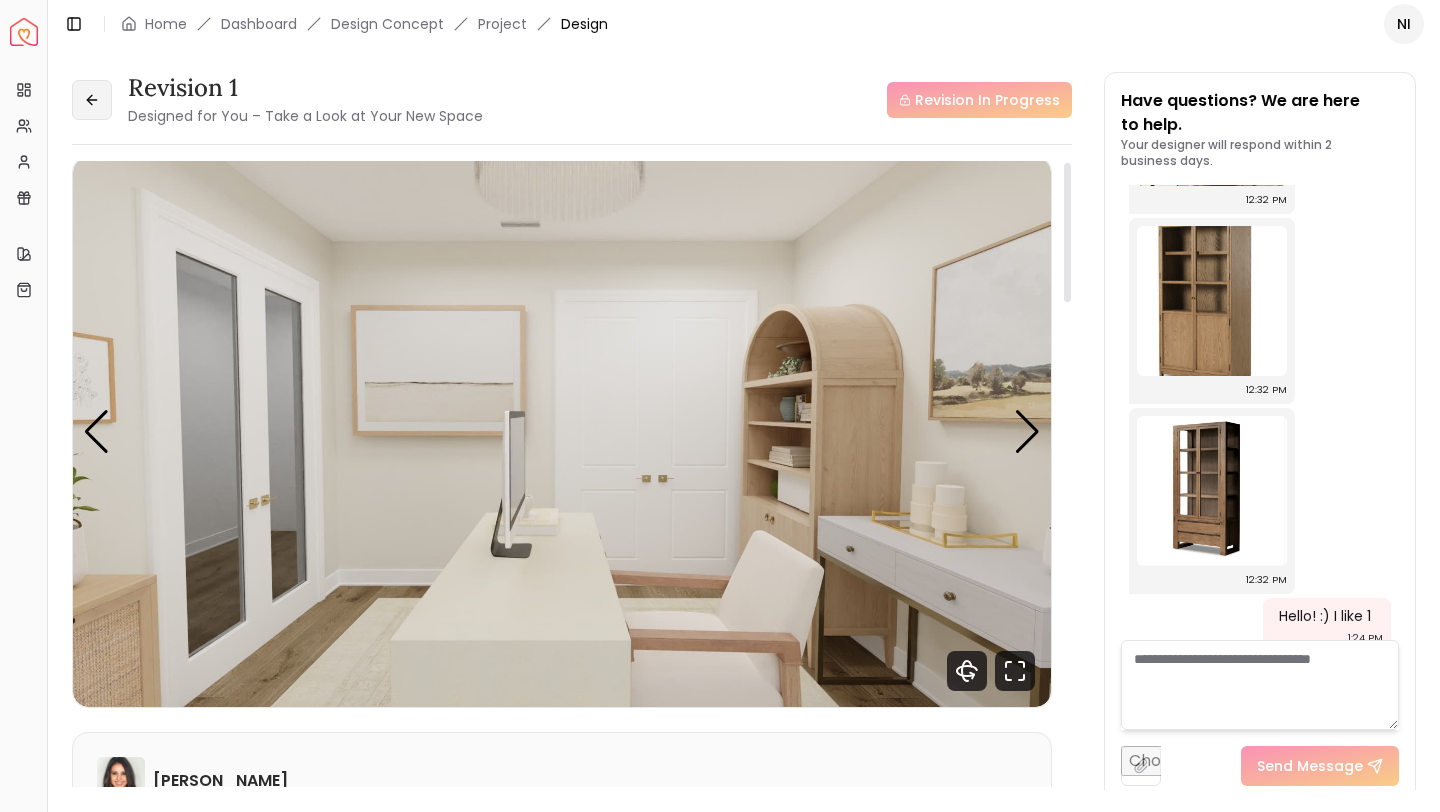 click 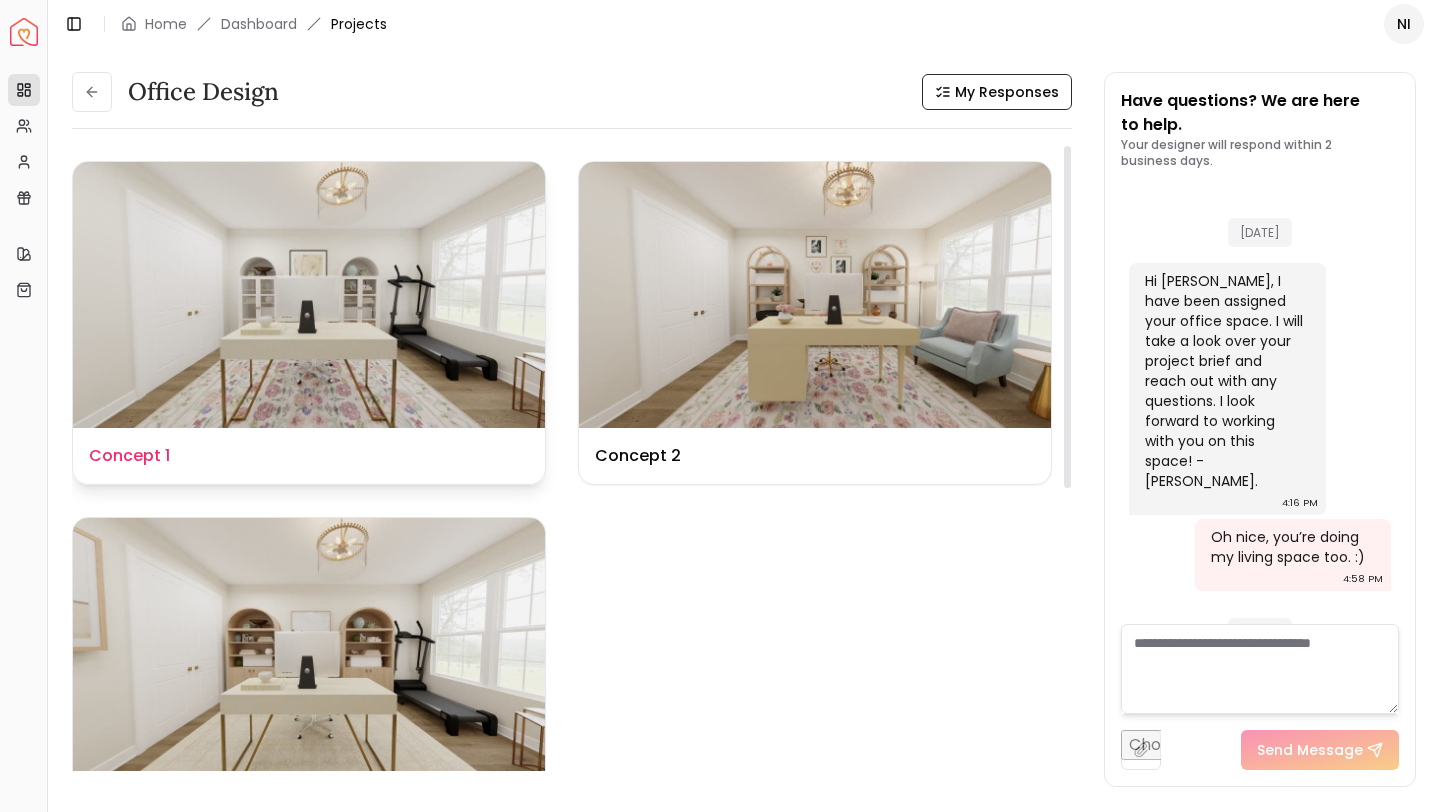 scroll, scrollTop: 1879, scrollLeft: 0, axis: vertical 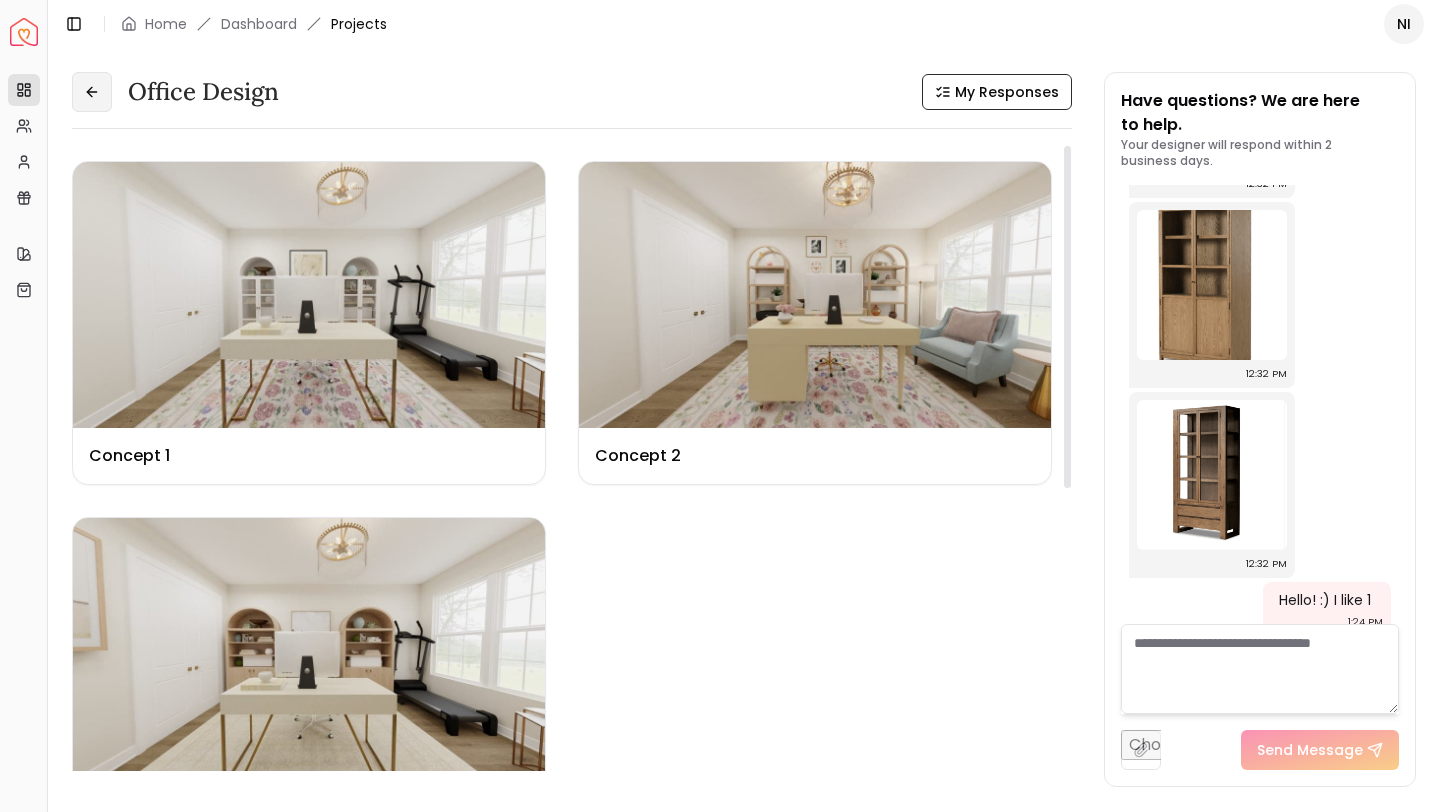 click 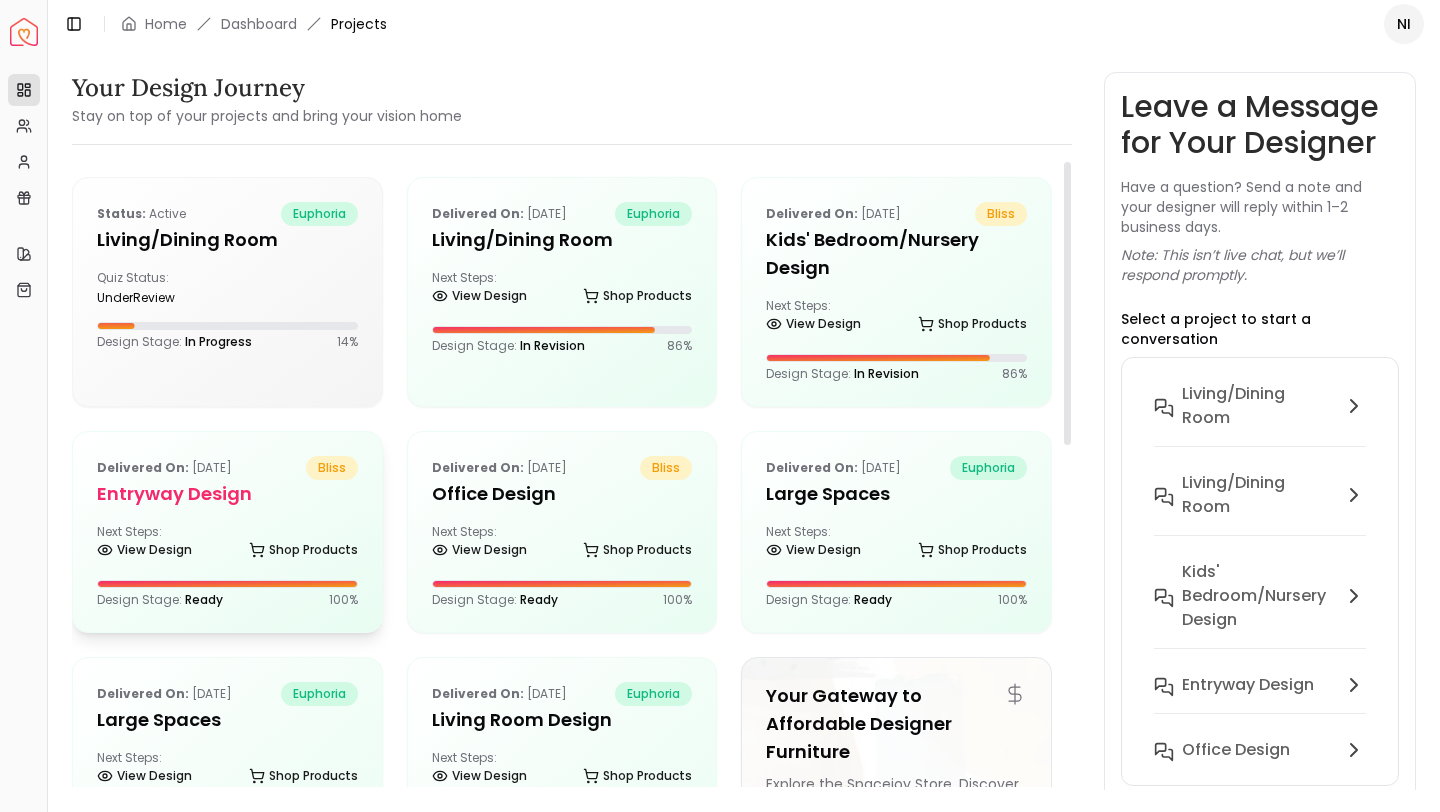 click on "Delivered on:   [DATE] bliss Entryway Design Next Steps: View Design Shop Products Design Stage:   Ready 100 %" at bounding box center [227, 532] 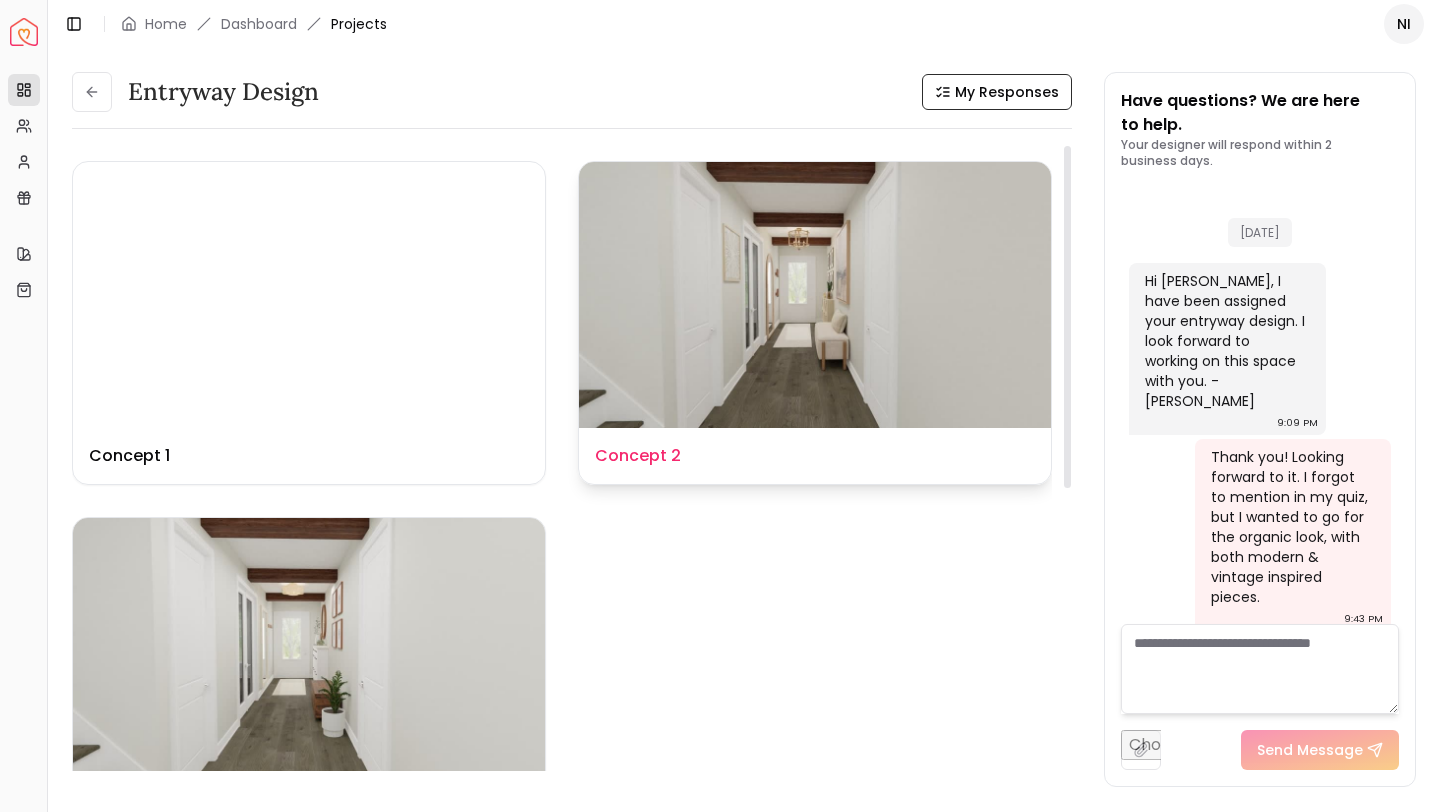 scroll, scrollTop: 521, scrollLeft: 0, axis: vertical 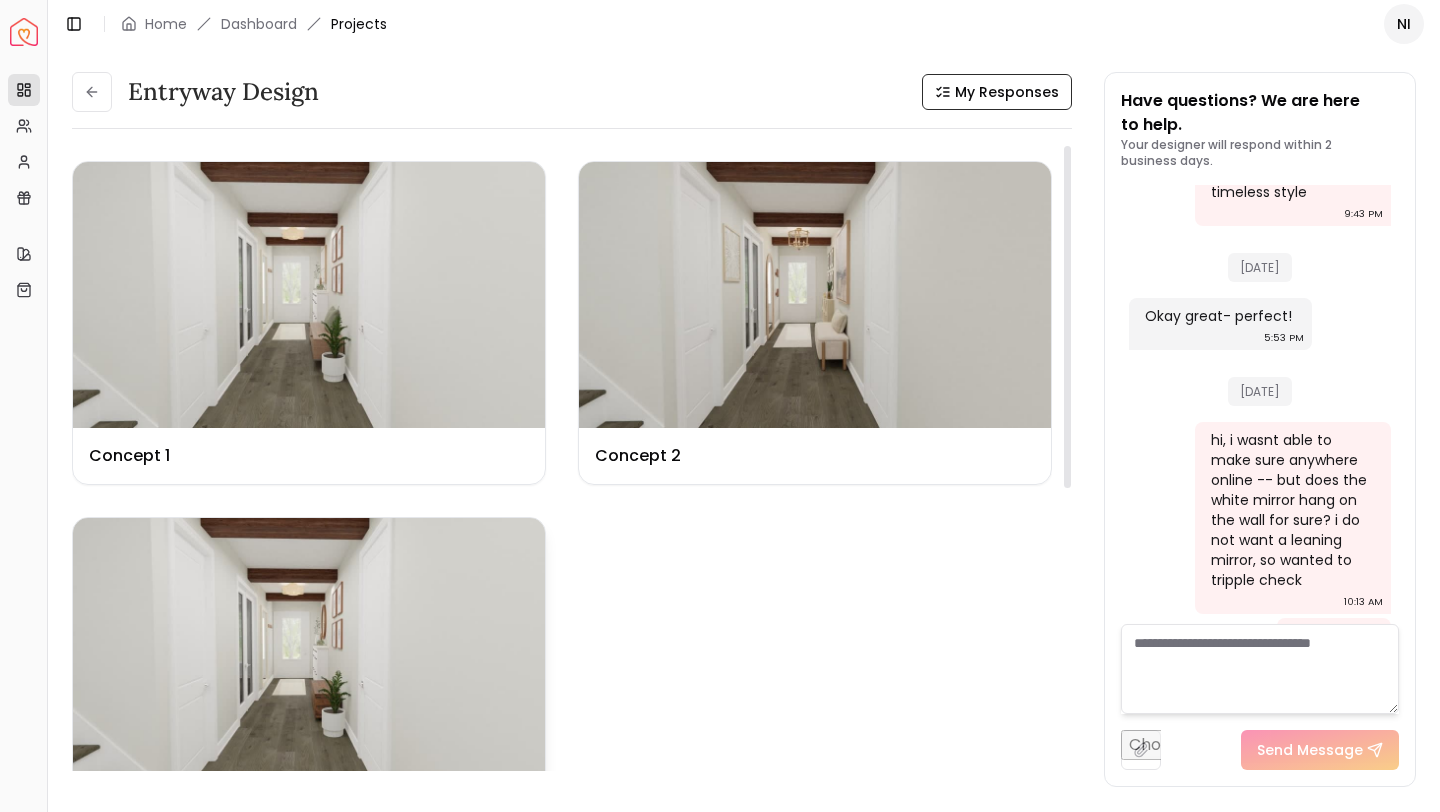 click at bounding box center (309, 651) 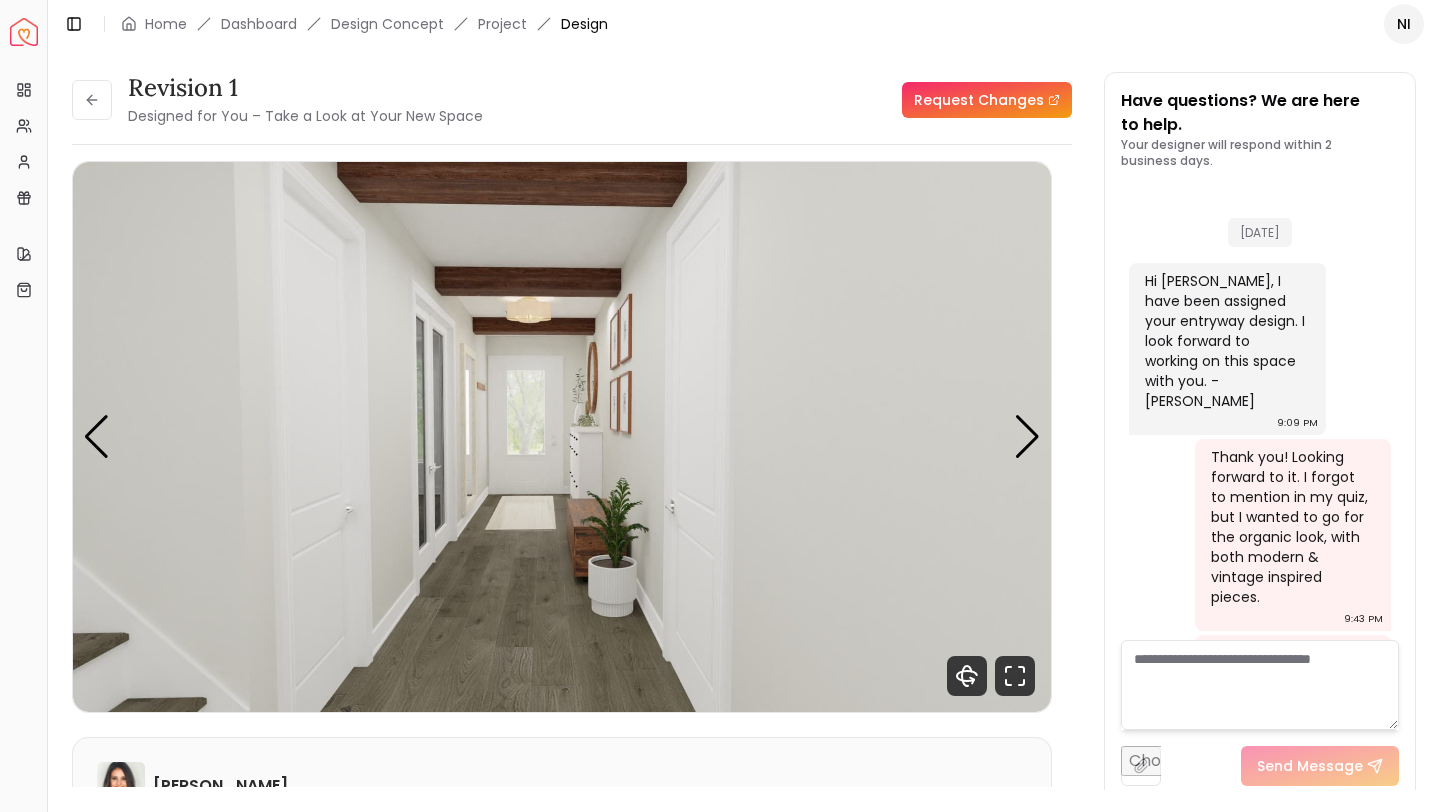 scroll, scrollTop: 505, scrollLeft: 0, axis: vertical 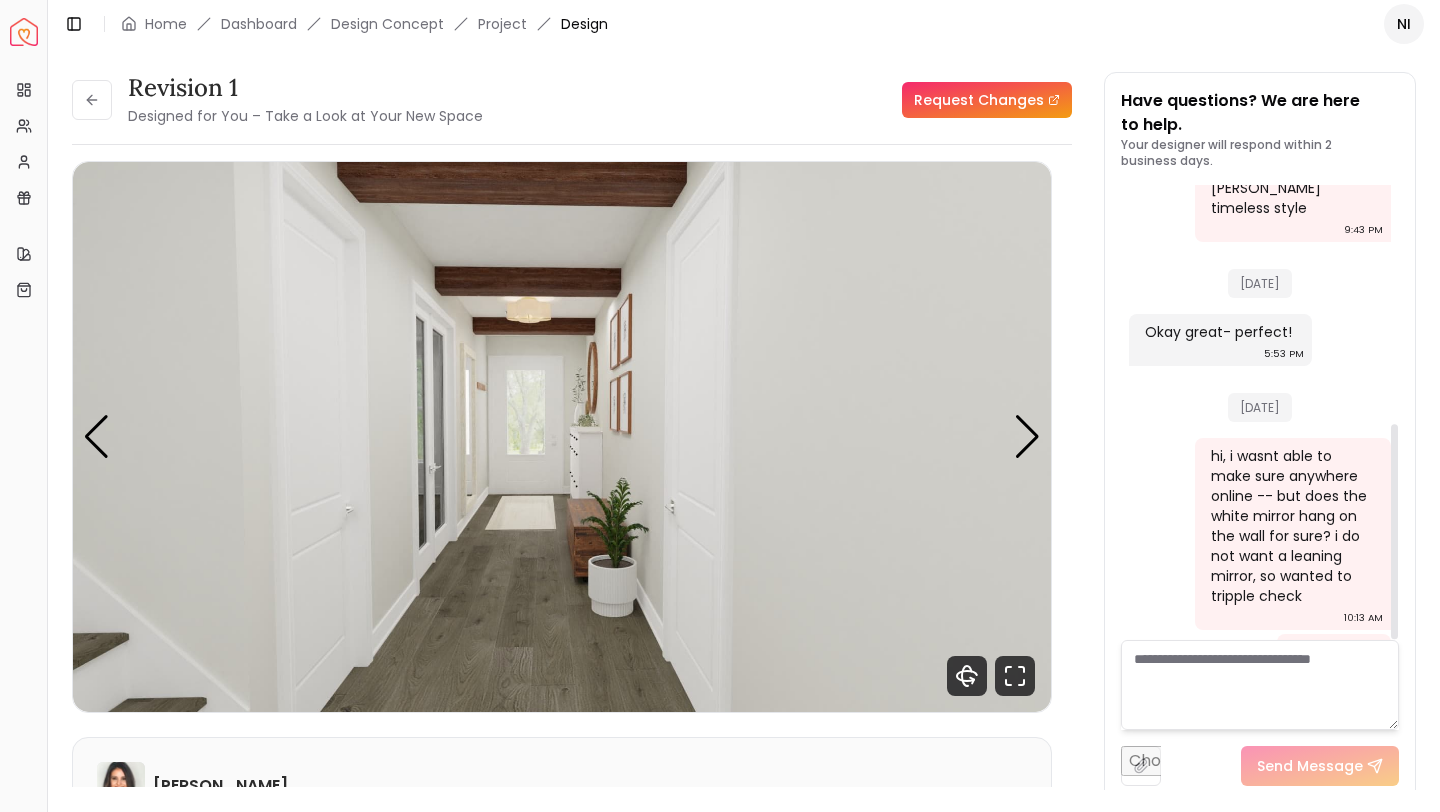 click at bounding box center (1260, 685) 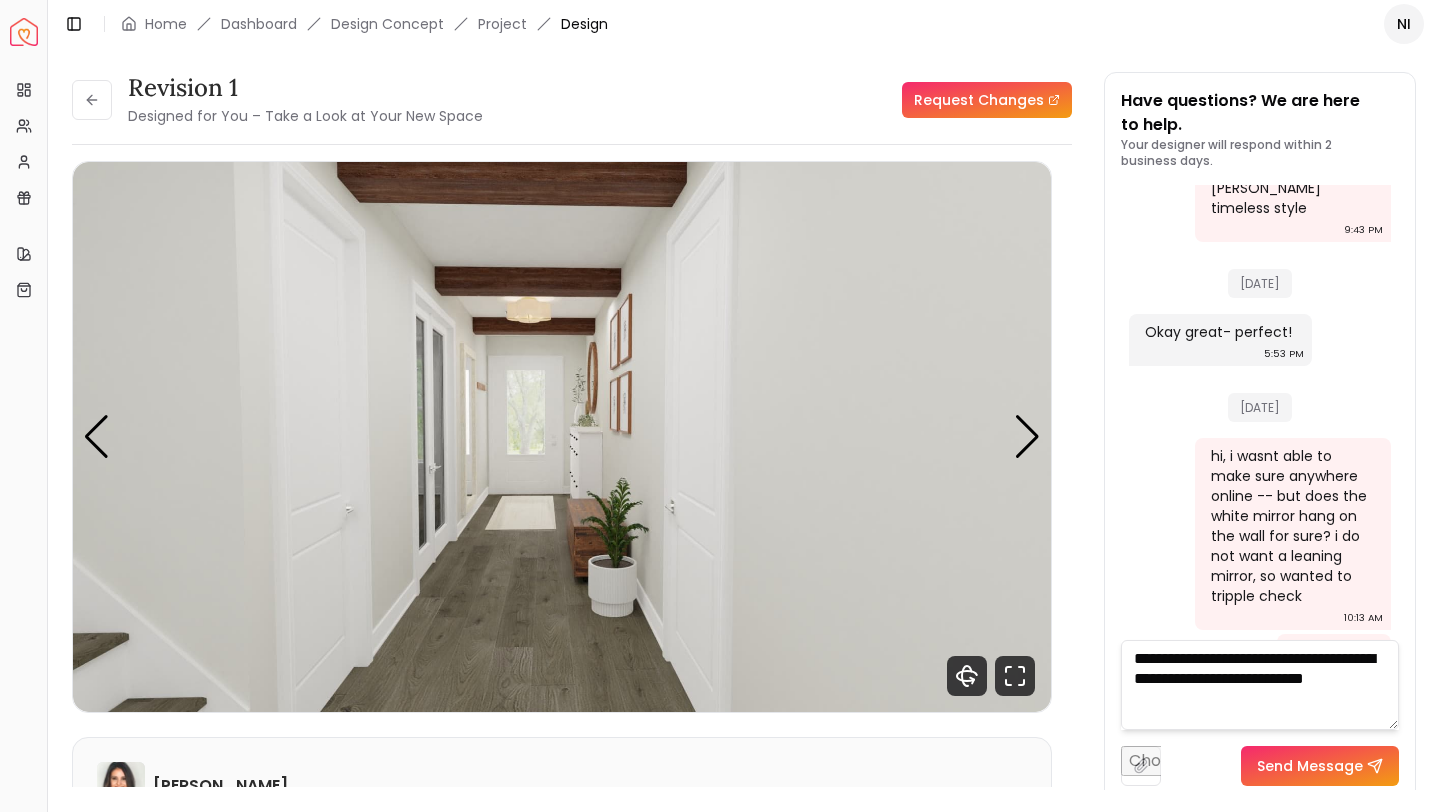 type on "**********" 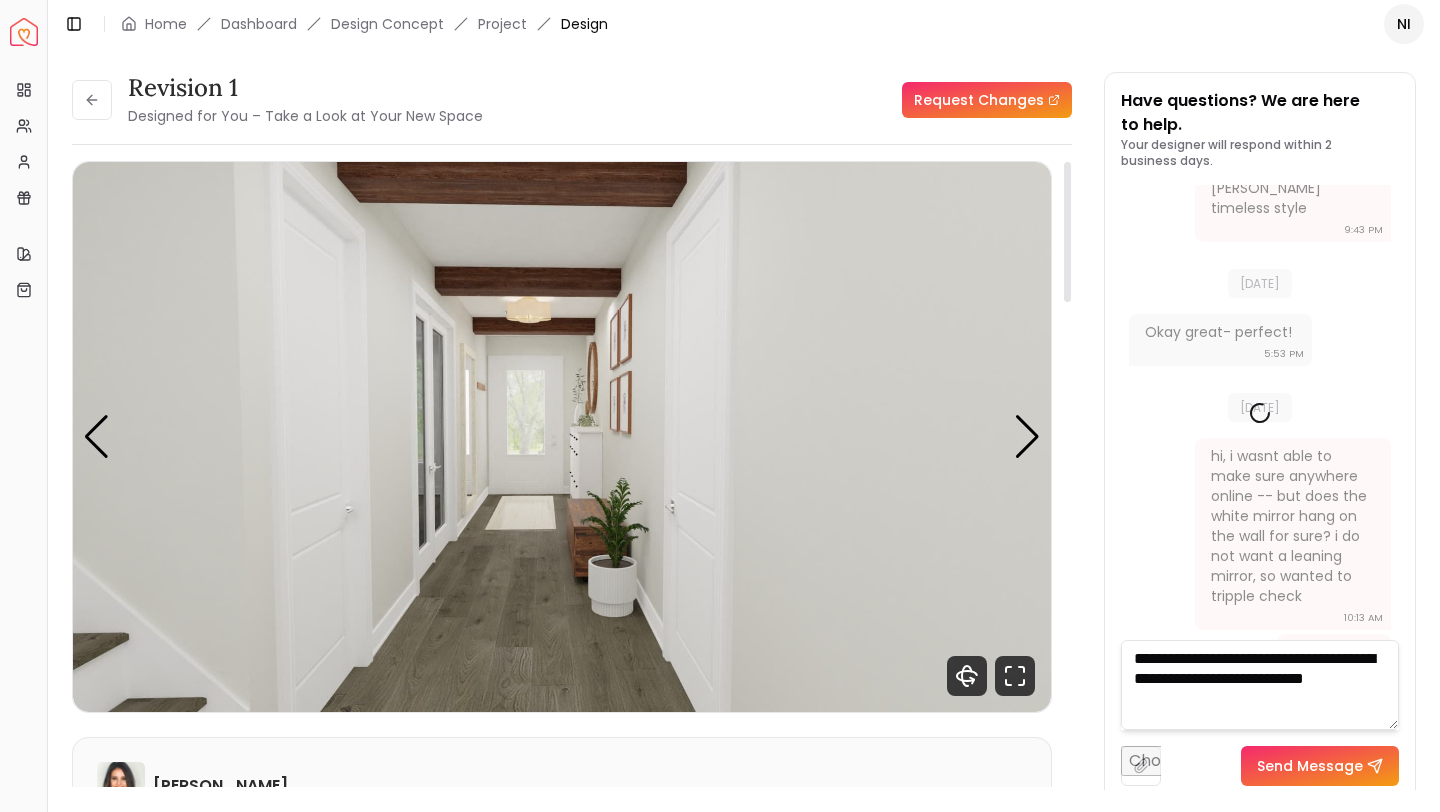 type 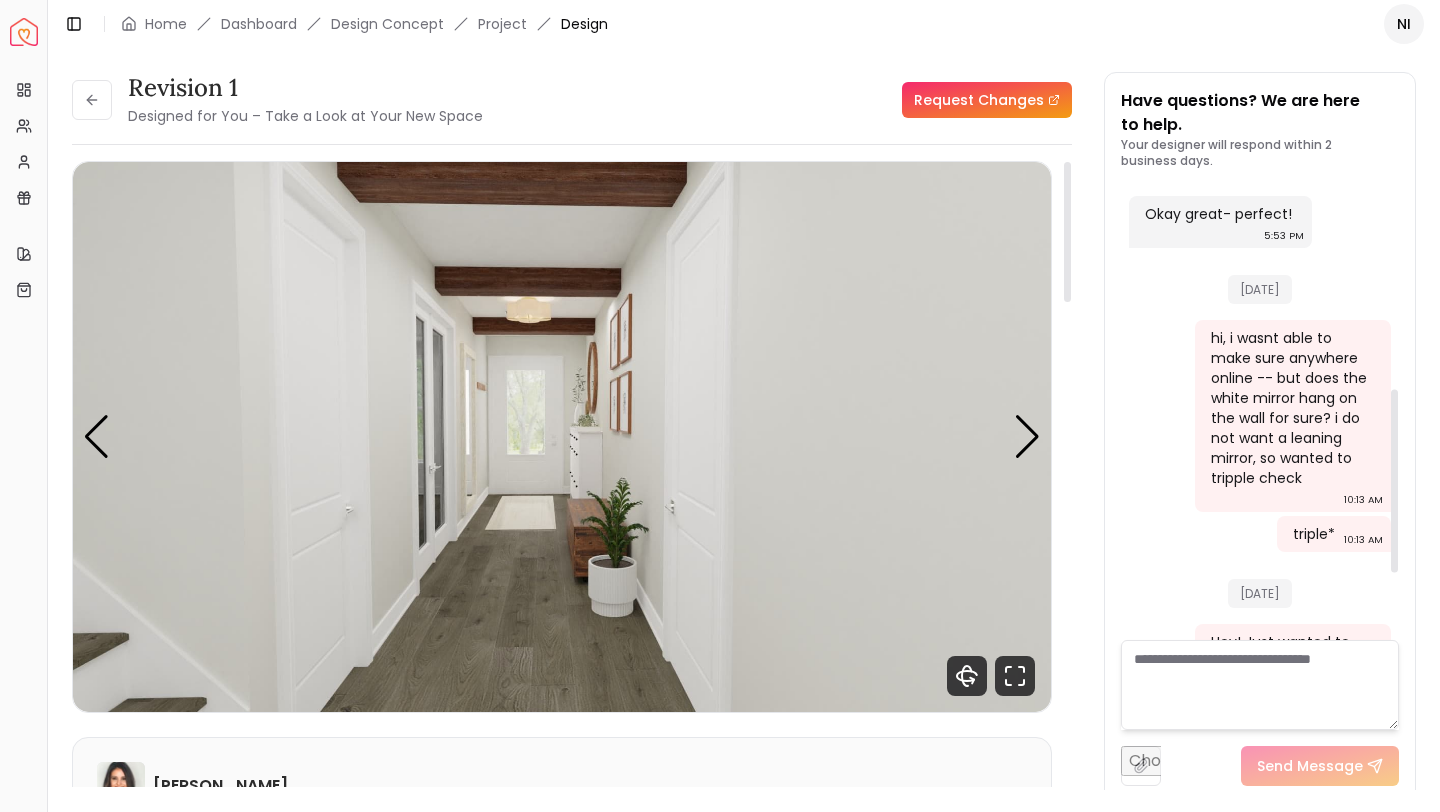 scroll, scrollTop: 669, scrollLeft: 0, axis: vertical 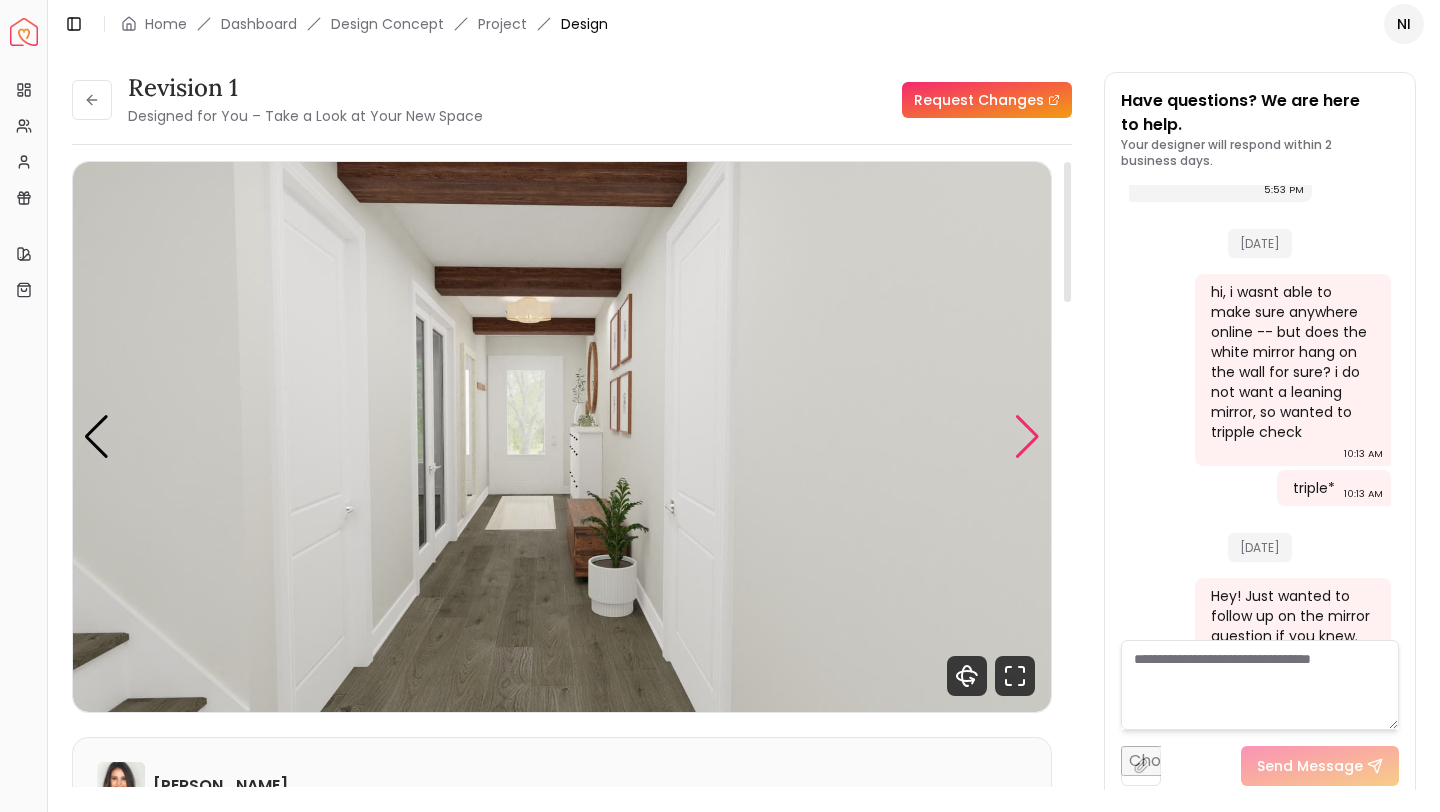 click at bounding box center (1027, 437) 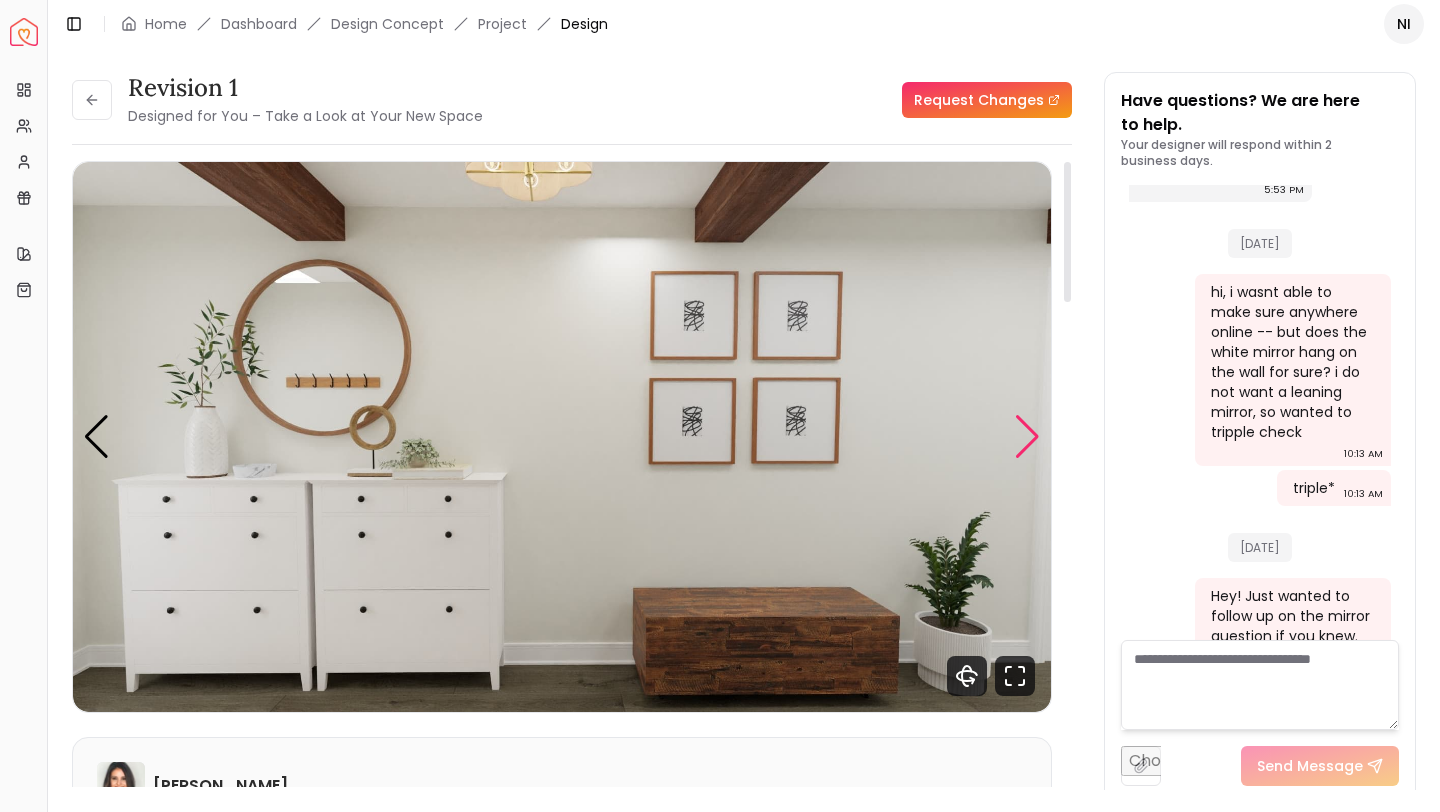 click at bounding box center [1027, 437] 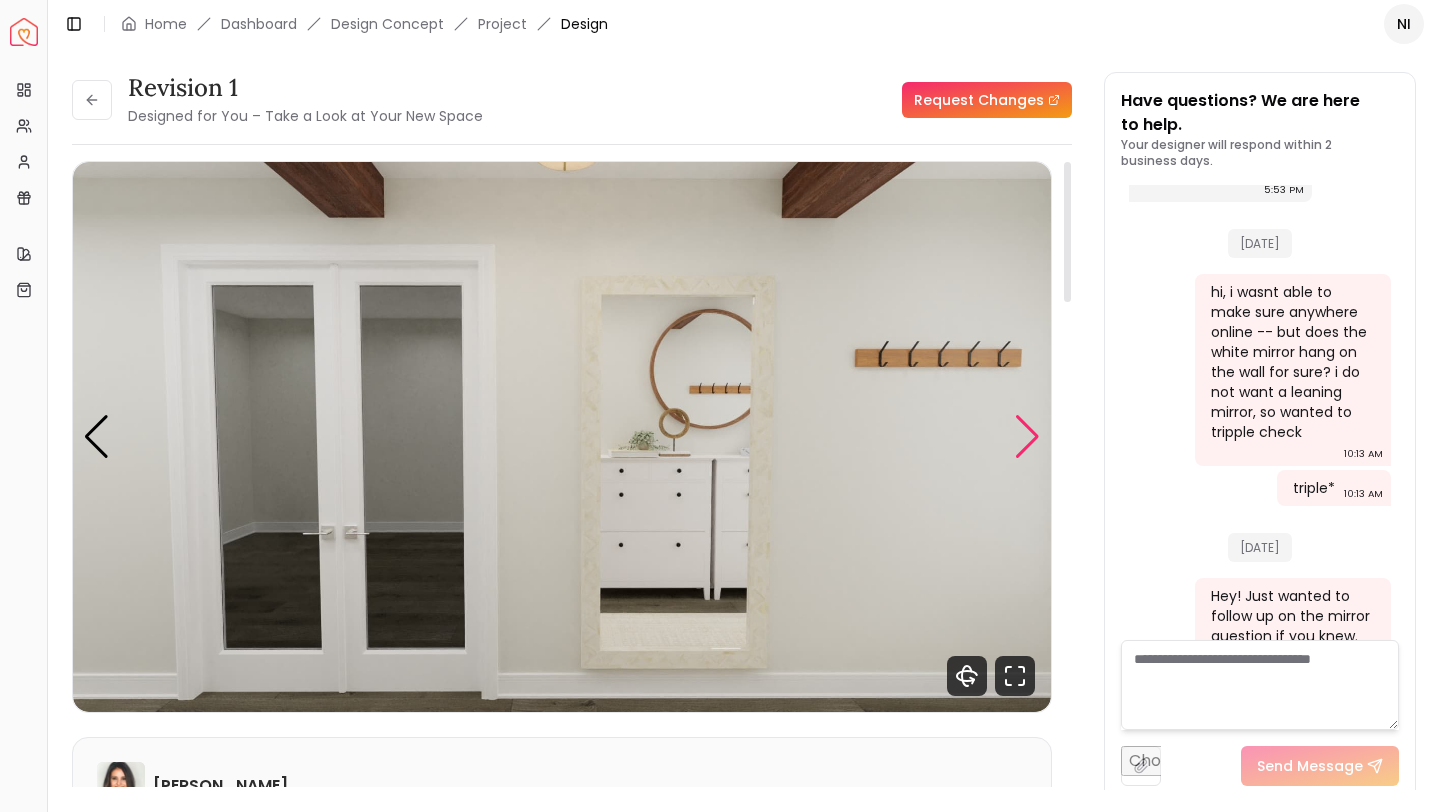 click at bounding box center (1027, 437) 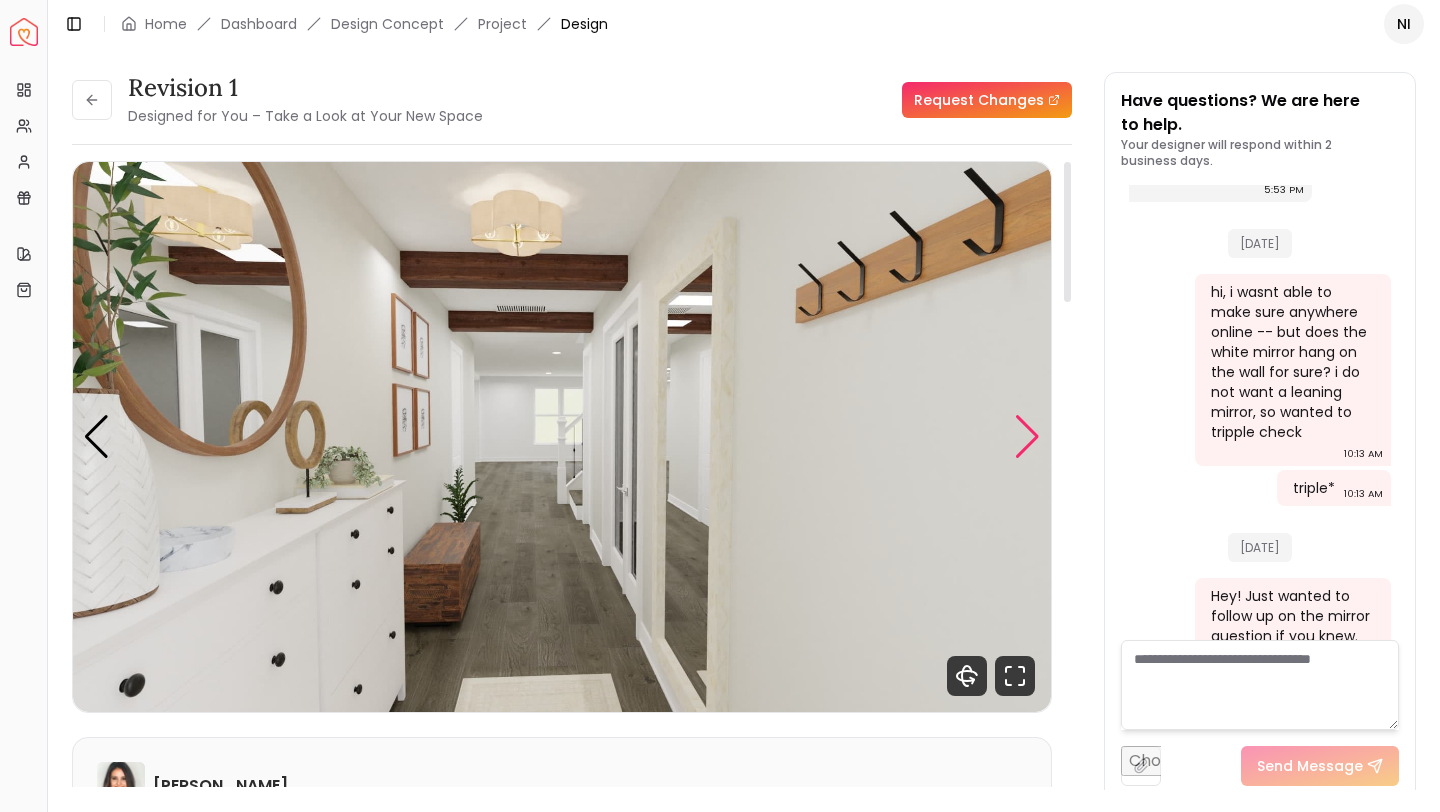 click at bounding box center (1027, 437) 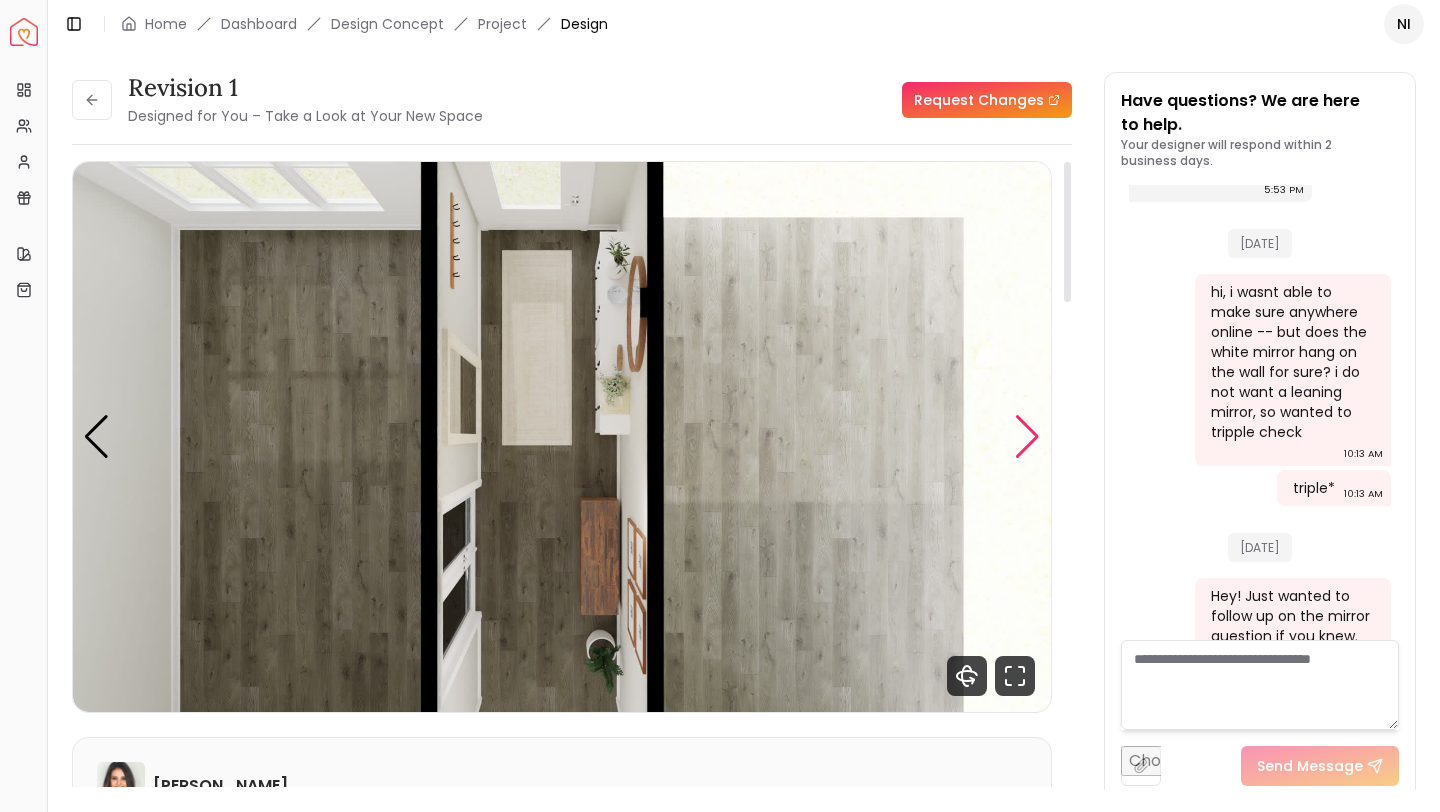 click at bounding box center (1027, 437) 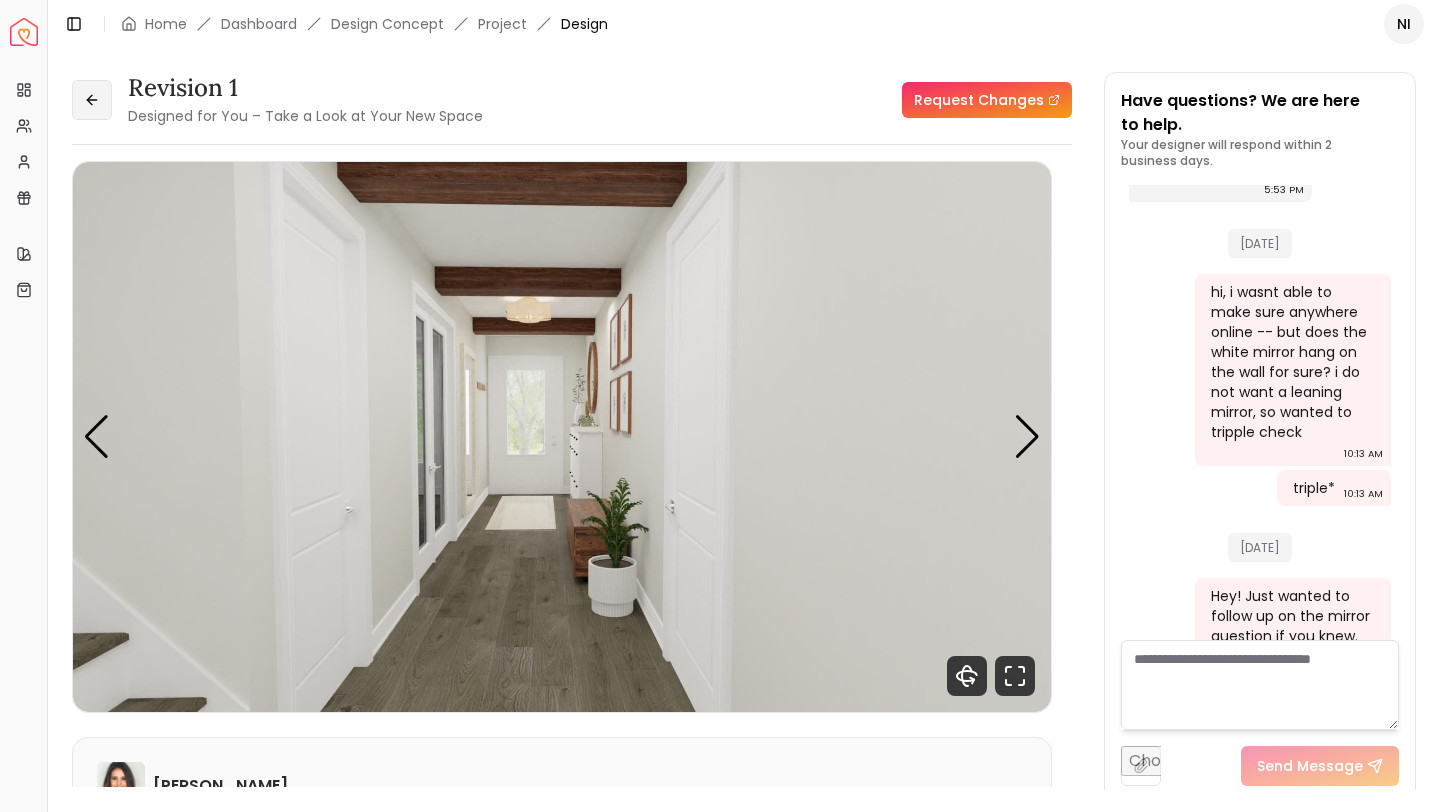 click 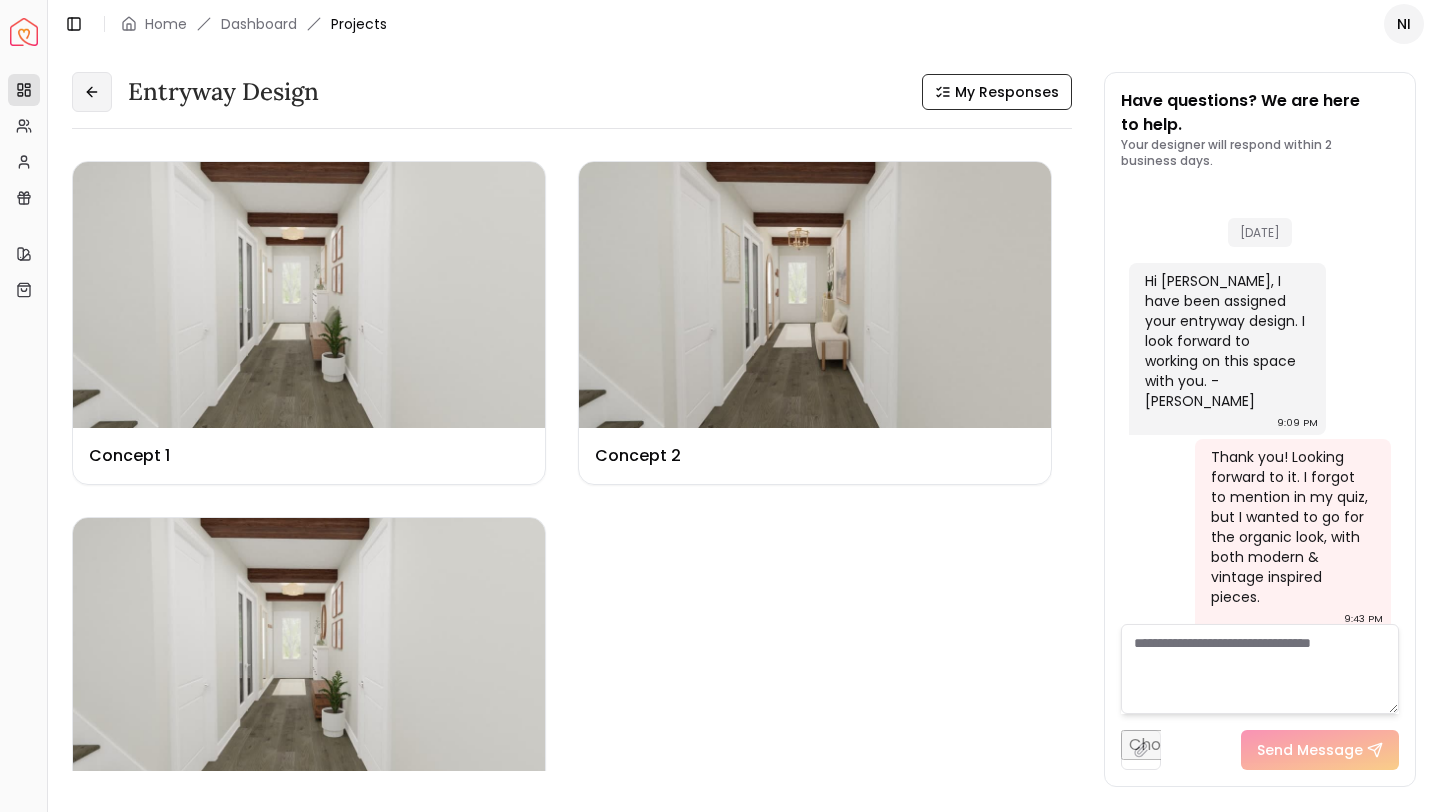 scroll, scrollTop: 685, scrollLeft: 0, axis: vertical 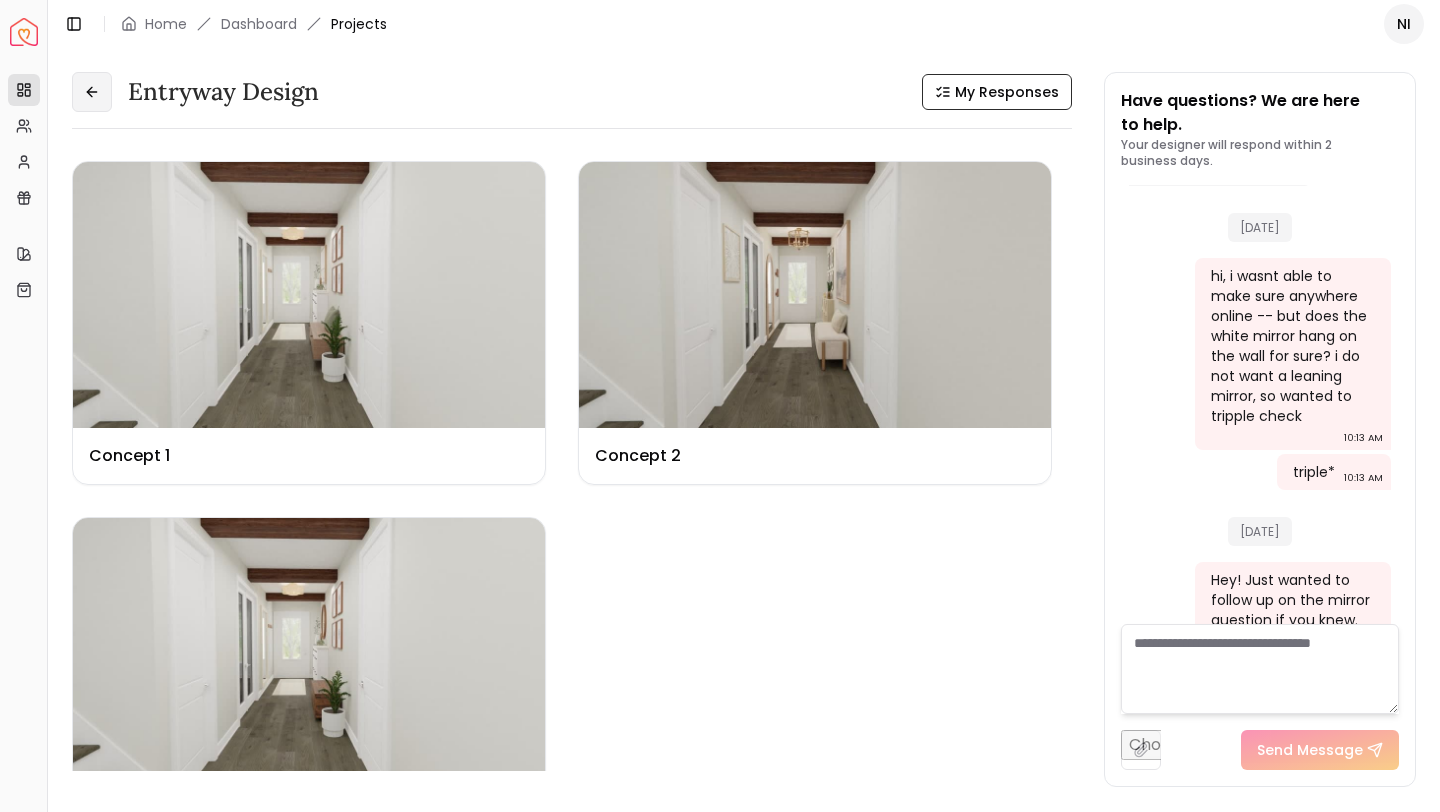 click 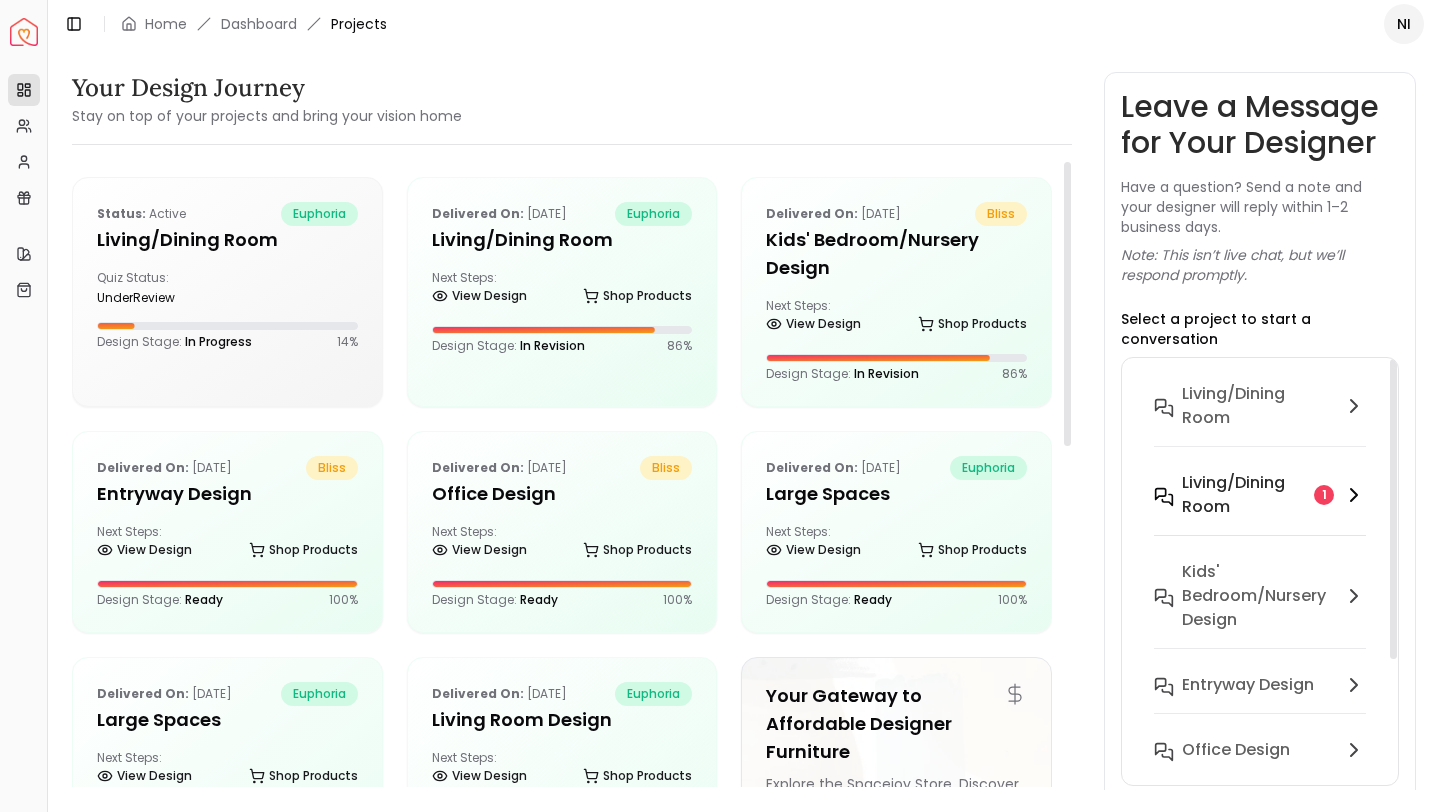 click on "Living/Dining Room 1" at bounding box center (1260, 495) 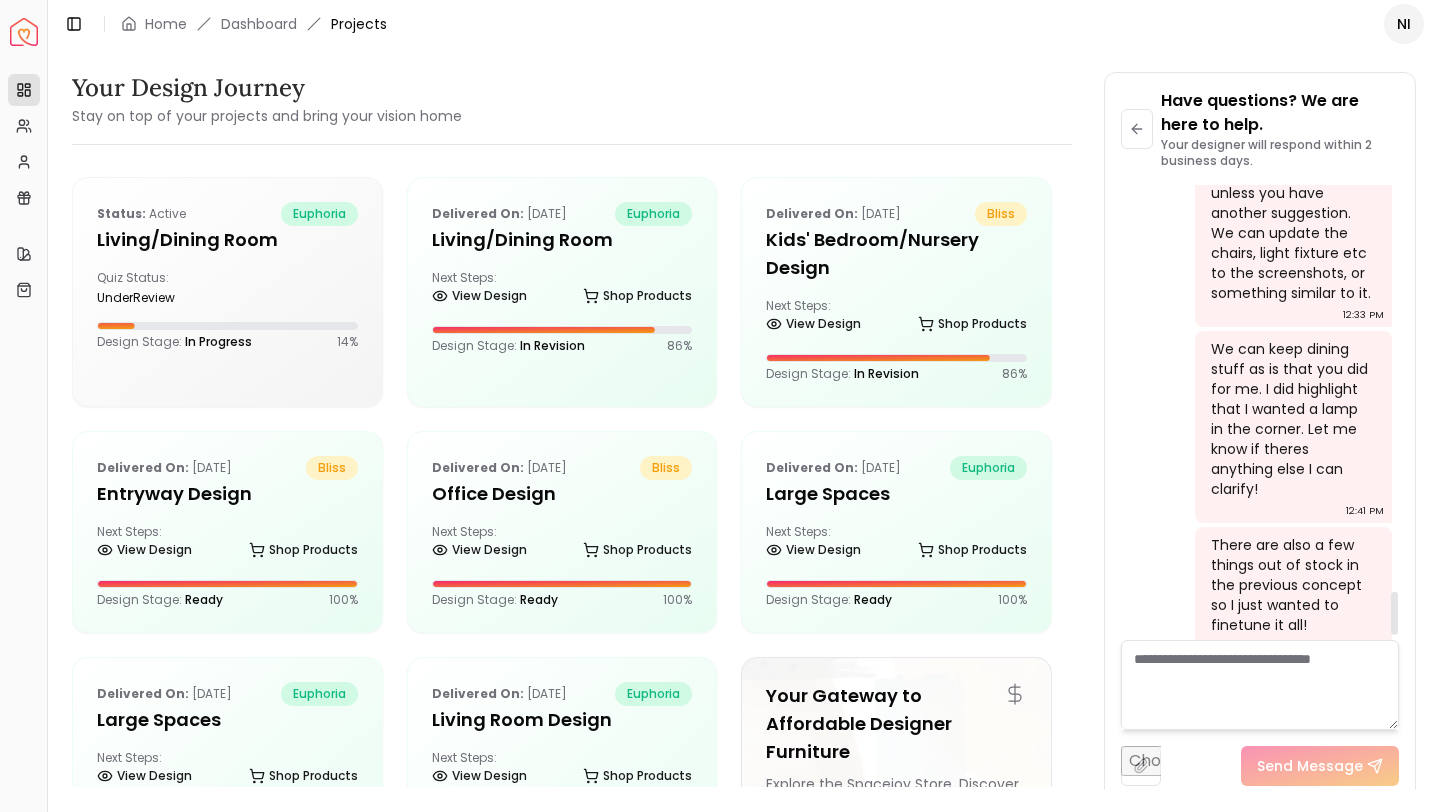 scroll, scrollTop: 4319, scrollLeft: 0, axis: vertical 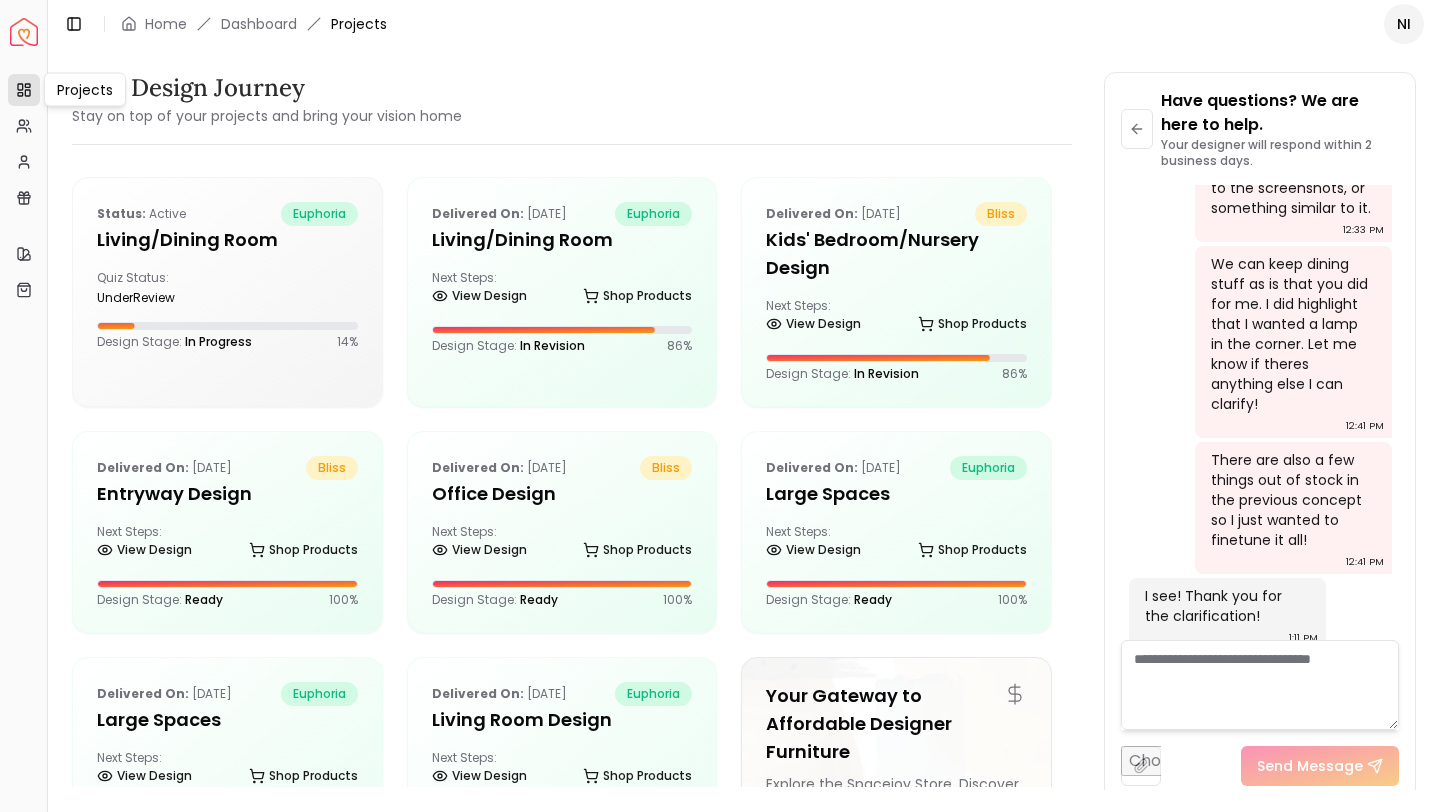click 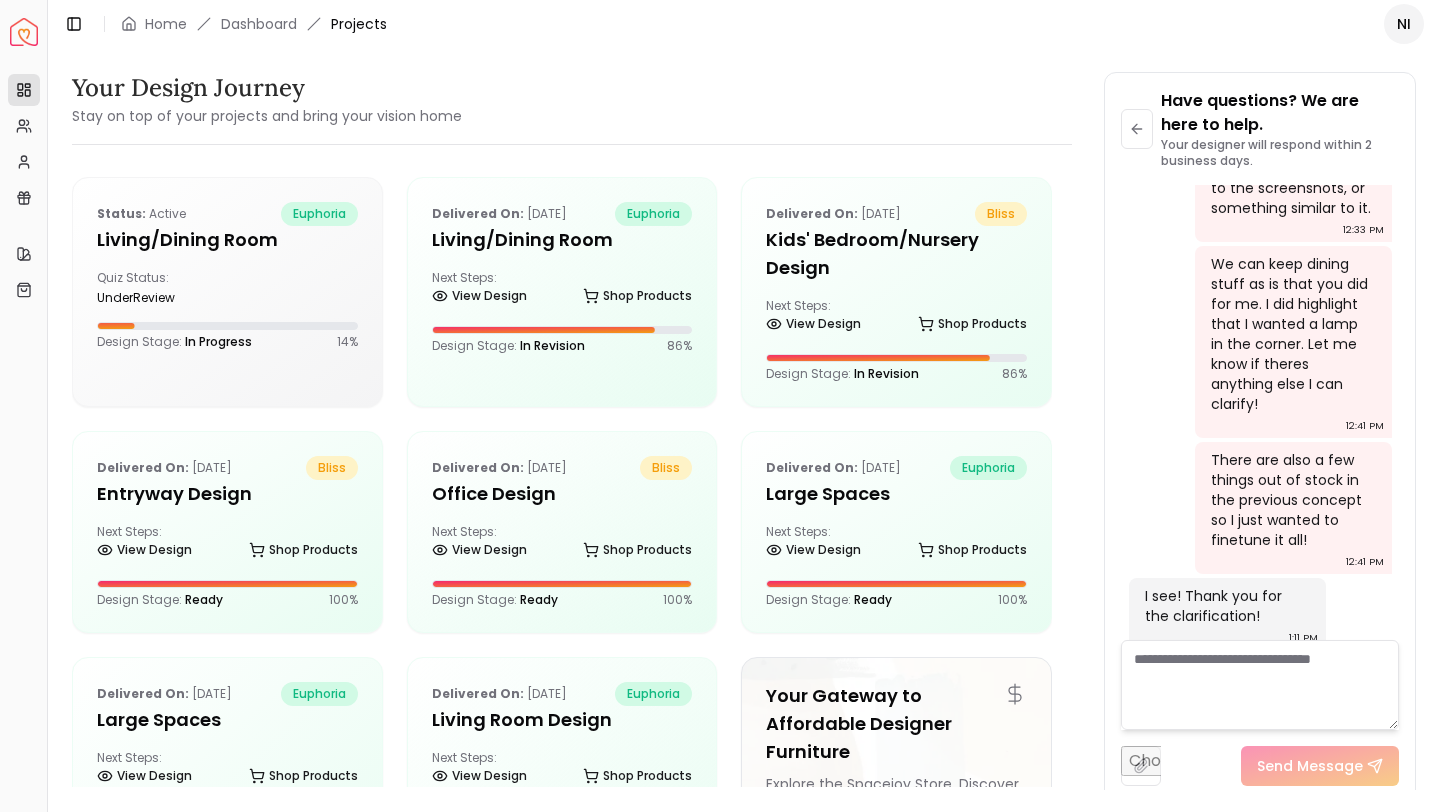 click 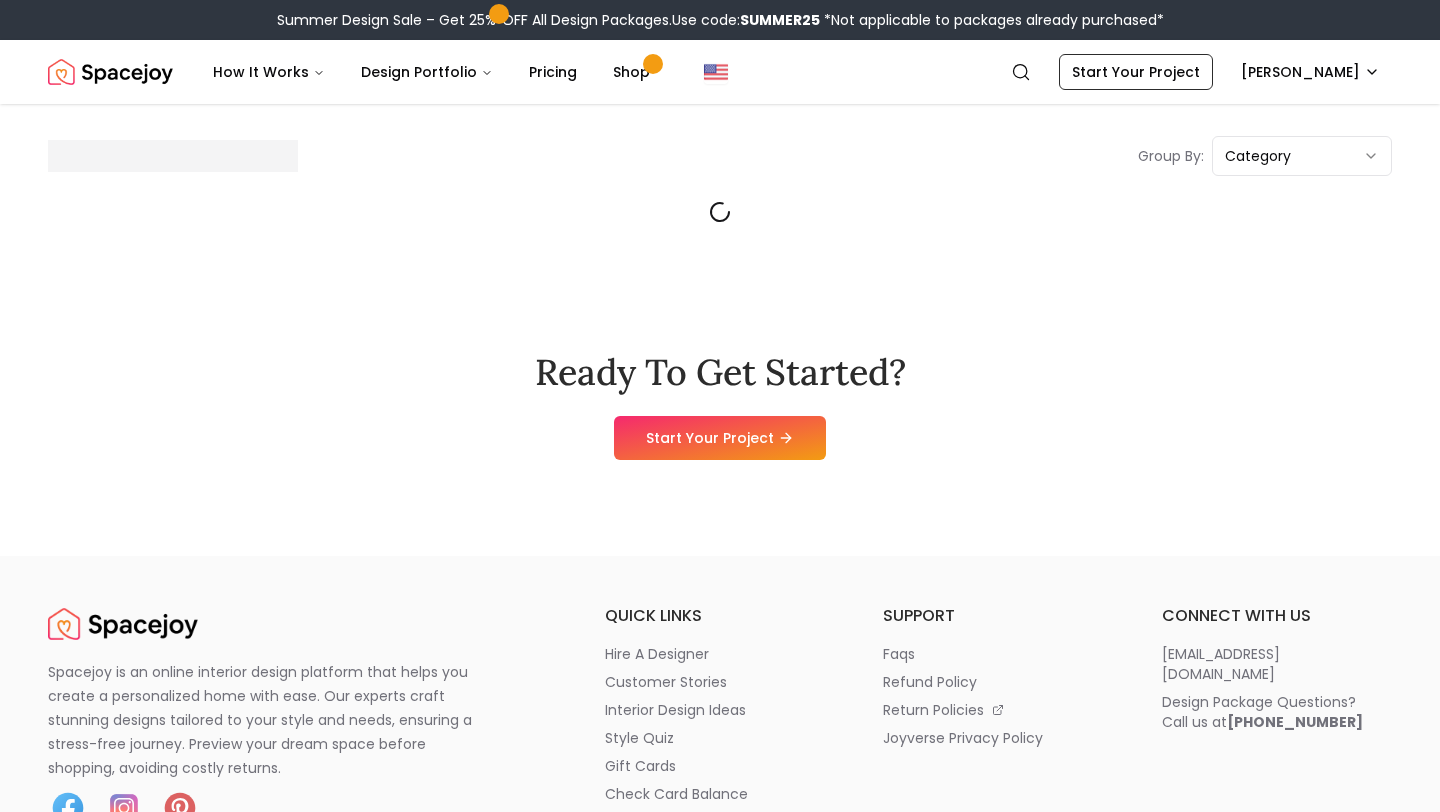 scroll, scrollTop: 0, scrollLeft: 0, axis: both 